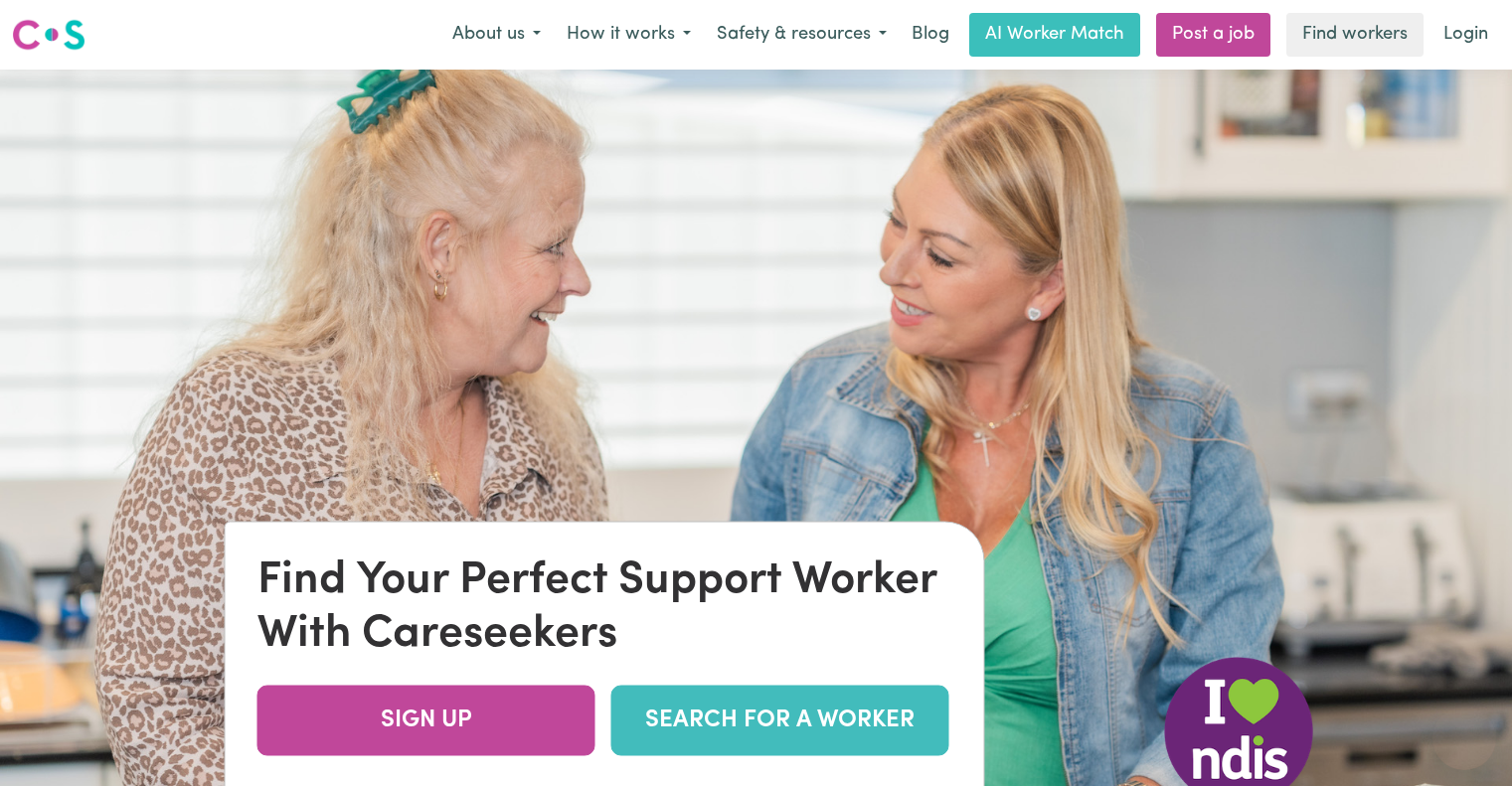 scroll, scrollTop: 0, scrollLeft: 0, axis: both 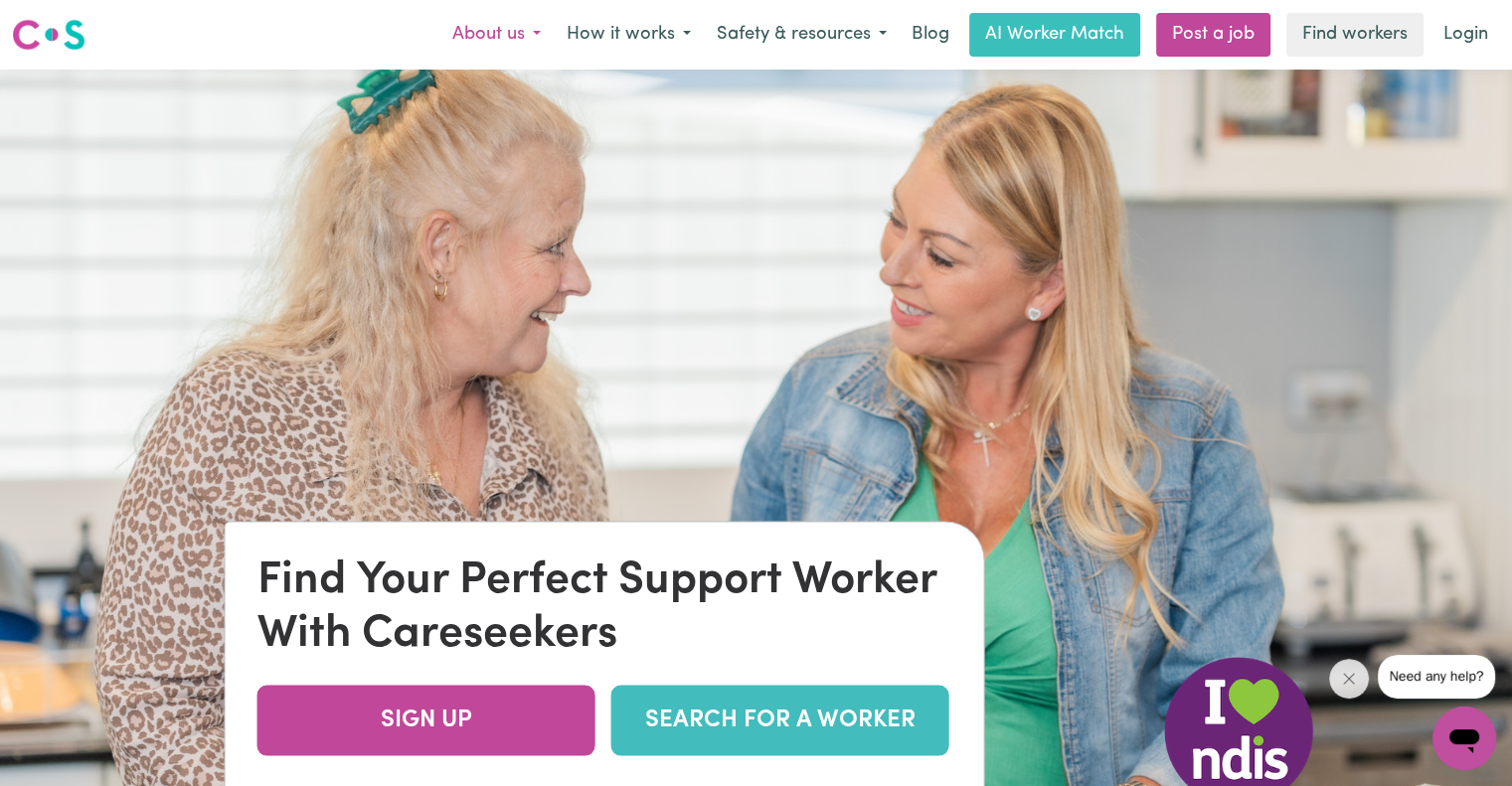 click on "About us" at bounding box center (496, 35) 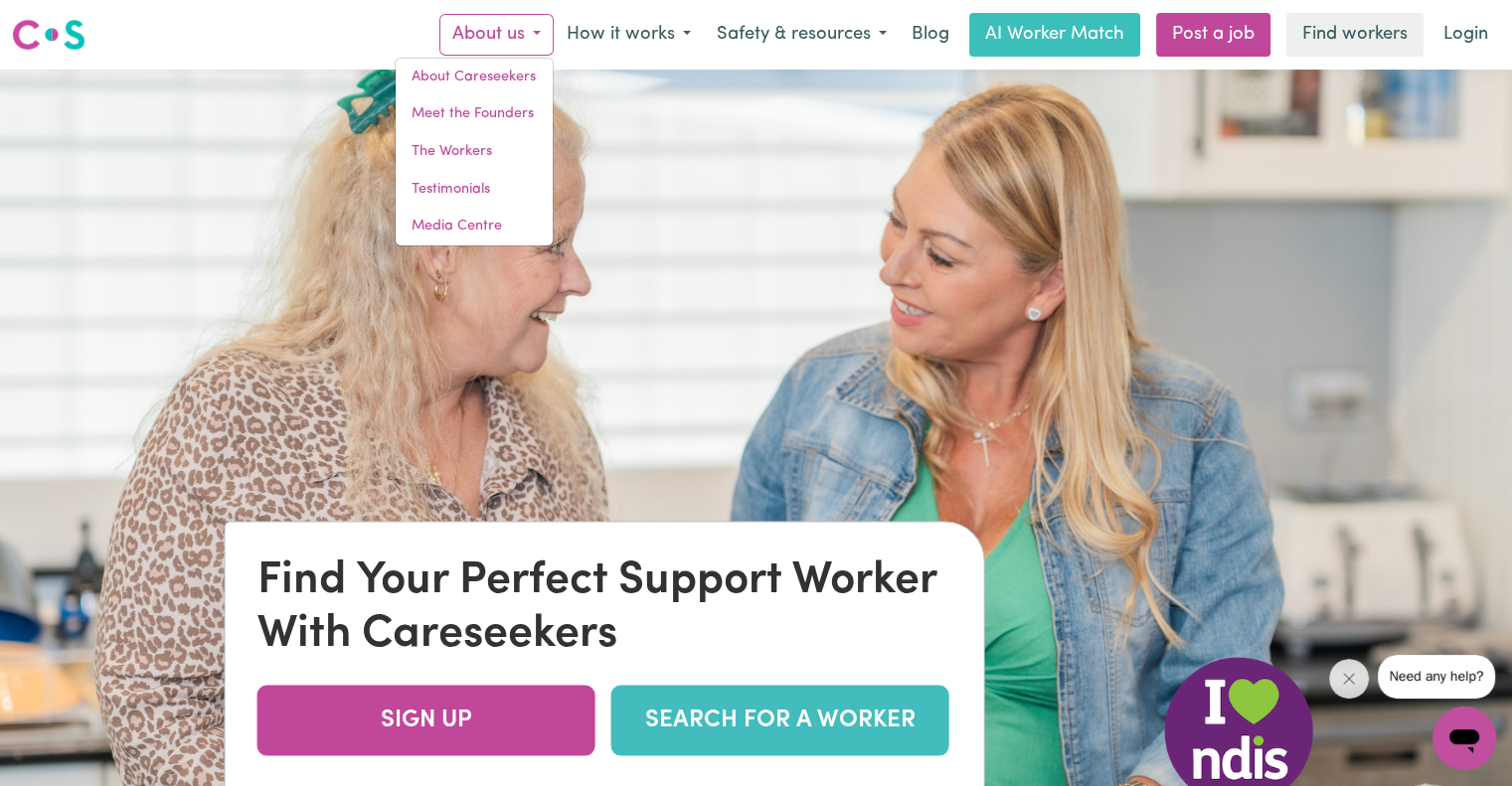 click on "About us" at bounding box center (496, 35) 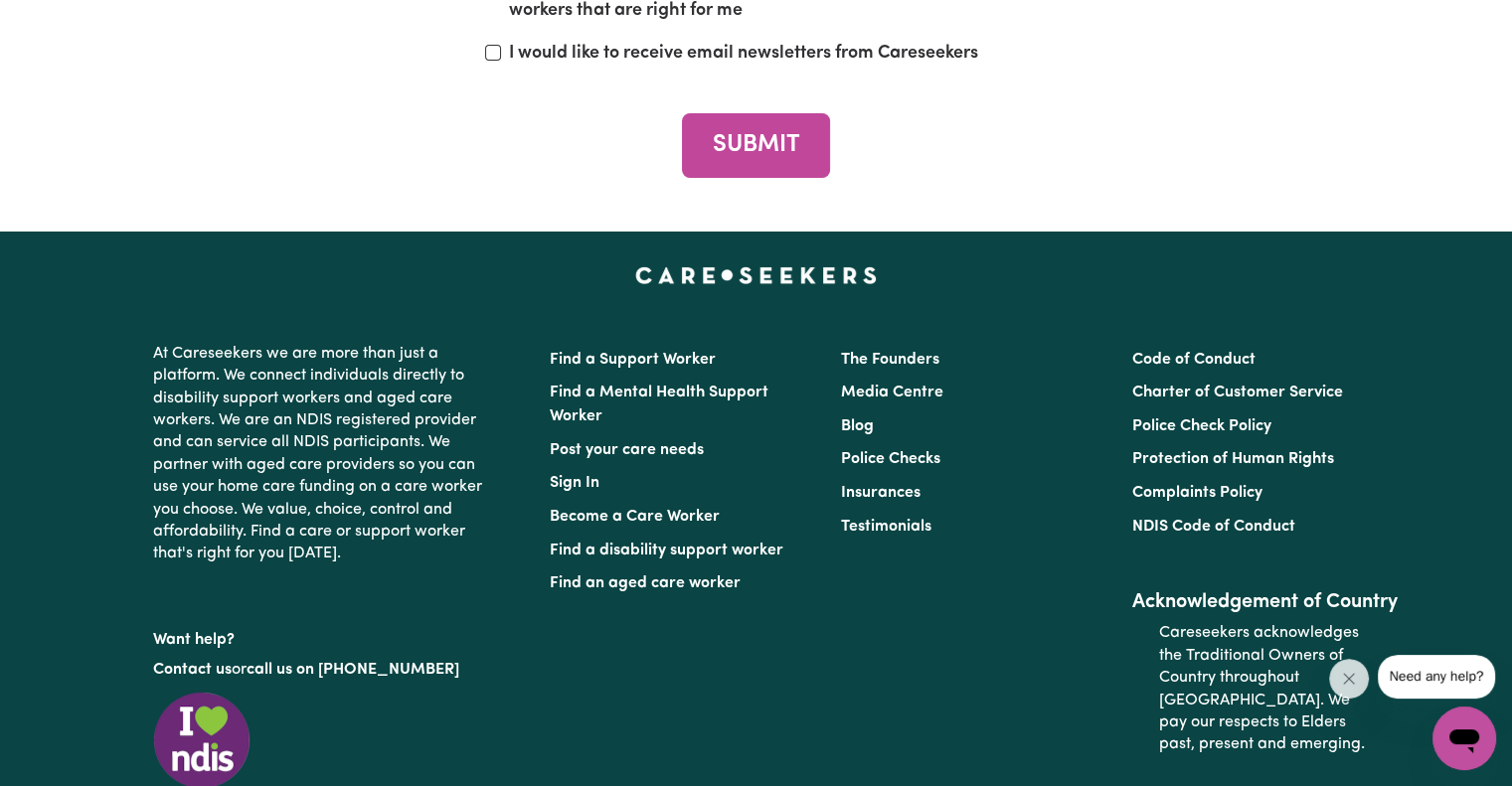 scroll, scrollTop: 7453, scrollLeft: 0, axis: vertical 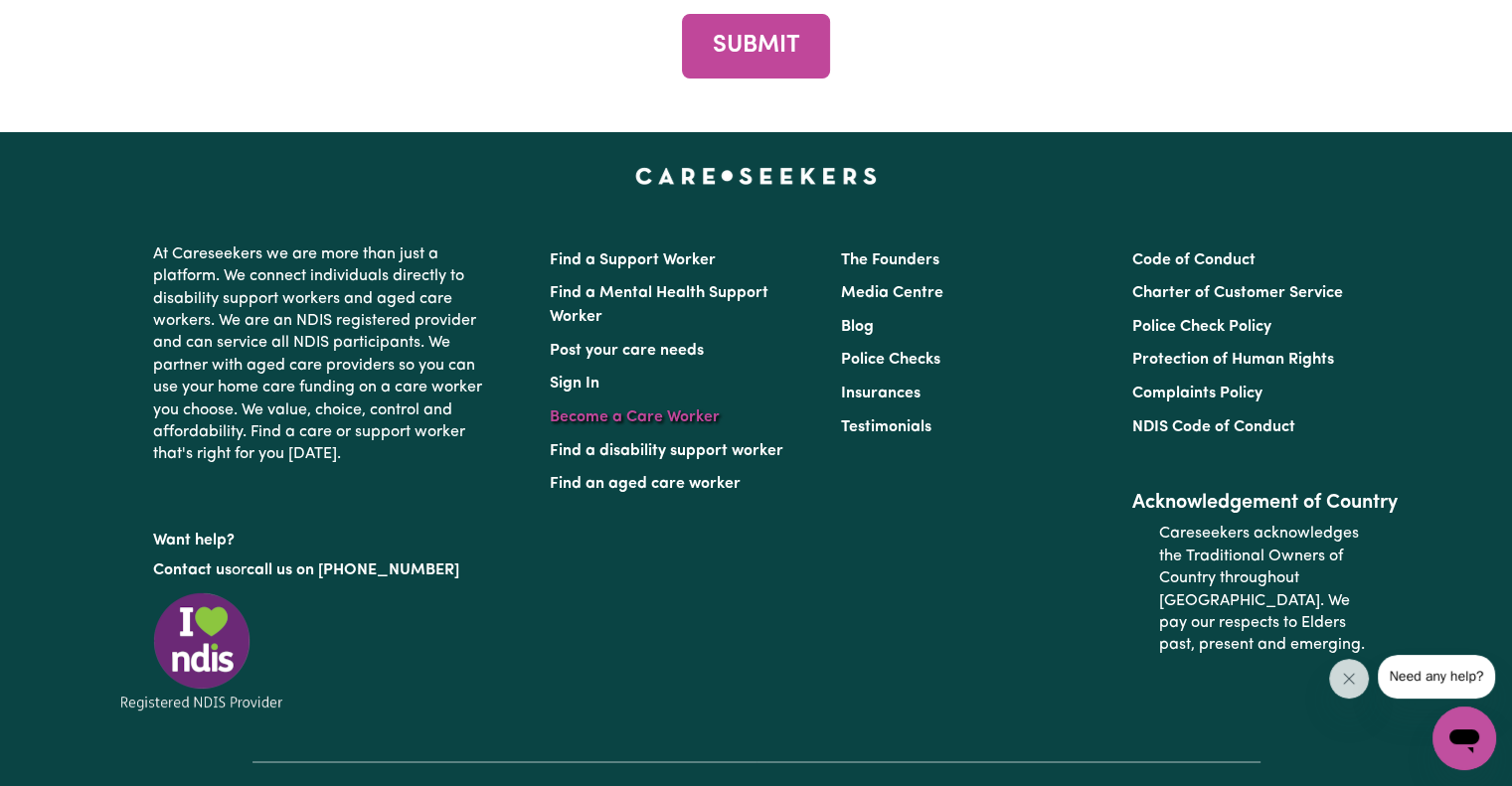 click on "Become a Care Worker" at bounding box center (634, 417) 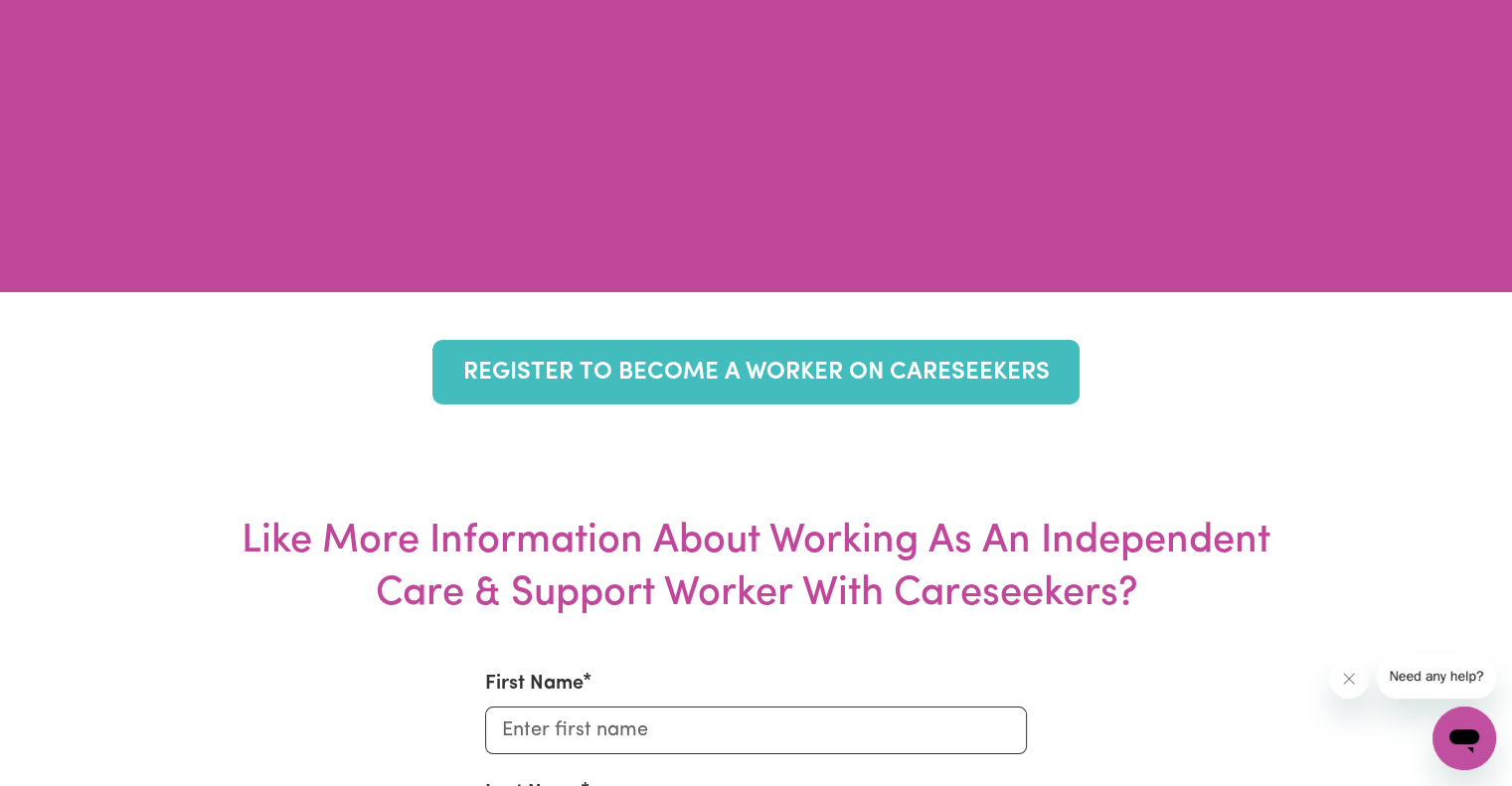 scroll, scrollTop: 0, scrollLeft: 0, axis: both 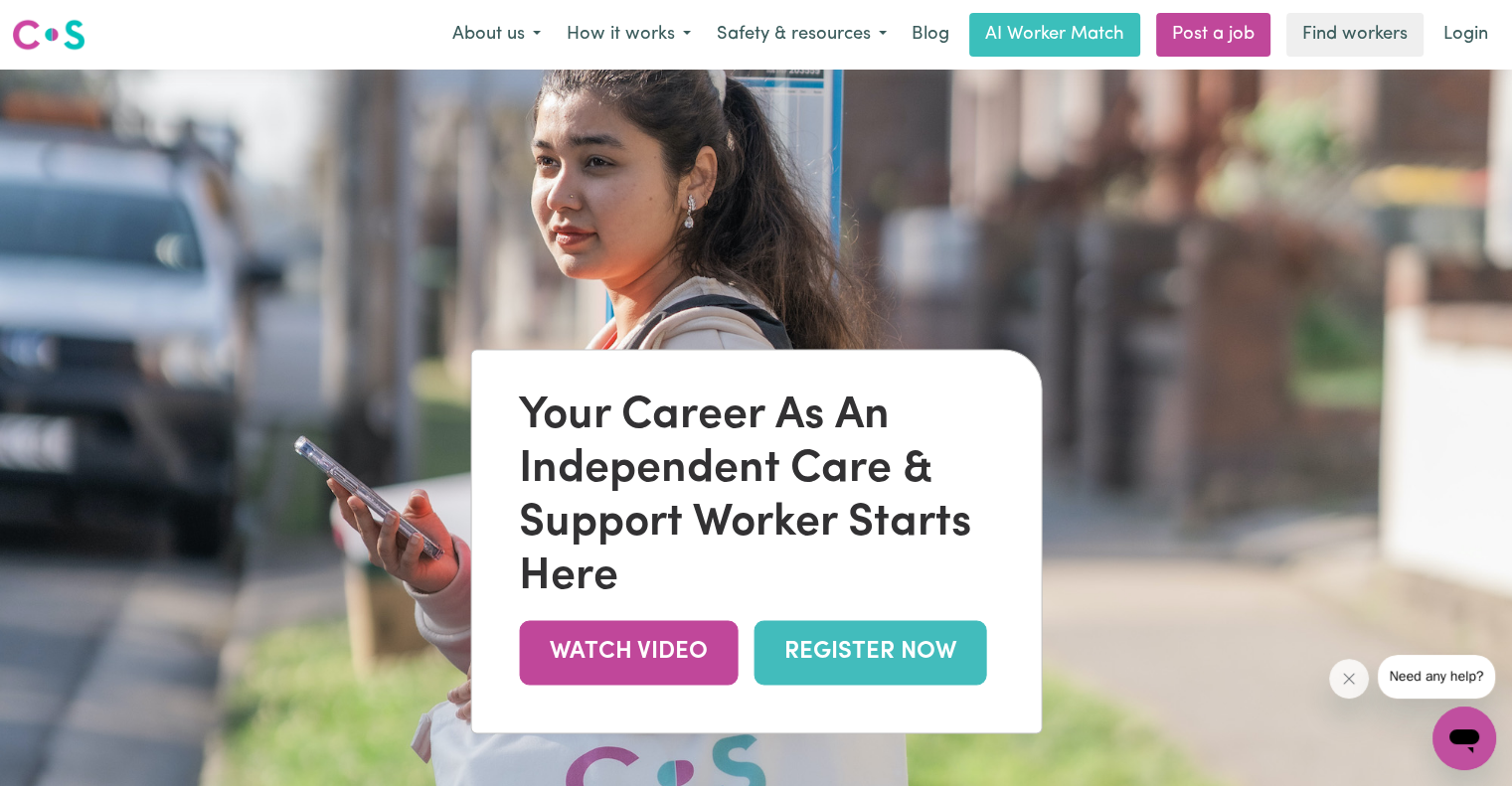 click on "REGISTER NOW" at bounding box center [870, 652] 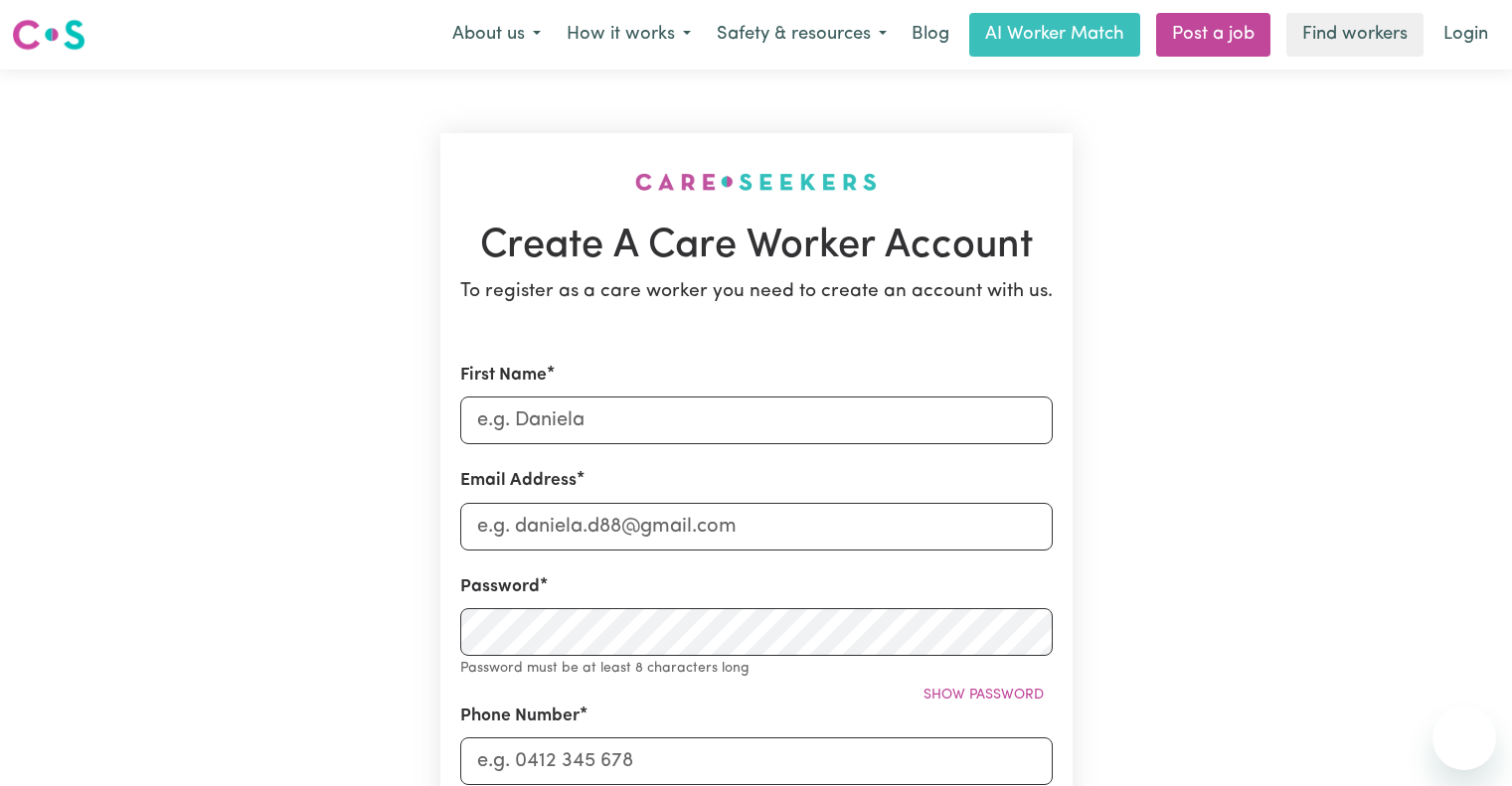 scroll, scrollTop: 0, scrollLeft: 0, axis: both 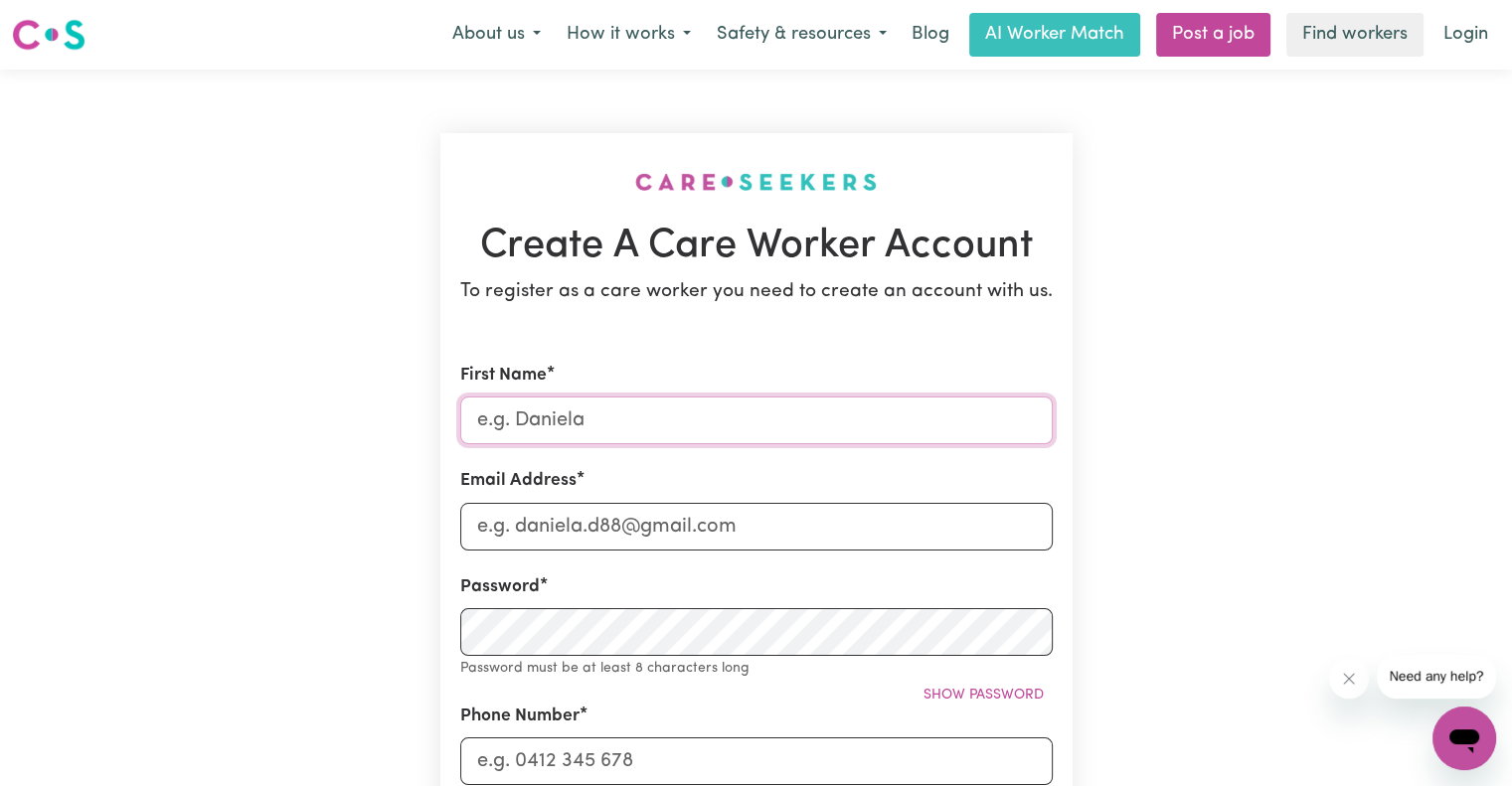 click on "First Name" at bounding box center [756, 420] 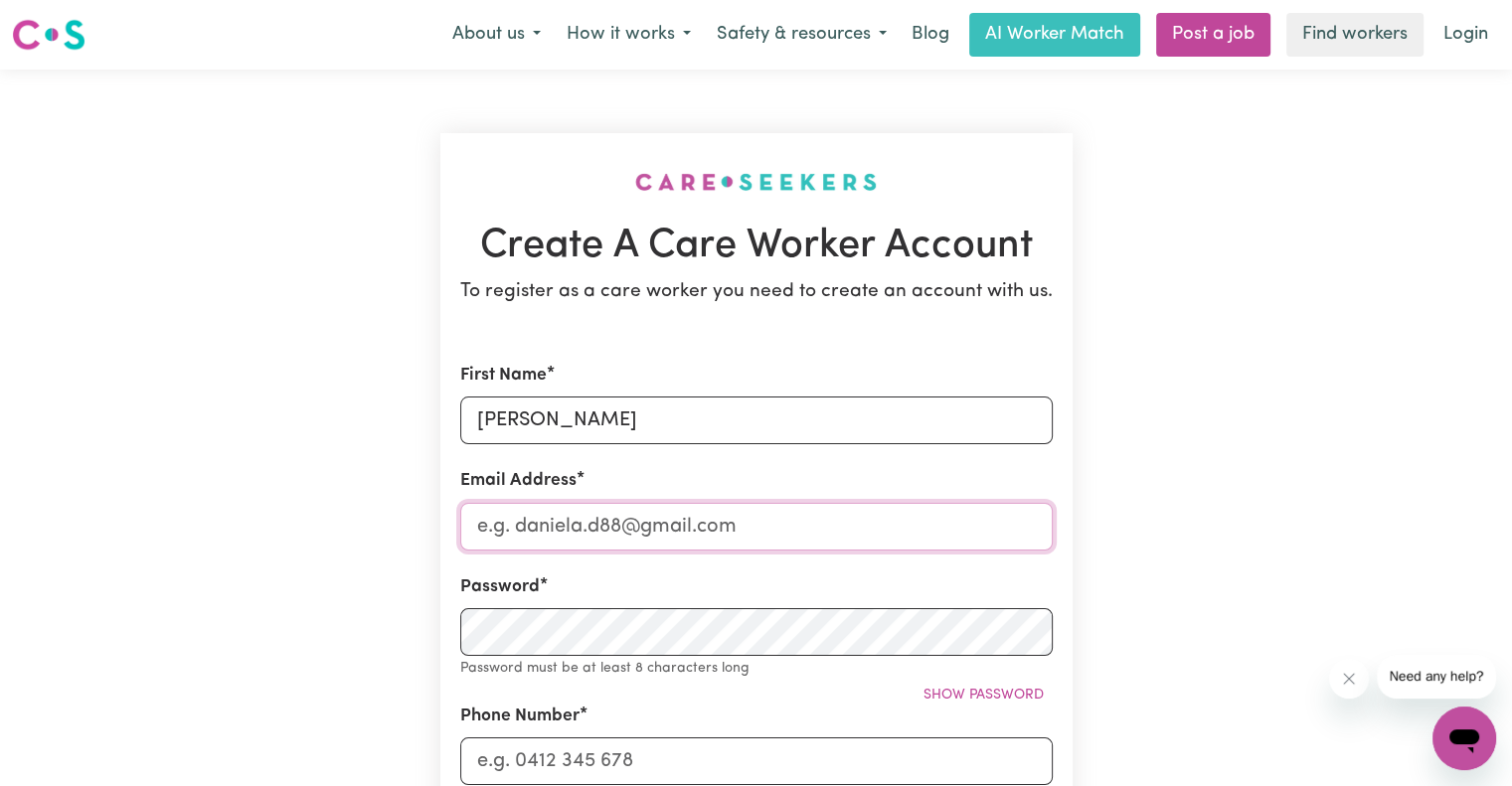 type on "matt@embracecaresolutions.com.au" 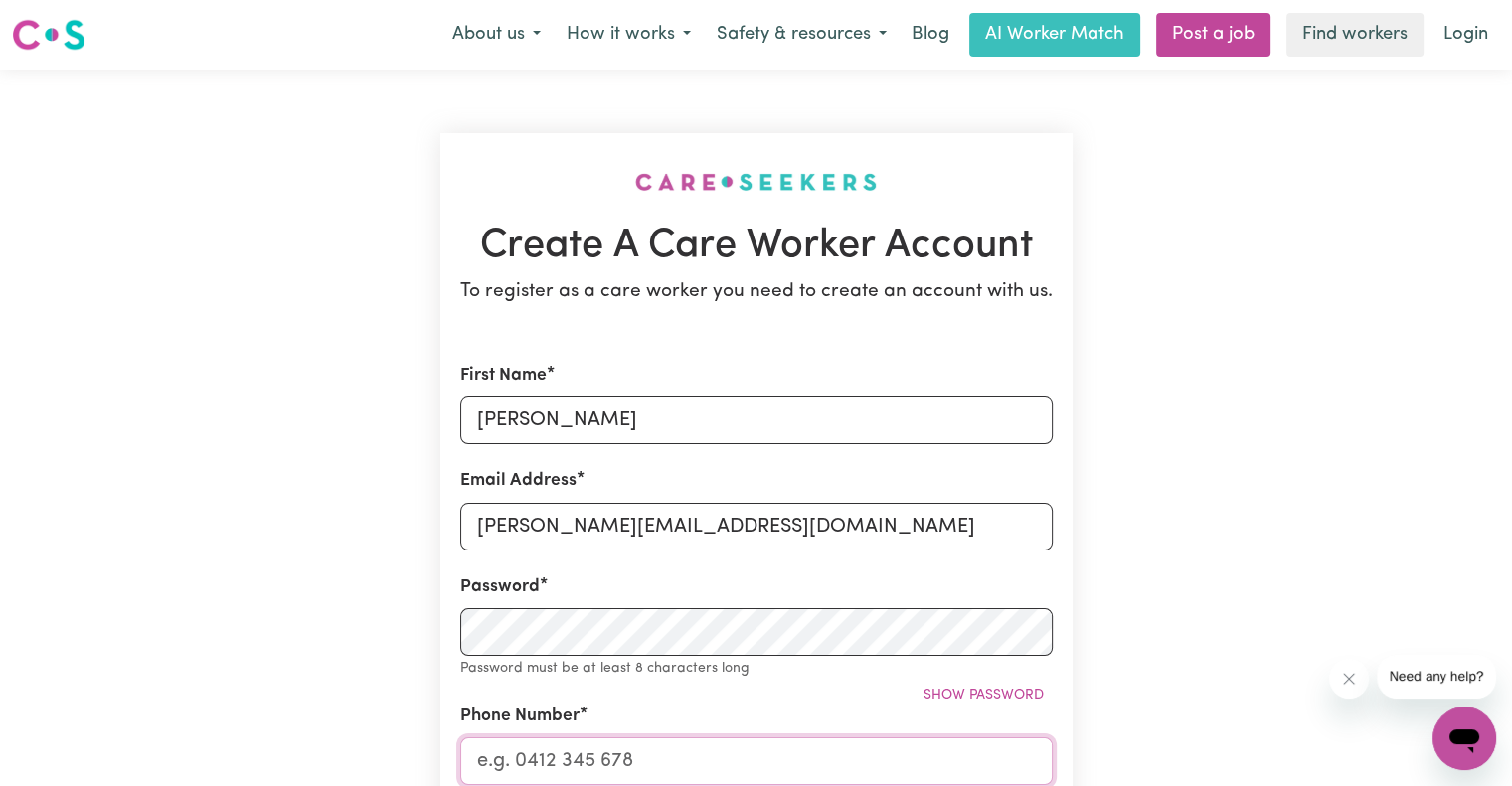 type on "0473796896" 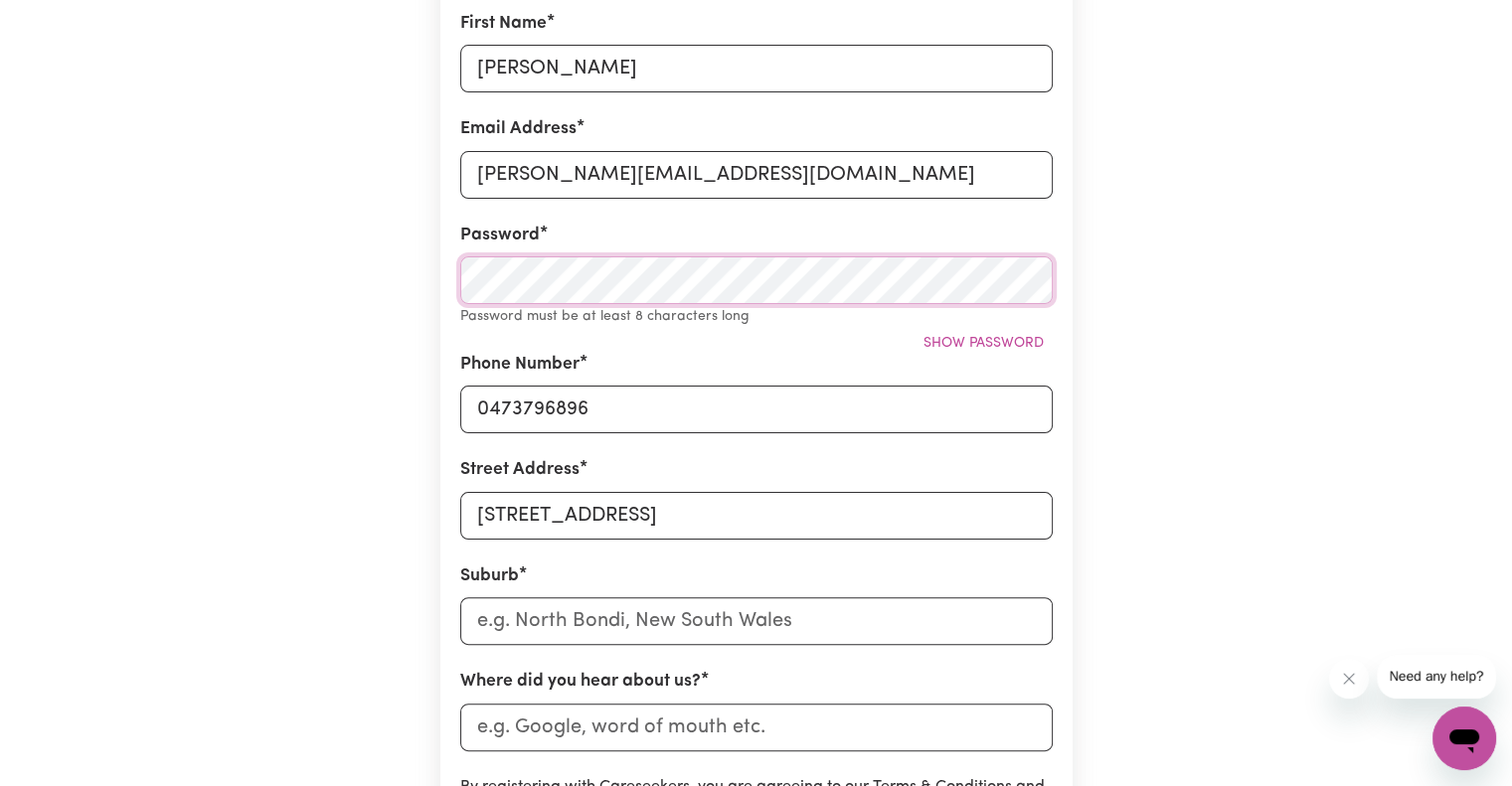 scroll, scrollTop: 397, scrollLeft: 0, axis: vertical 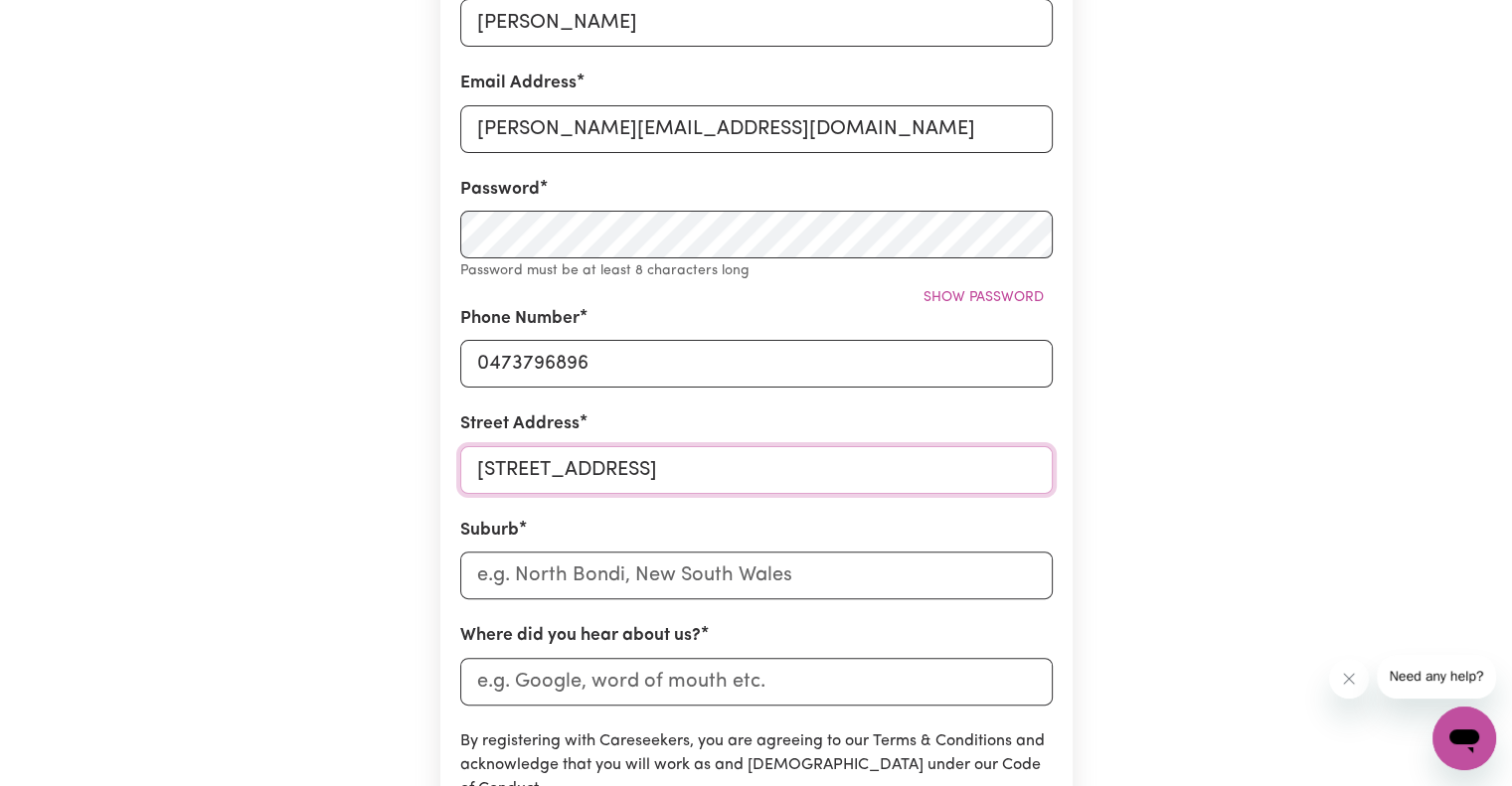 drag, startPoint x: 695, startPoint y: 465, endPoint x: 399, endPoint y: 458, distance: 296.0828 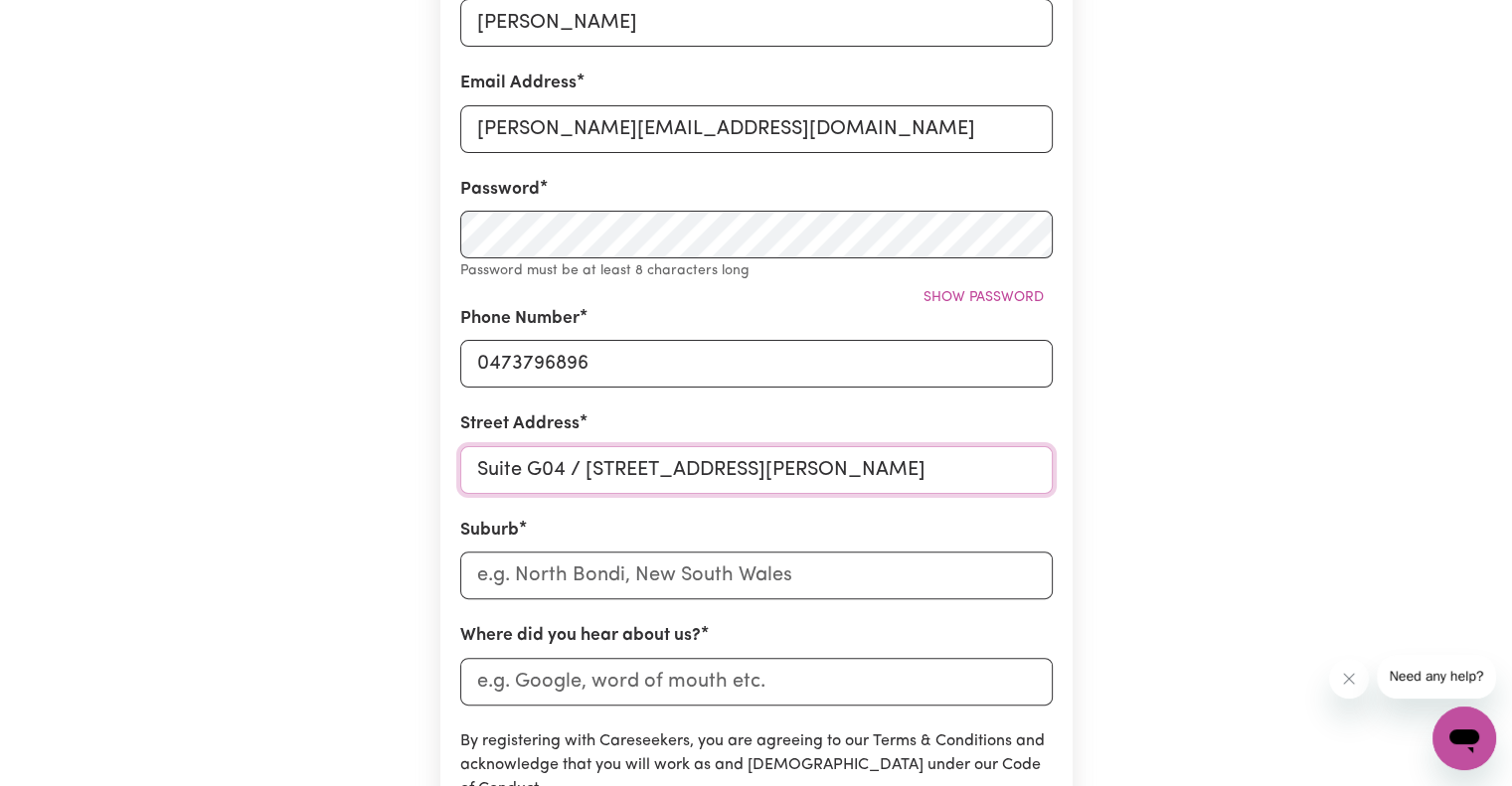 type on "Suite G04 / 63-65 Johnston Street" 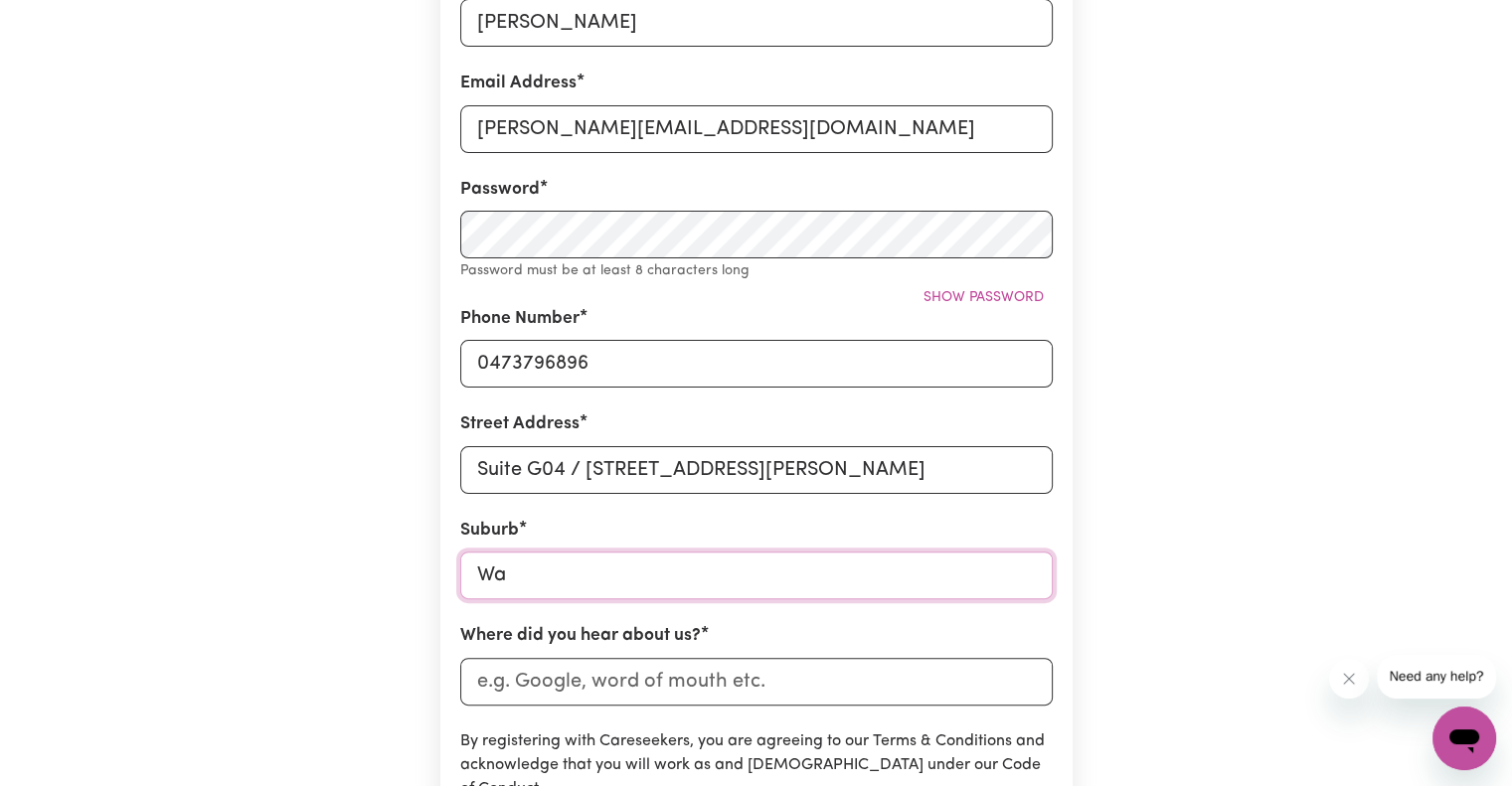 type on "Wag" 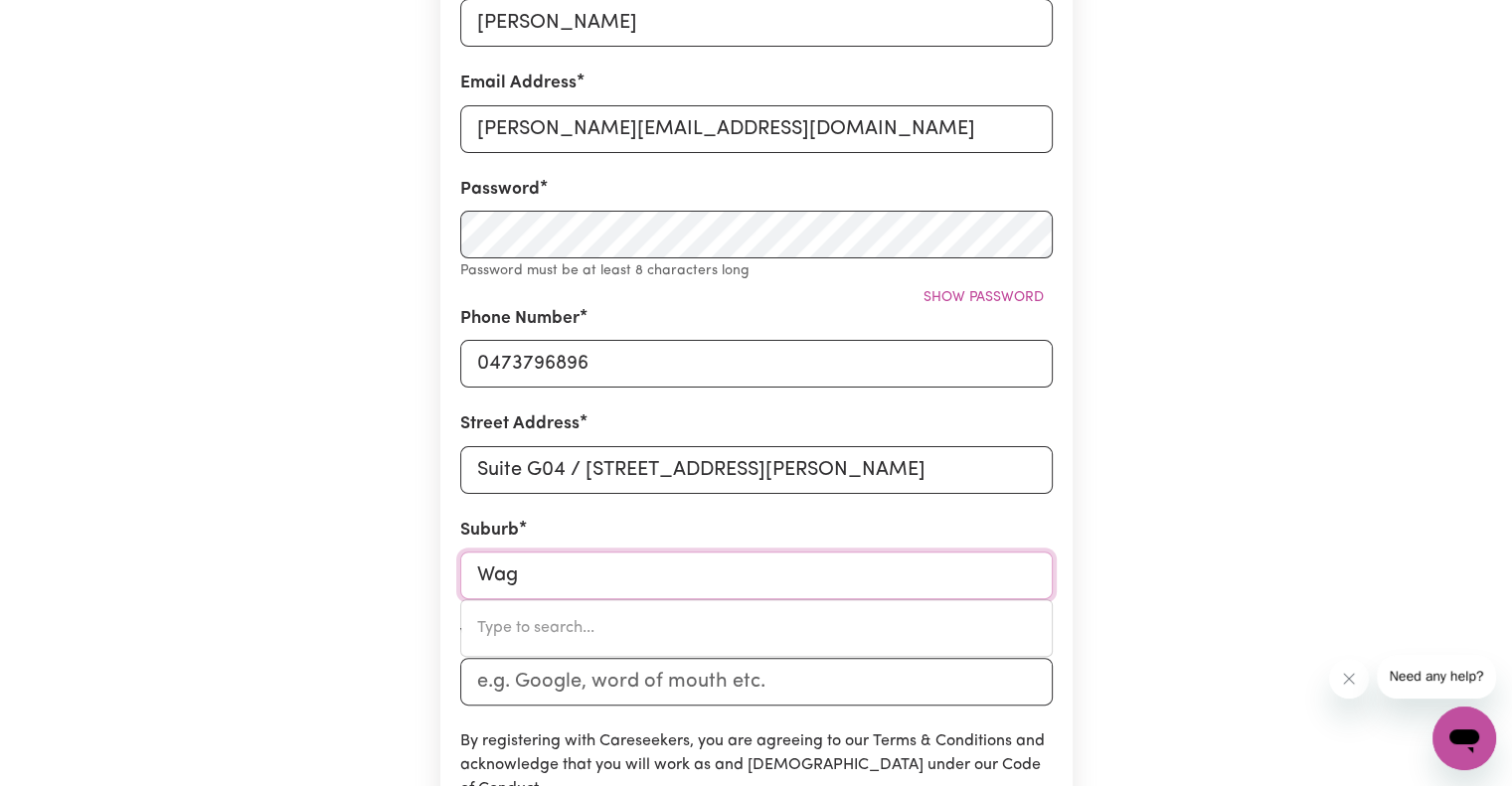 type on "WagAIT BEACH, Northern Territory, 0822" 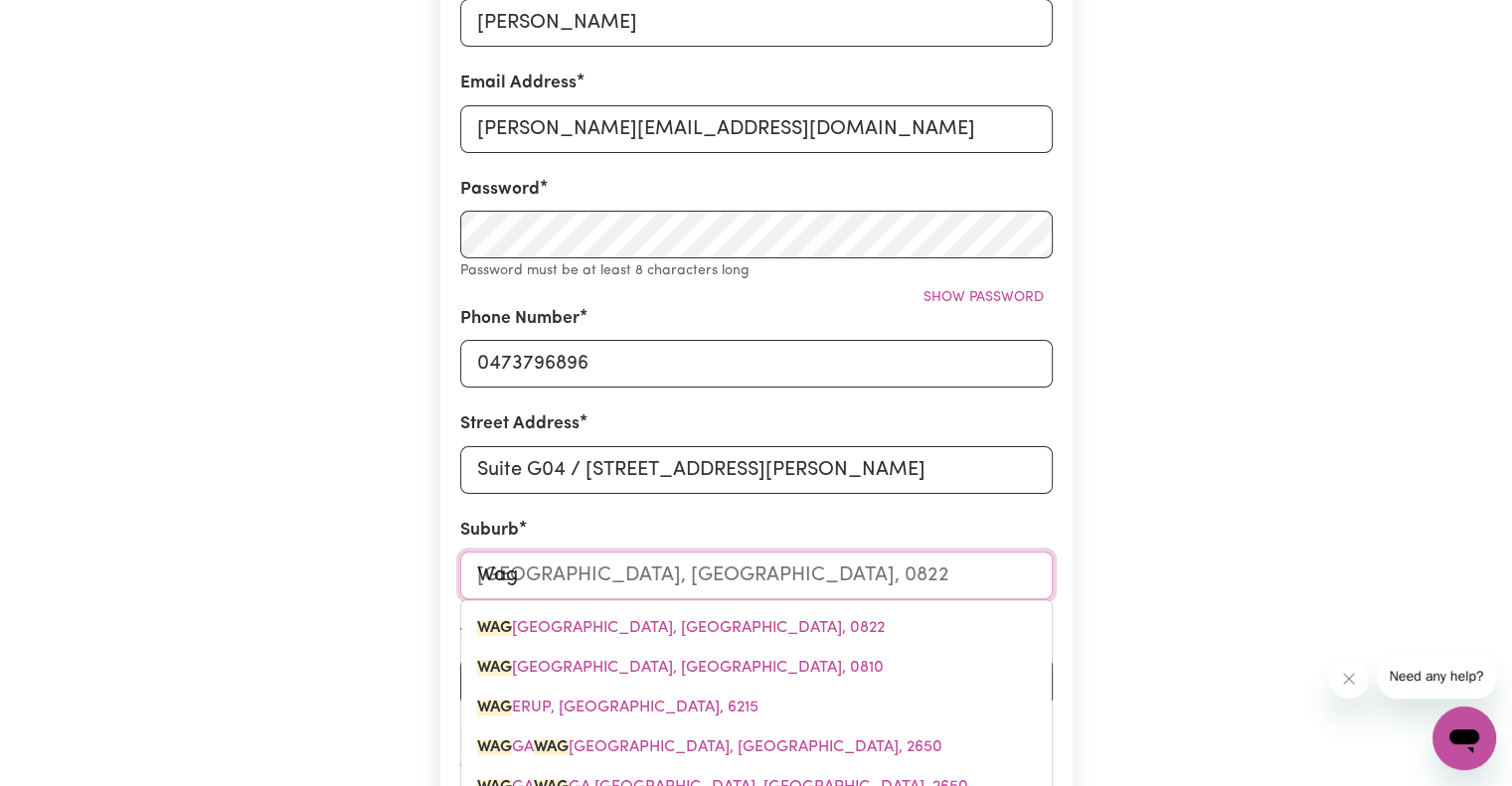 type on "Wagg" 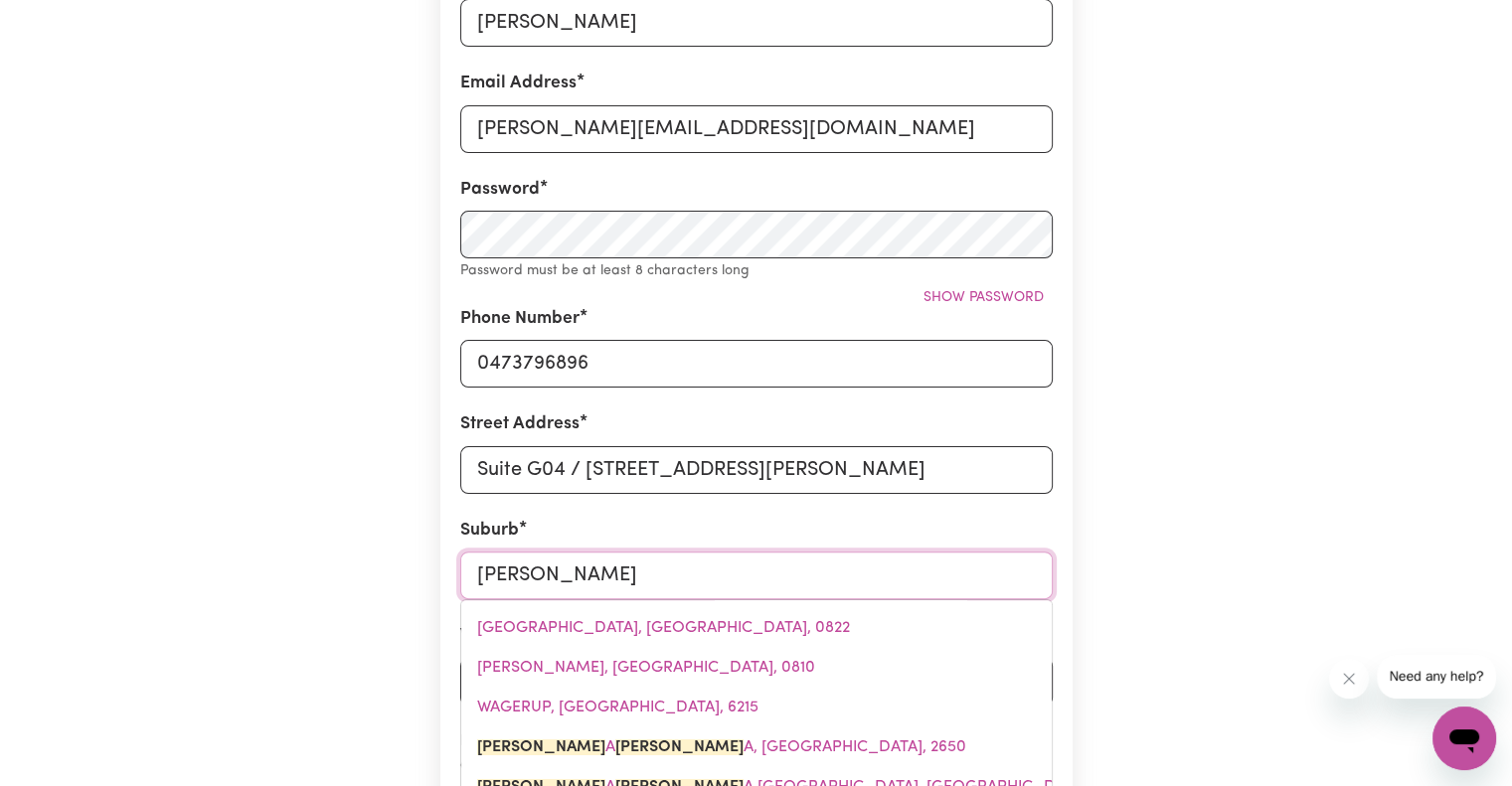 type on "WaggA WAGGA, New South Wales, 2650" 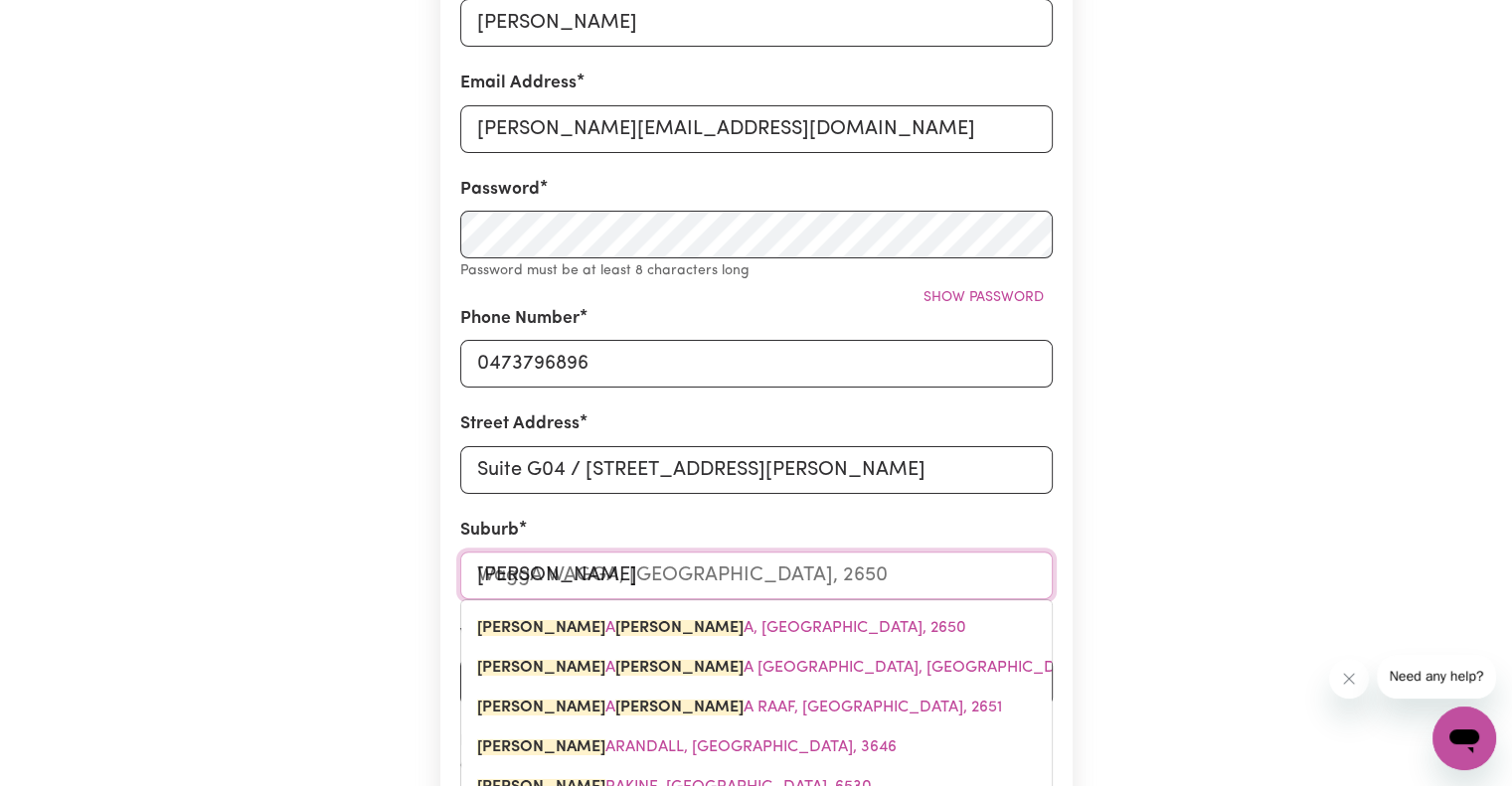 type on "Wagga" 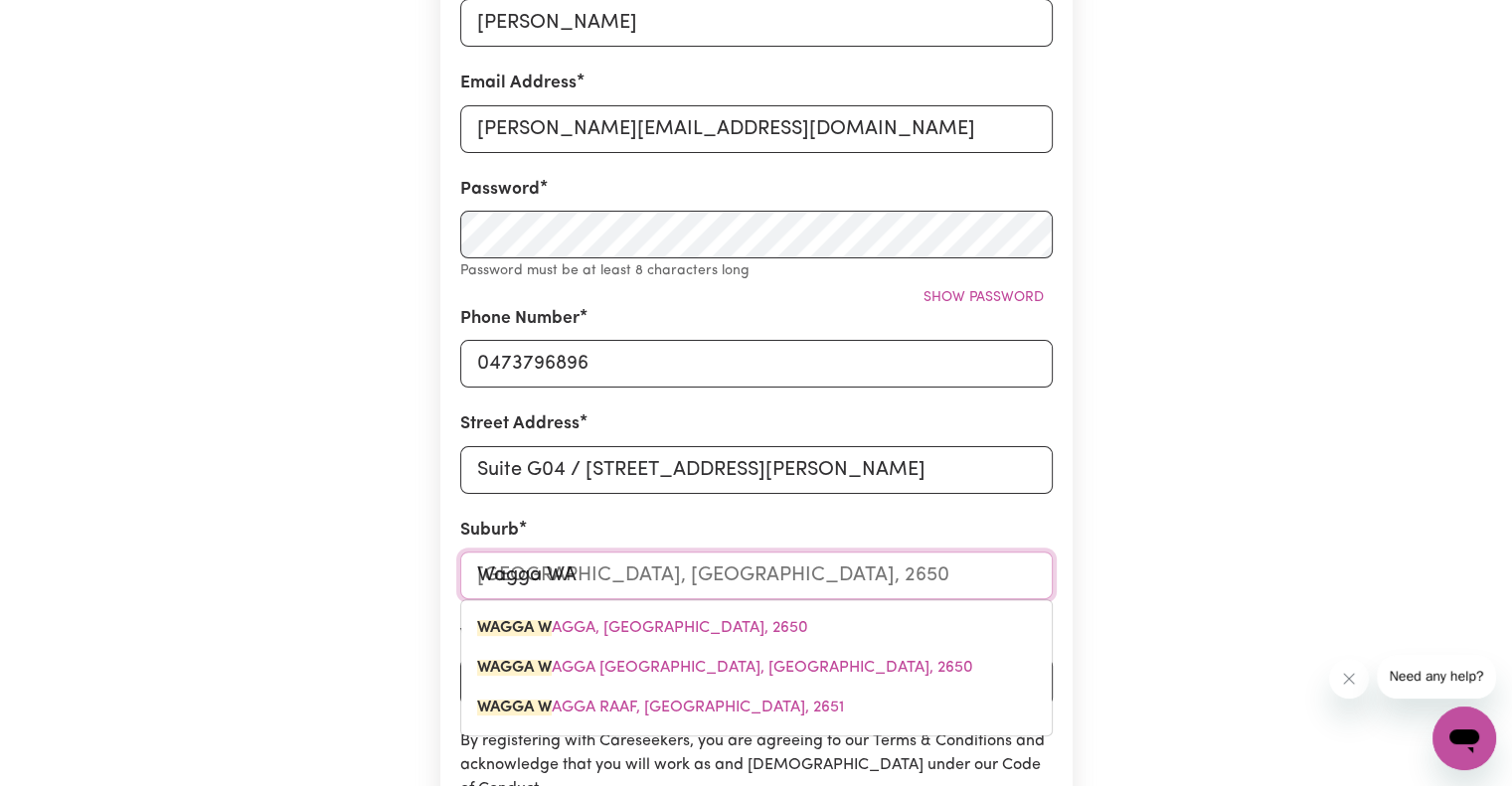type on "Wagga WAg" 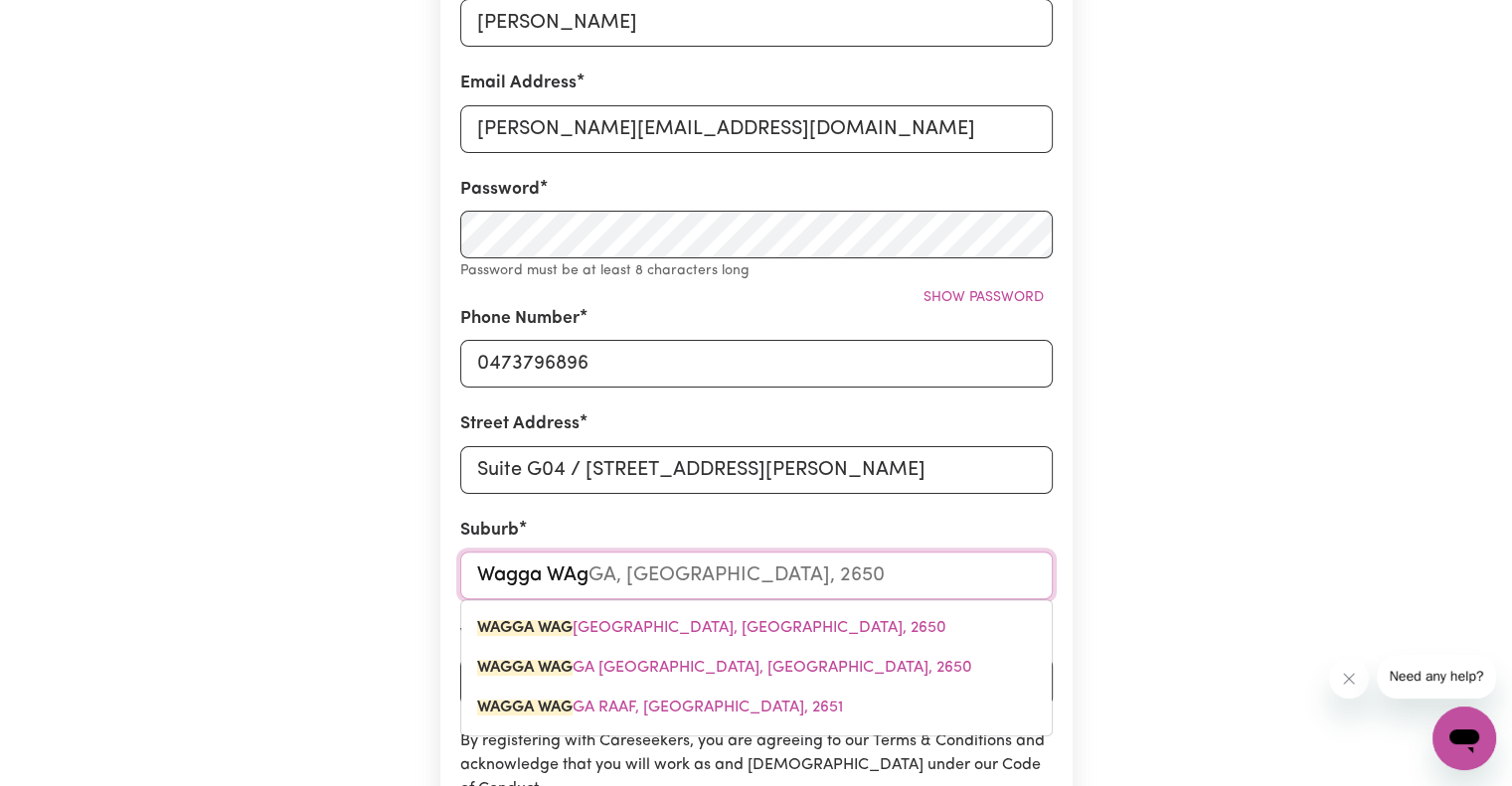 type on "Wagga WAgg" 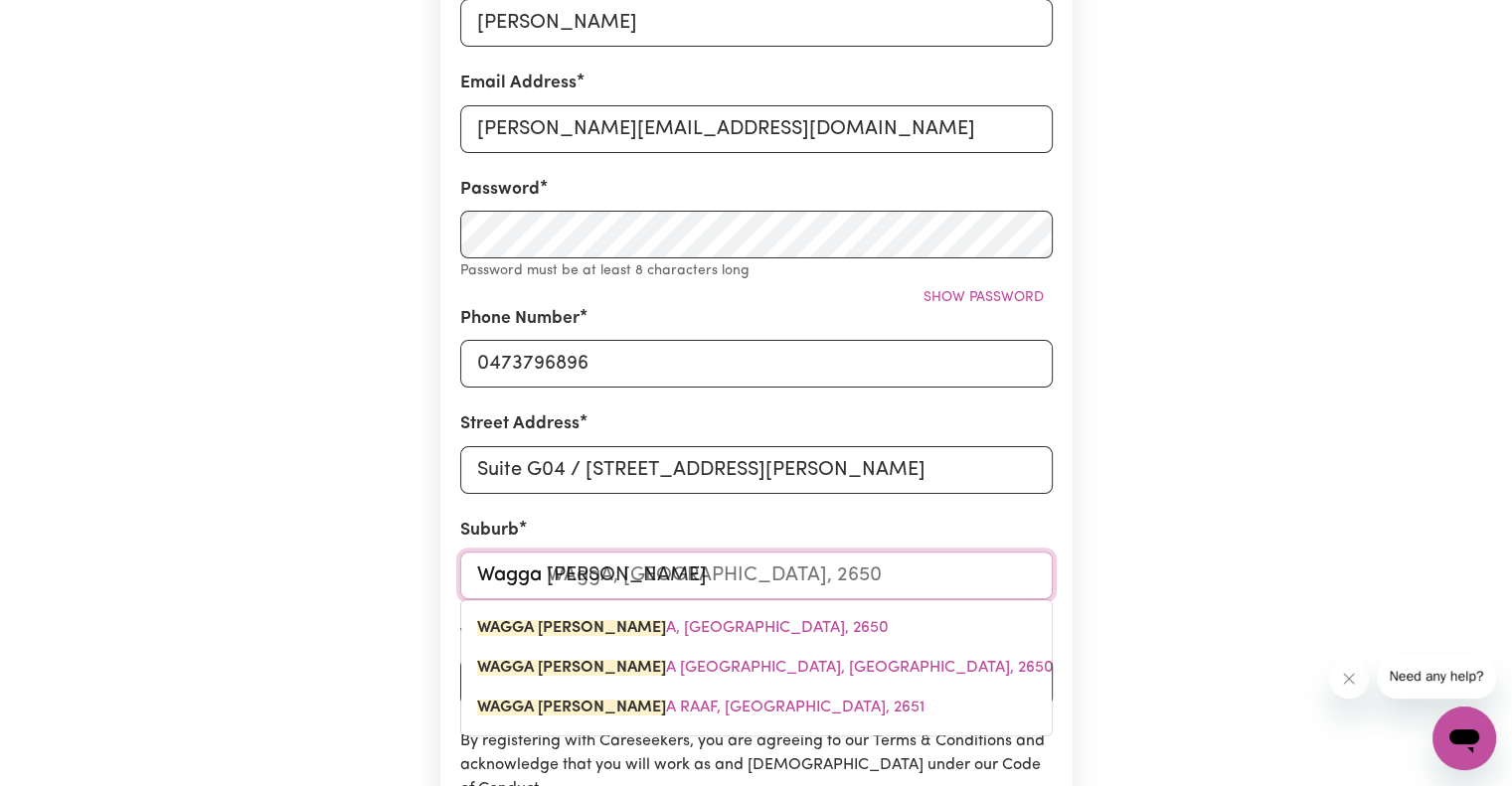 type on "Wagga WAgga" 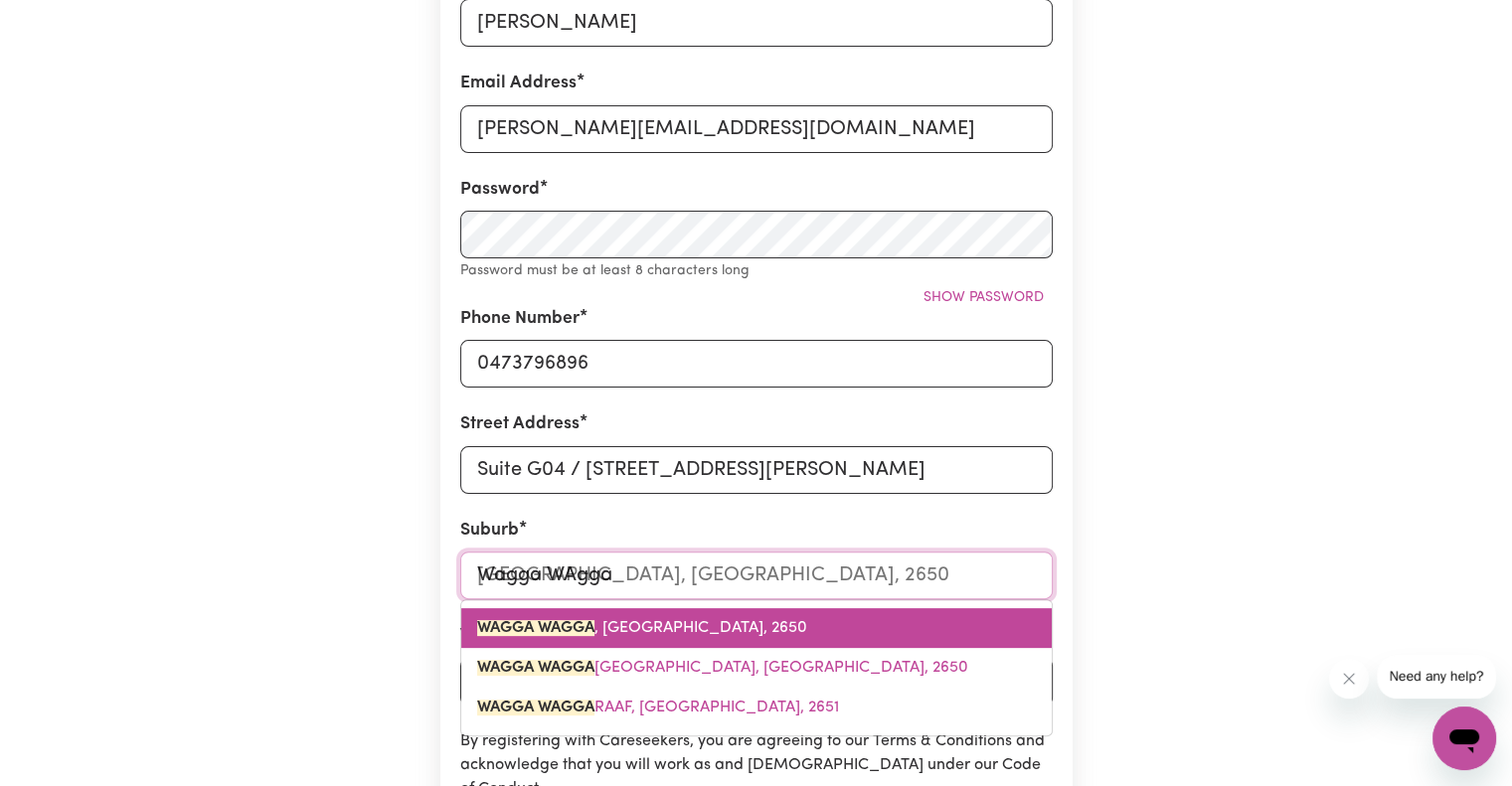 click on "WAGGA WAGGA , New South Wales, 2650" at bounding box center (756, 628) 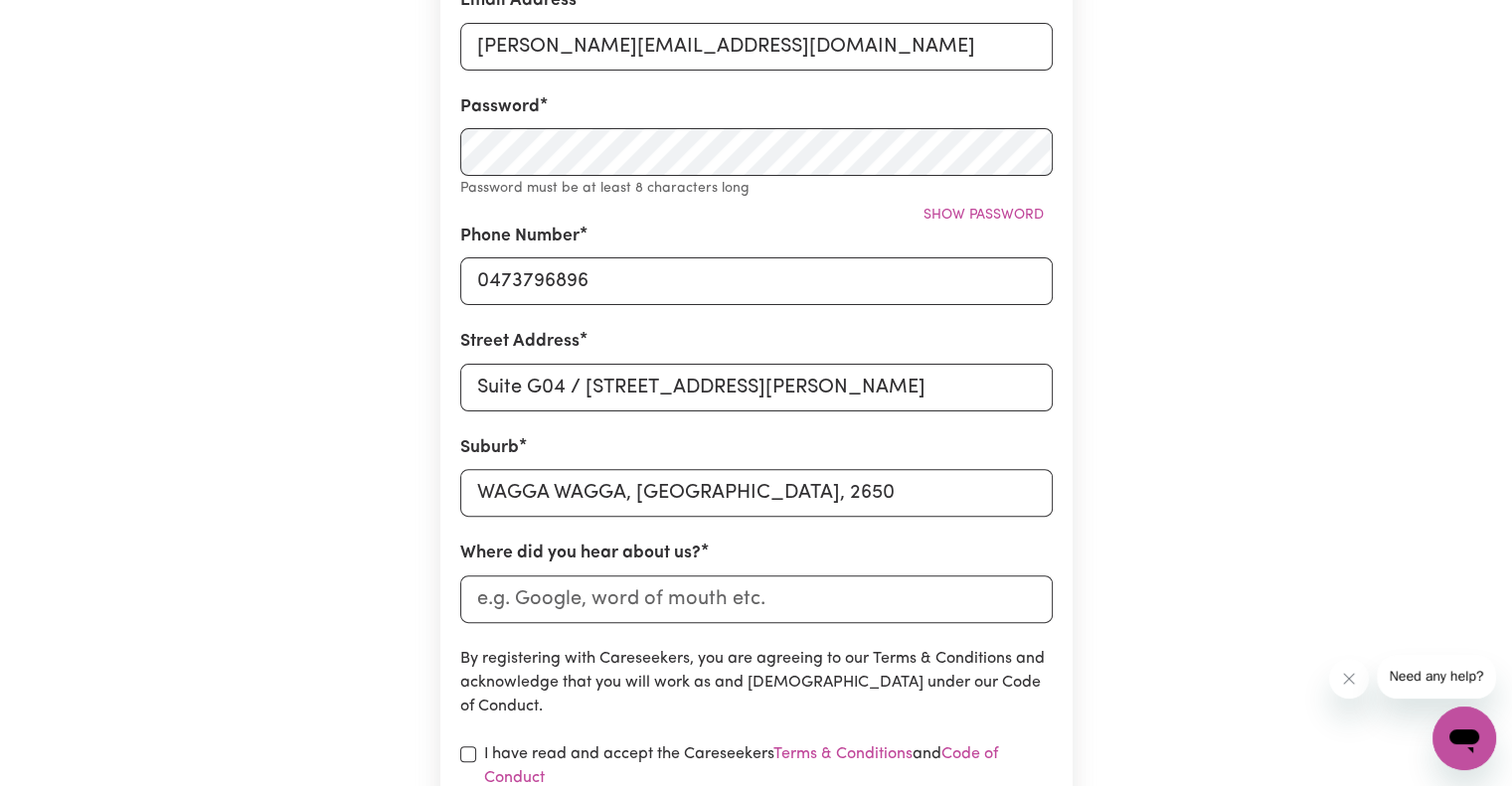 scroll, scrollTop: 497, scrollLeft: 0, axis: vertical 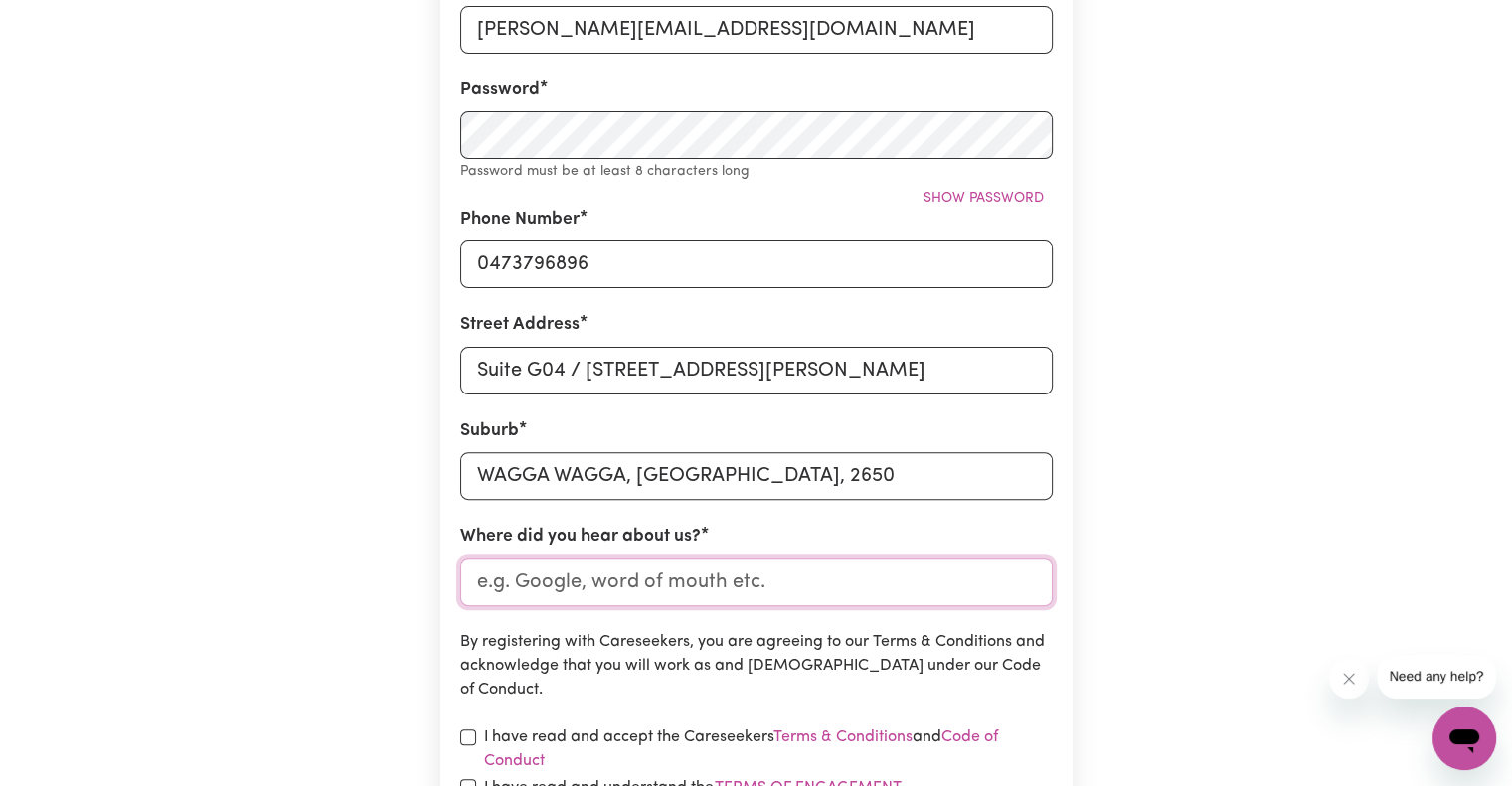 click on "Where did you hear about us?" at bounding box center (756, 582) 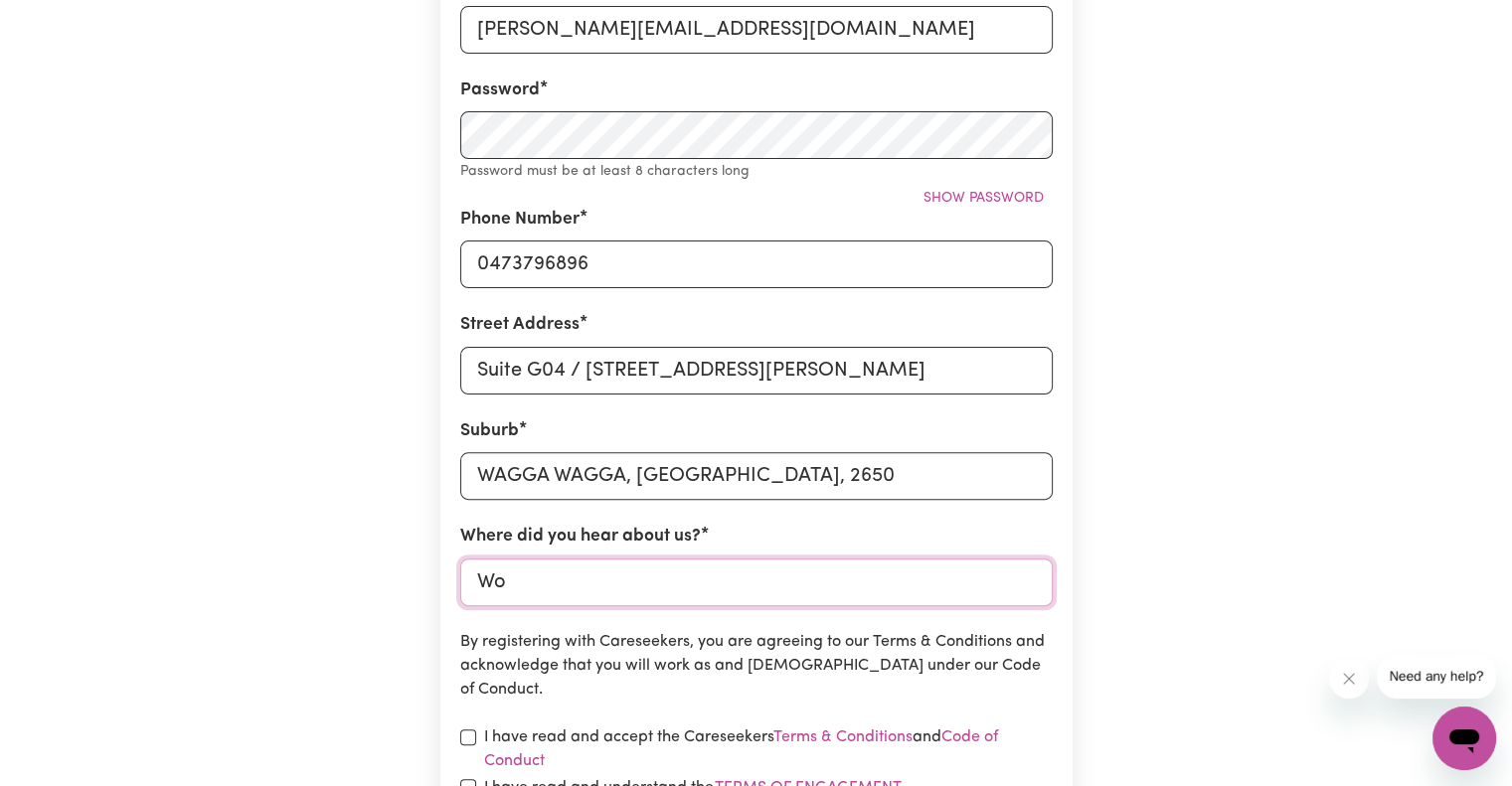 type on "W" 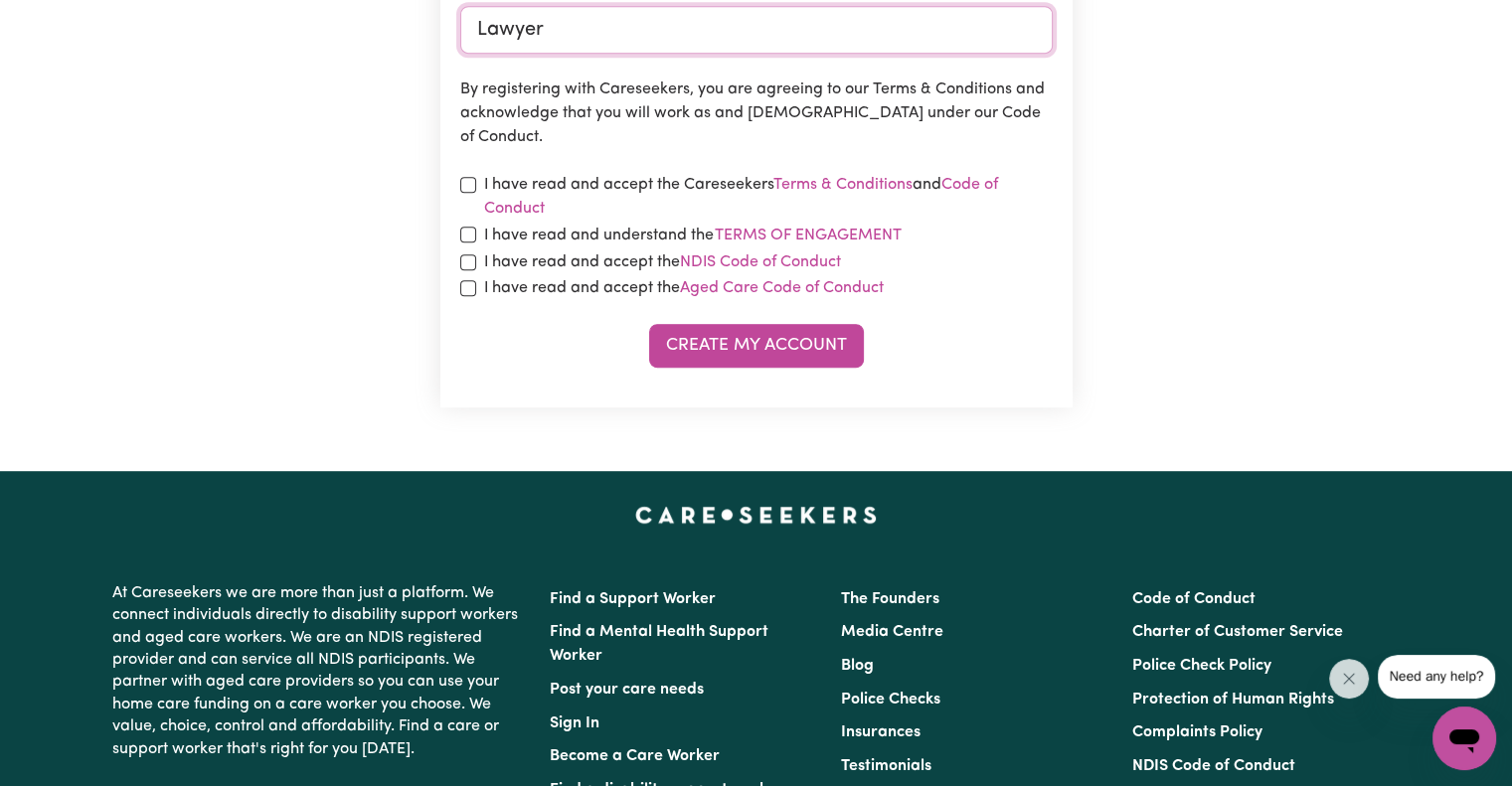 scroll, scrollTop: 1093, scrollLeft: 0, axis: vertical 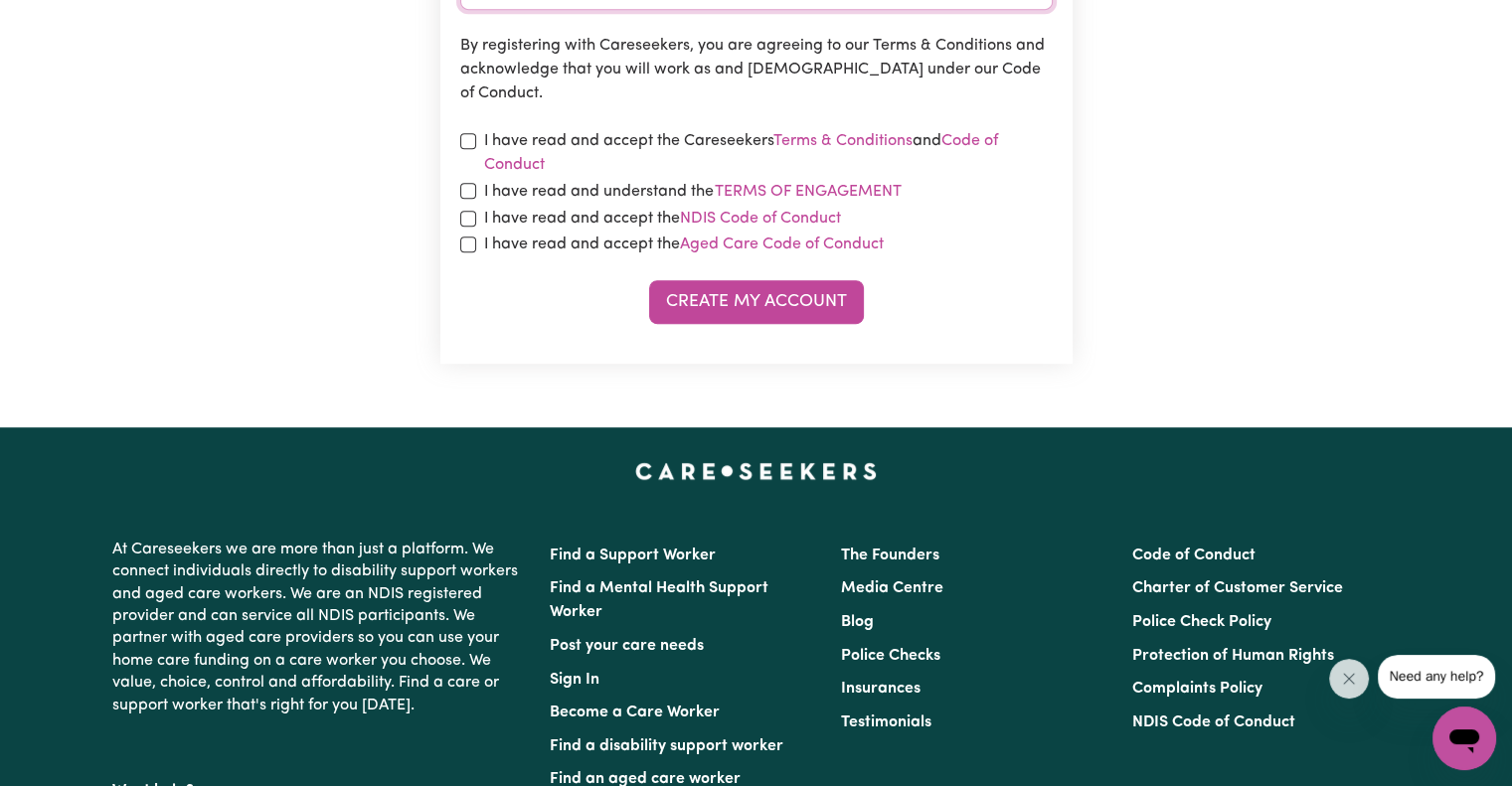 type on "Lawyer" 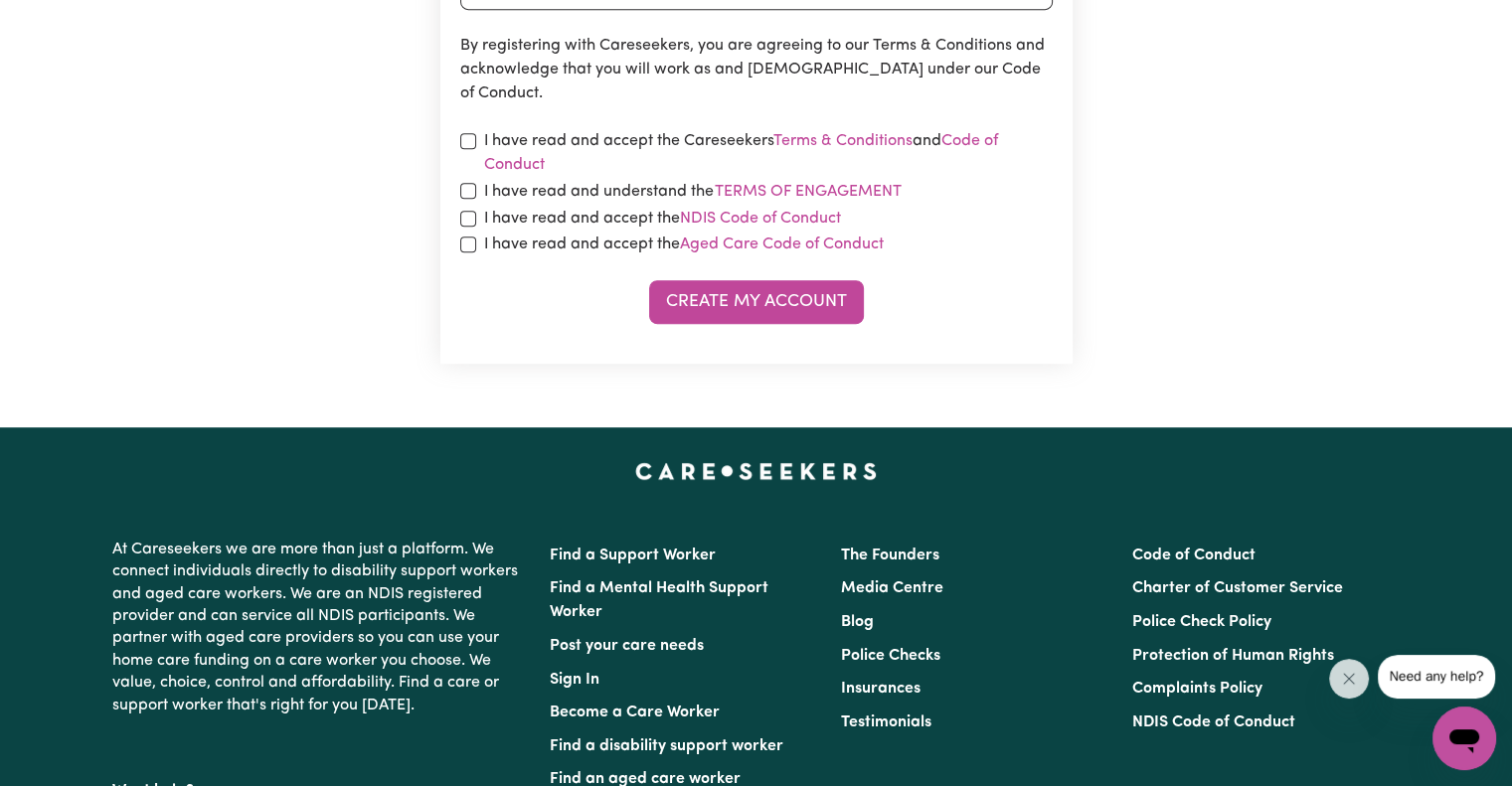 click on "I have read and accept the Careseekers  Terms & Conditions  and  Code of Conduct" at bounding box center [756, 153] 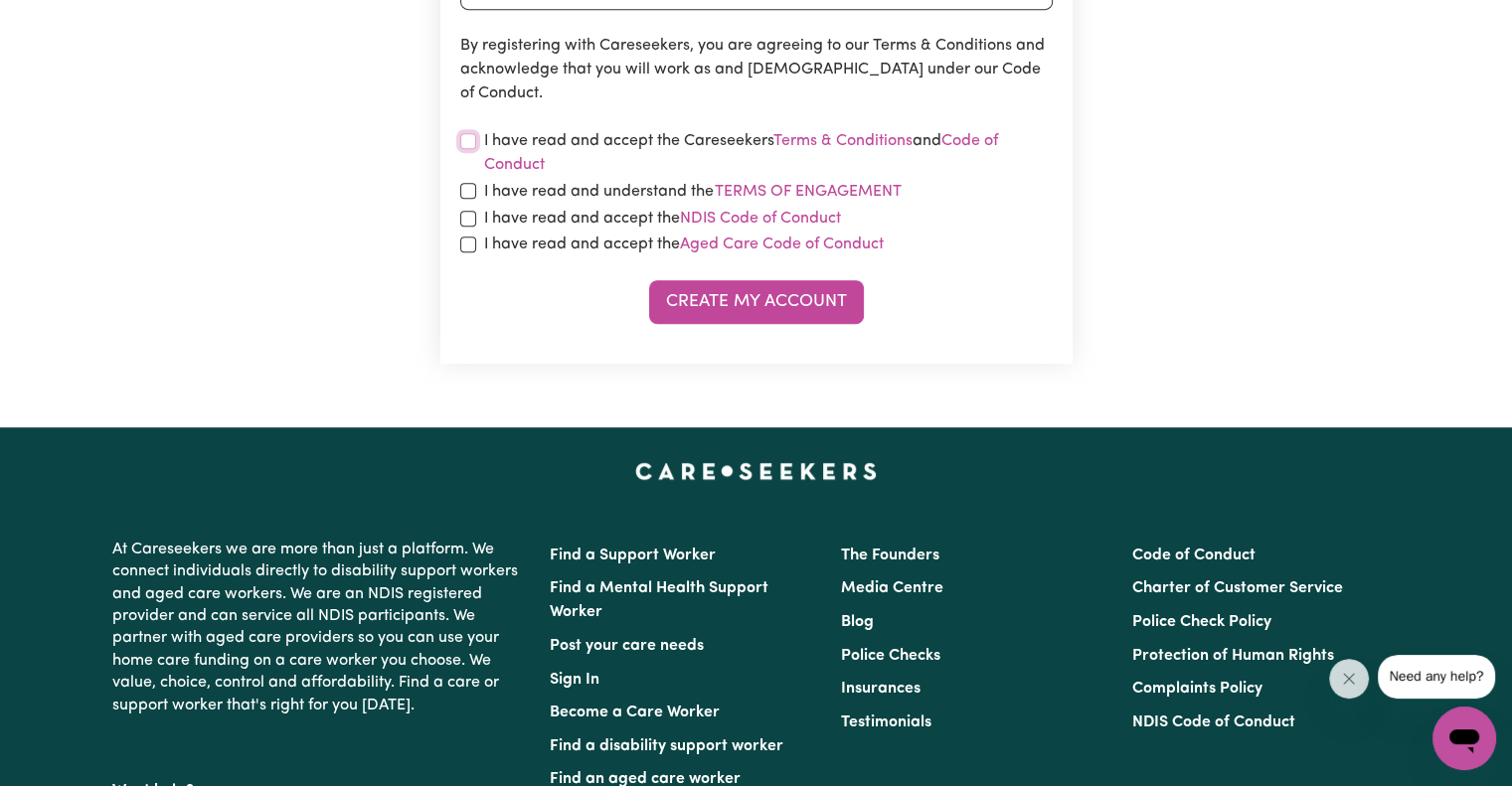 drag, startPoint x: 467, startPoint y: 136, endPoint x: 462, endPoint y: 166, distance: 30.413813 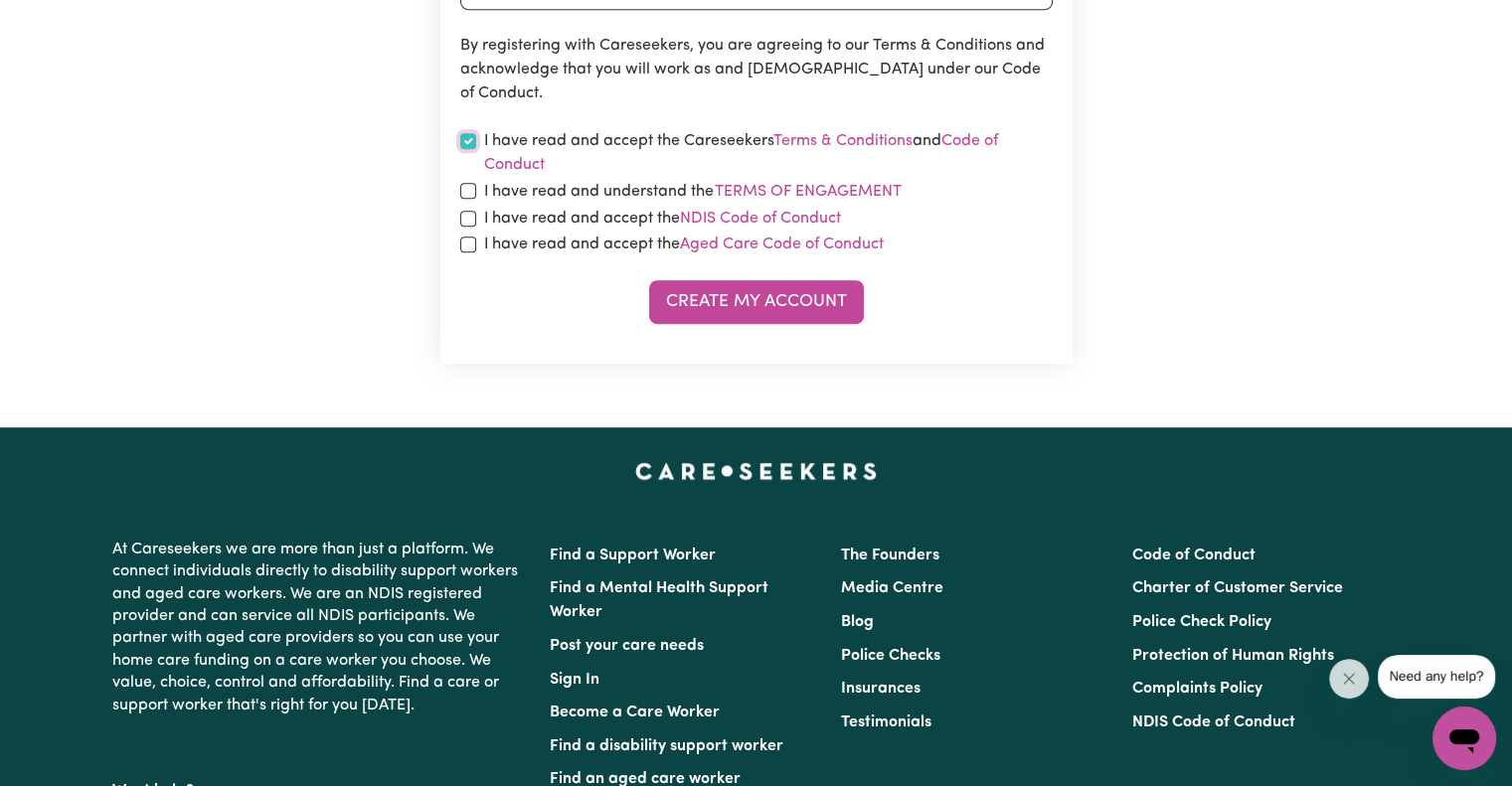checkbox on "true" 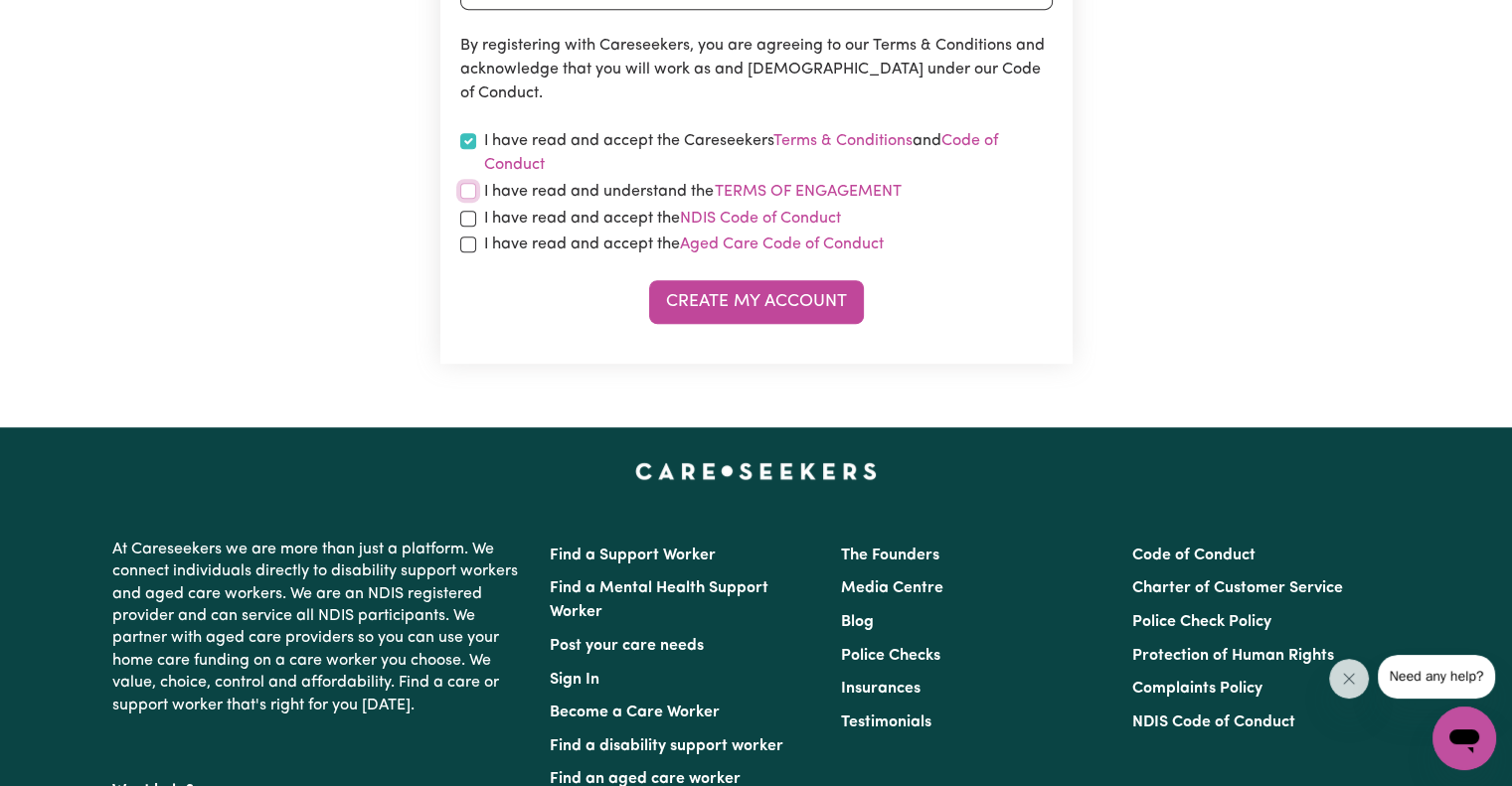 click at bounding box center (468, 191) 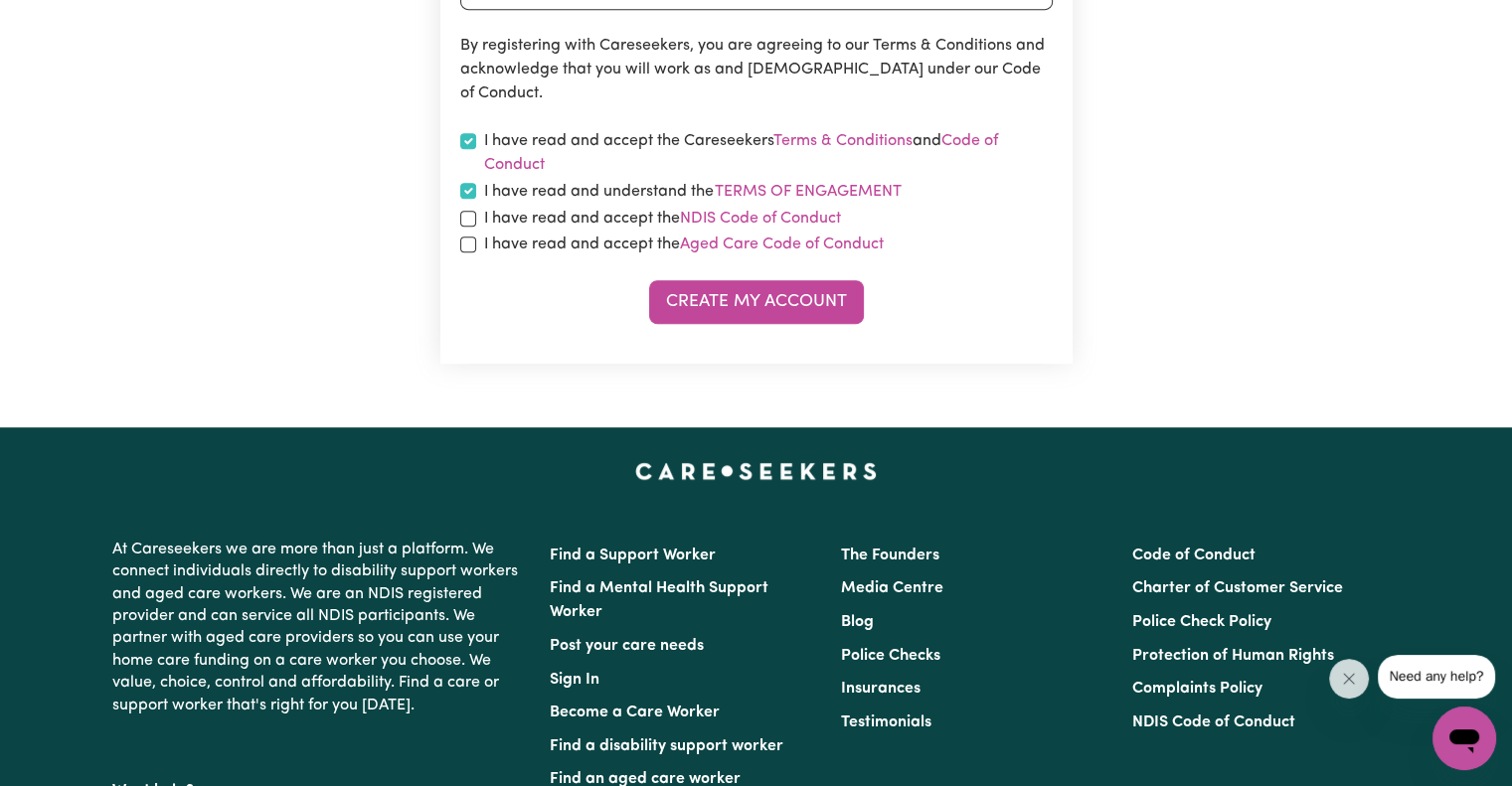 checkbox on "true" 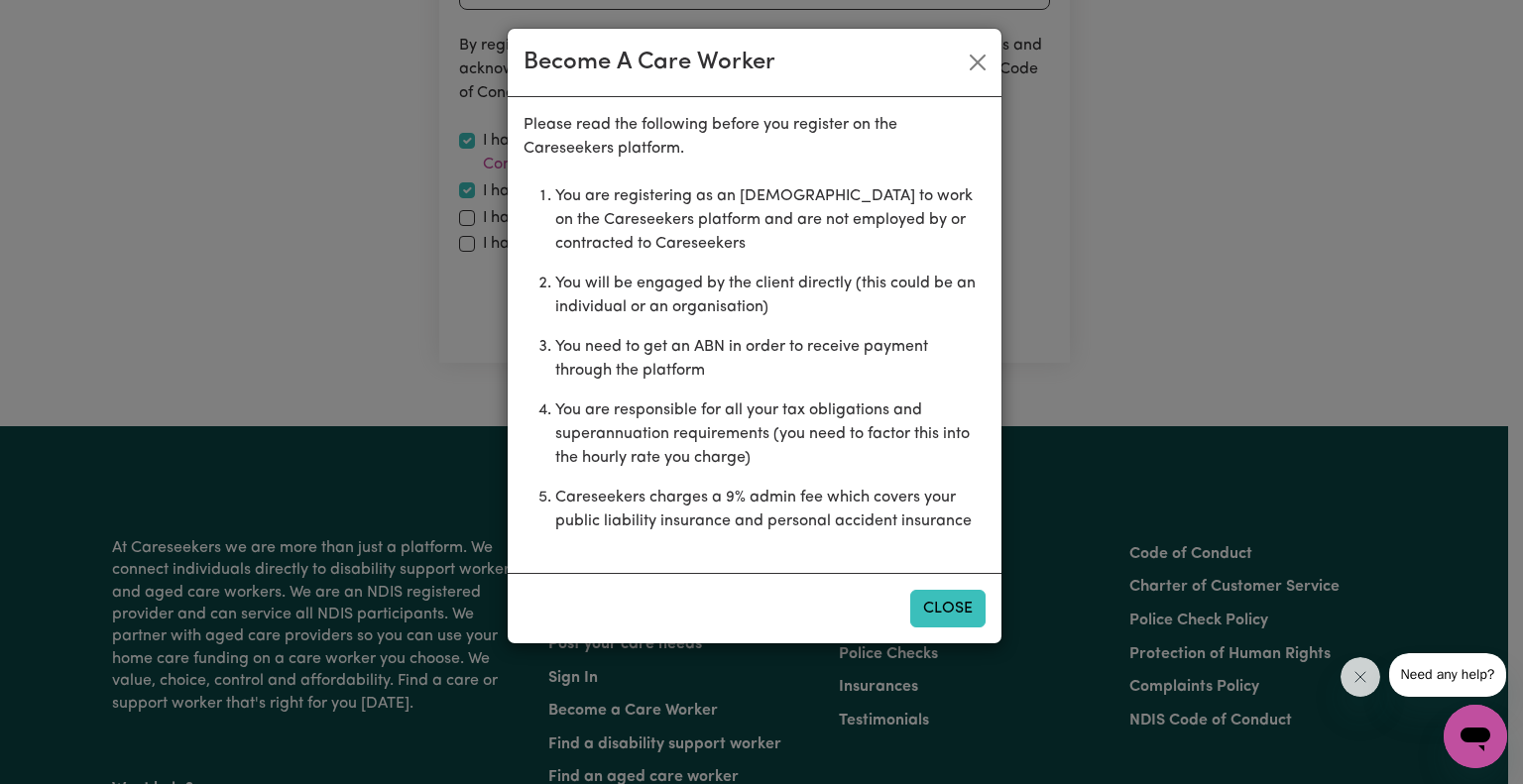 click on "Close" at bounding box center (948, 609) 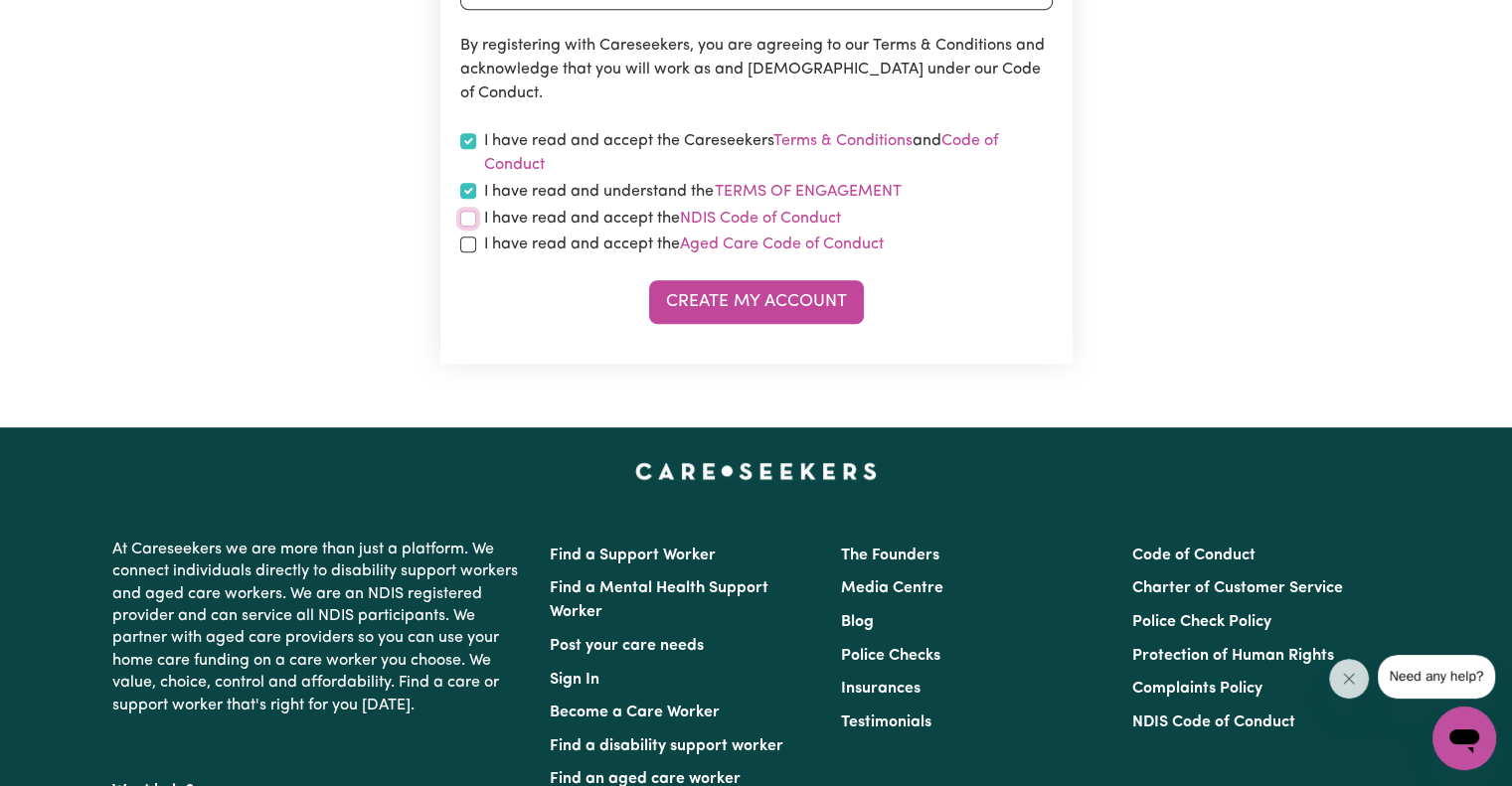click at bounding box center [468, 219] 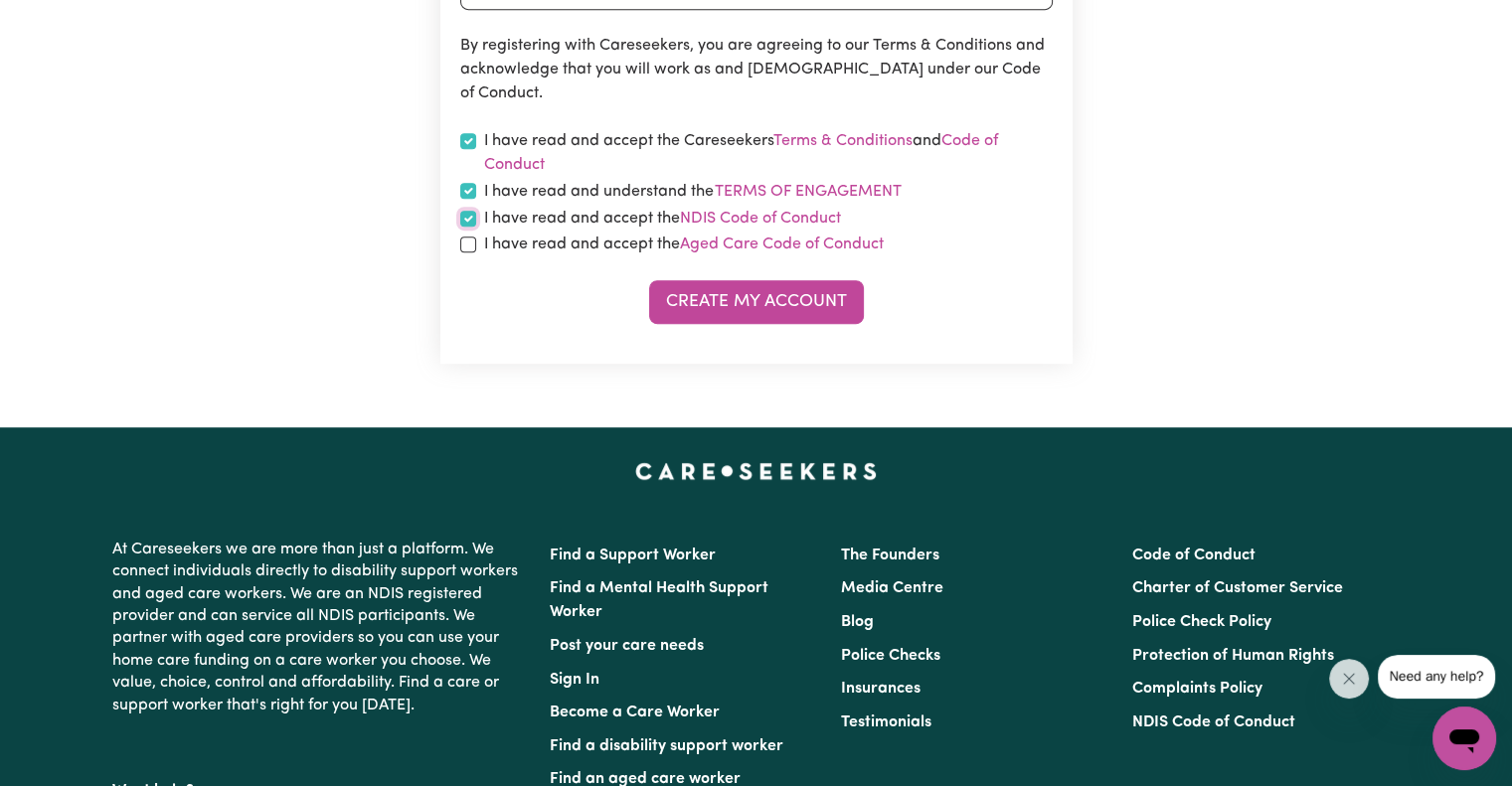 checkbox on "true" 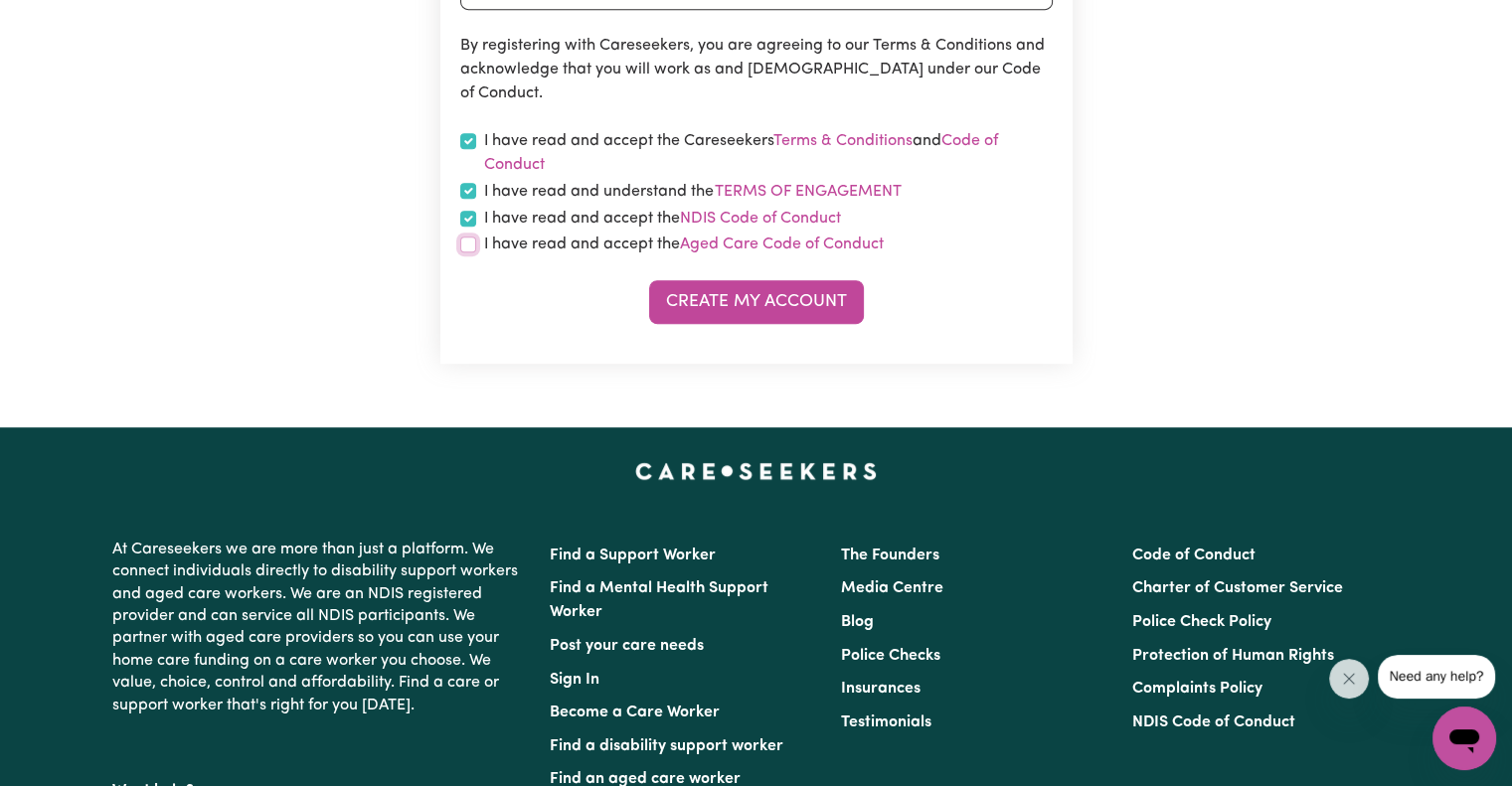 click at bounding box center (468, 244) 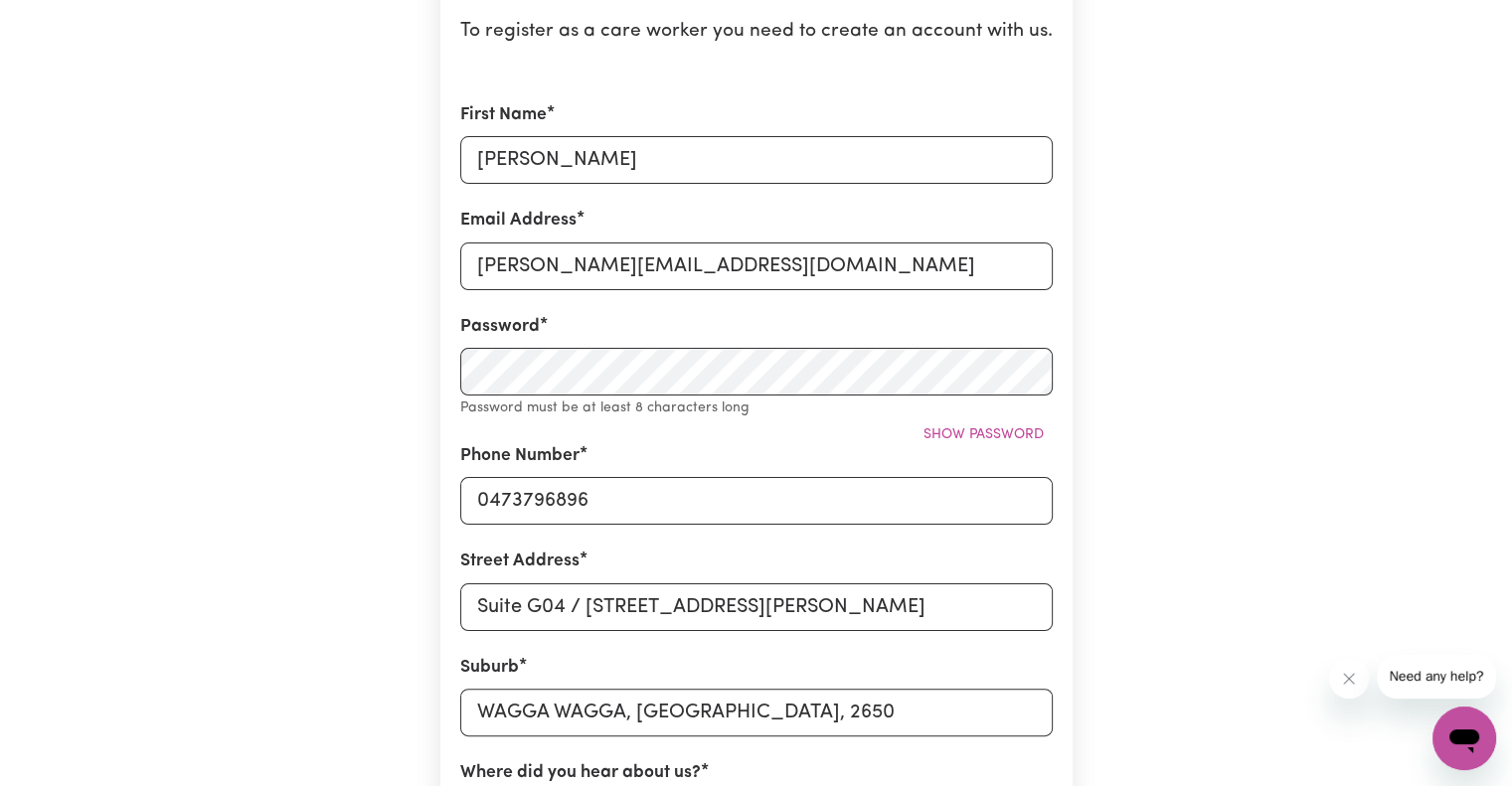 scroll, scrollTop: 199, scrollLeft: 0, axis: vertical 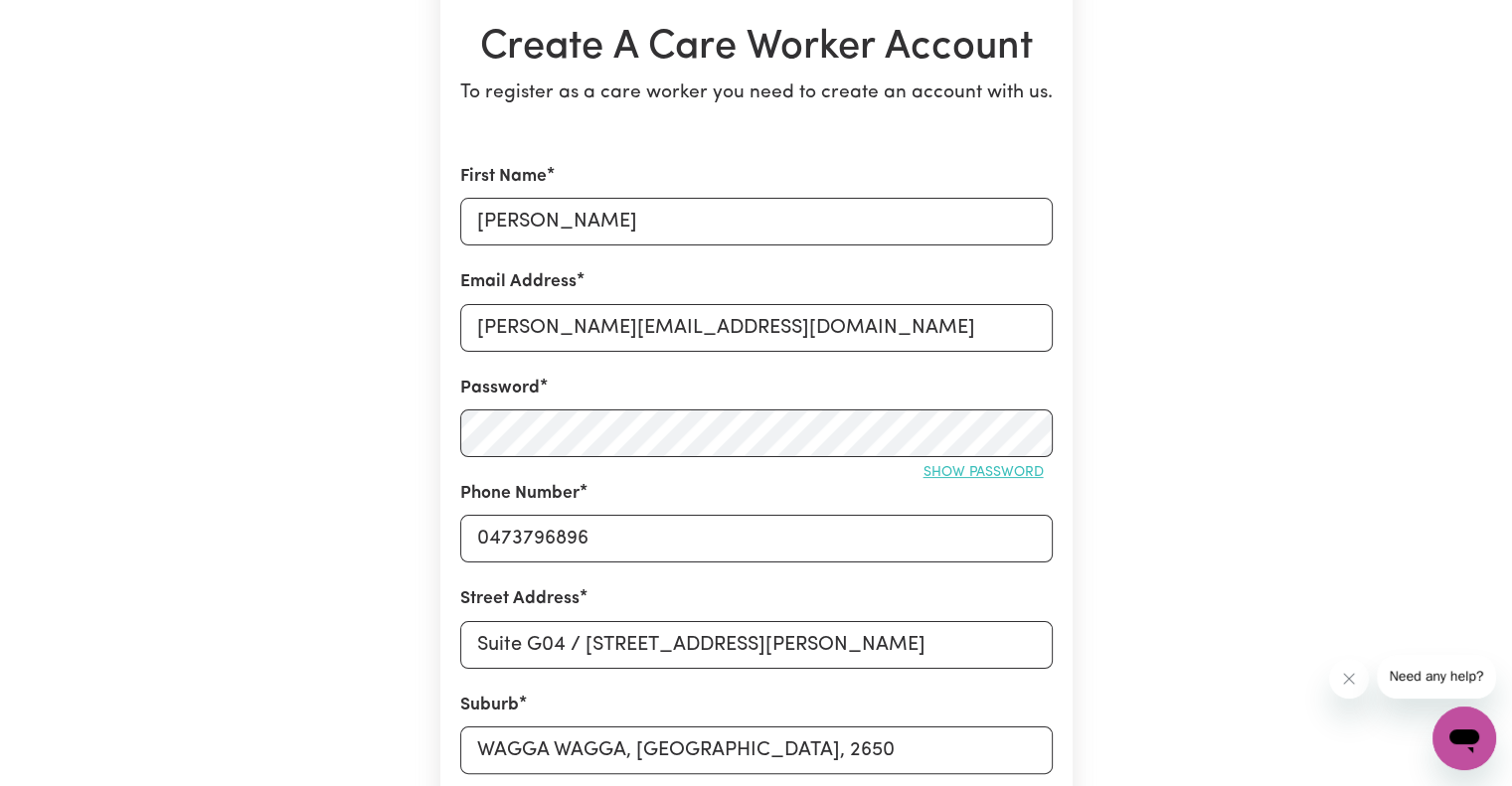 click on "Show password" at bounding box center [983, 472] 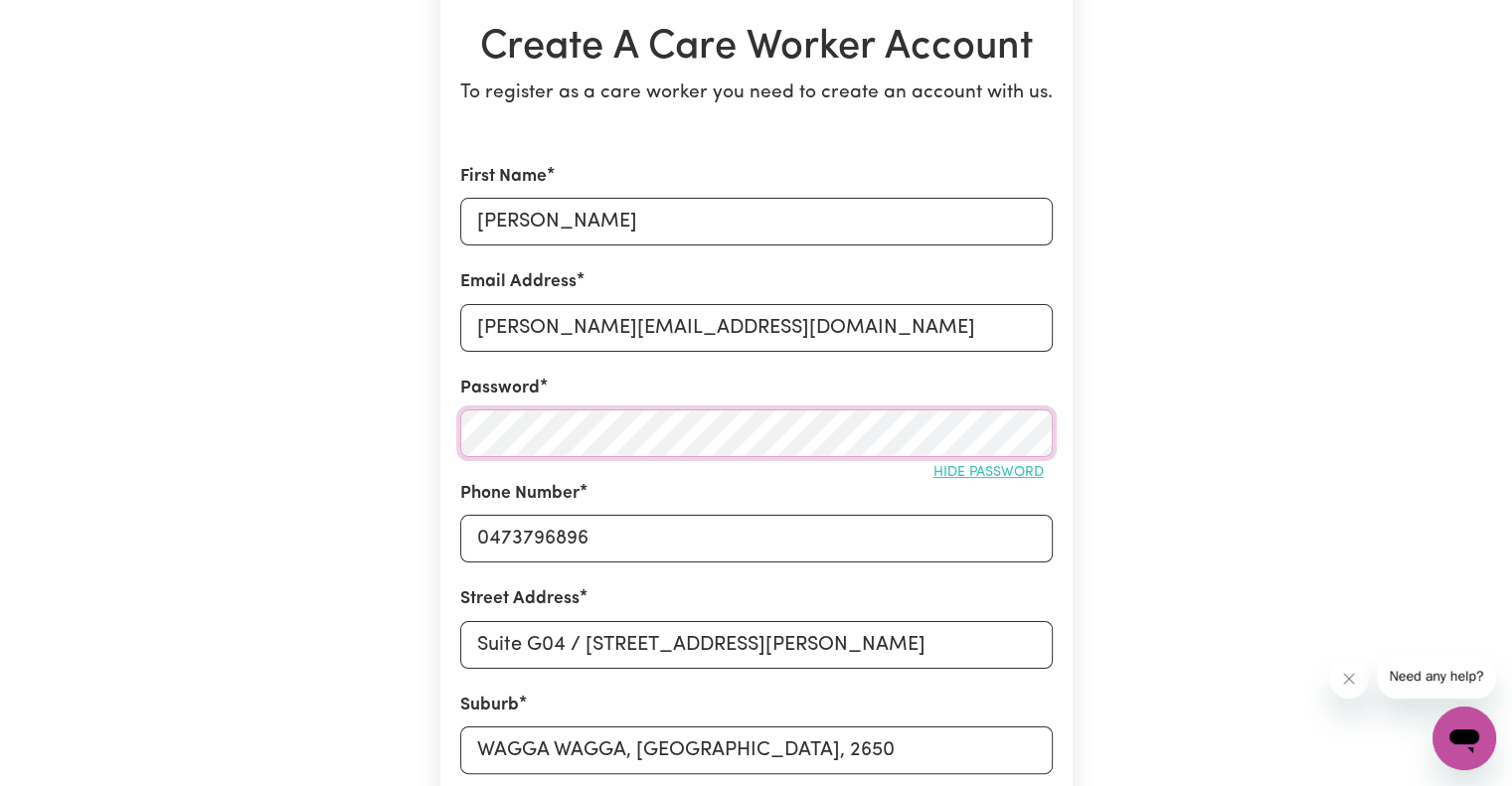 click on "Create A Care Worker Account To register as a care worker you need to create an account with us. First Name Matthew Email Address matt@embracecaresolutions.com.au Password Hide password Phone Number 0473796896 Street Address Suite G04 / 63-65 Johnston Street Suburb WAGGA WAGGA, New South Wales, 2650 Where did you hear about us? Lawyer By registering with Careseekers, you are agreeing to our Terms & Conditions and acknowledge that you will work as and Independent Contractor under our Code of Conduct. I have read and accept the Careseekers  Terms & Conditions  and  Code of Conduct I have read and understand the  Terms of Engagement I have read and accept the  NDIS Code of Conduct I have read and accept the  Aged Care Code of Conduct Create My Account" at bounding box center [756, 584] 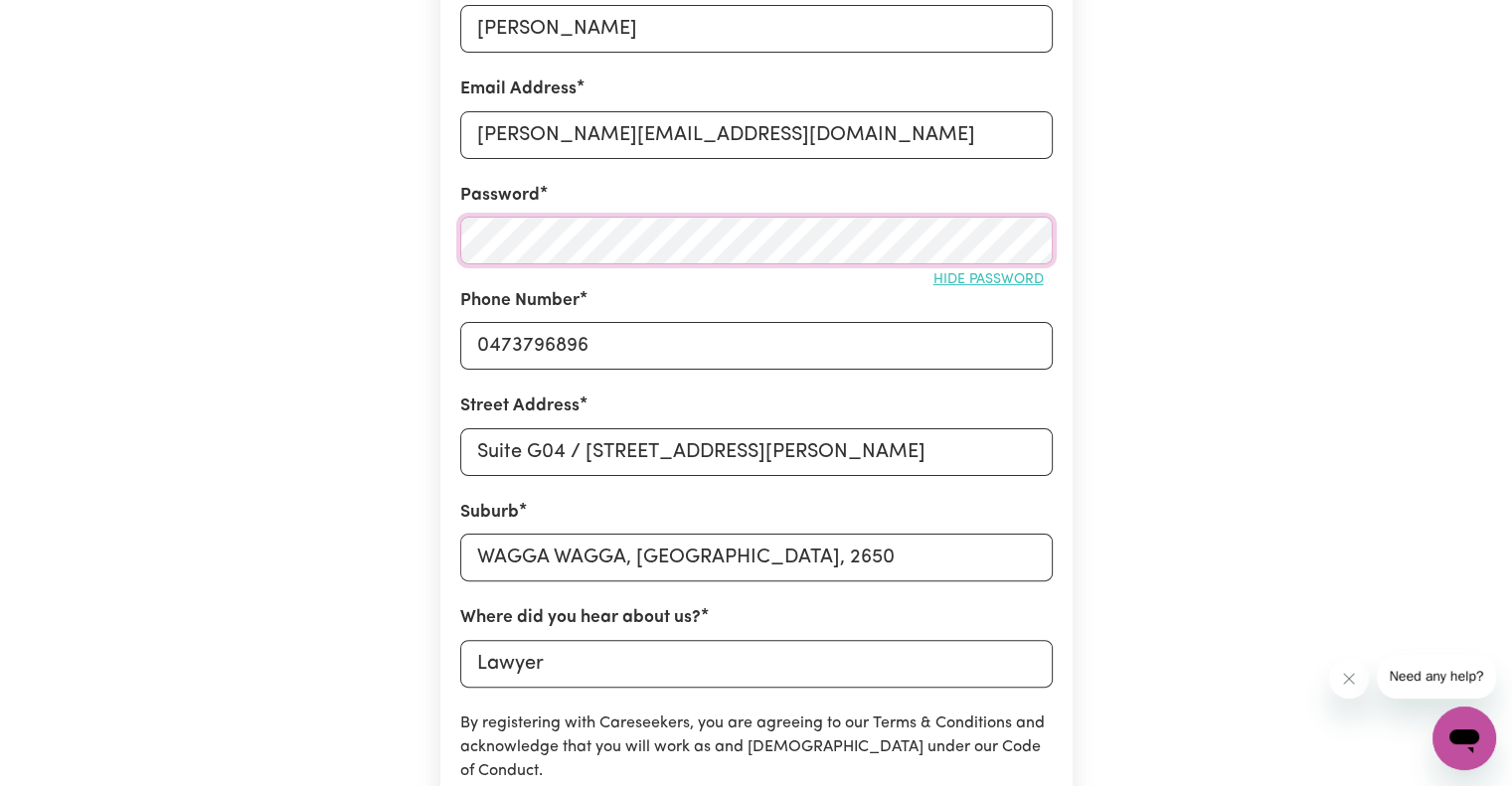 scroll, scrollTop: 397, scrollLeft: 0, axis: vertical 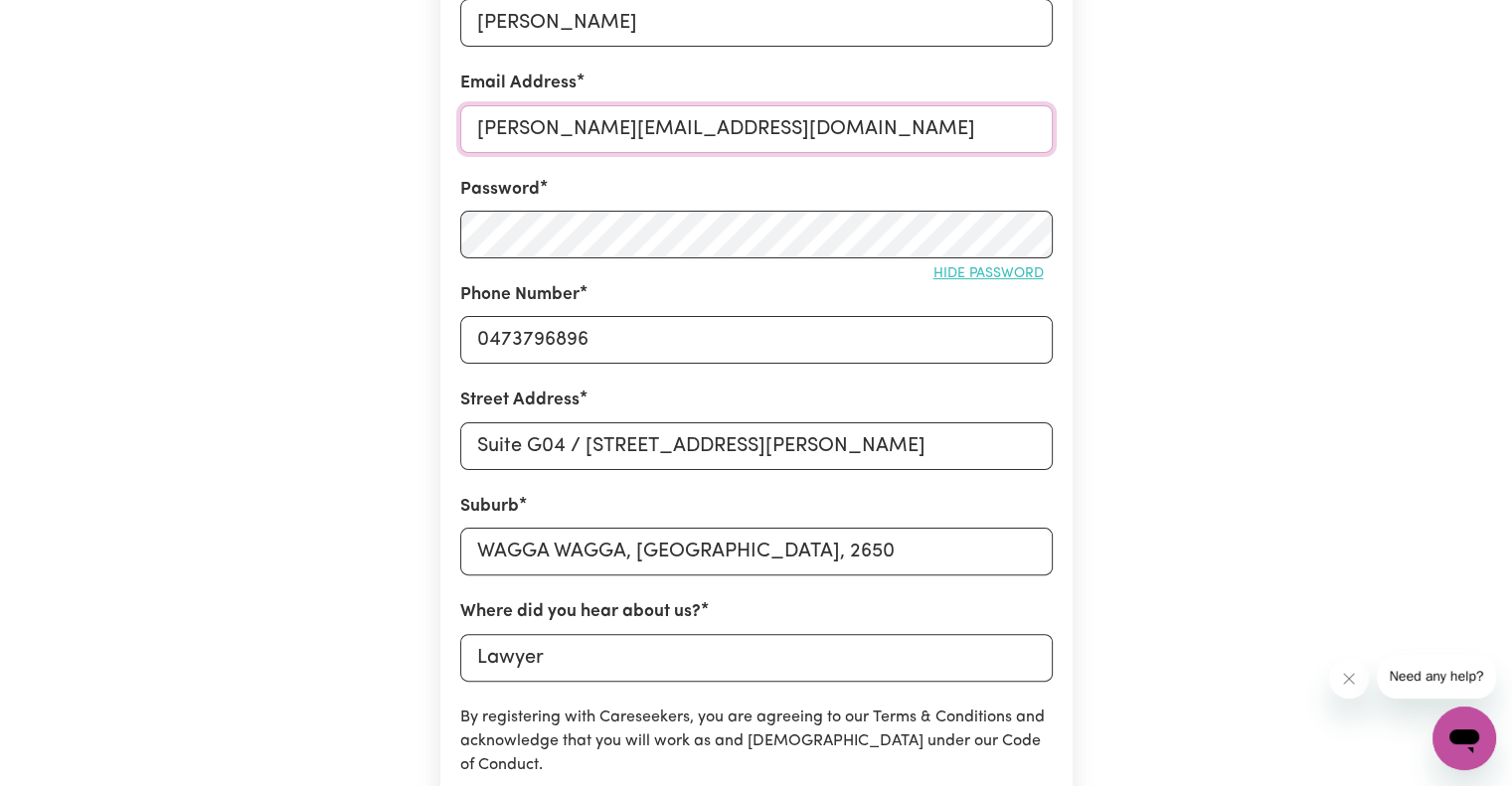 click on "matt@embracecaresolutions.com.au" at bounding box center (756, 129) 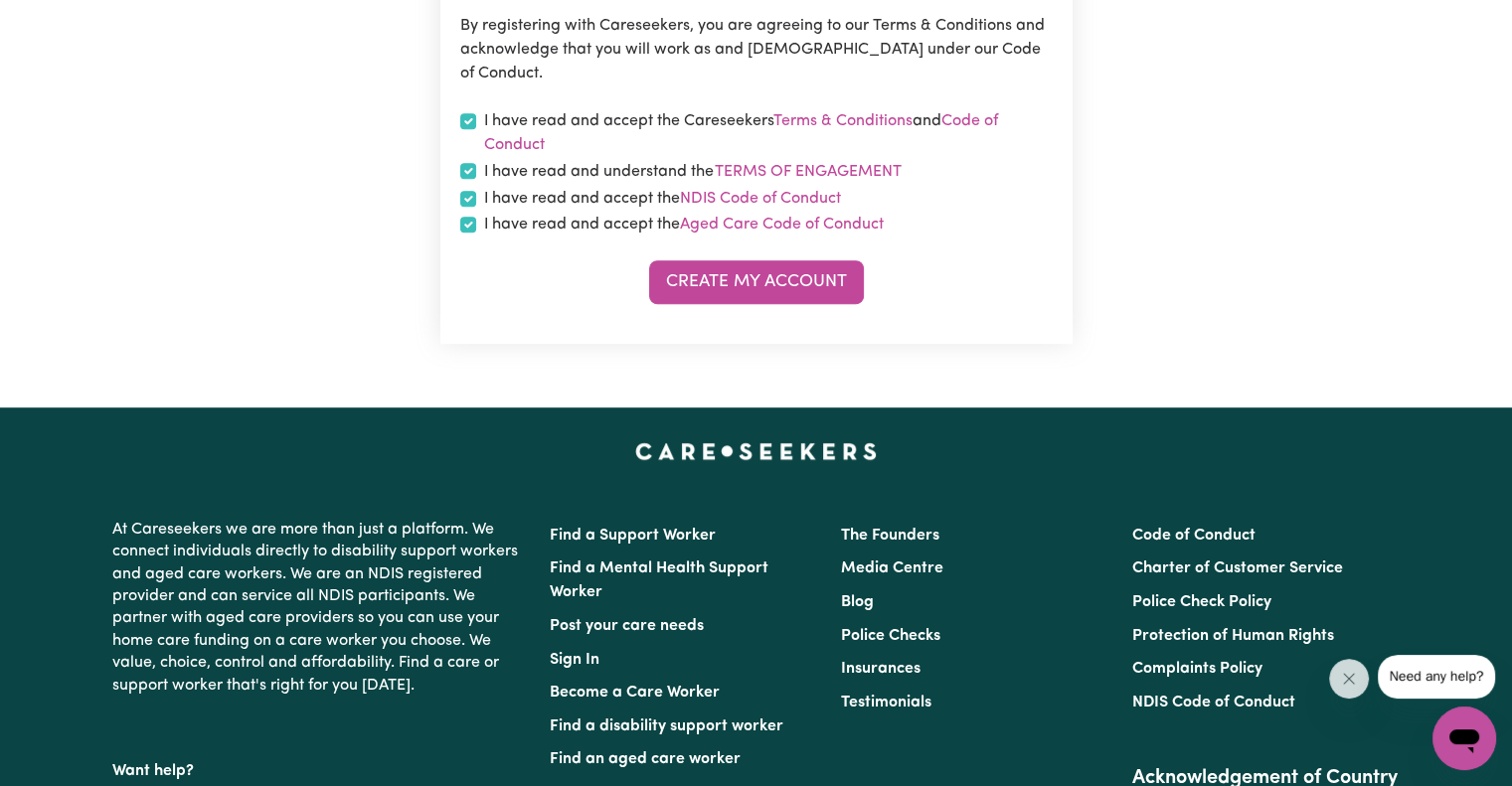 scroll, scrollTop: 1093, scrollLeft: 0, axis: vertical 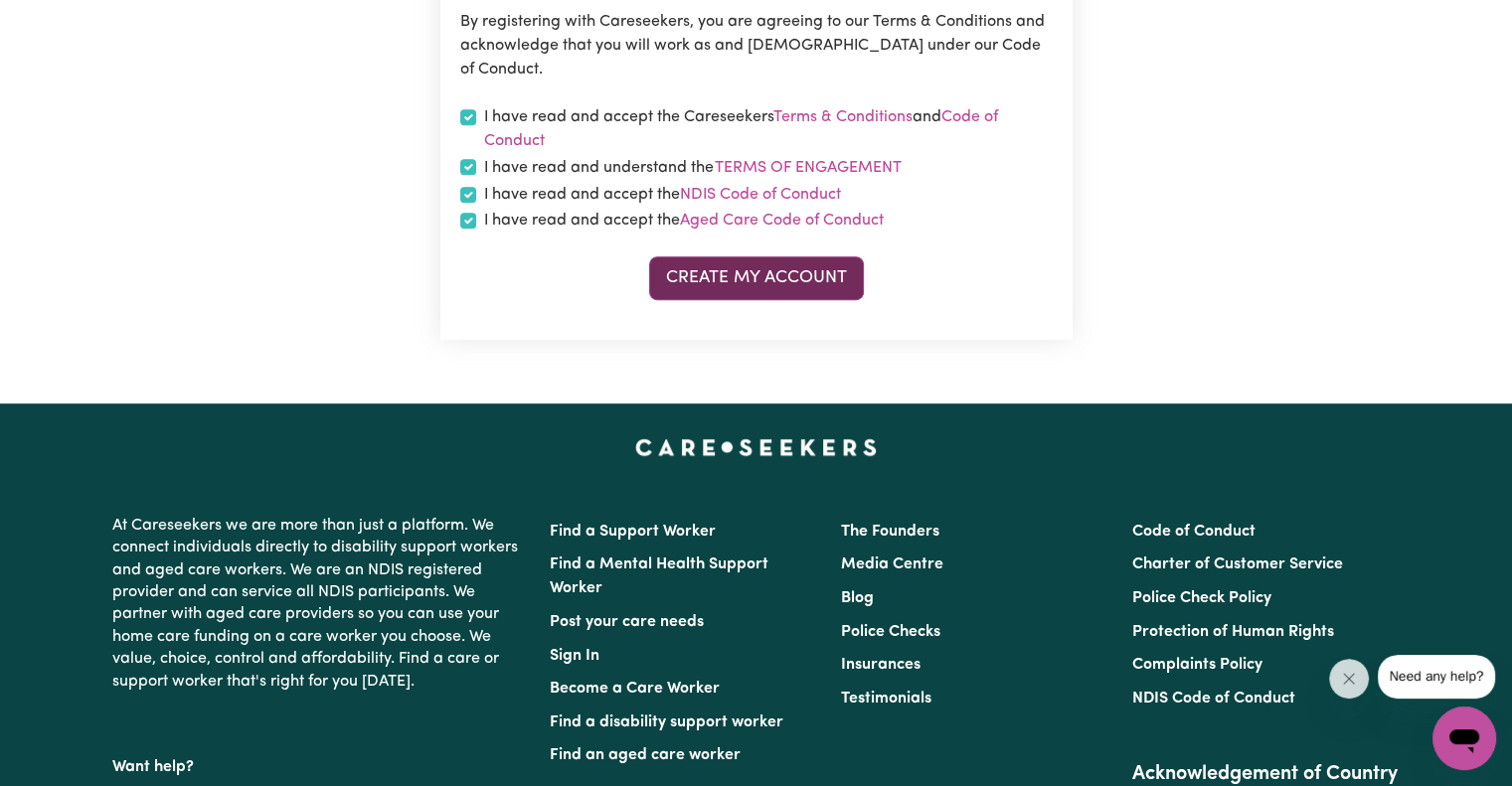 type on "admin@embracecaresolutions.com.au" 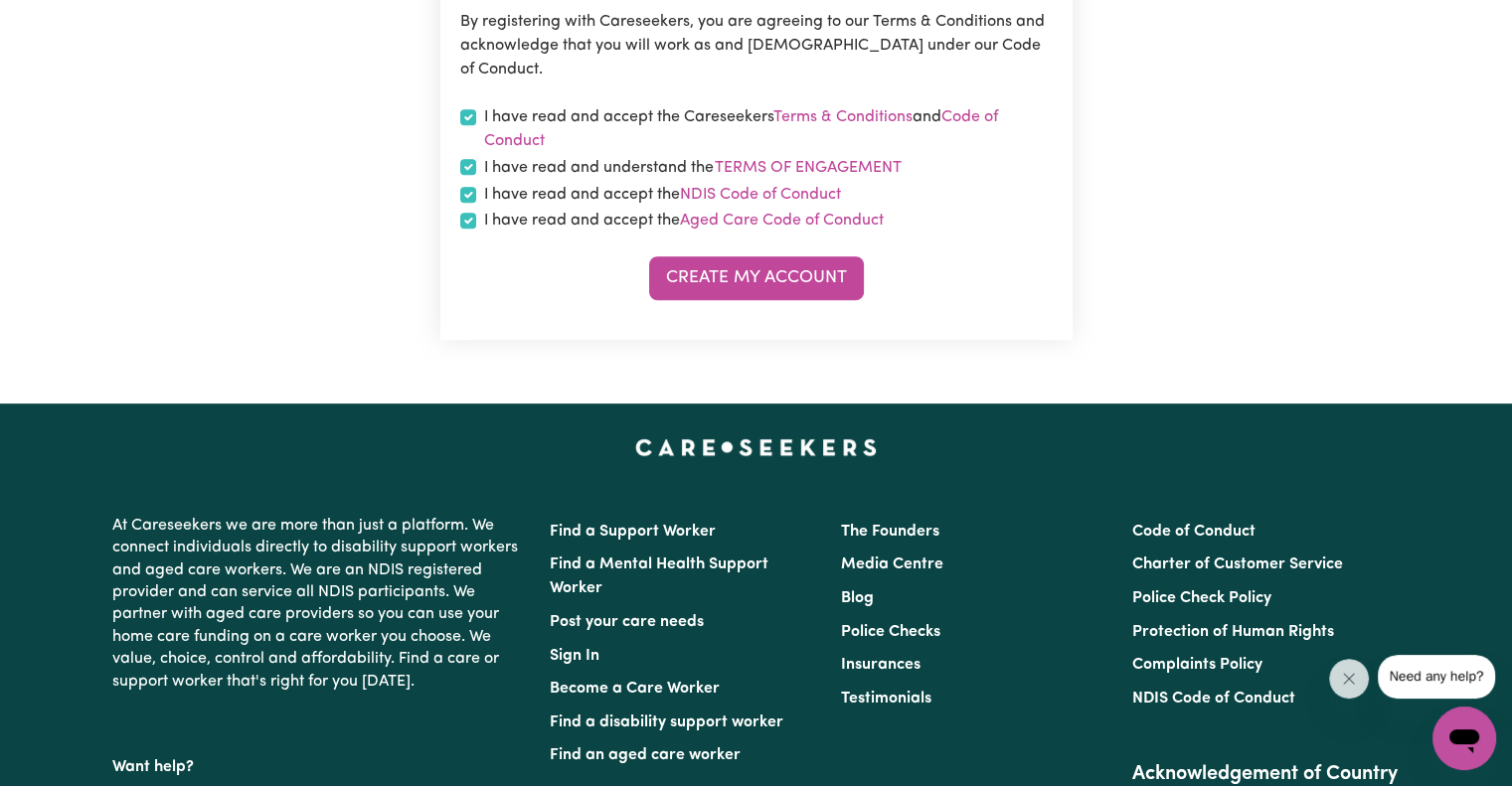 click on "Create My Account" at bounding box center [756, 278] 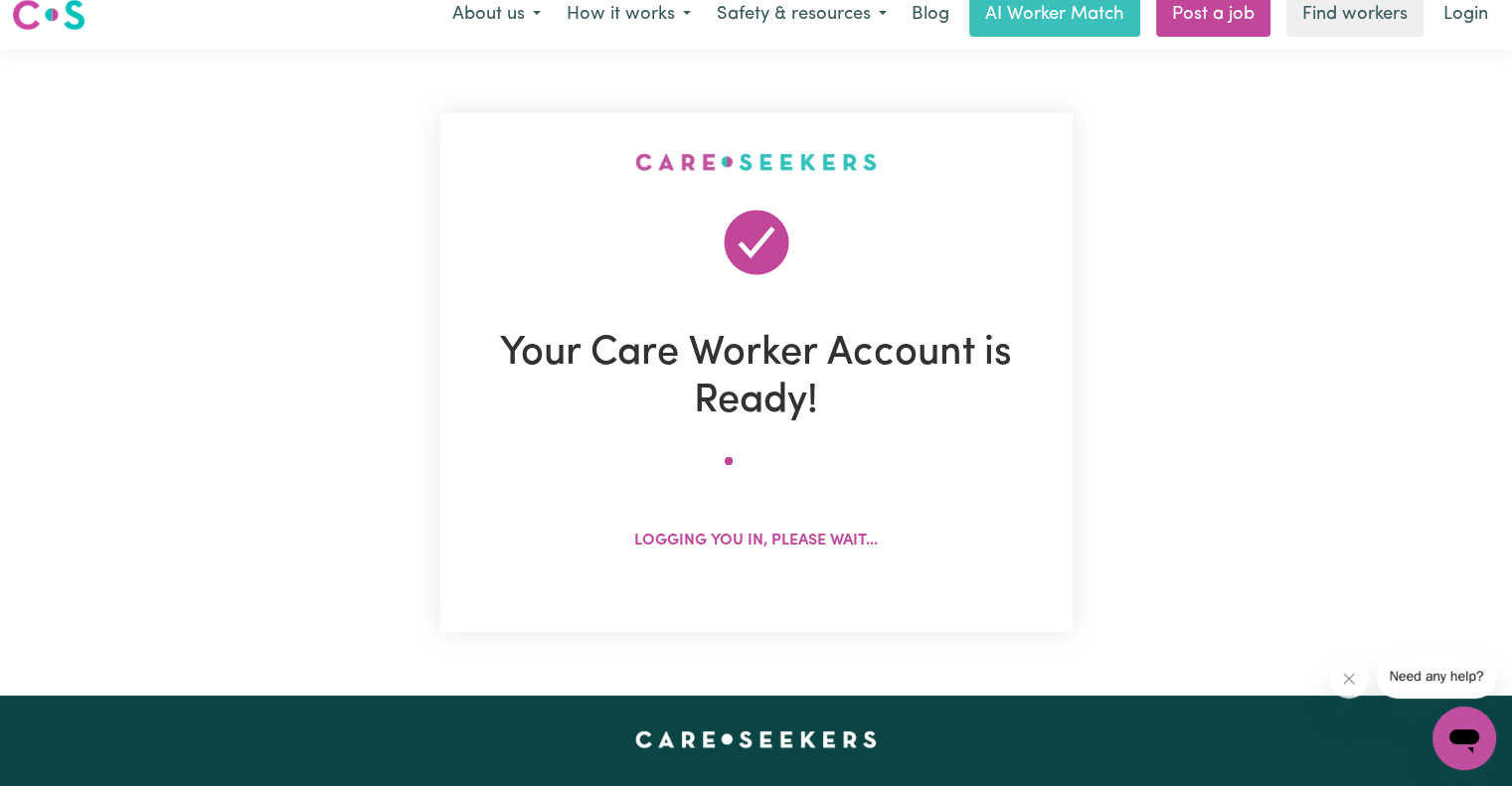 scroll, scrollTop: 0, scrollLeft: 0, axis: both 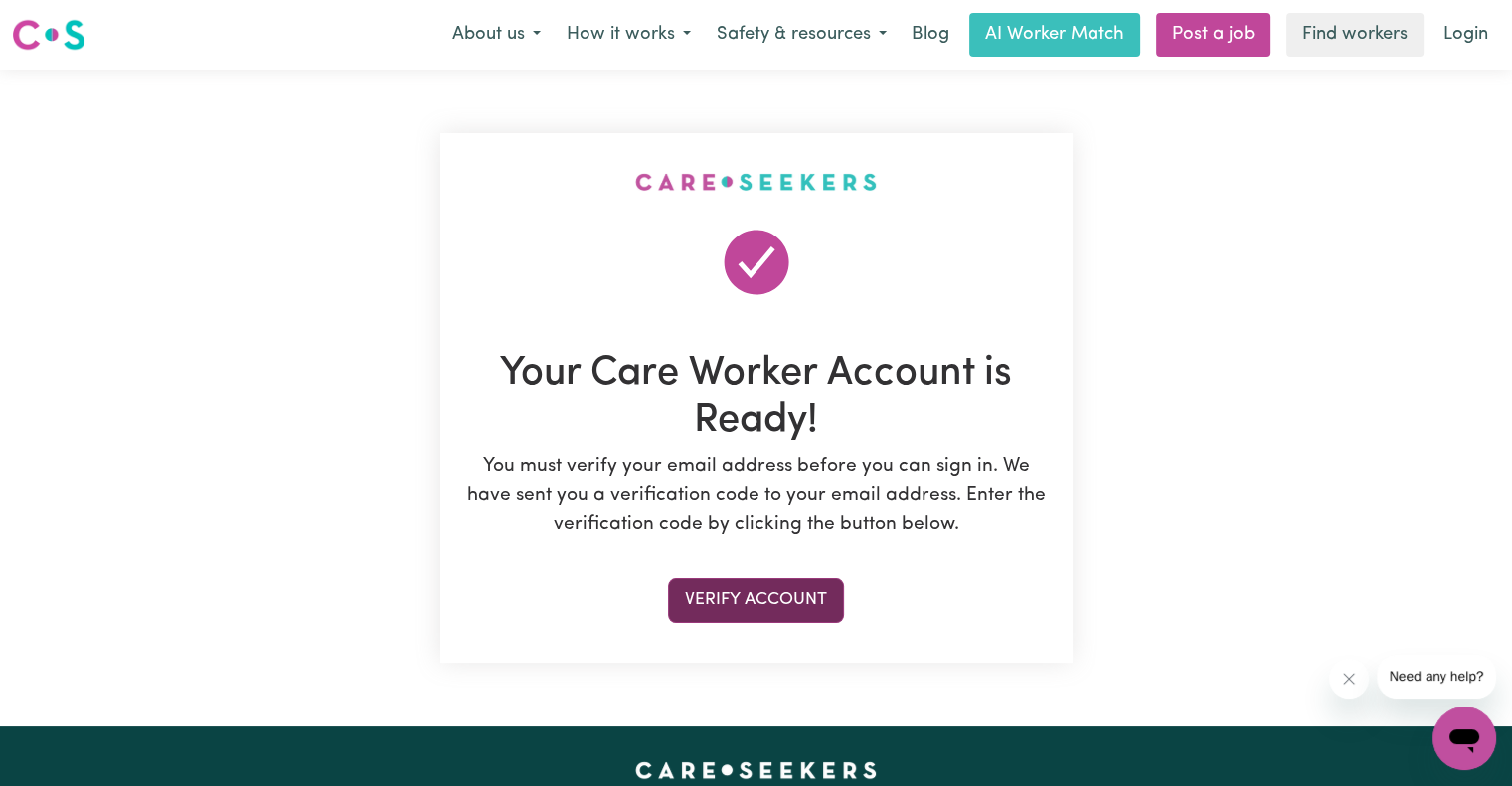 click on "Verify Account" at bounding box center [756, 600] 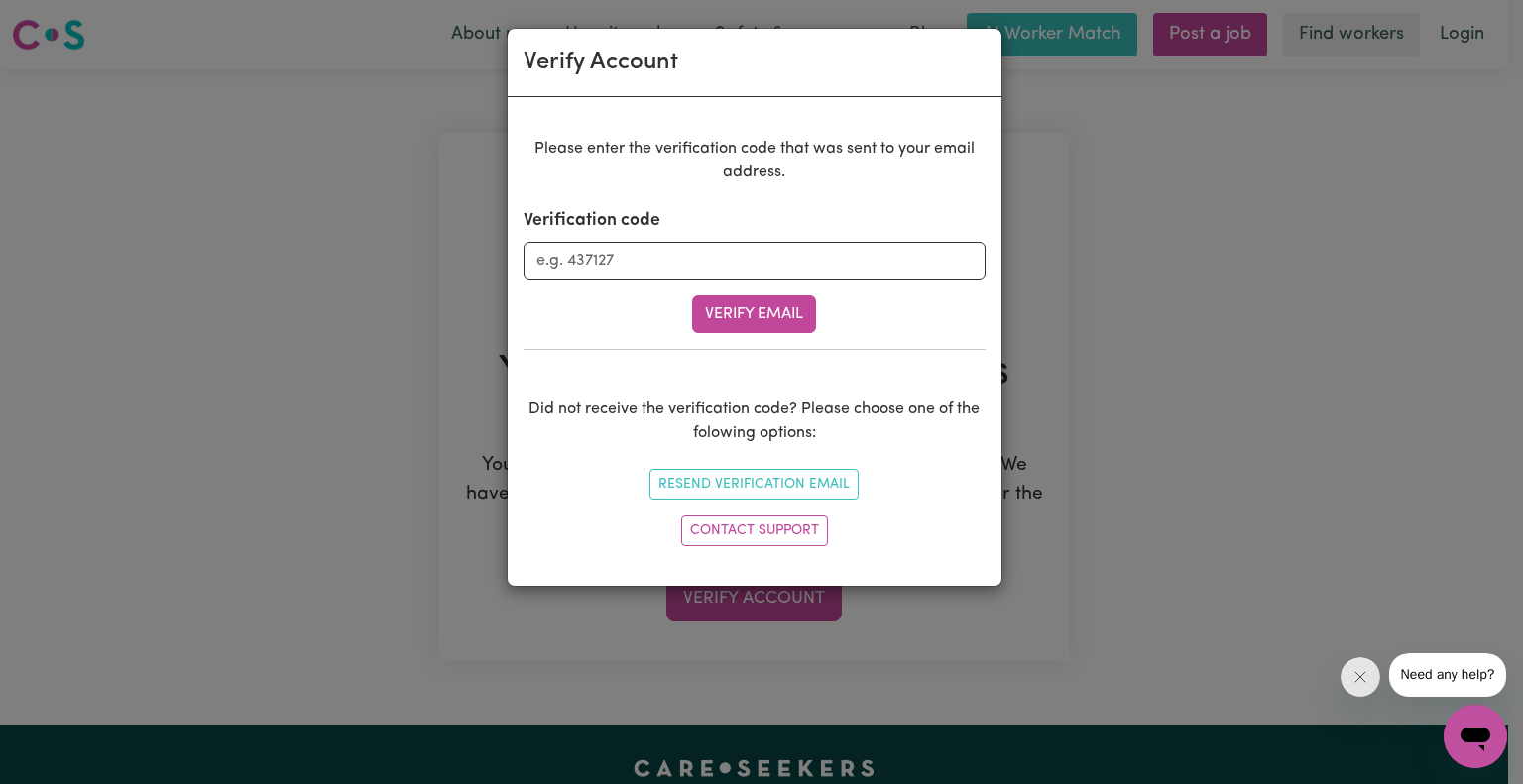 click on "Verification code" at bounding box center (592, 221) 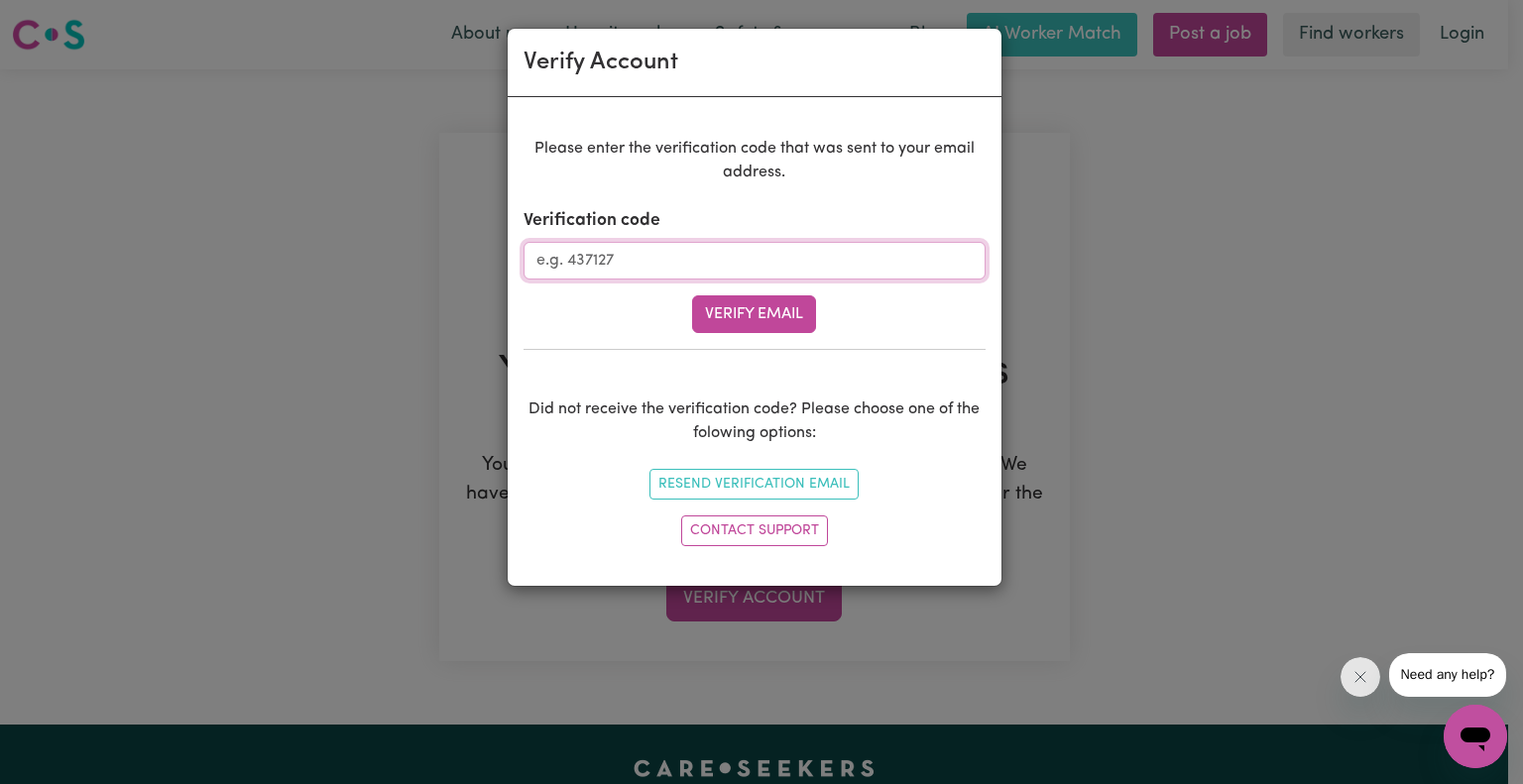click on "Verification code" at bounding box center (755, 261) 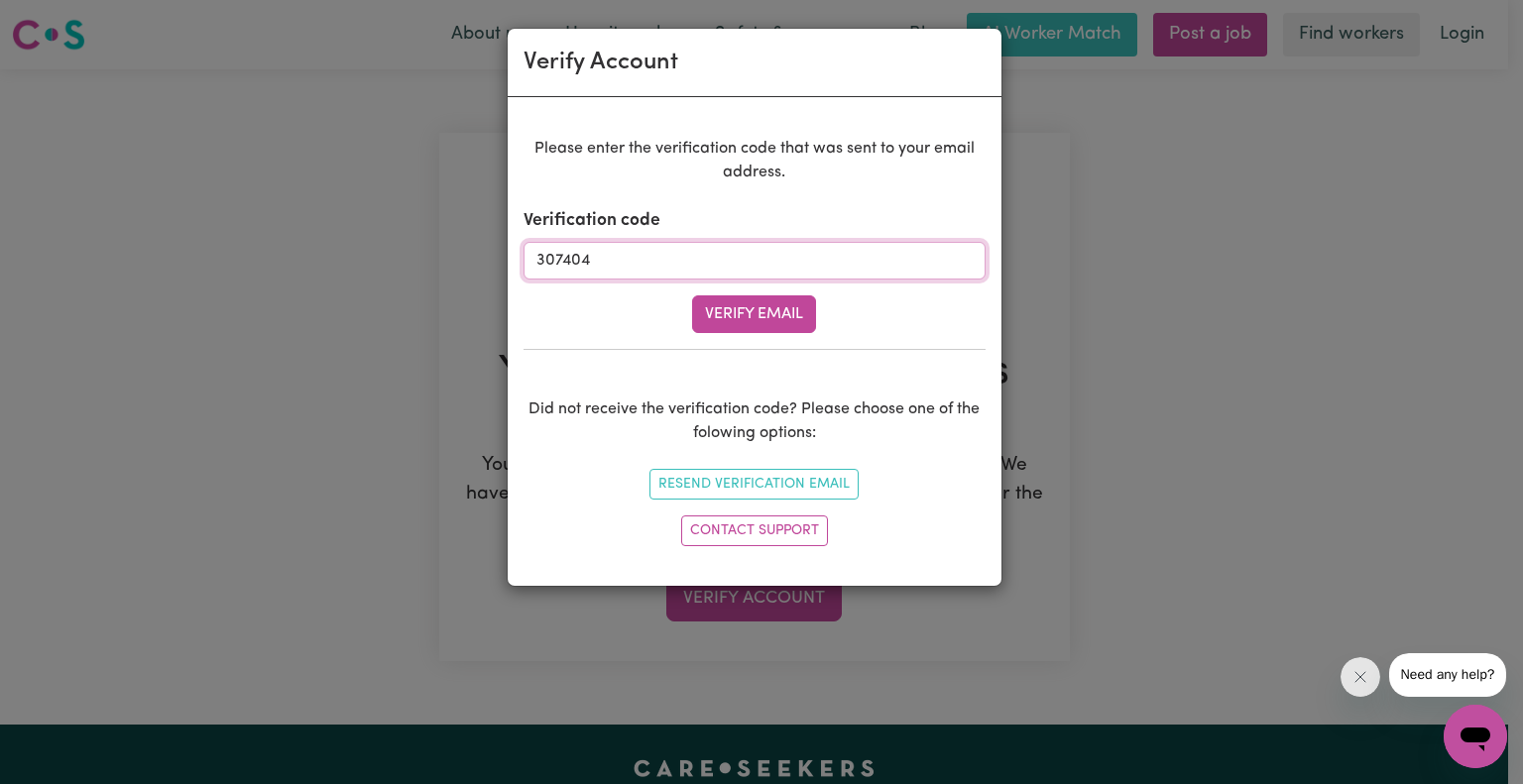 type on "307404" 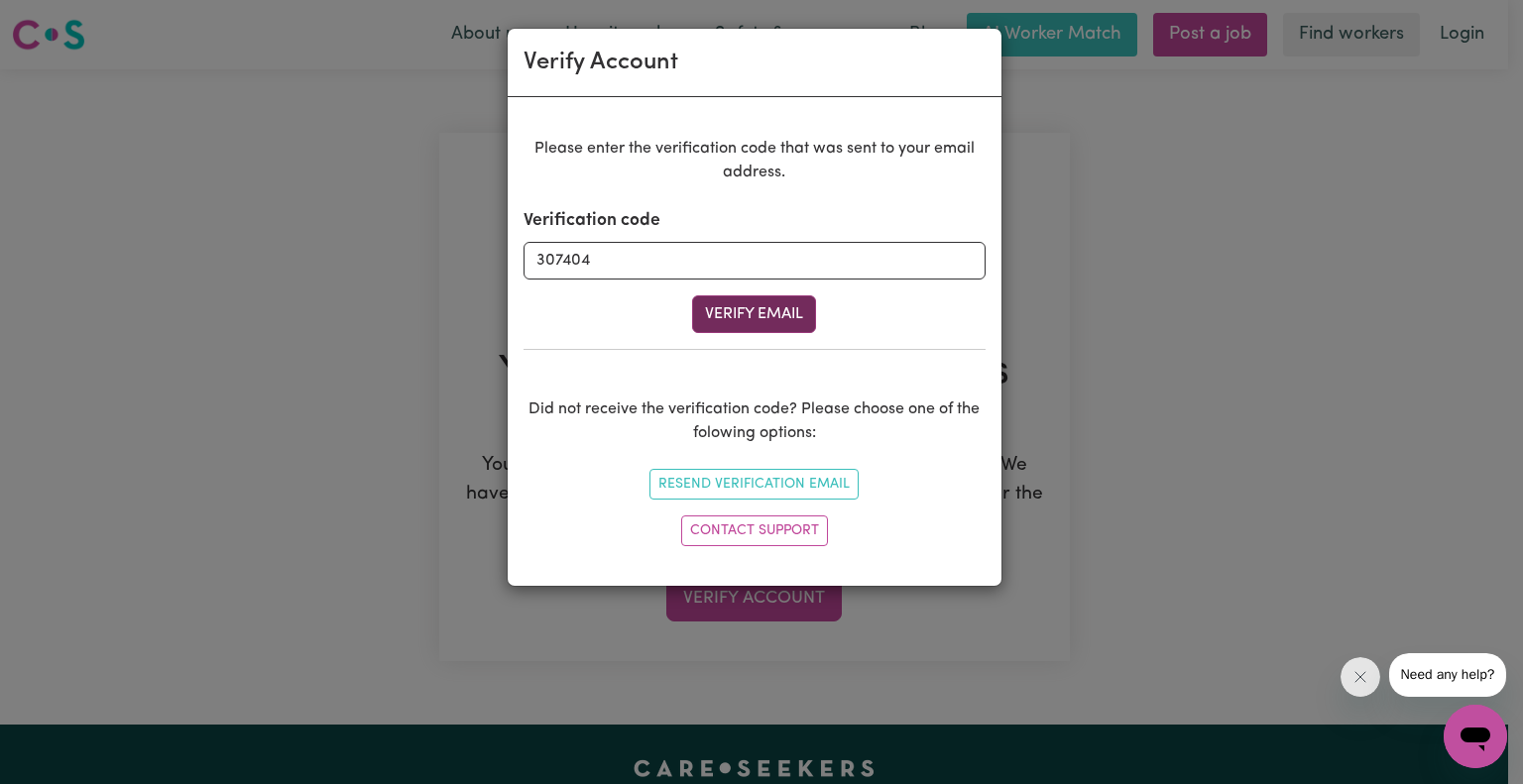 click on "Verify Email" at bounding box center (754, 314) 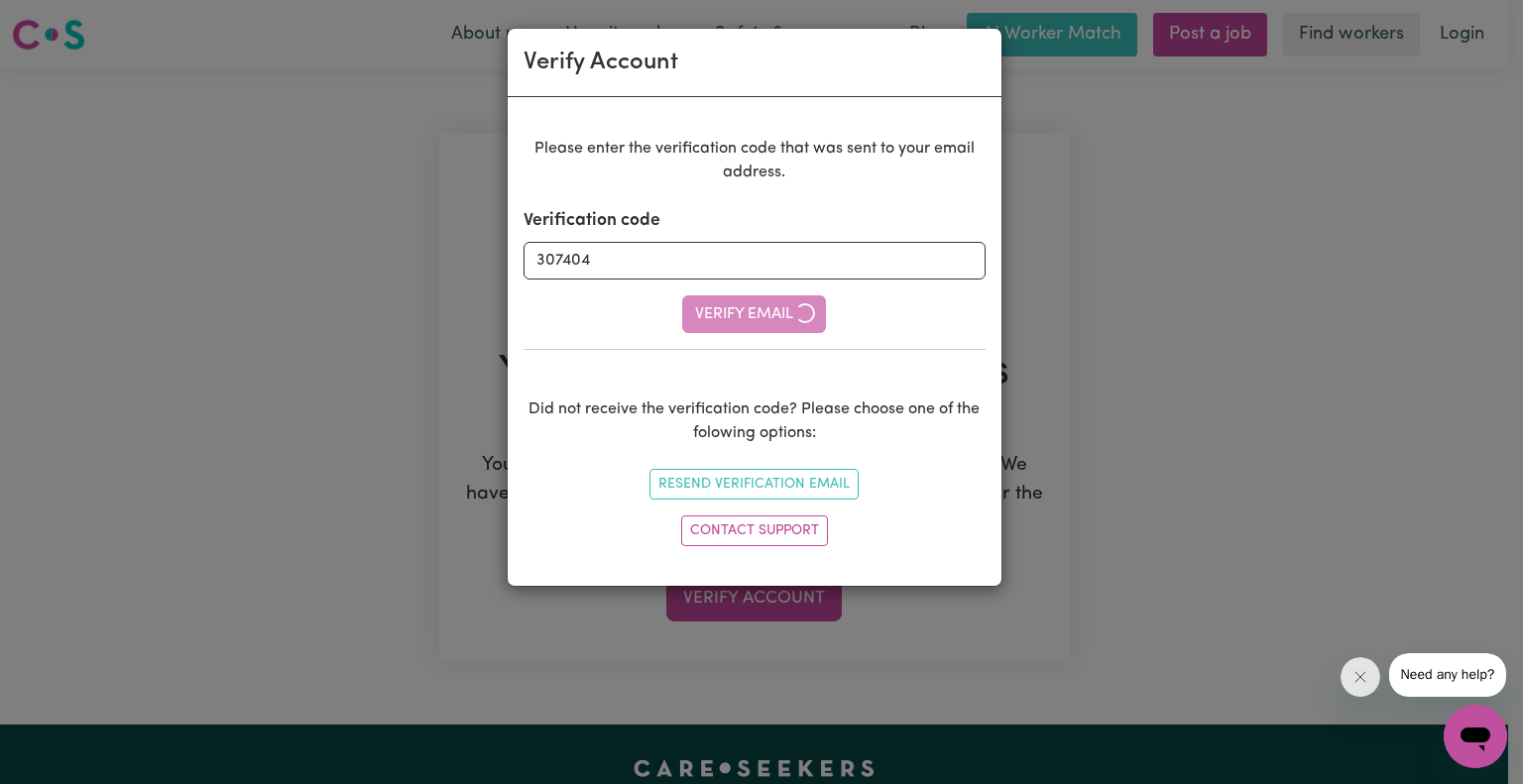 type 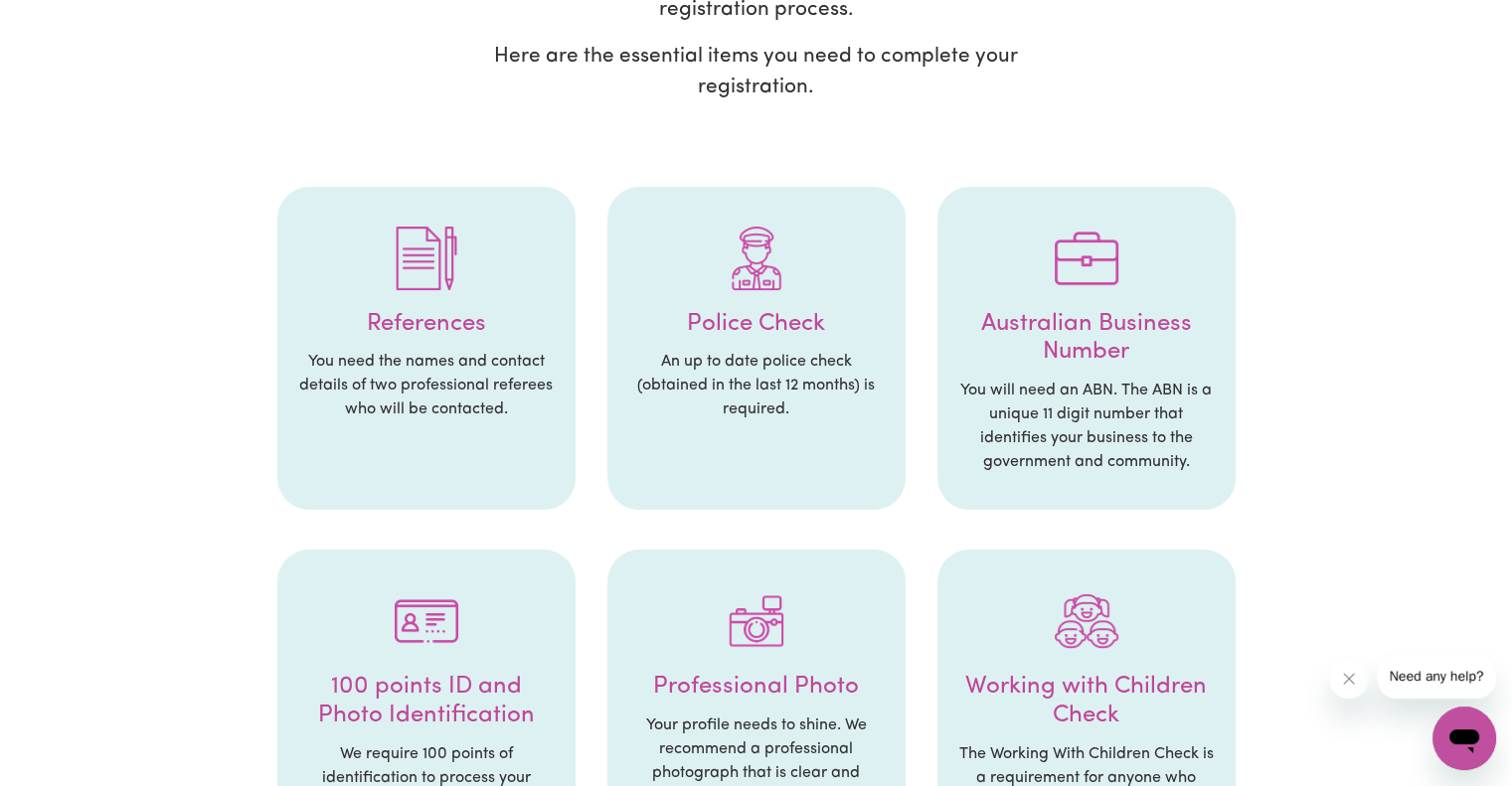 scroll, scrollTop: 298, scrollLeft: 0, axis: vertical 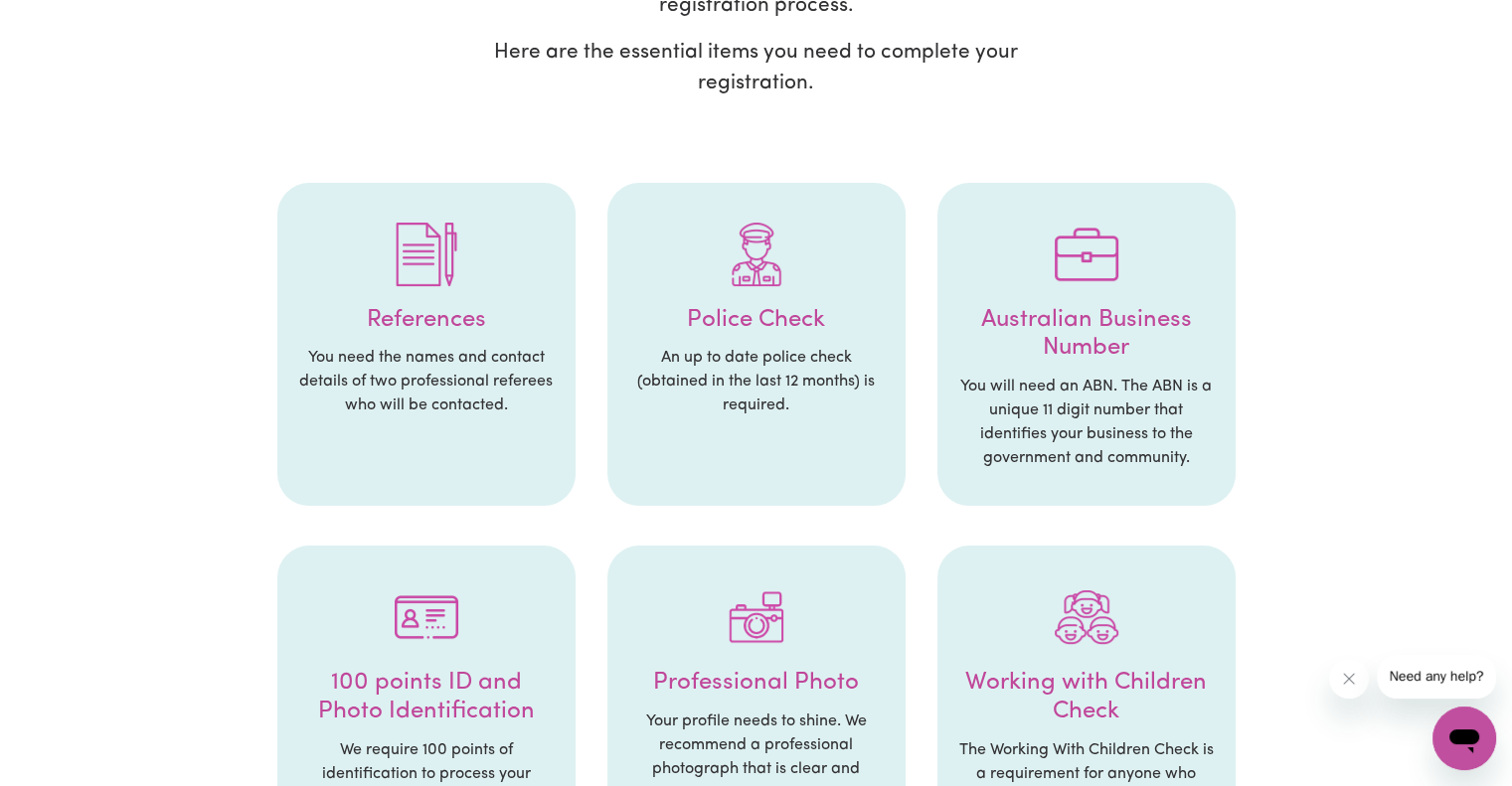 click at bounding box center (1087, 254) 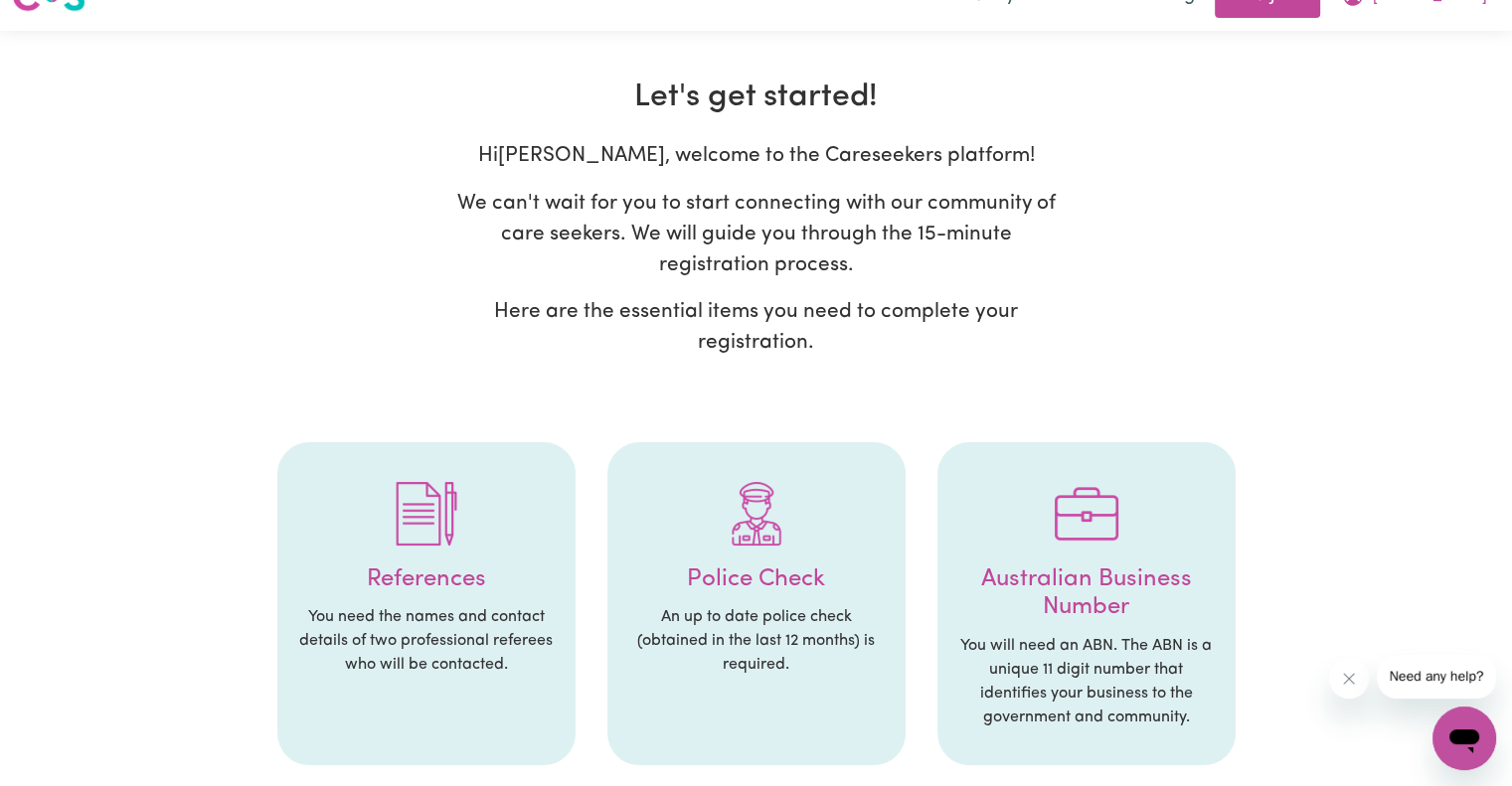 scroll, scrollTop: 0, scrollLeft: 0, axis: both 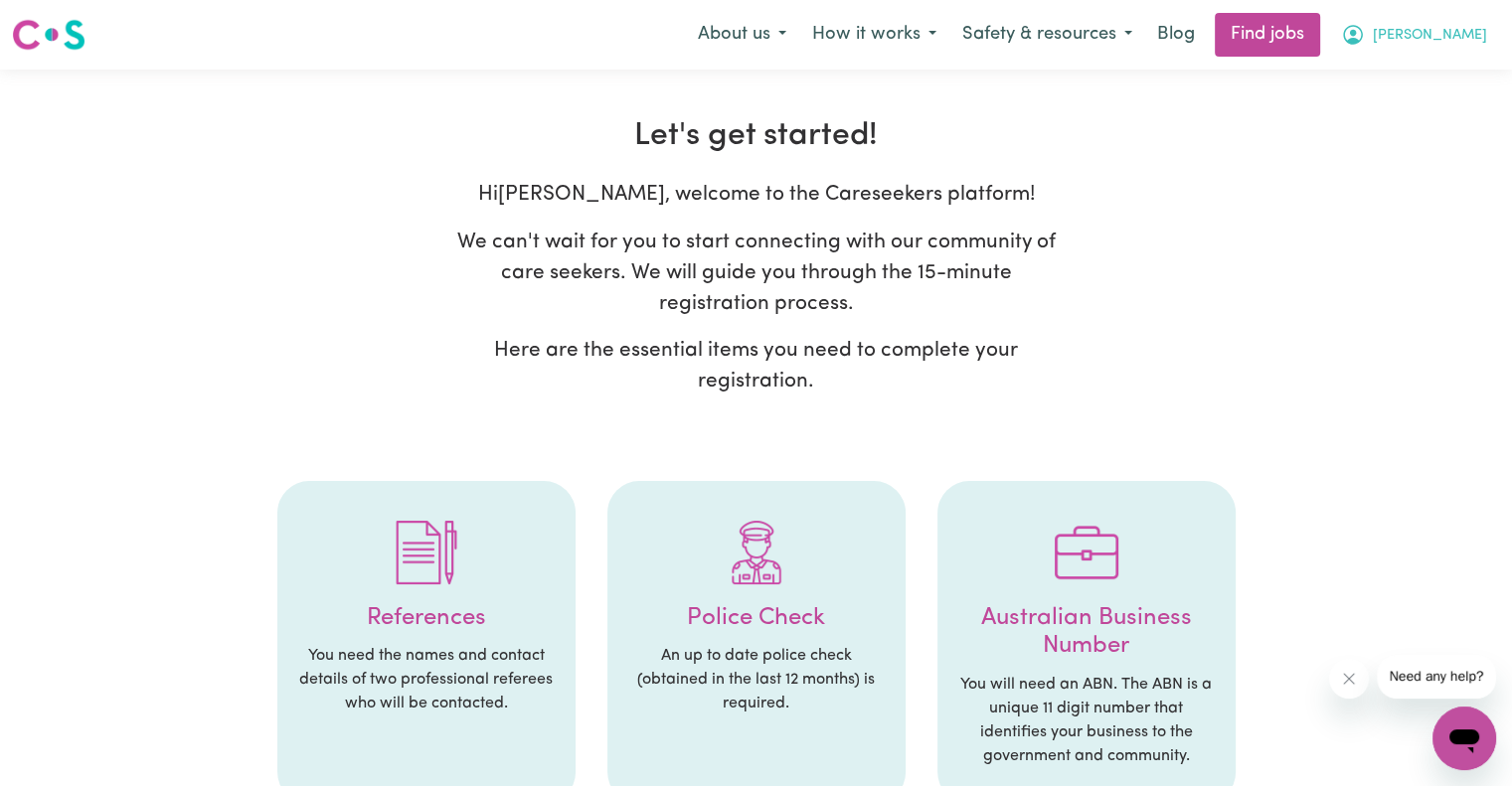 click on "Matthew" at bounding box center (1429, 36) 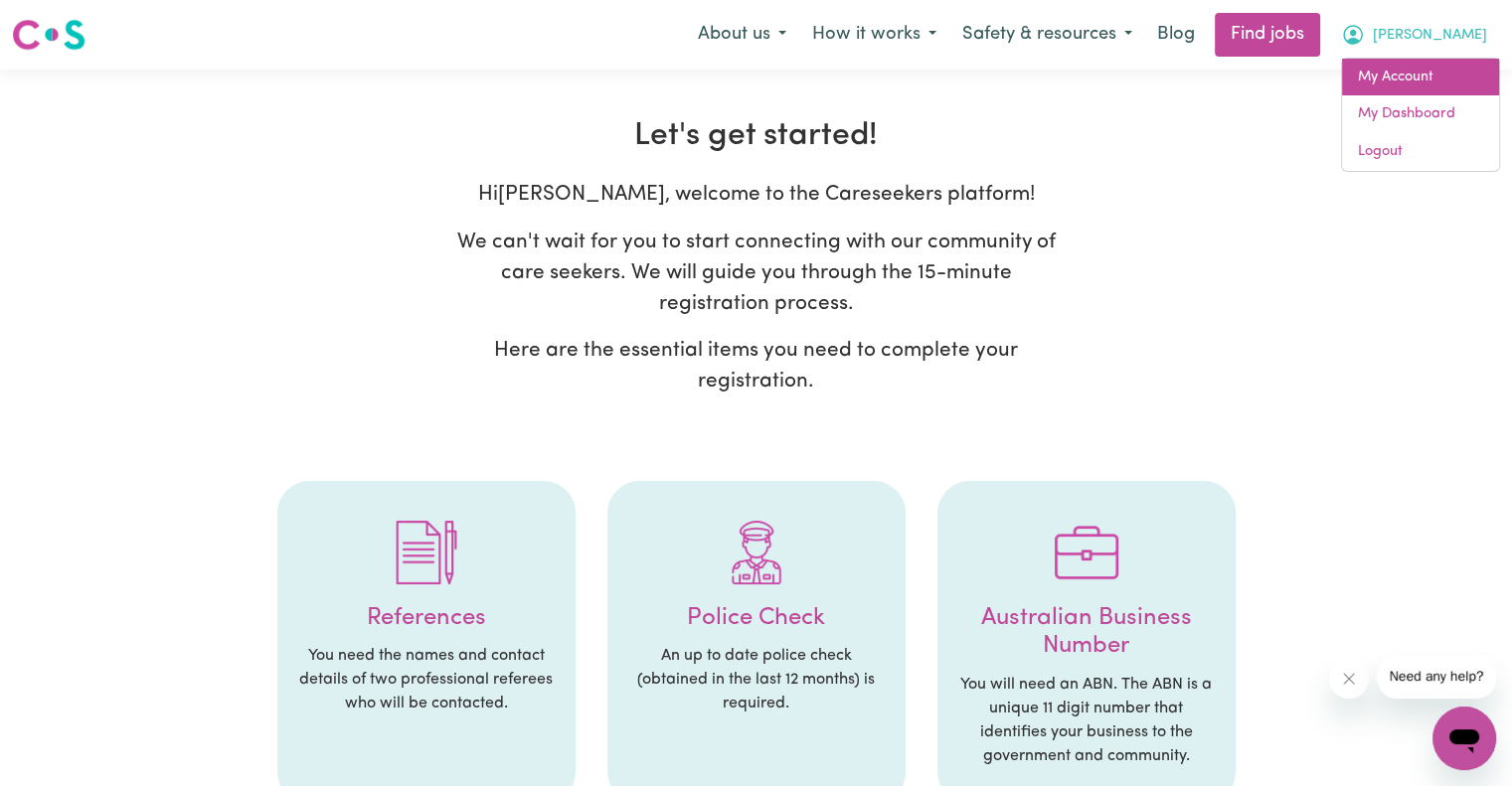 click on "My Account" at bounding box center (1421, 78) 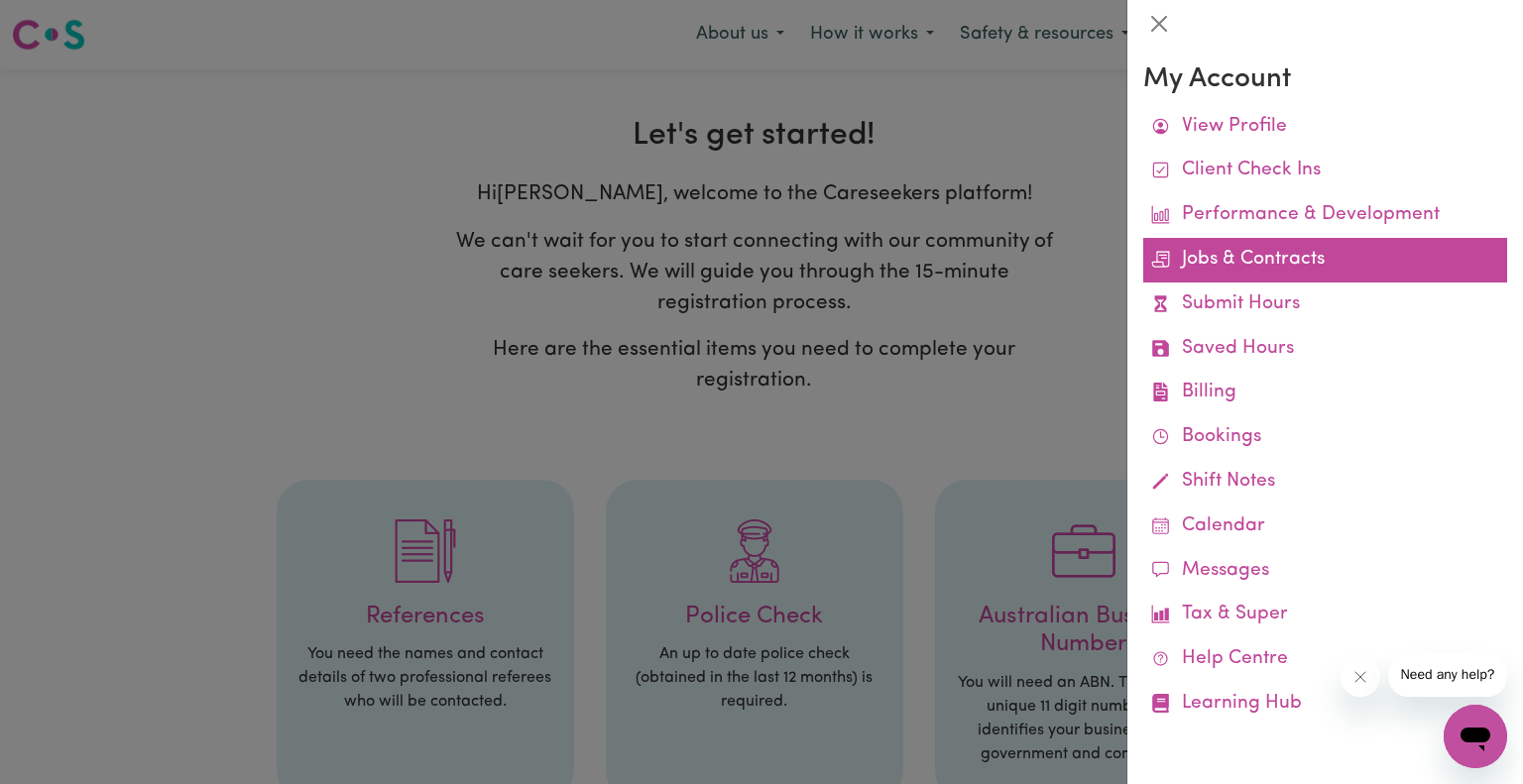 click on "Jobs & Contracts" at bounding box center (1325, 260) 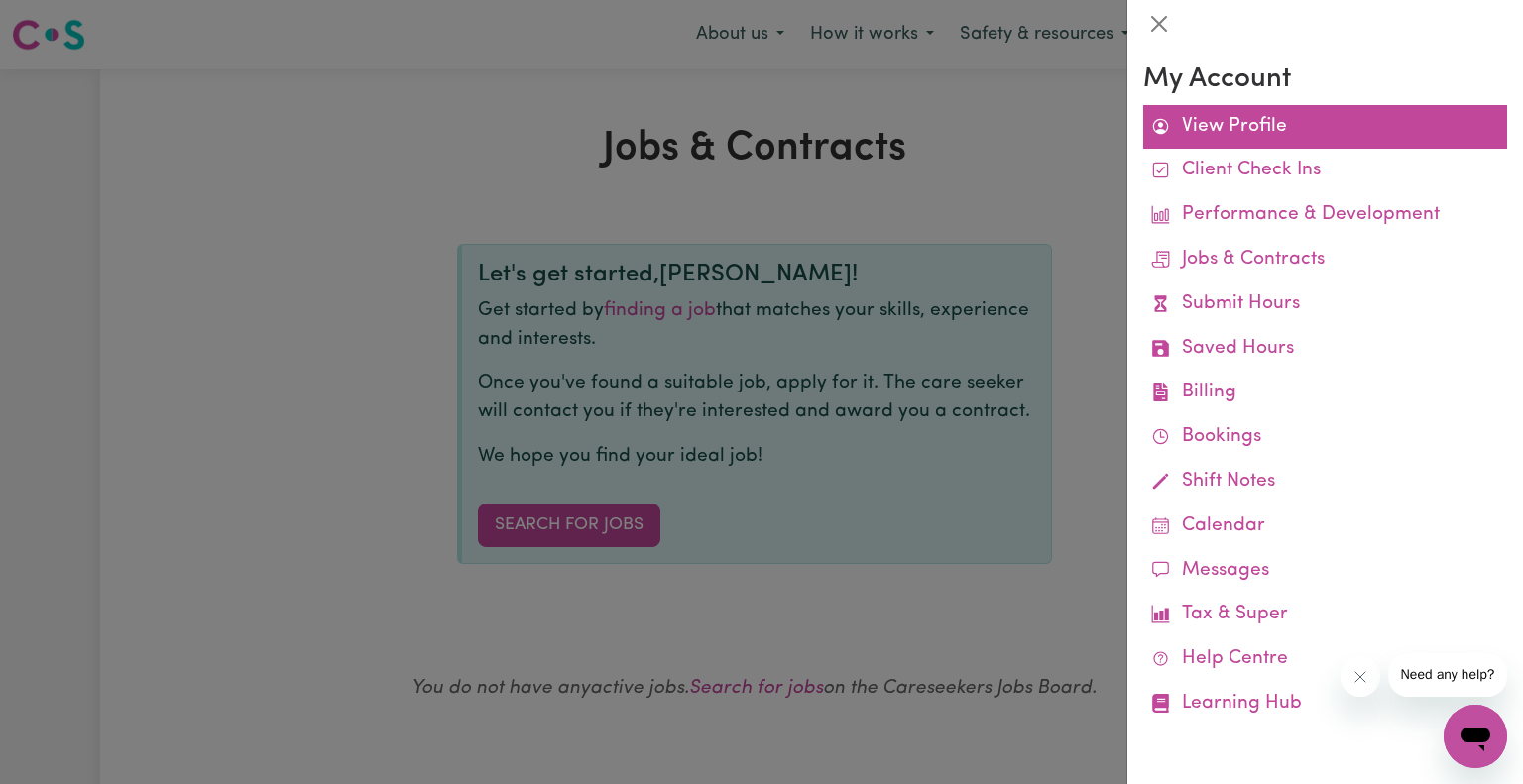 click on "View Profile" at bounding box center [1325, 127] 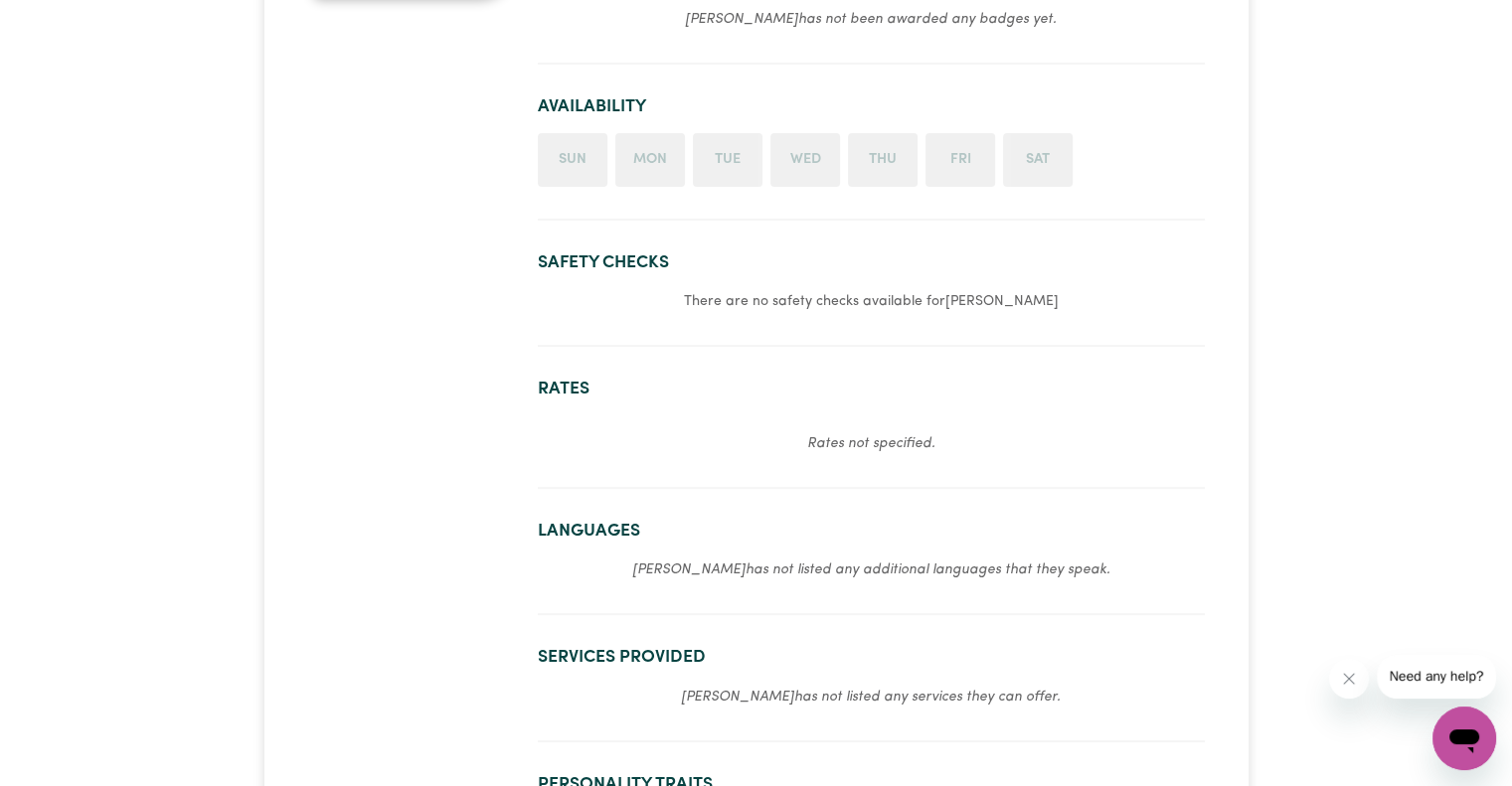 scroll, scrollTop: 0, scrollLeft: 0, axis: both 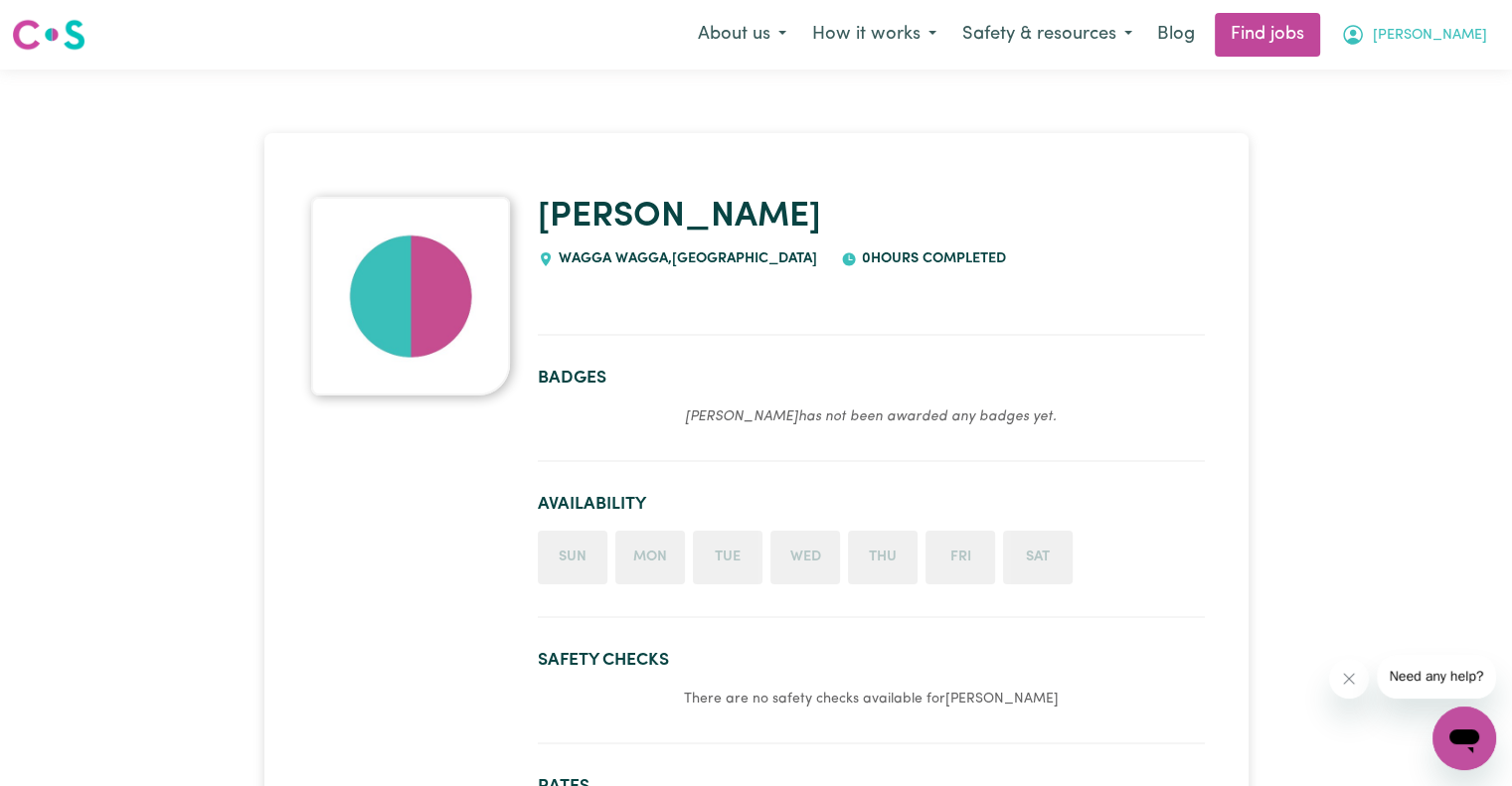 click 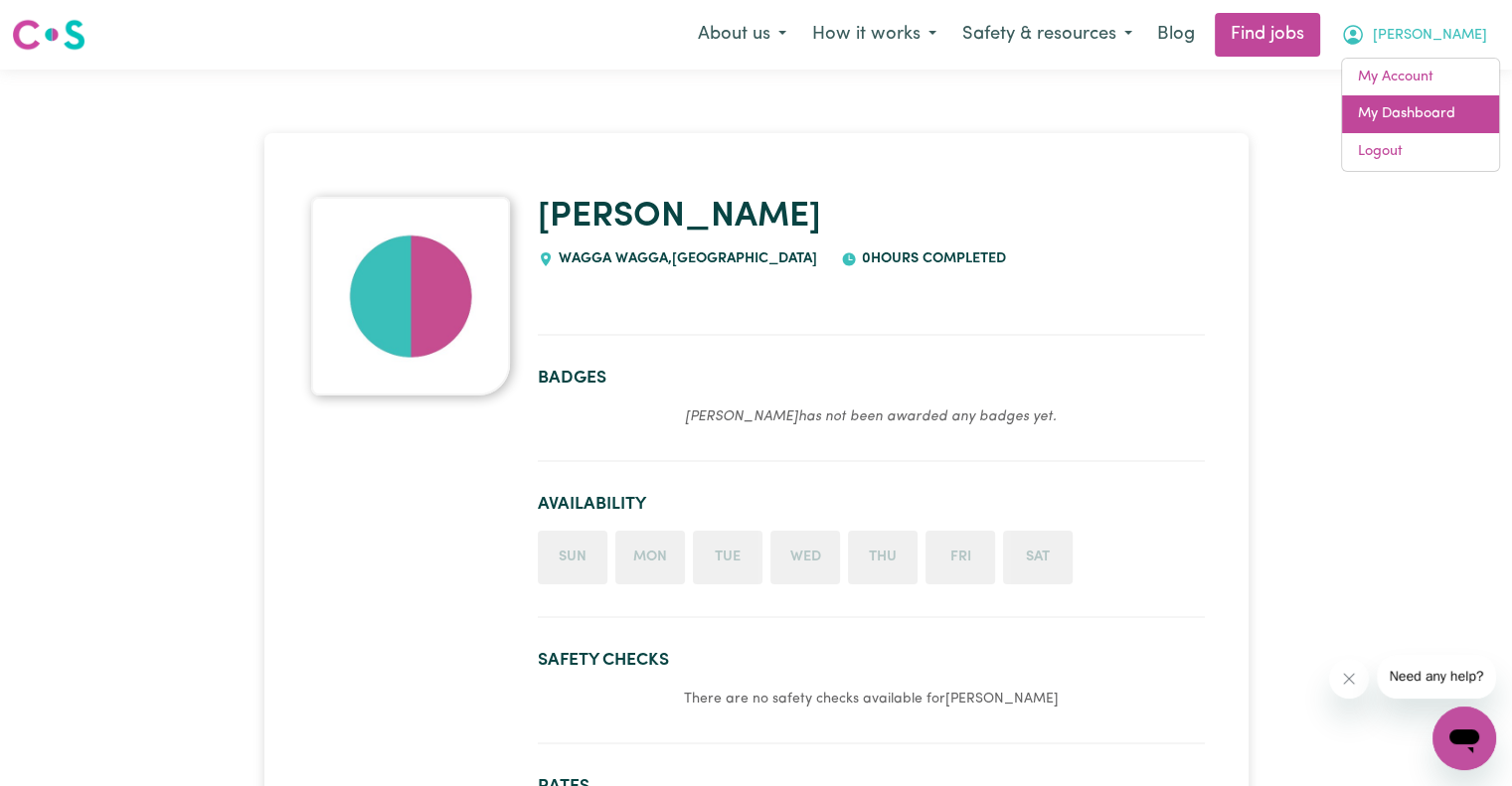 click on "My Dashboard" at bounding box center (1421, 114) 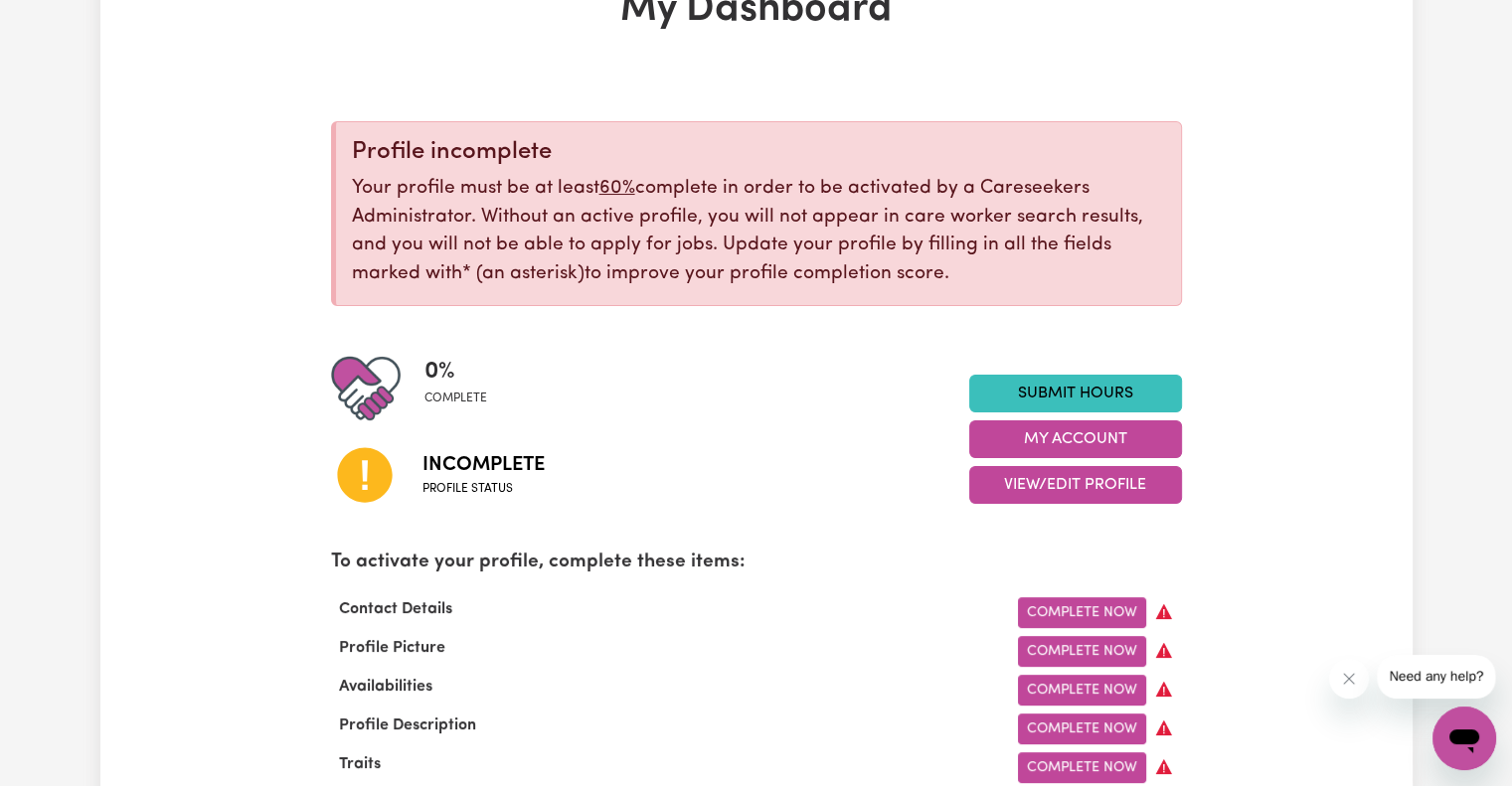 scroll, scrollTop: 99, scrollLeft: 0, axis: vertical 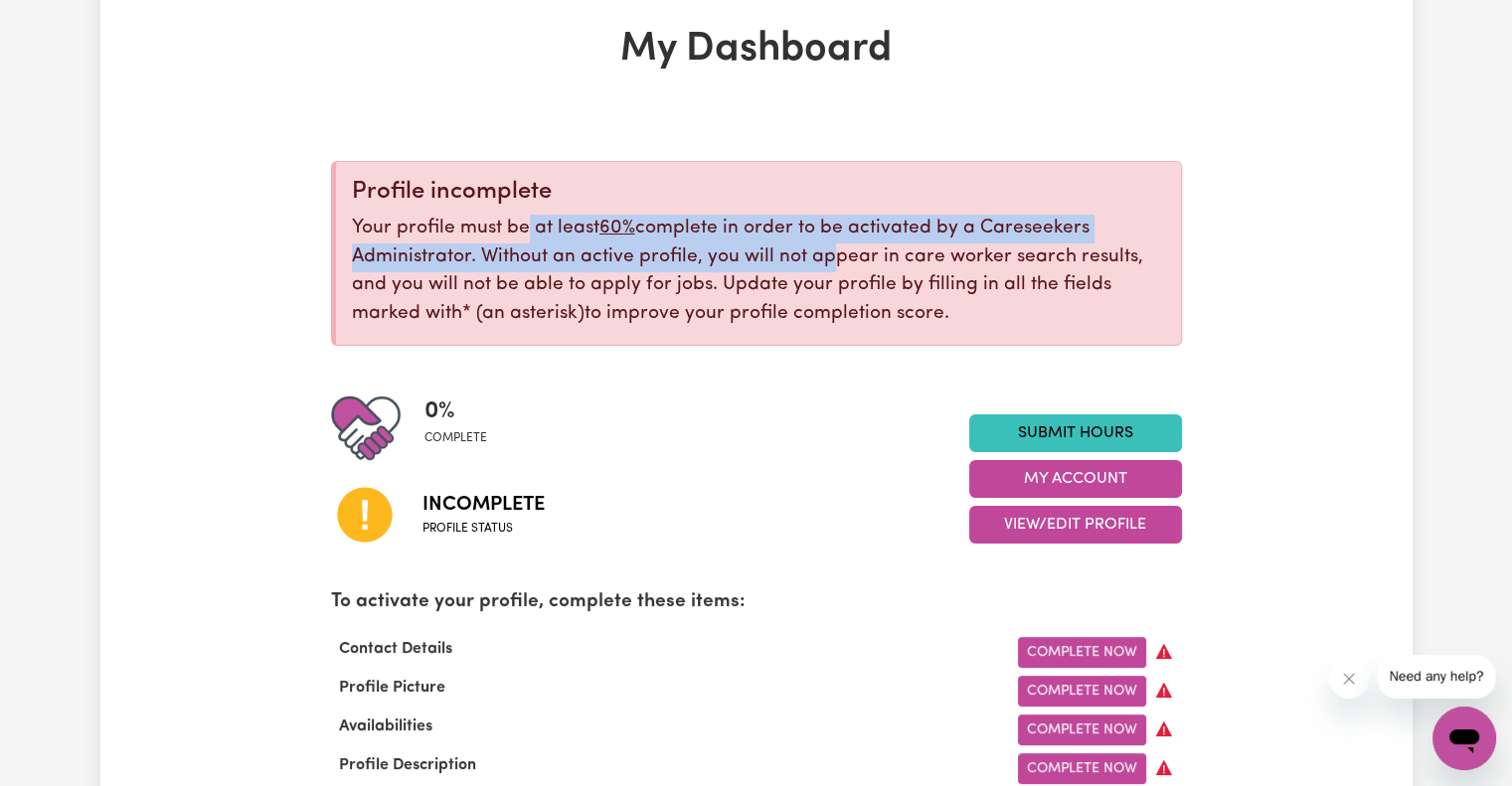 drag, startPoint x: 530, startPoint y: 223, endPoint x: 822, endPoint y: 251, distance: 293.33939 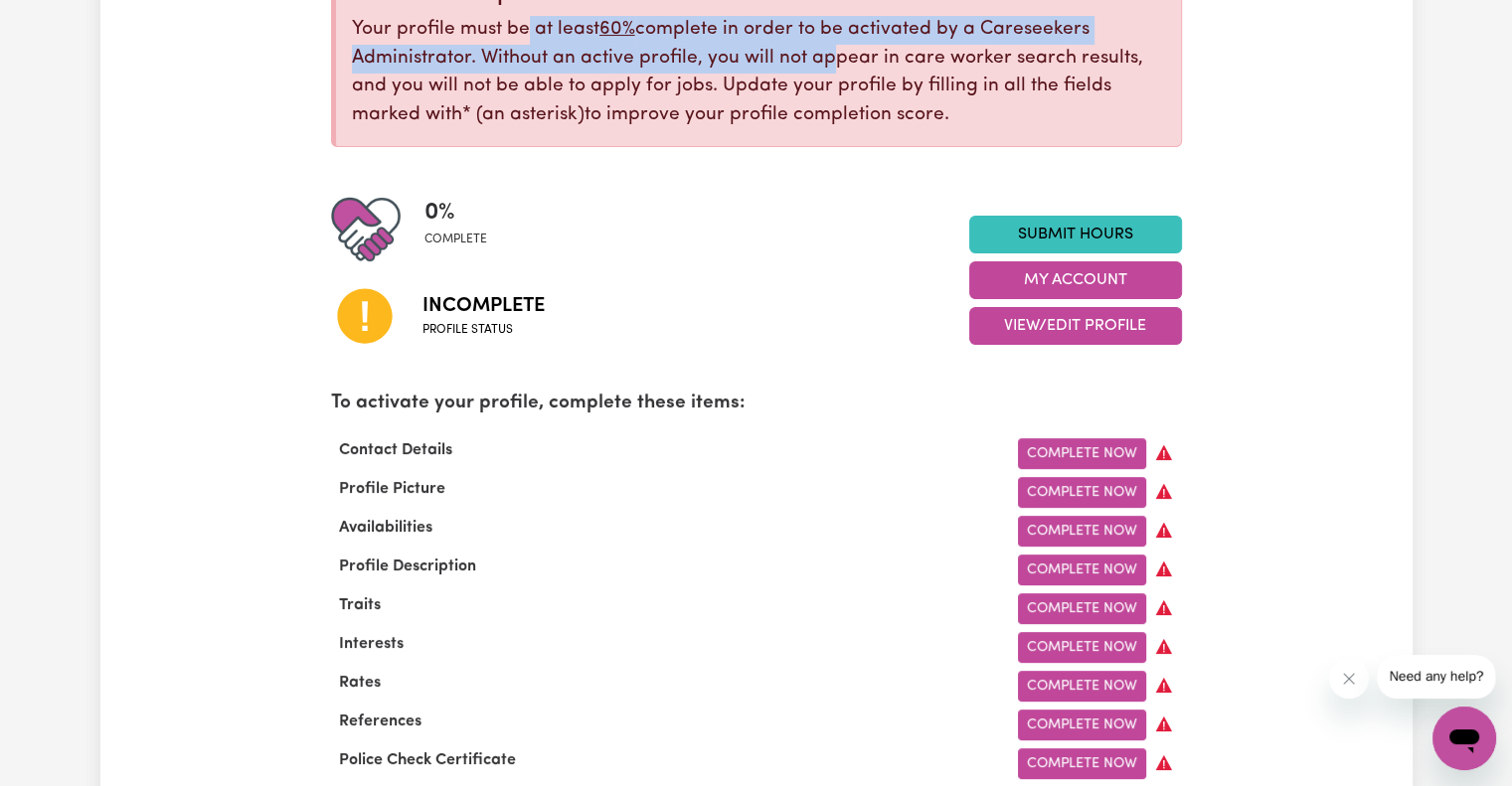 scroll, scrollTop: 497, scrollLeft: 0, axis: vertical 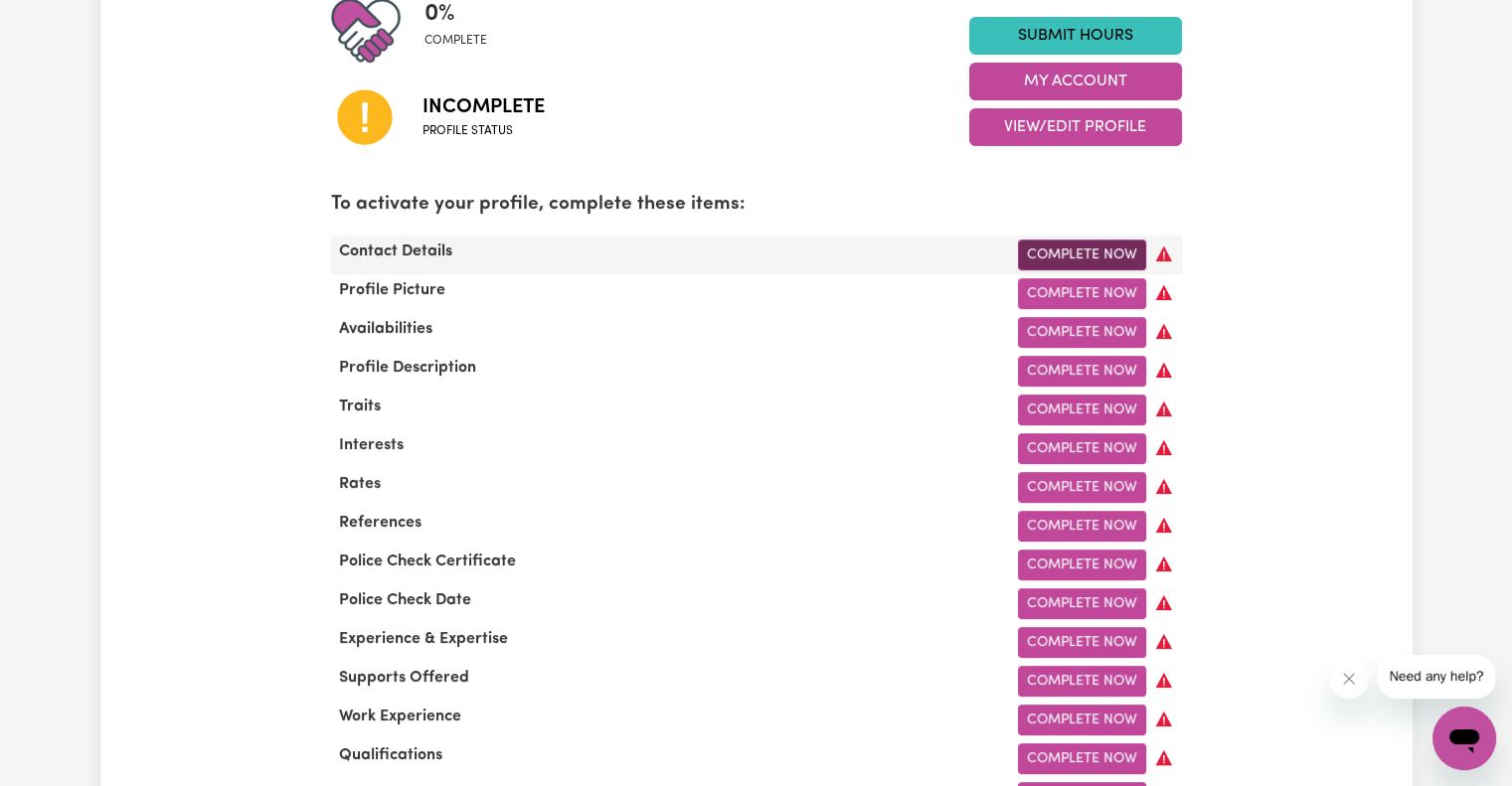 click on "Complete Now" at bounding box center [1082, 254] 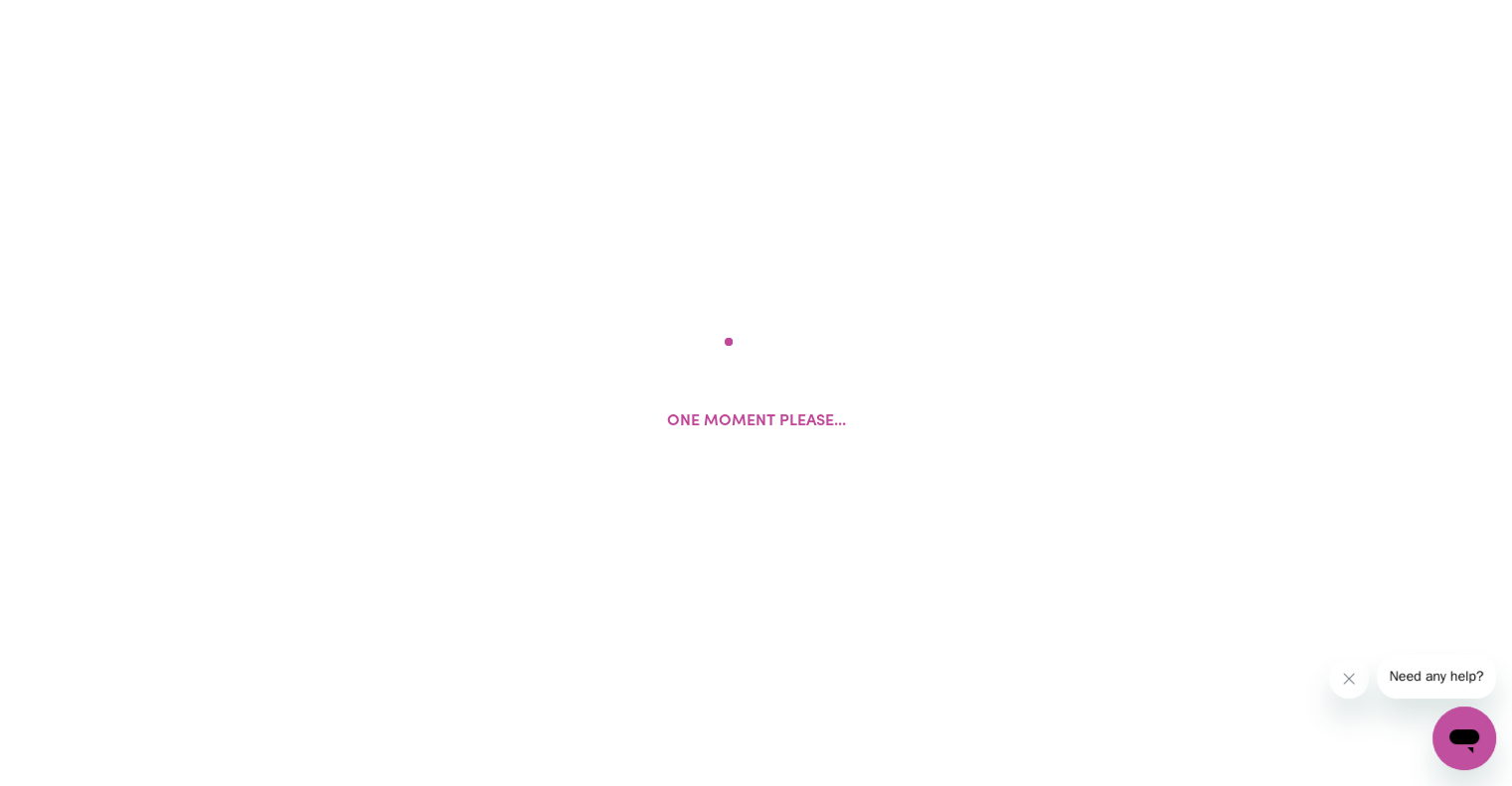 scroll, scrollTop: 0, scrollLeft: 0, axis: both 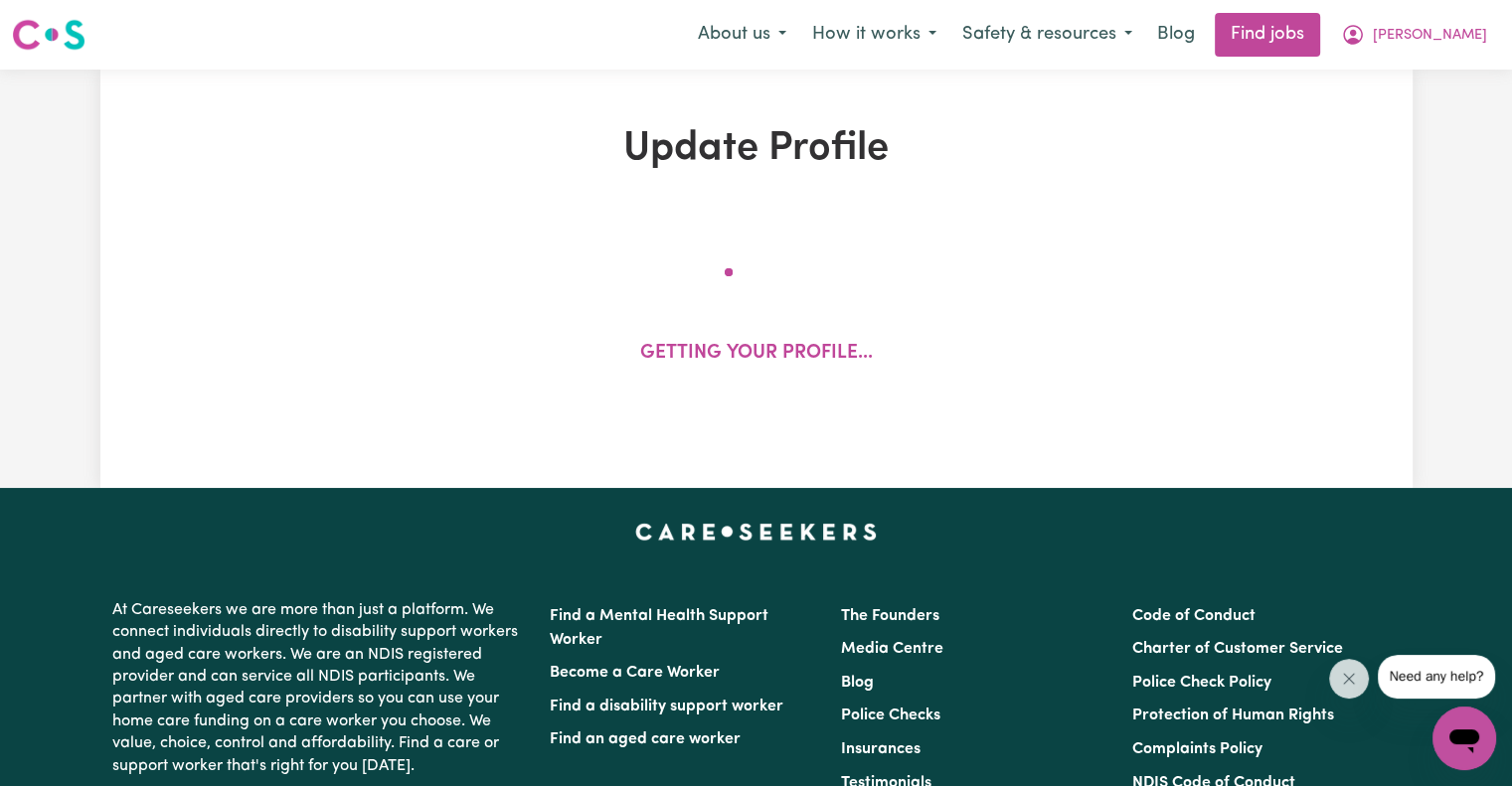 select on "Studying a healthcare related degree or qualification" 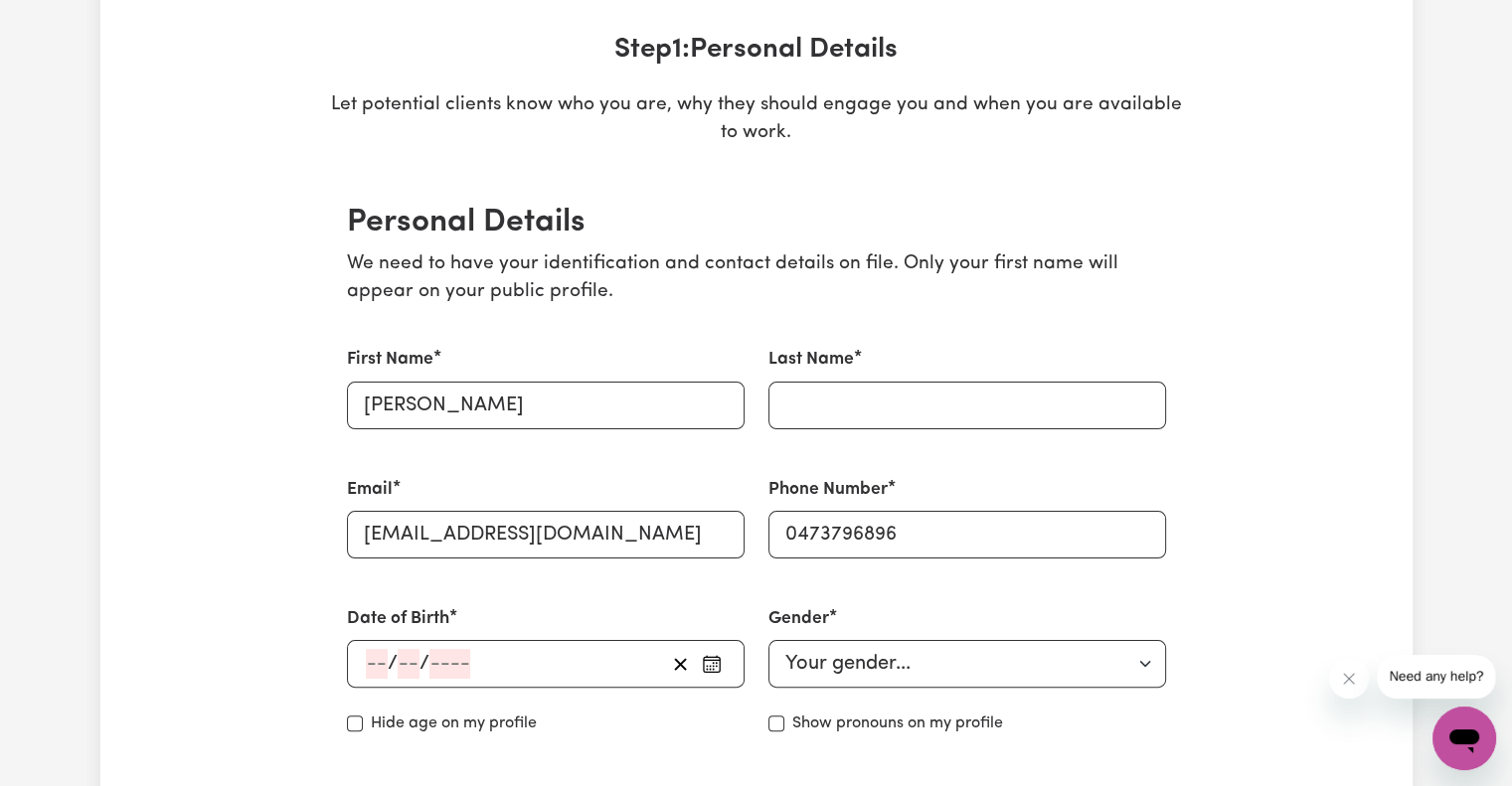 scroll, scrollTop: 298, scrollLeft: 0, axis: vertical 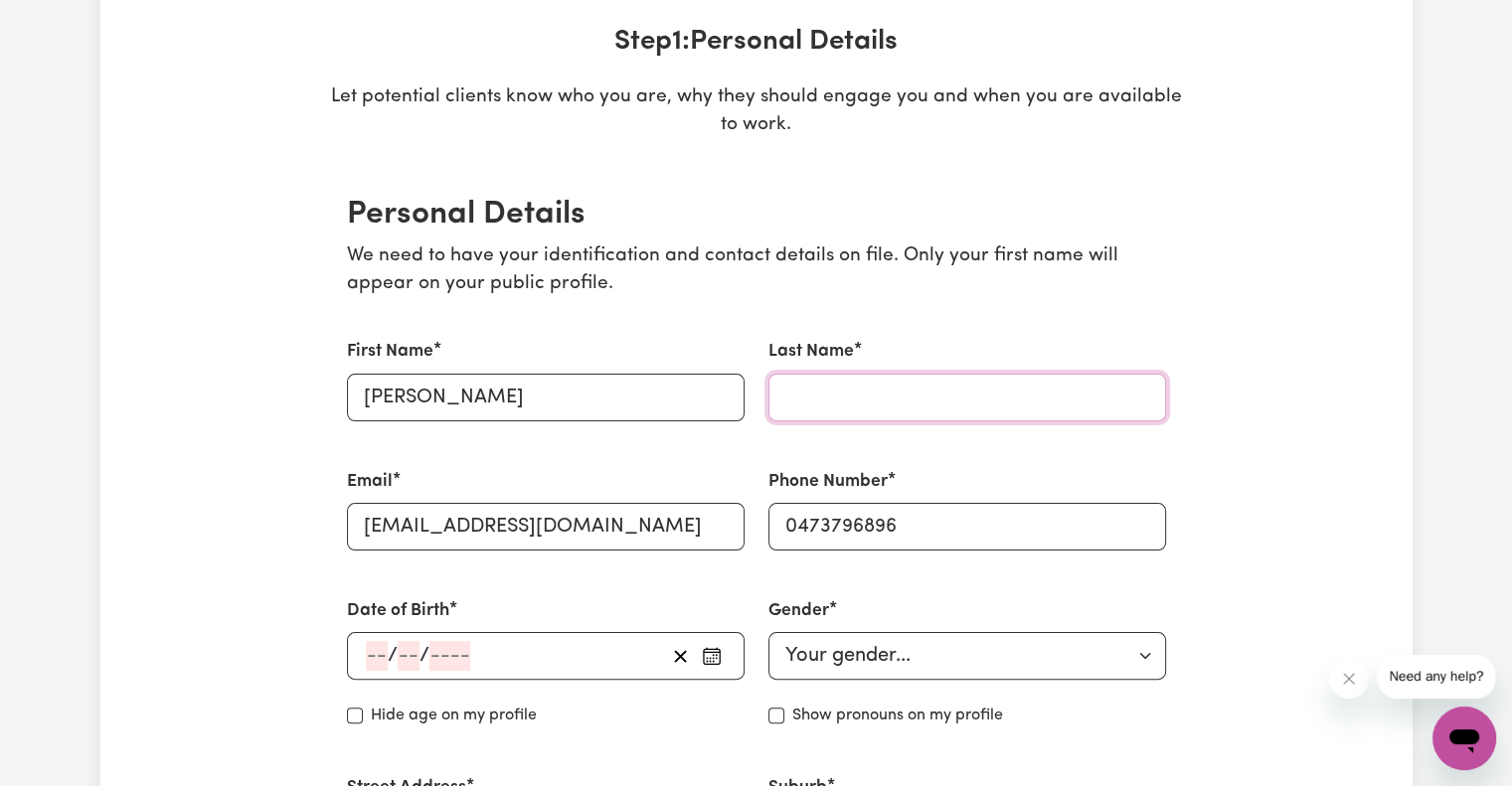 click on "Last Name" at bounding box center (967, 397) 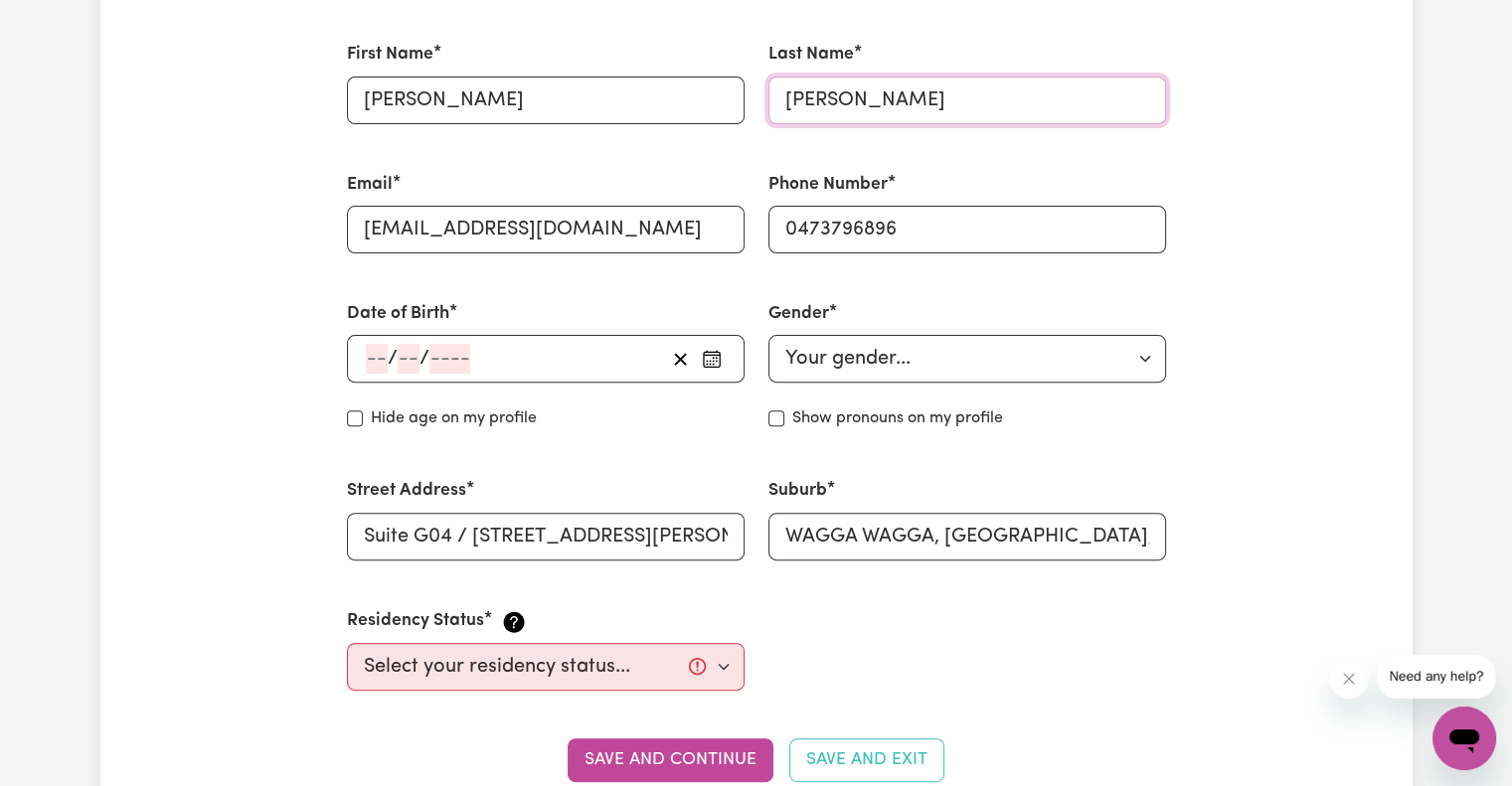 scroll, scrollTop: 596, scrollLeft: 0, axis: vertical 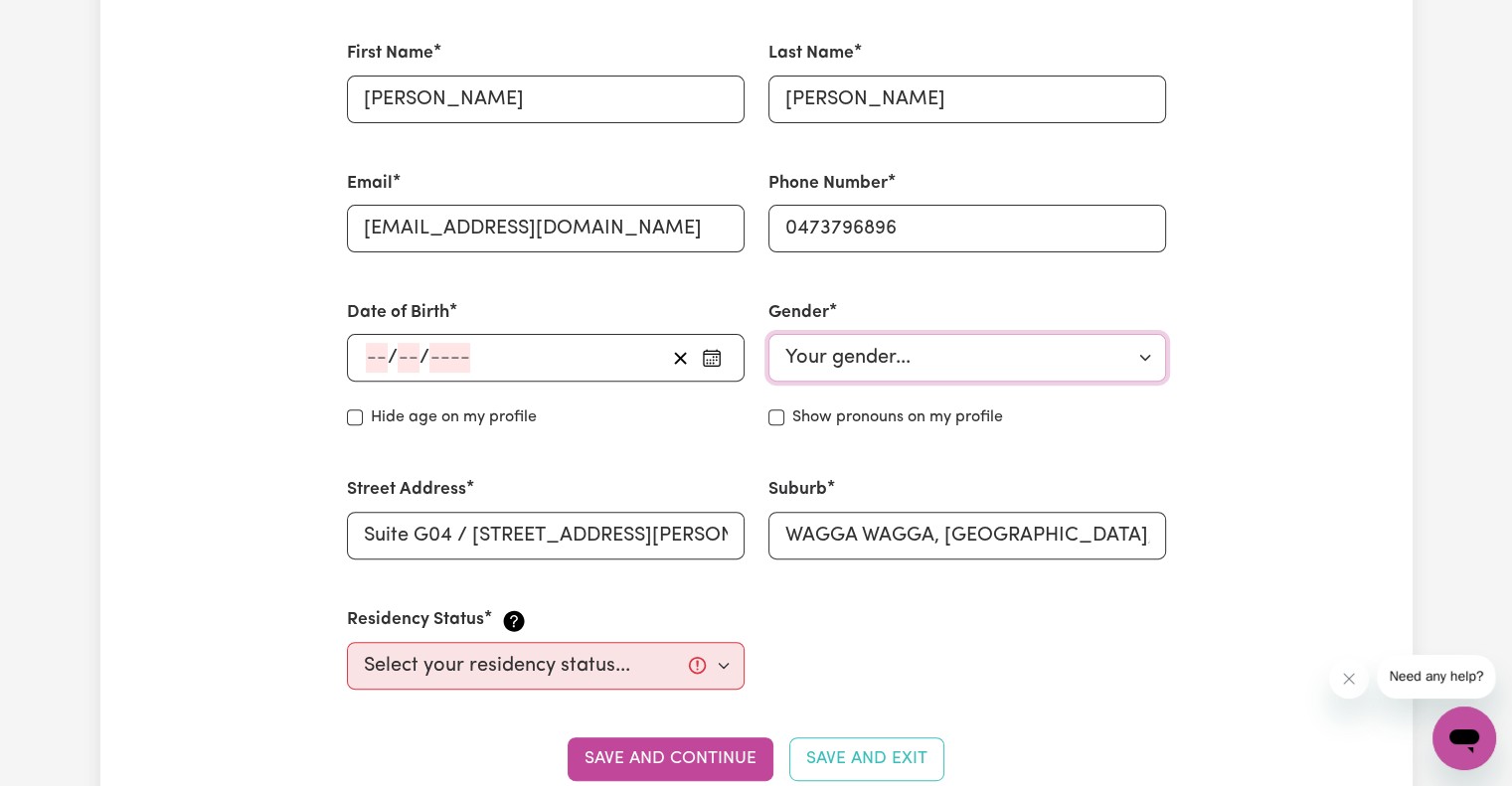 click on "Your gender... Female Male Non-binary Other Prefer not to say" at bounding box center [967, 358] 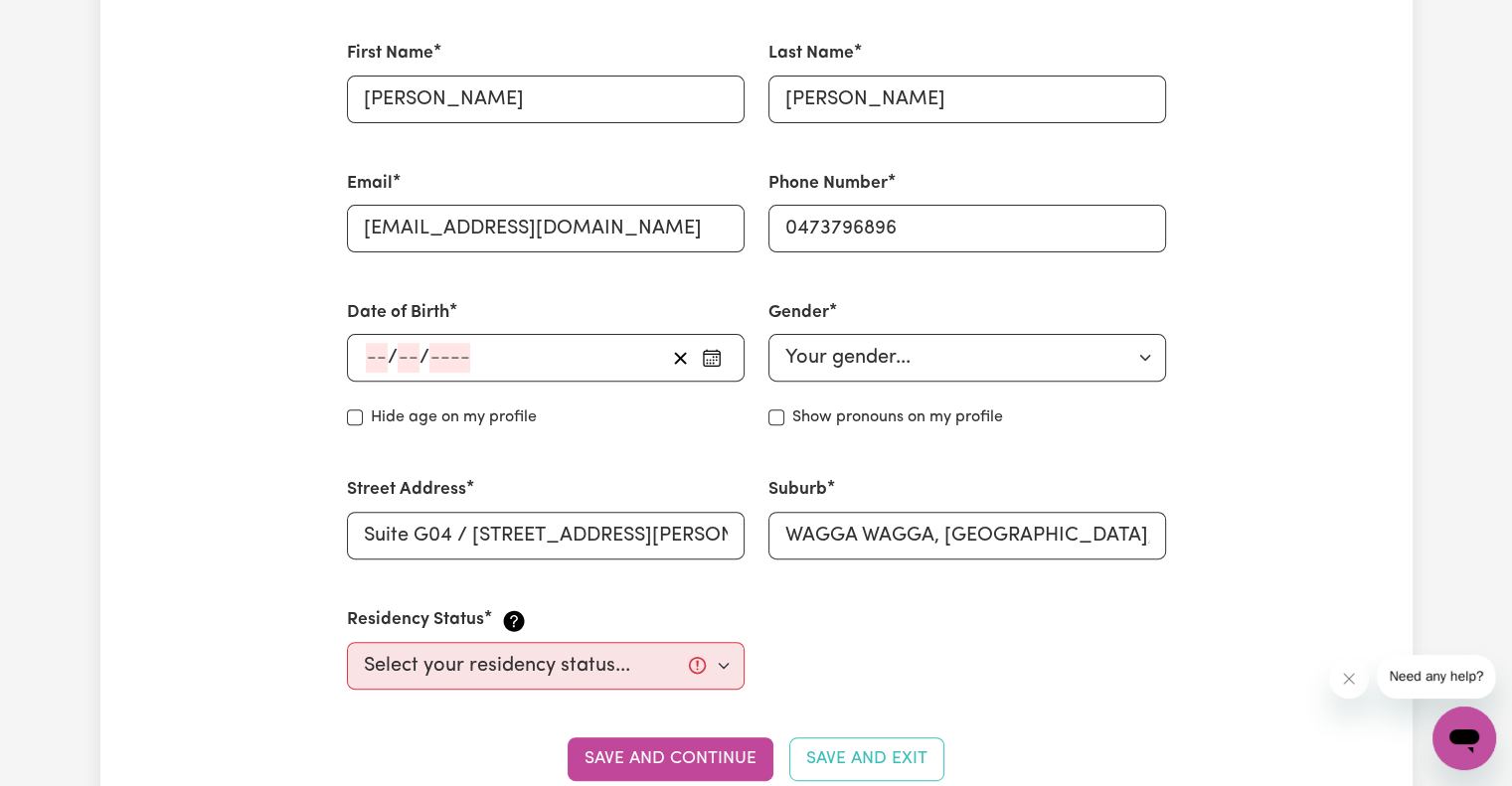 click on "/ /" at bounding box center [514, 358] 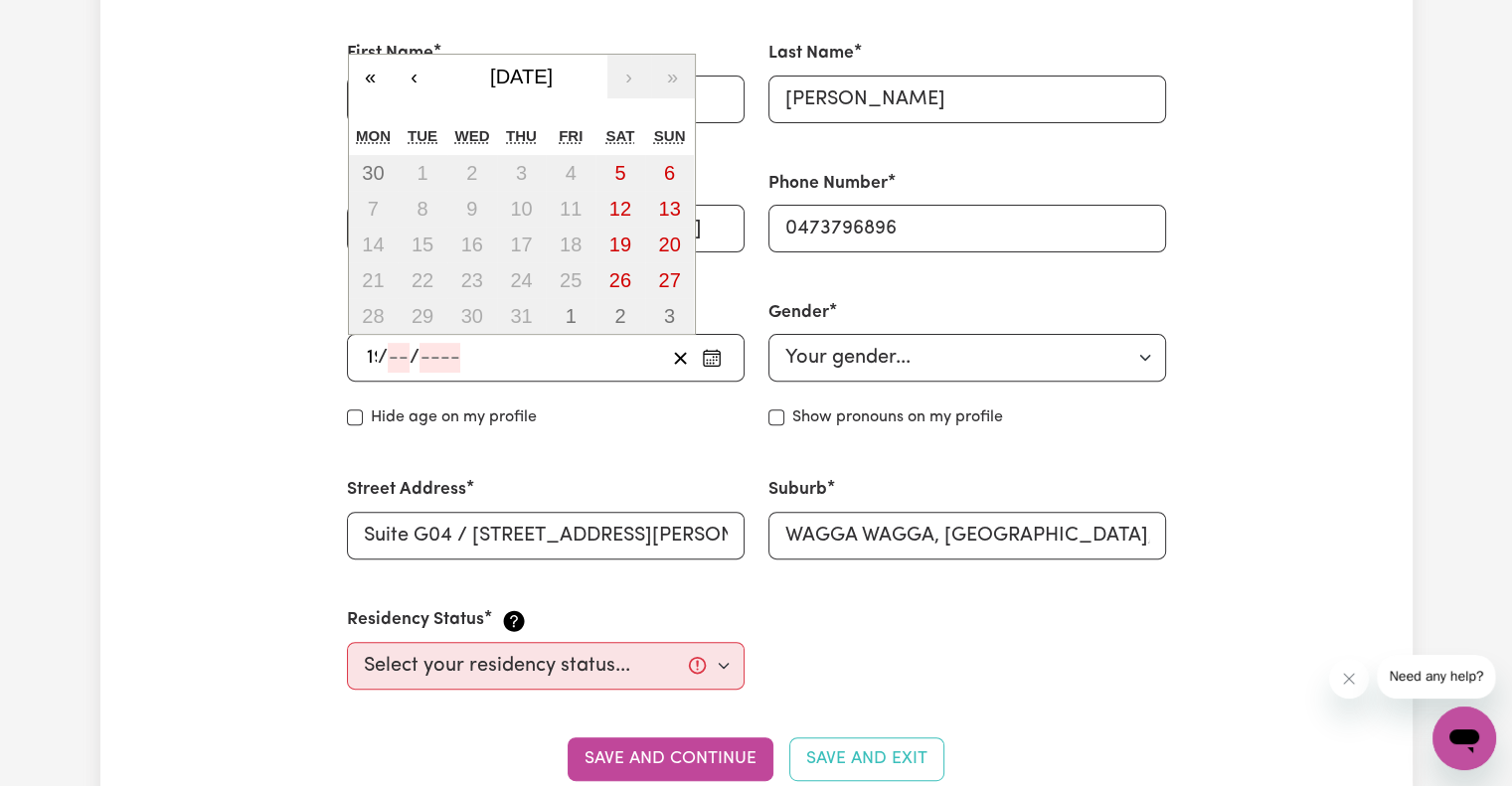 type on "19" 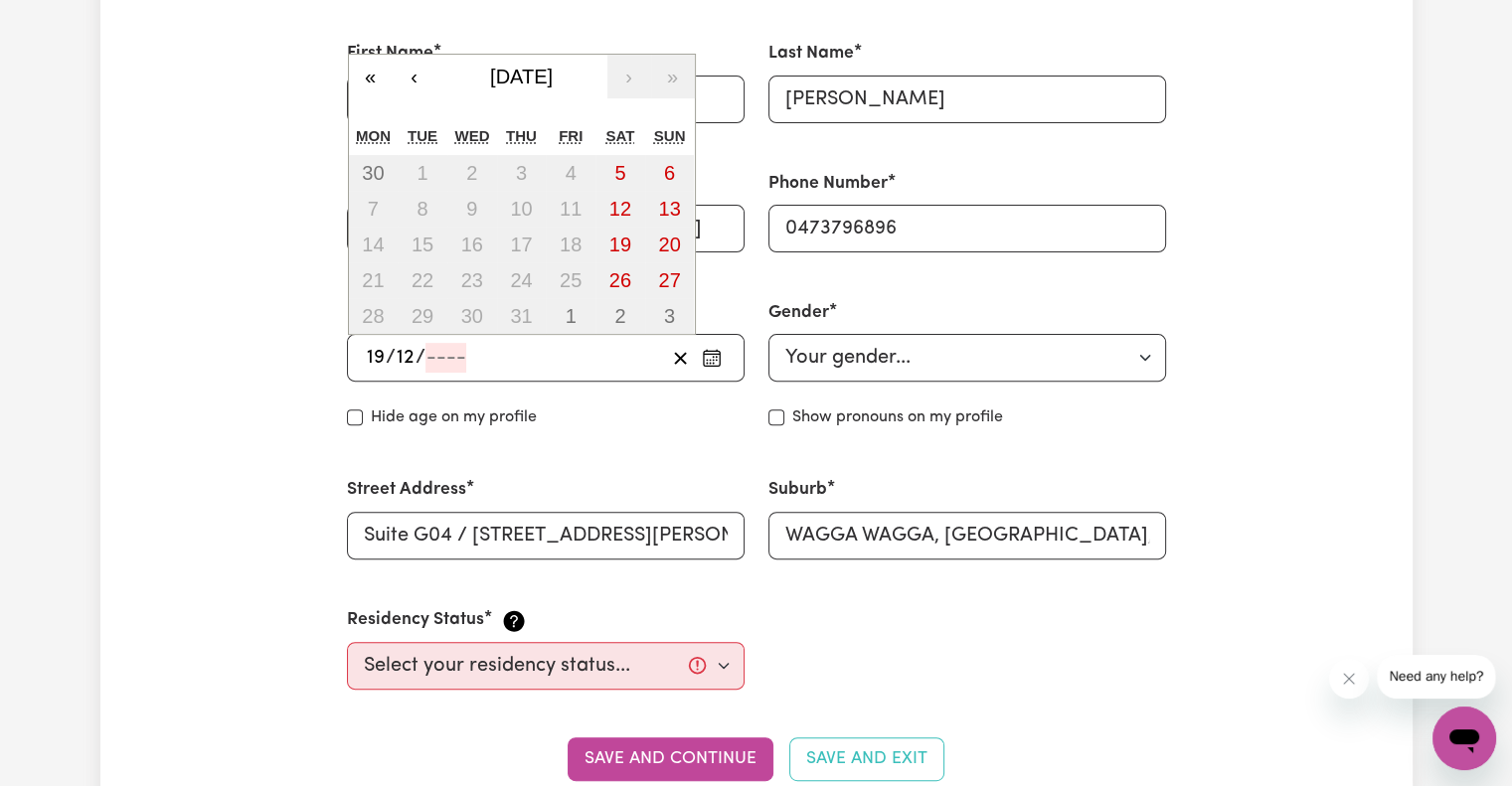 type on "12" 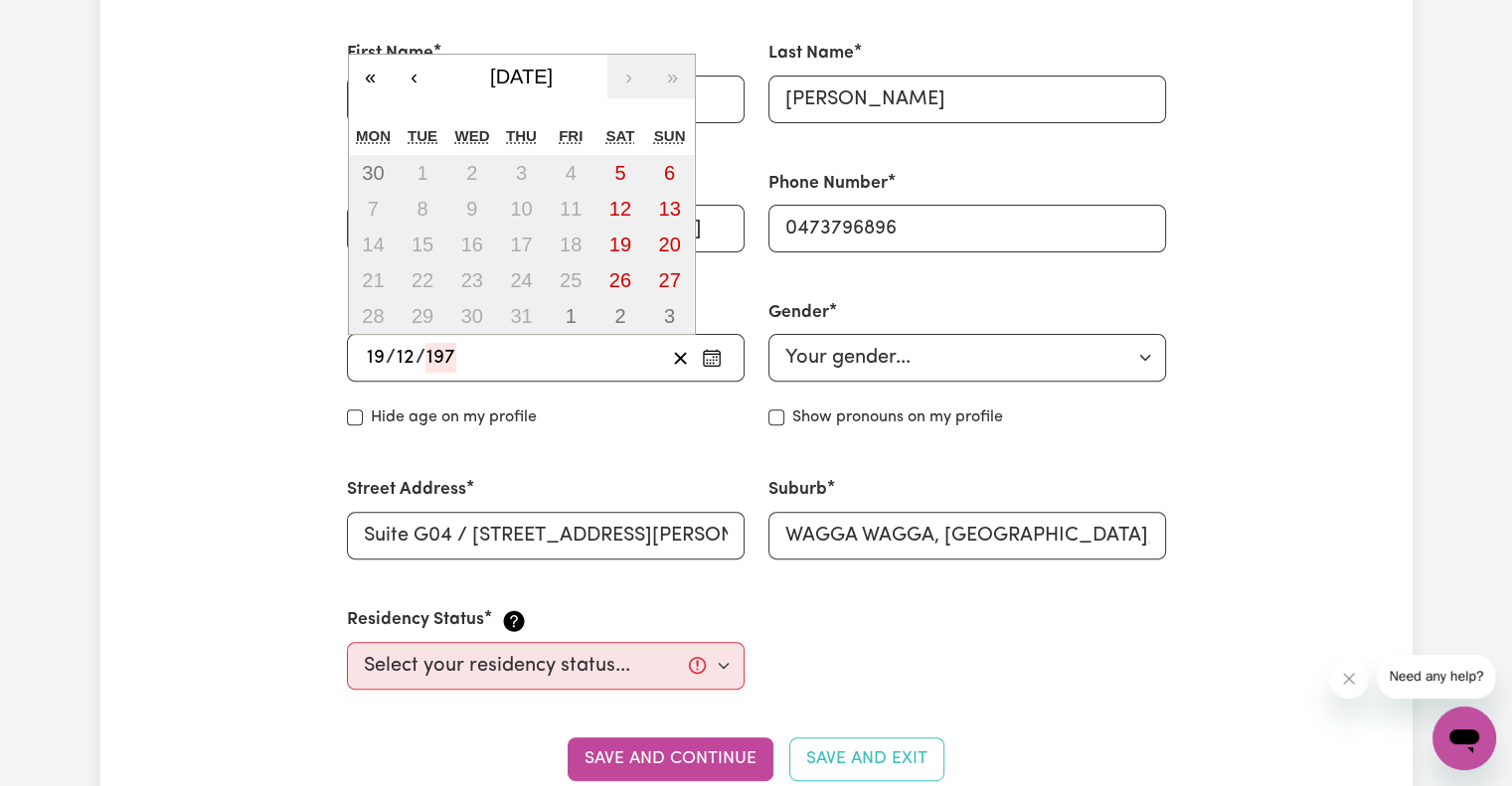 type on "1972" 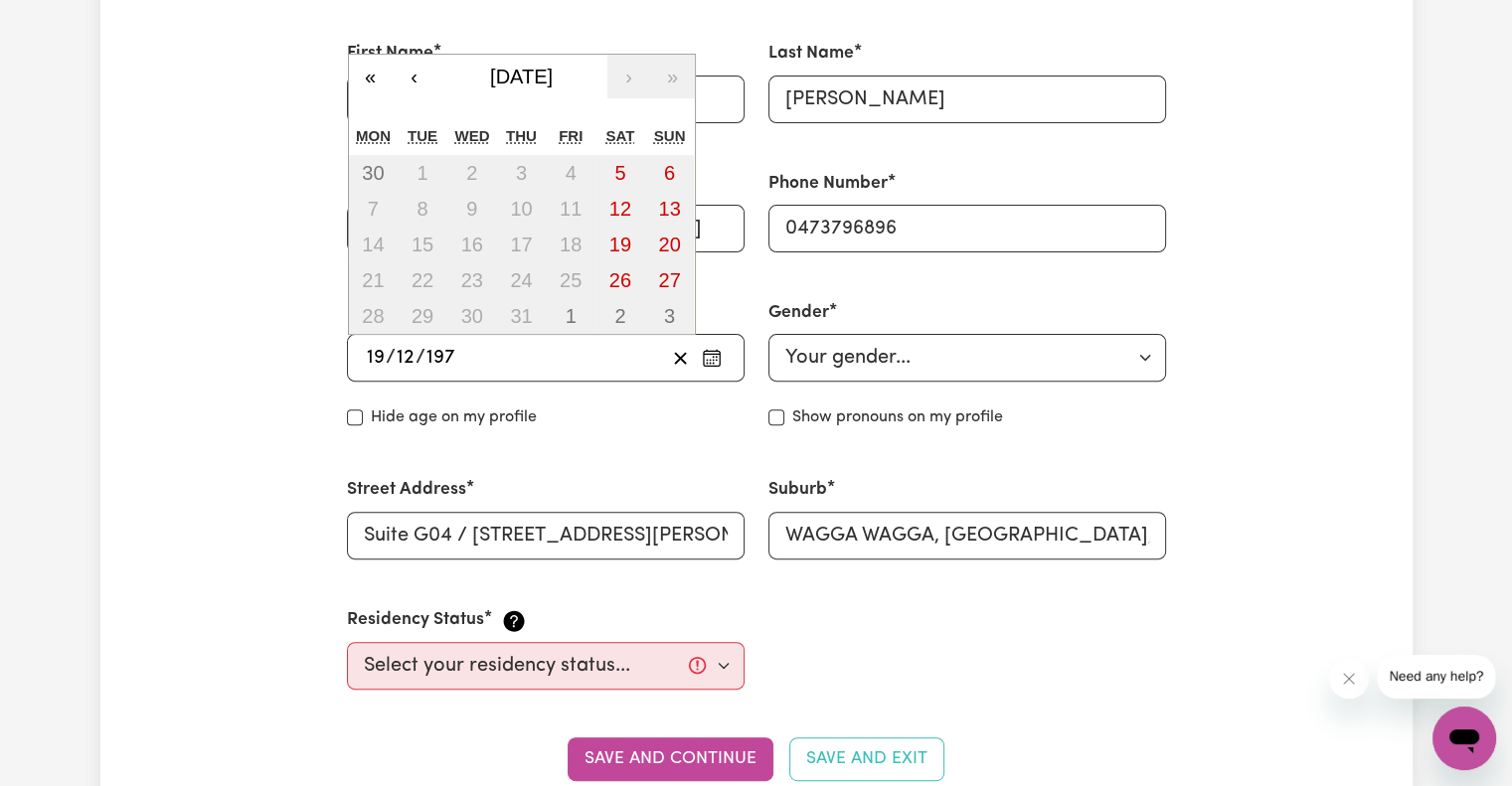 type on "1972-12-19" 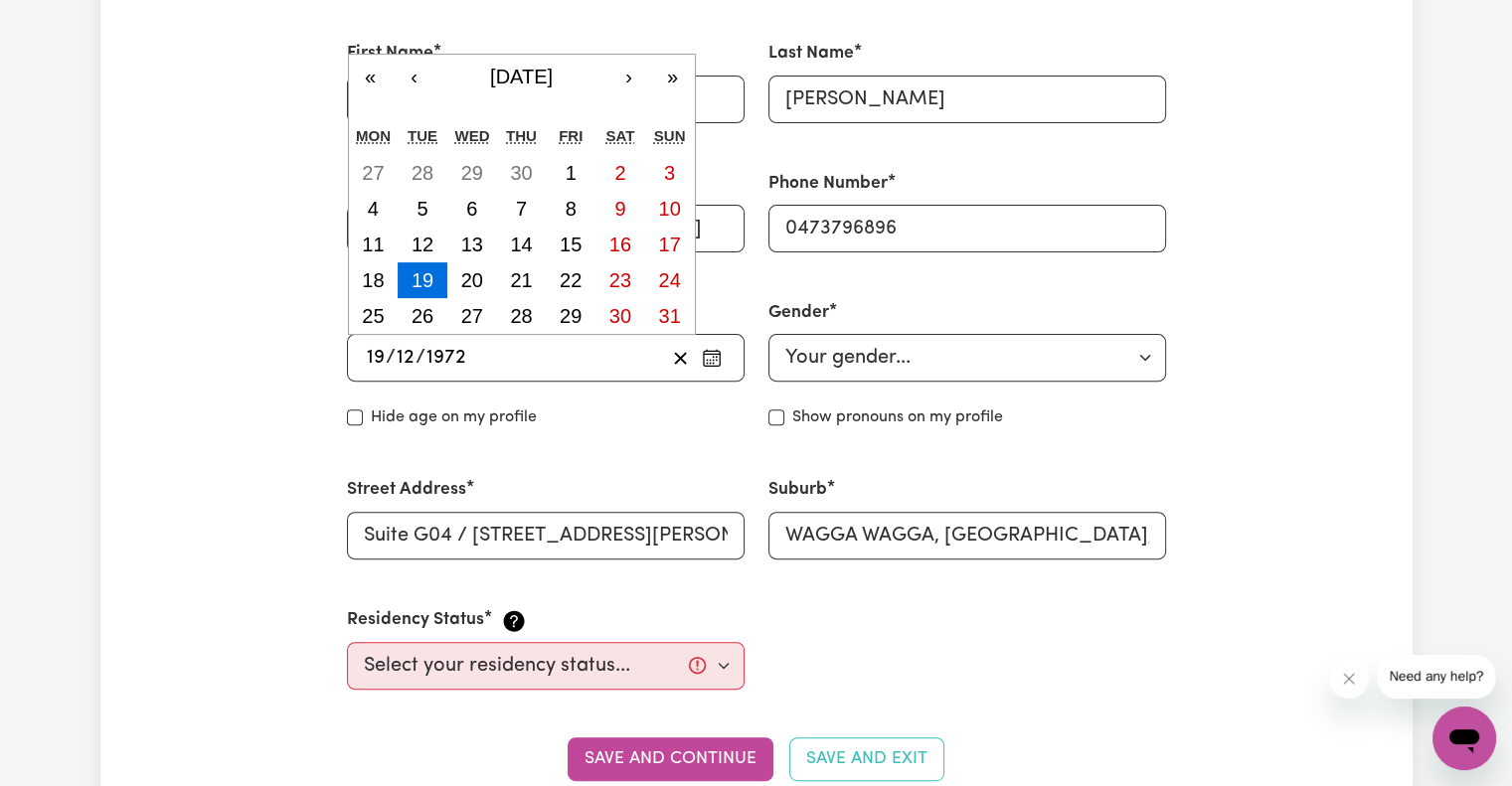 type on "1972" 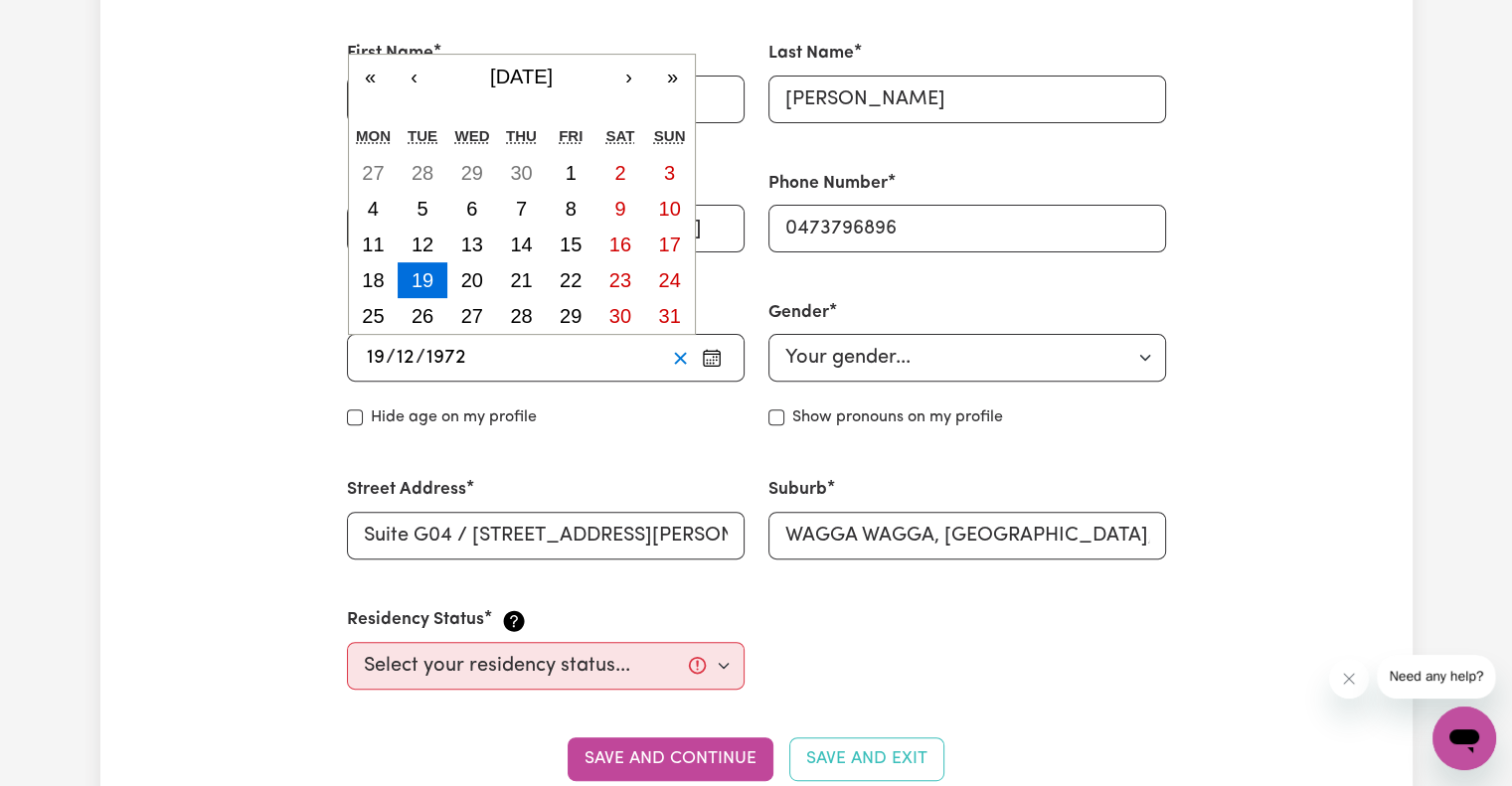 type 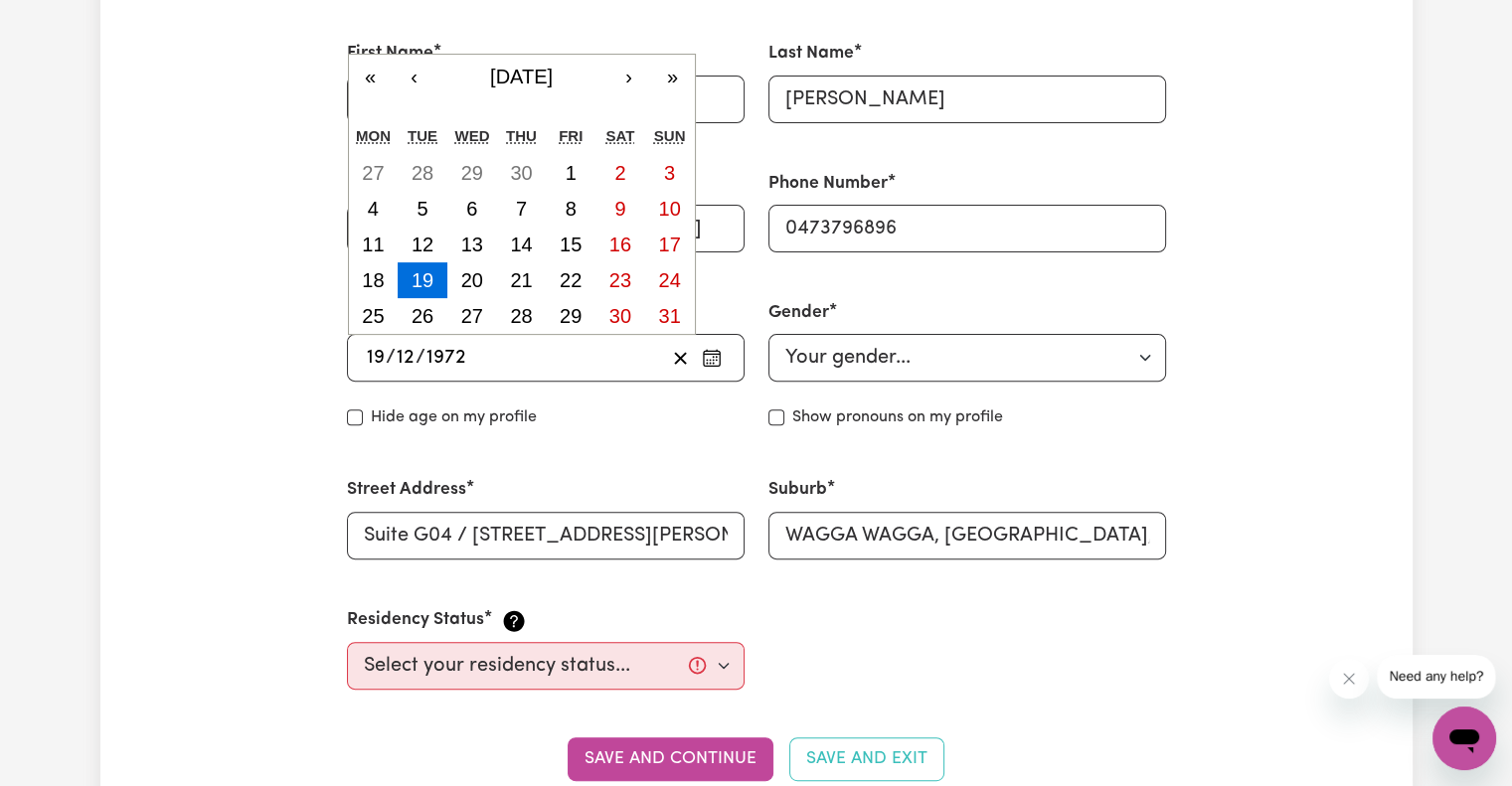 click on "Street Address Suite G04 / 63-65 Johnston Street" at bounding box center [546, 518] 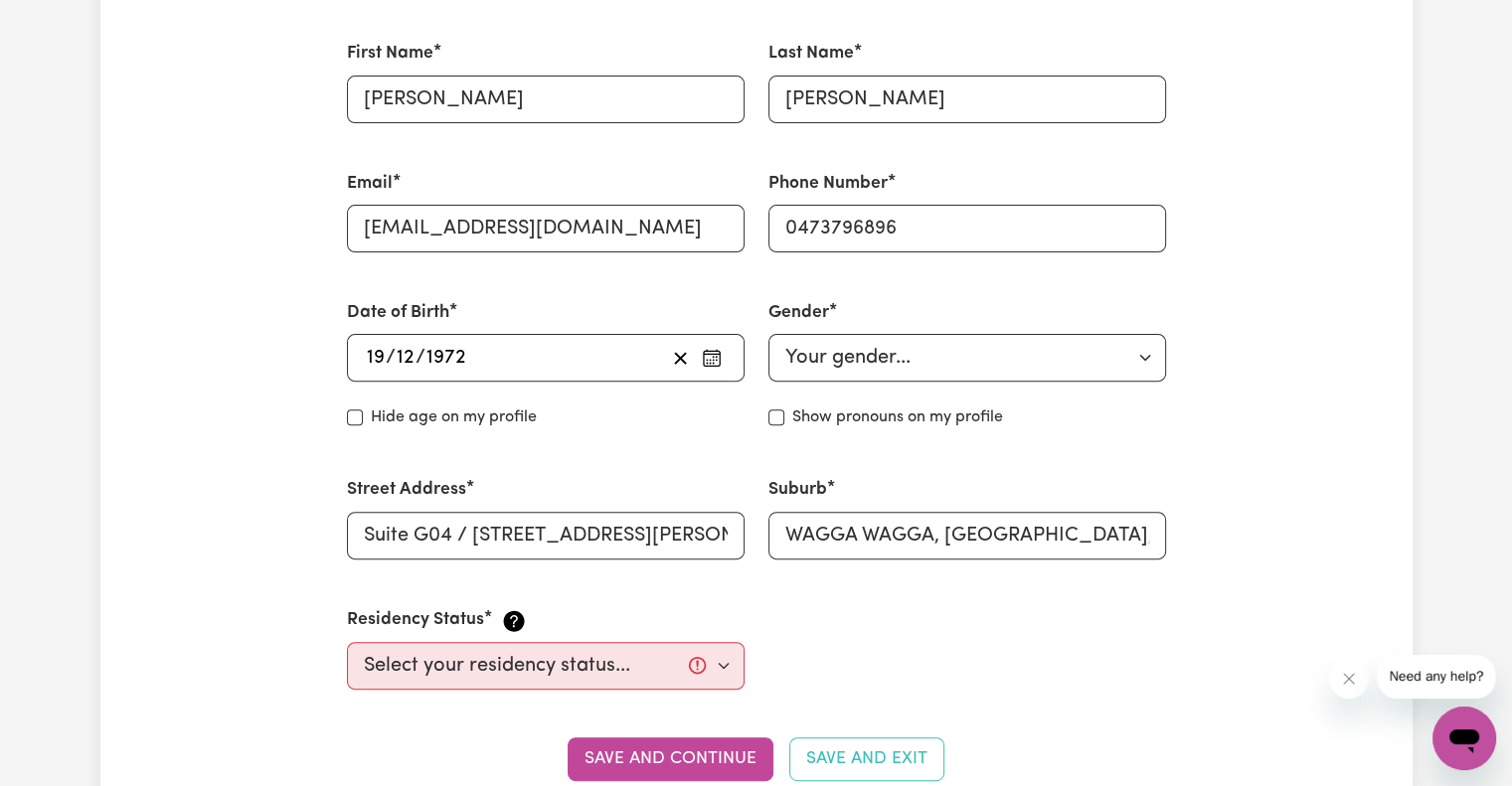 click on "Hide age on my profile" at bounding box center (546, 417) 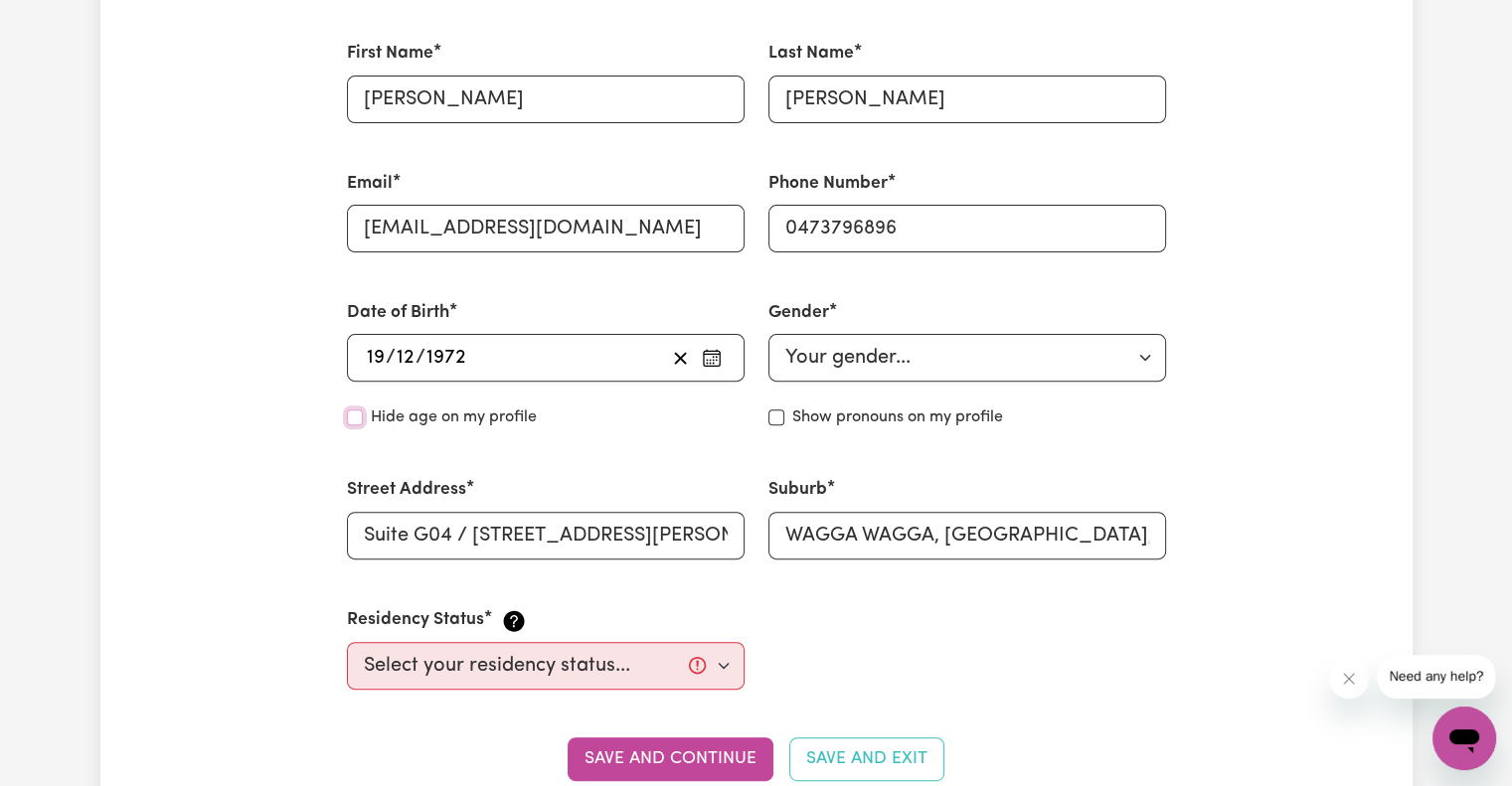 click on "Hide age" at bounding box center (355, 417) 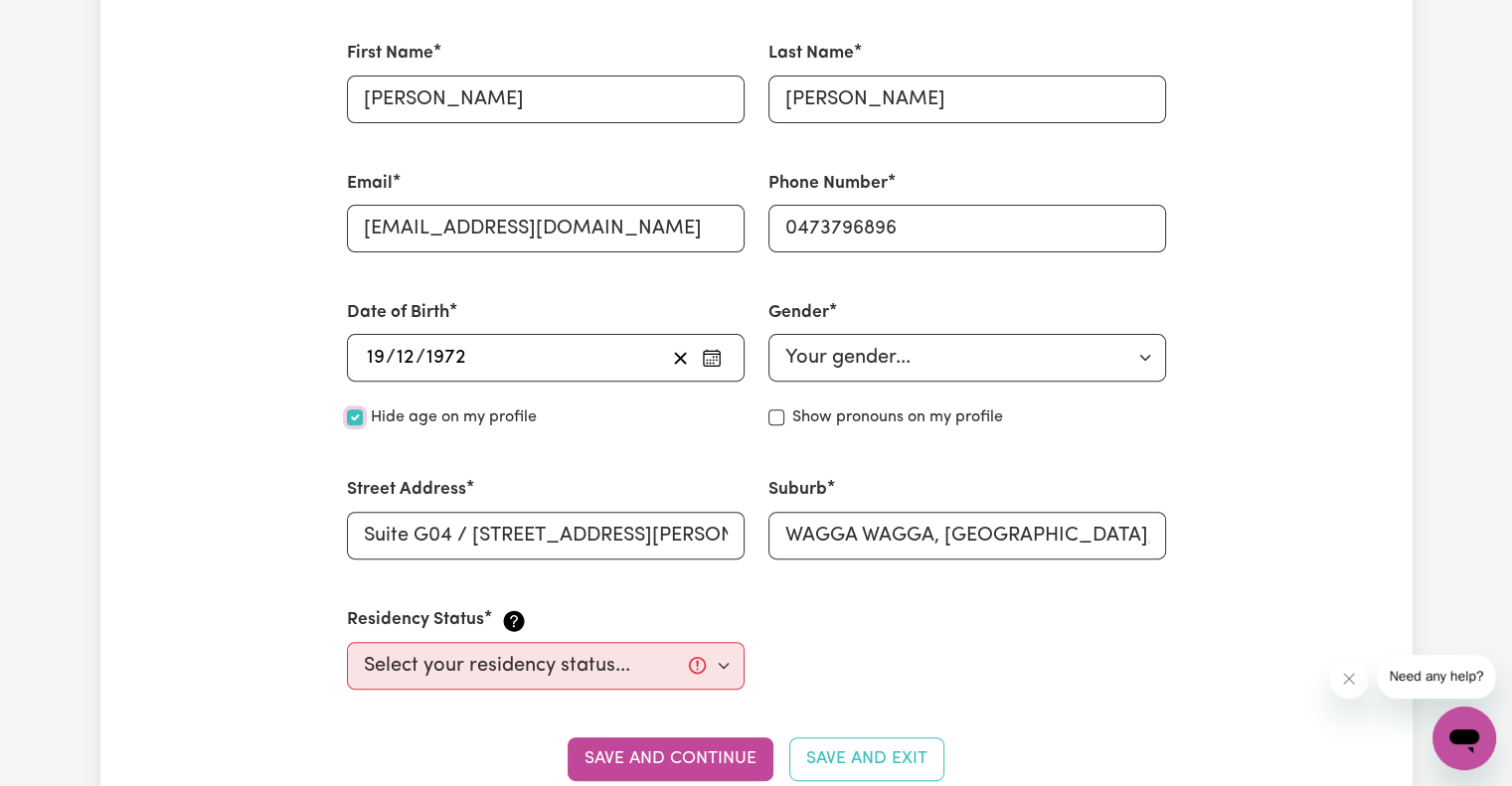 checkbox on "true" 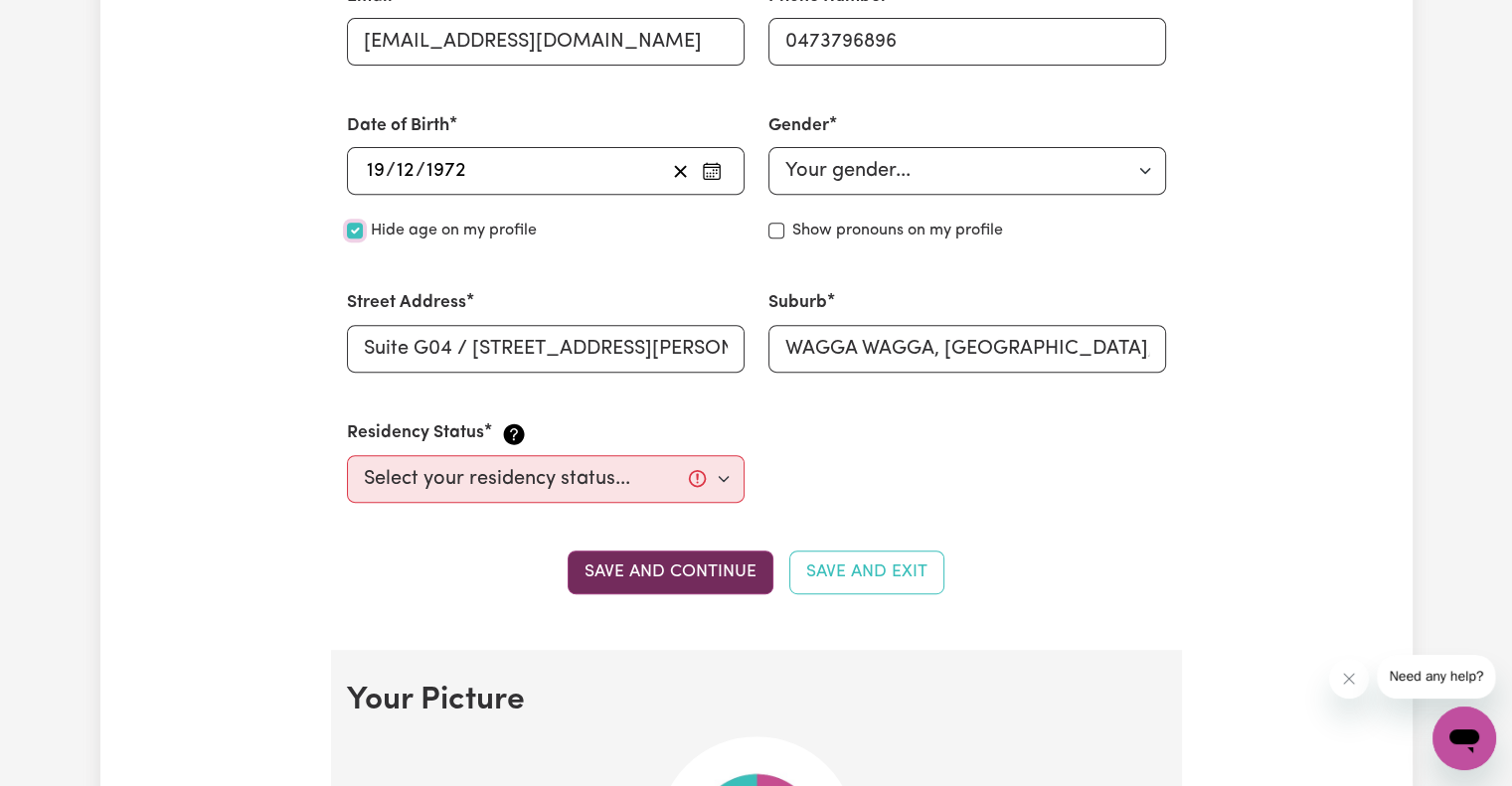 scroll, scrollTop: 795, scrollLeft: 0, axis: vertical 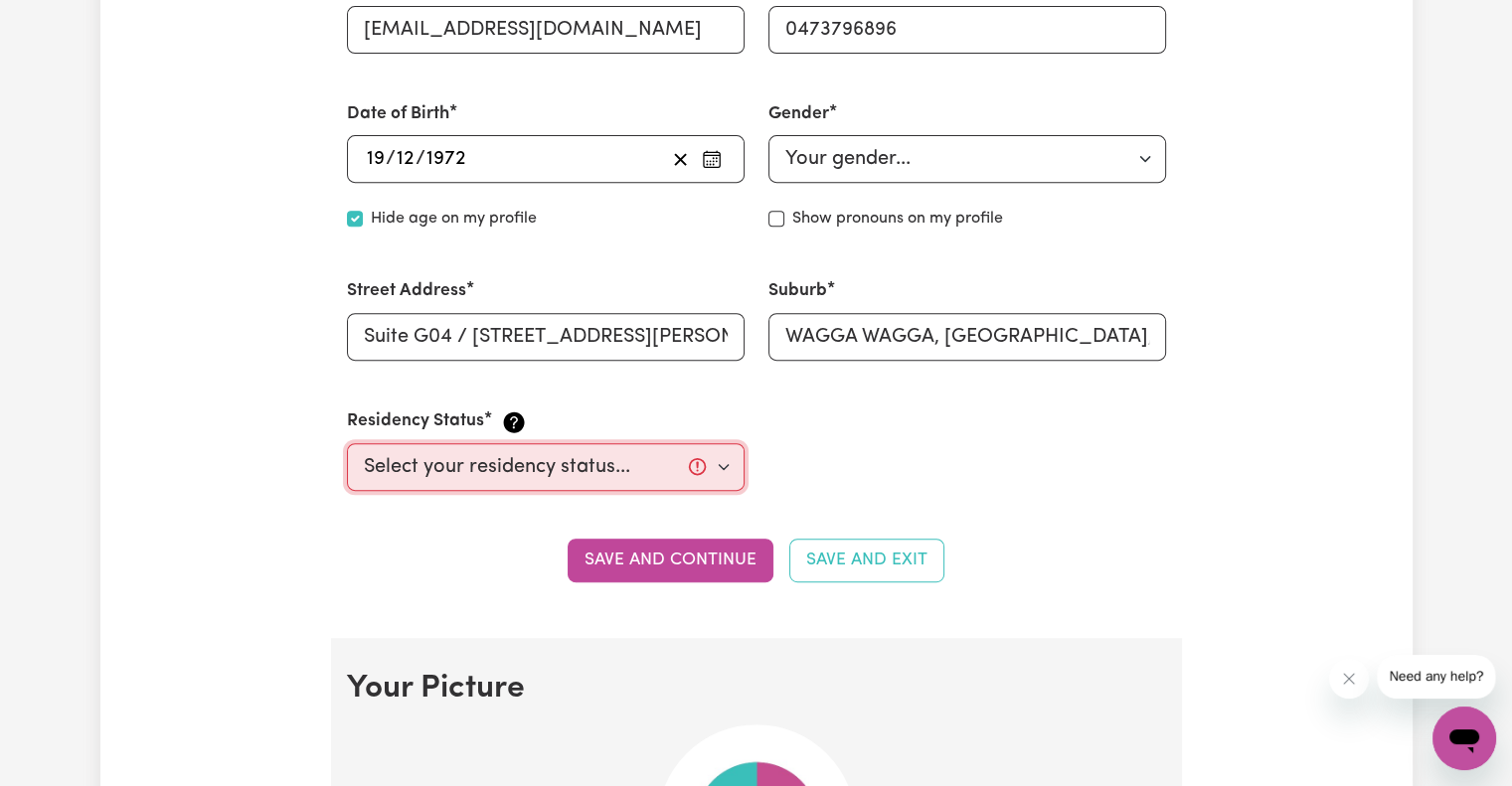 click on "Select your residency status... Australian citizen Australian PR Temporary Work Visa Student Visa" at bounding box center (546, 467) 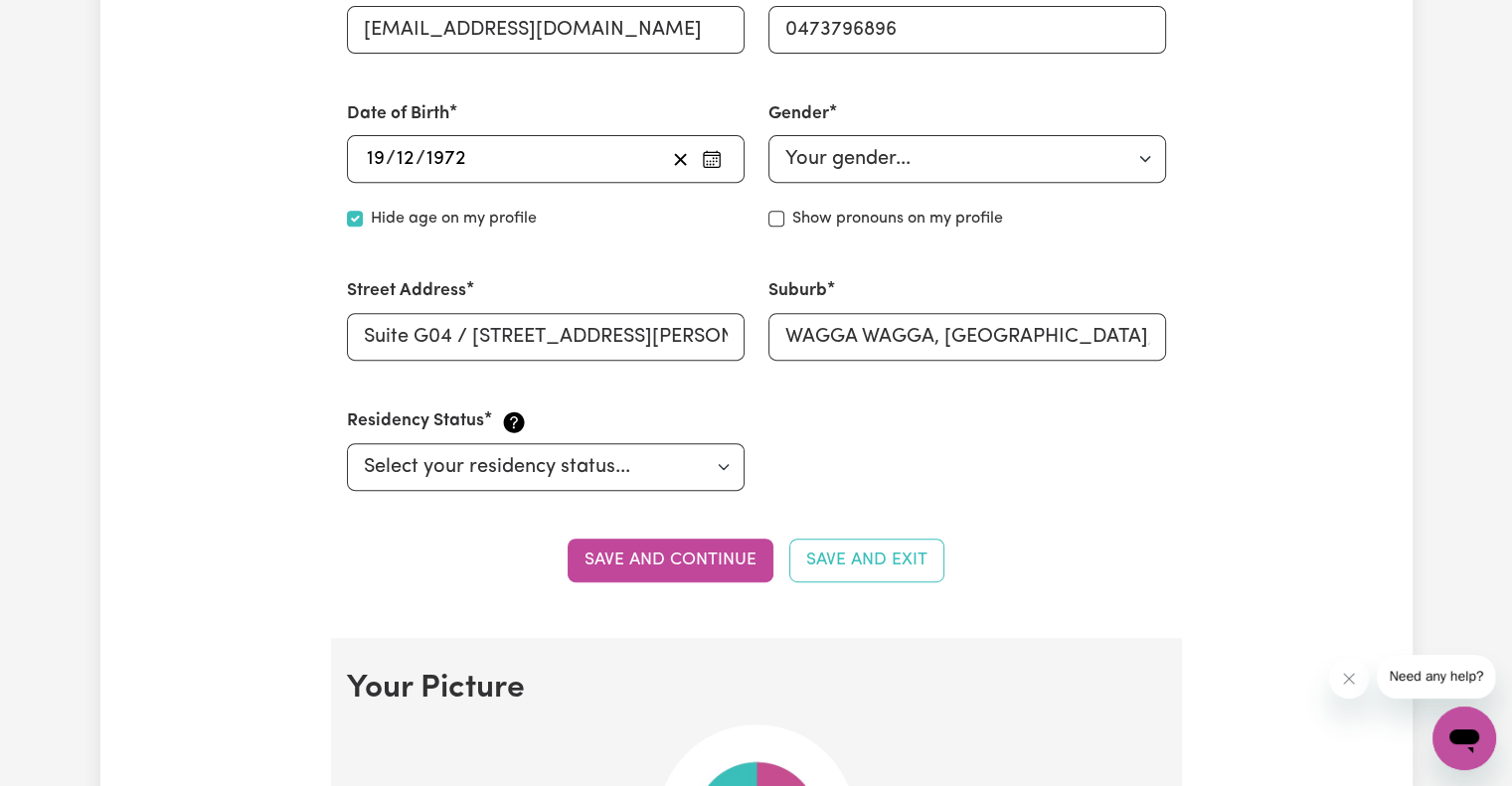 click on "Save and continue" at bounding box center (670, 560) 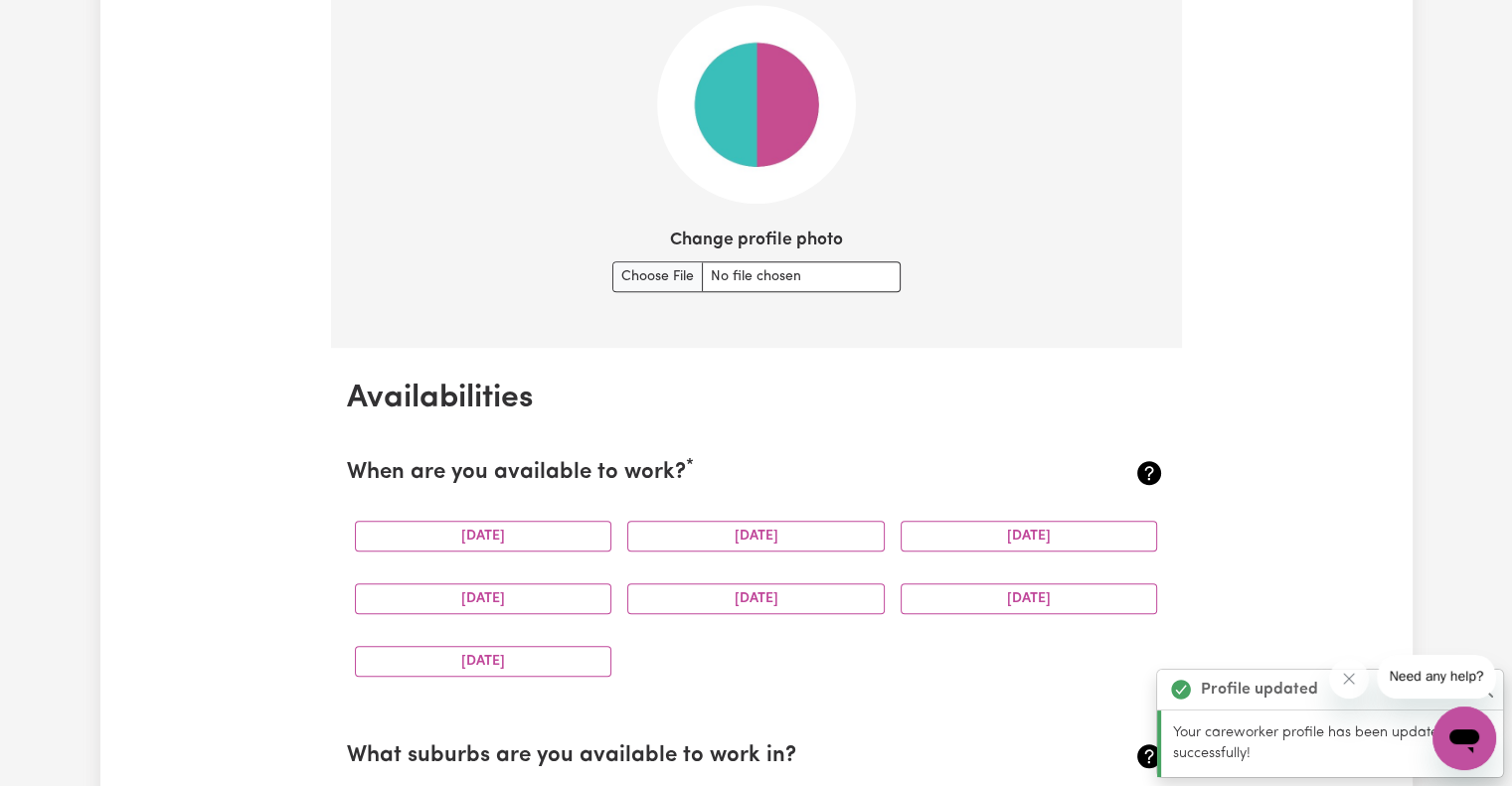 scroll, scrollTop: 1531, scrollLeft: 0, axis: vertical 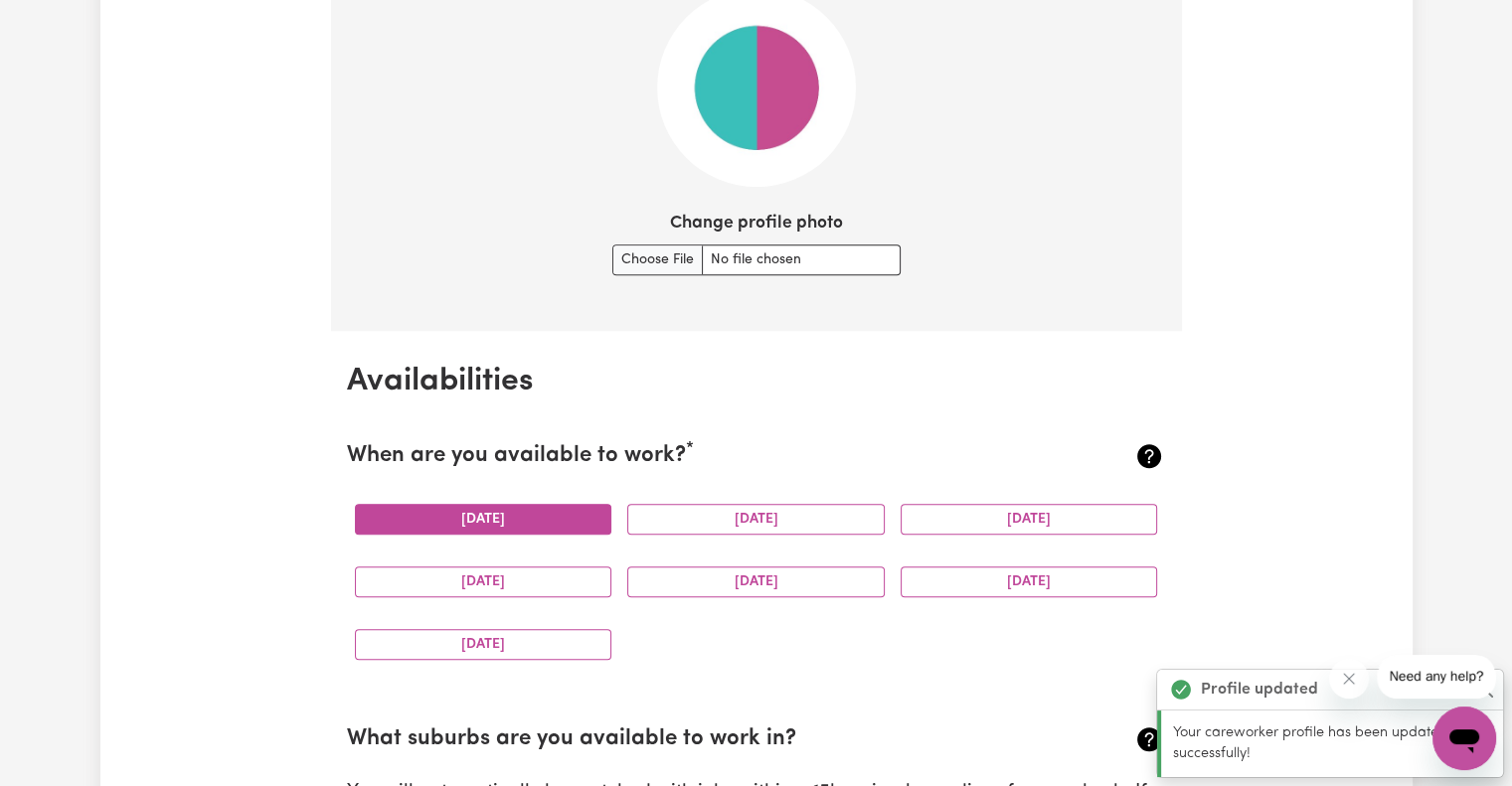click on "Monday" at bounding box center (483, 519) 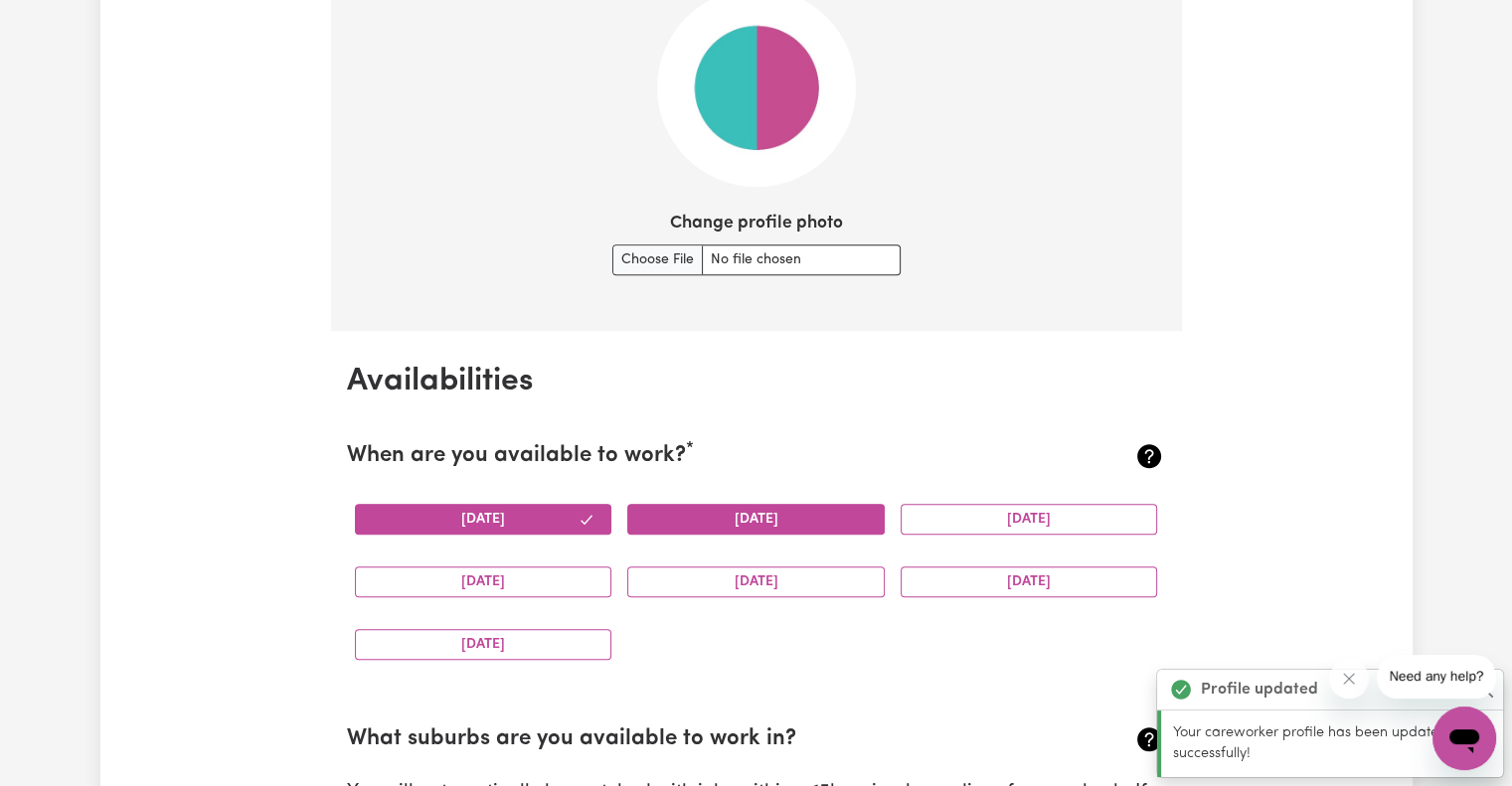 click on "Tuesday" at bounding box center (756, 519) 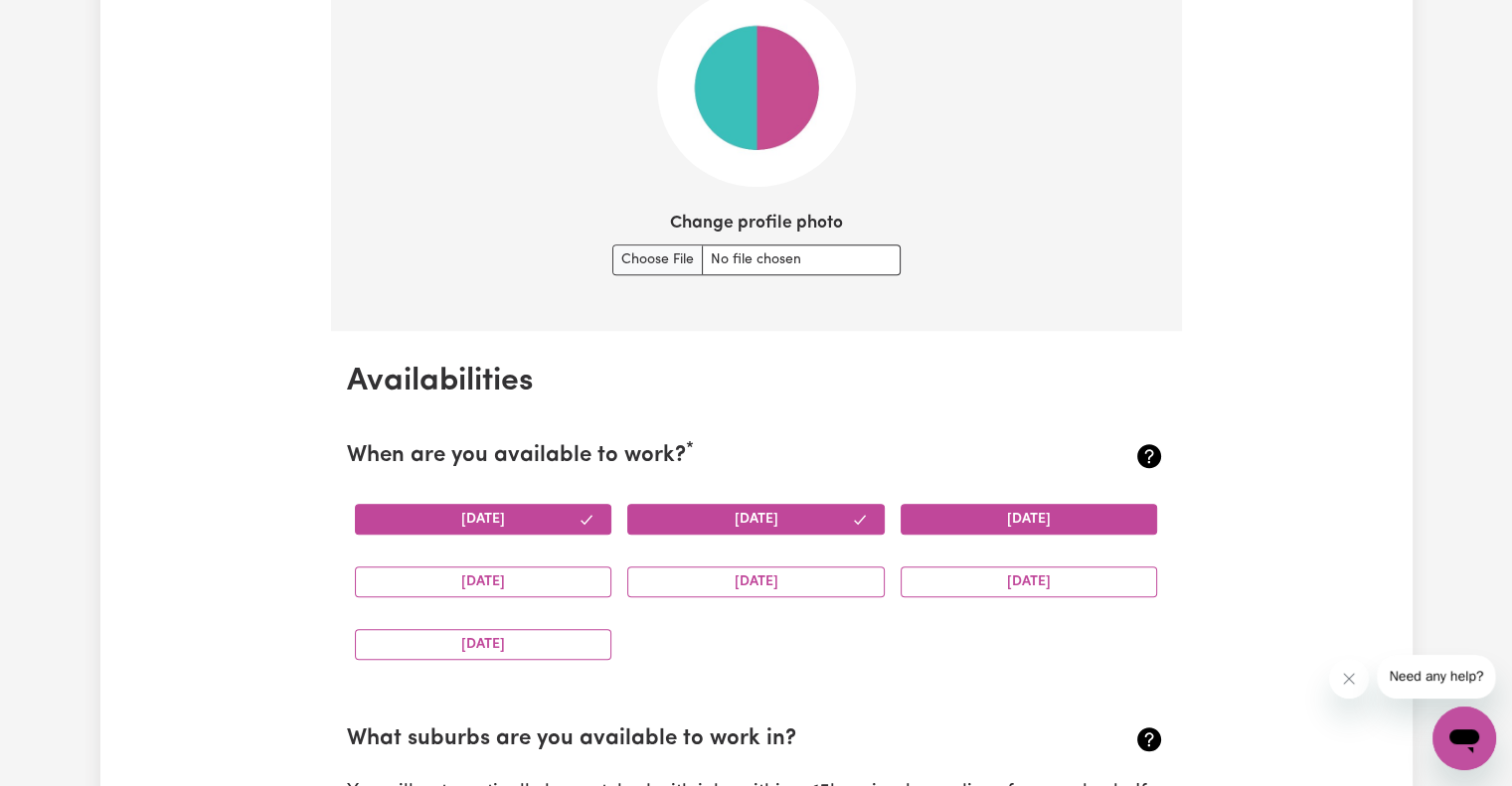 click on "Wednesday" at bounding box center (1029, 519) 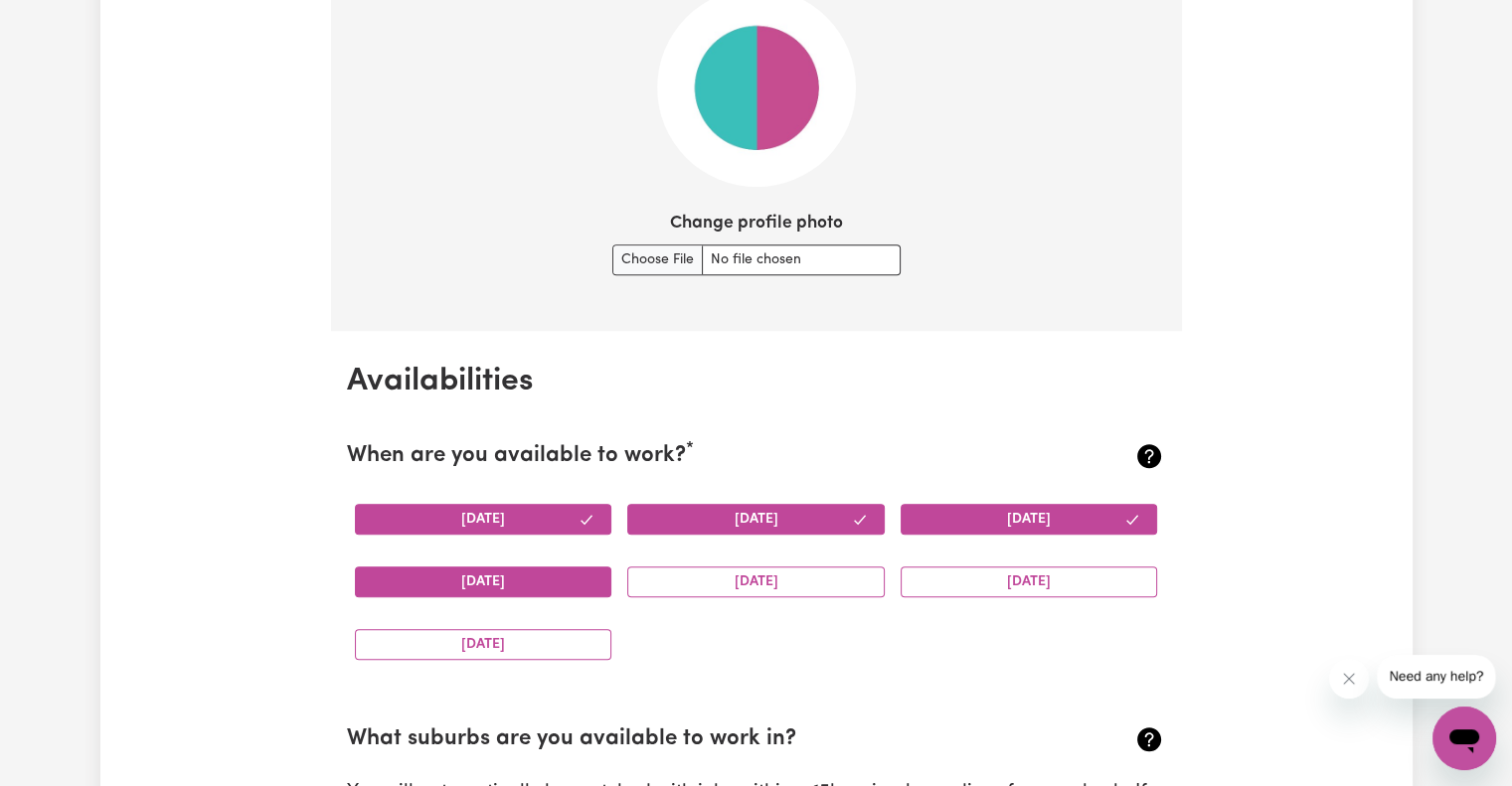click on "Thursday" at bounding box center (483, 581) 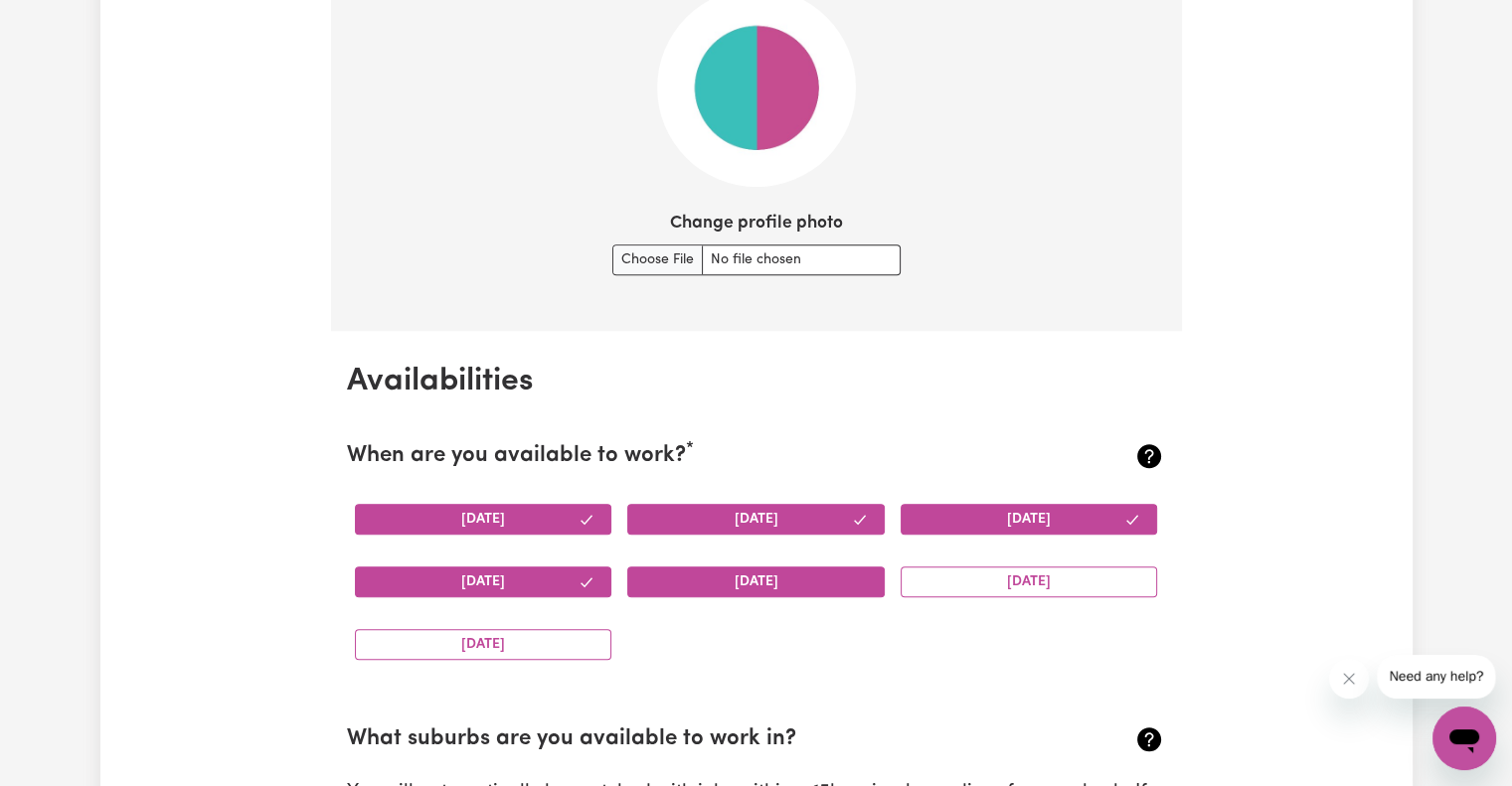 click on "Friday" at bounding box center (756, 581) 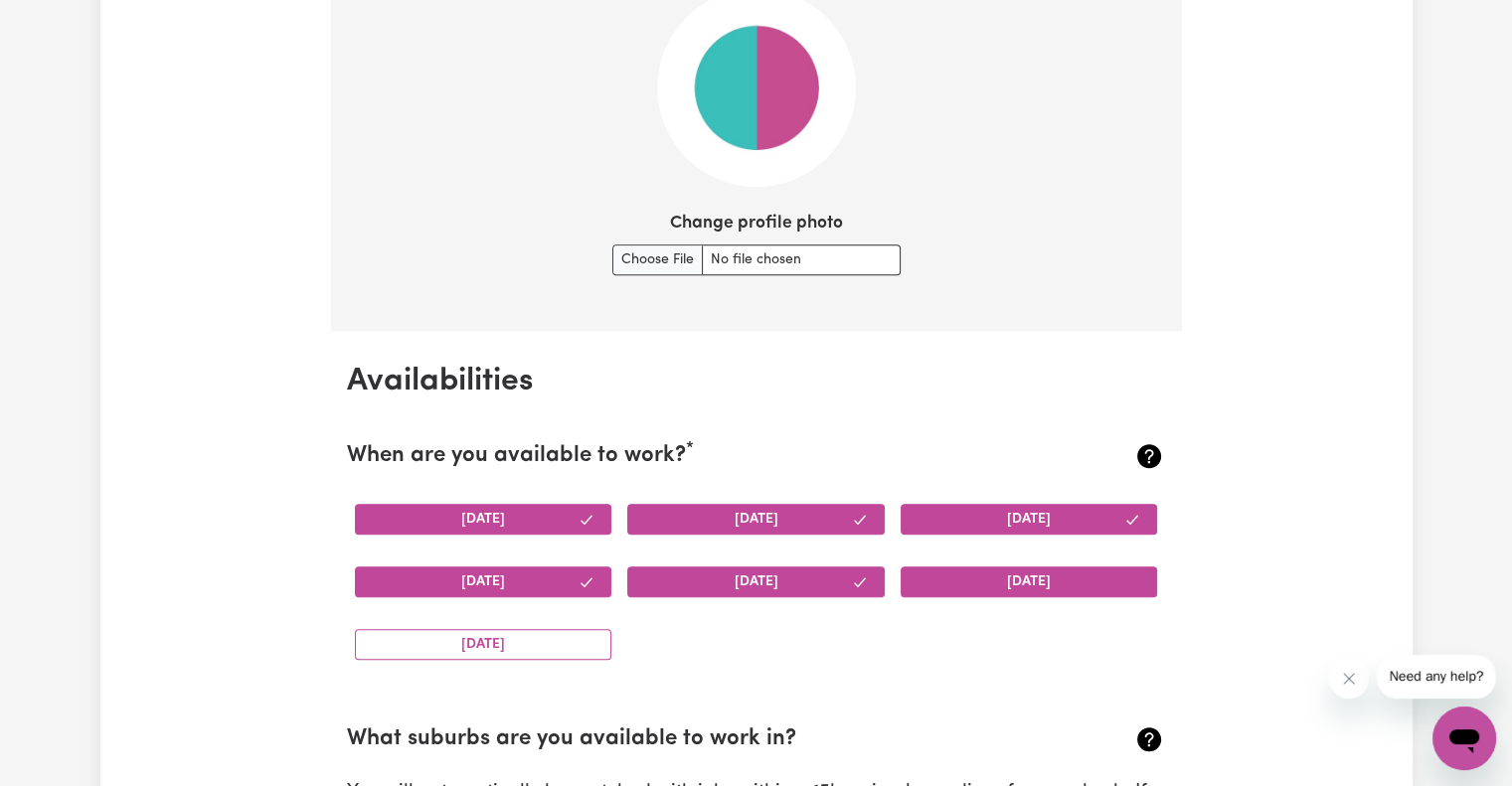 click on "Saturday" at bounding box center (1029, 581) 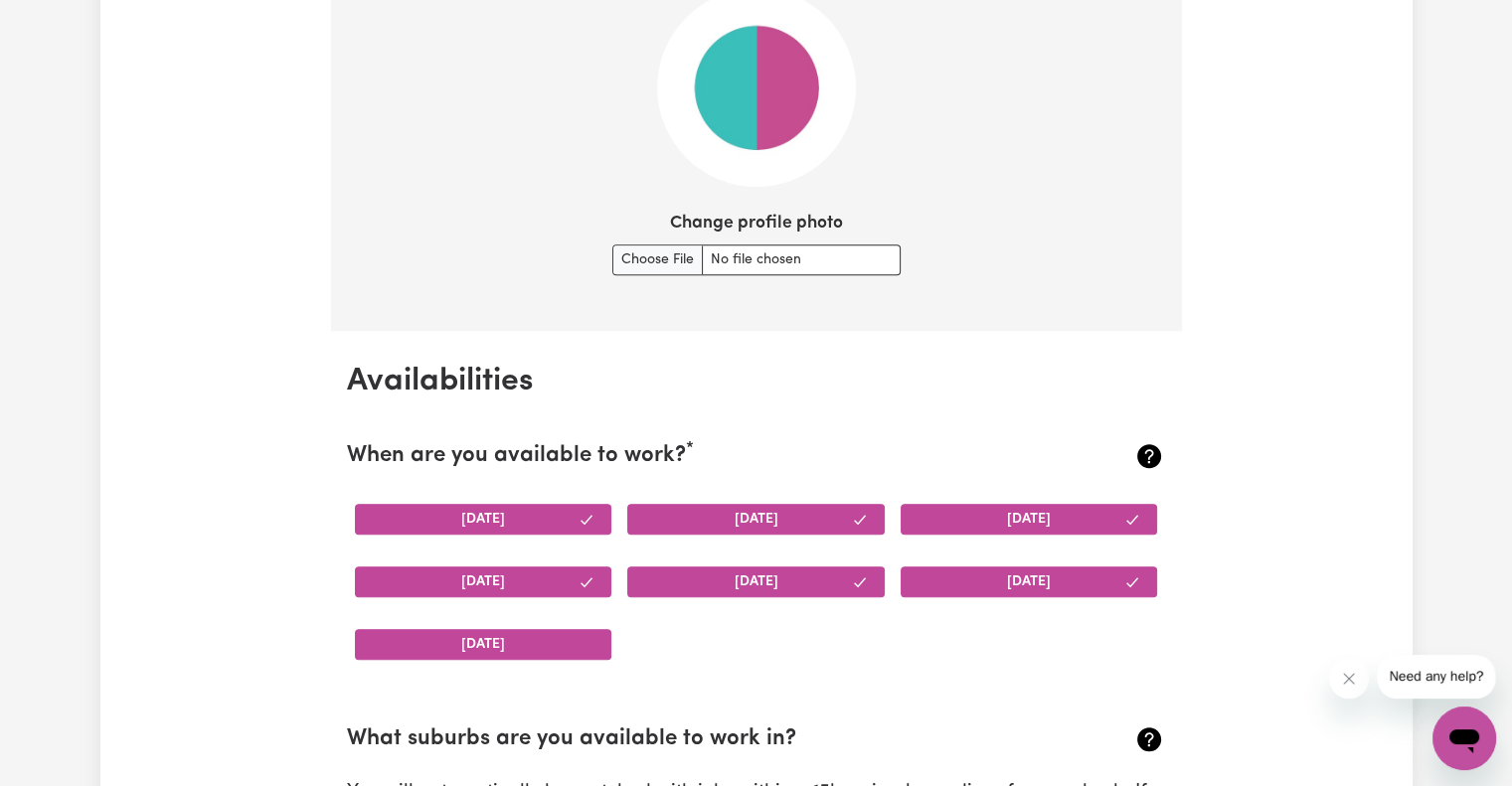 click on "Sunday" at bounding box center [483, 644] 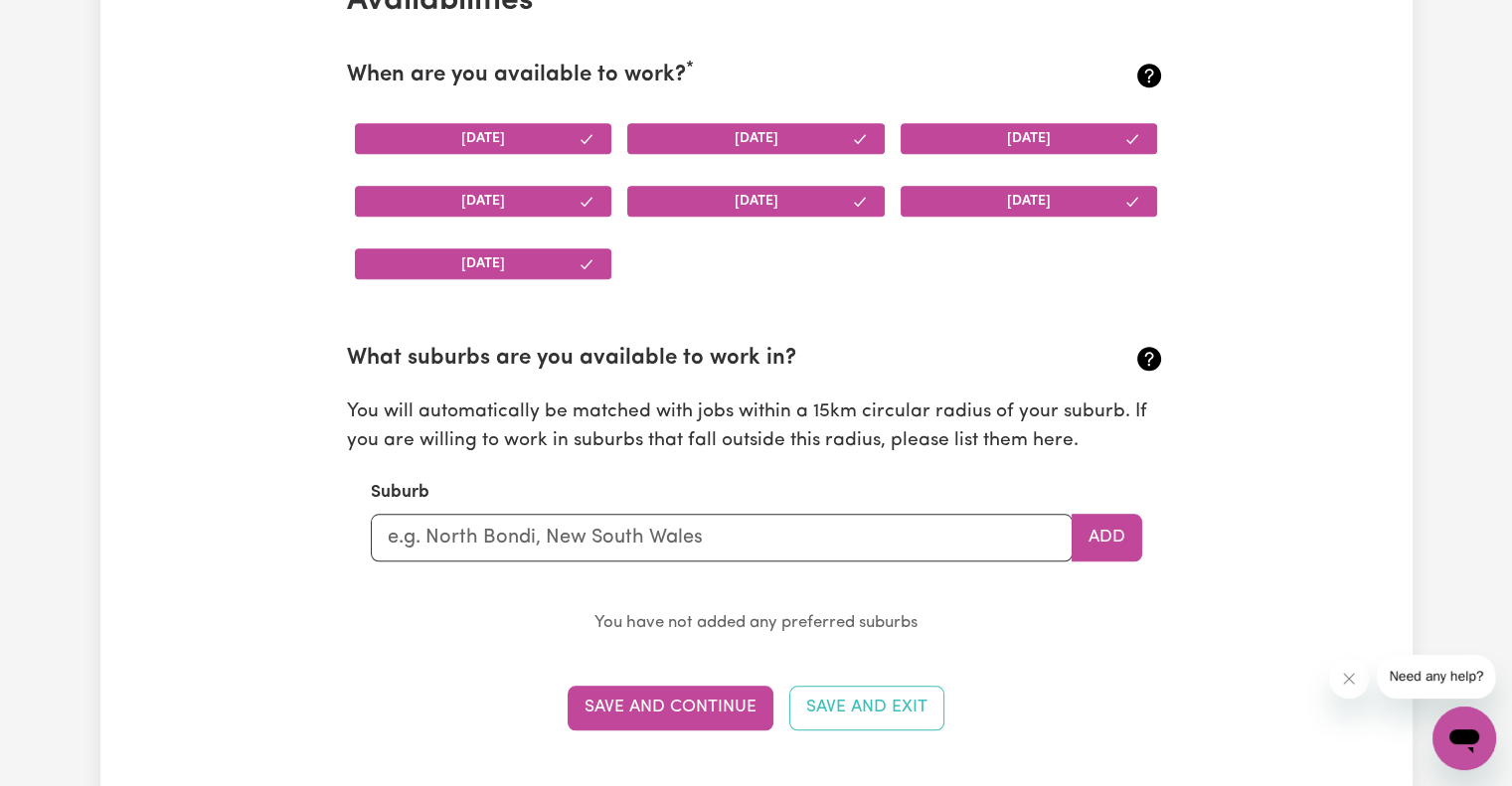 scroll, scrollTop: 1929, scrollLeft: 0, axis: vertical 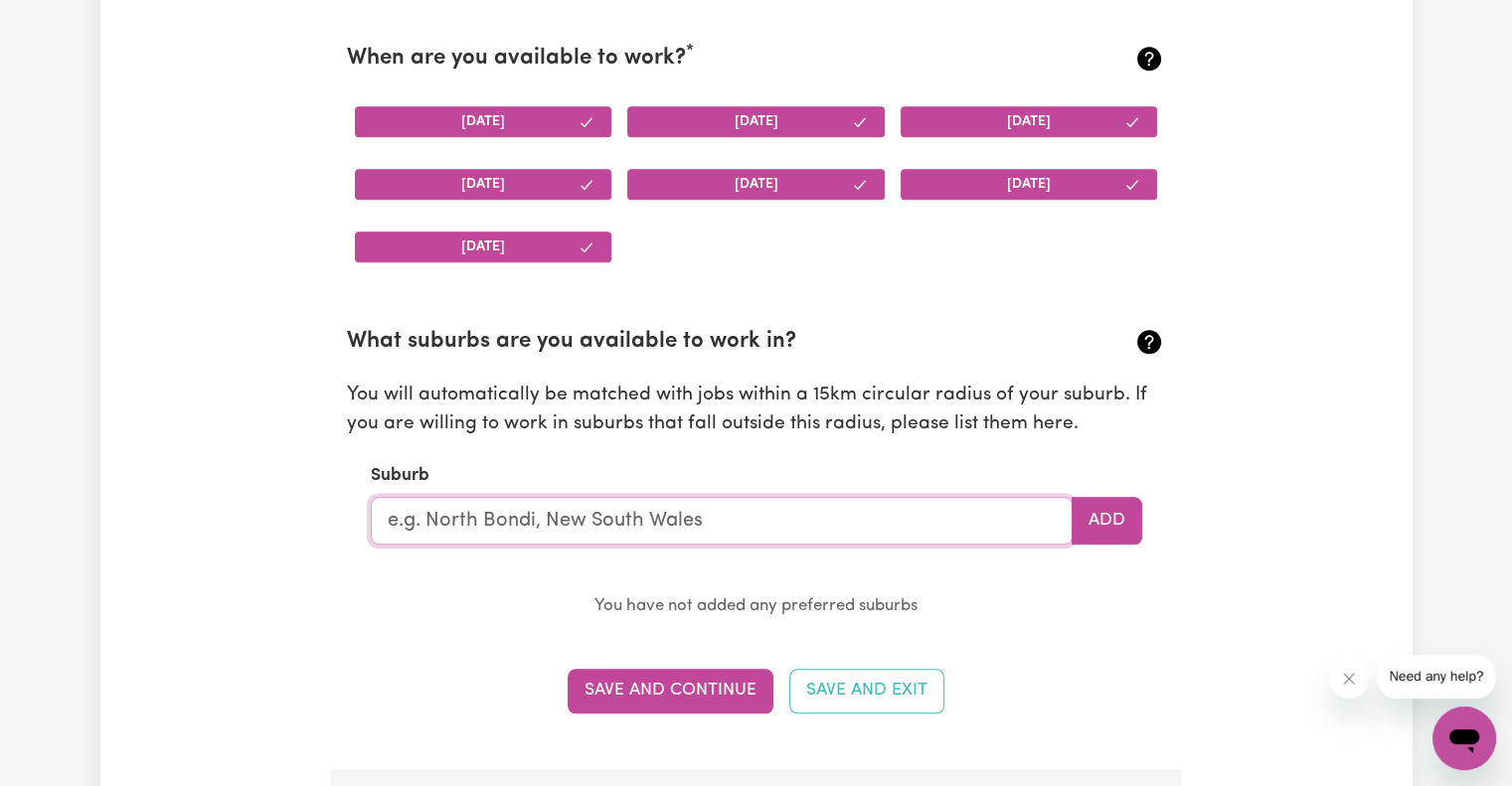 click at bounding box center (722, 521) 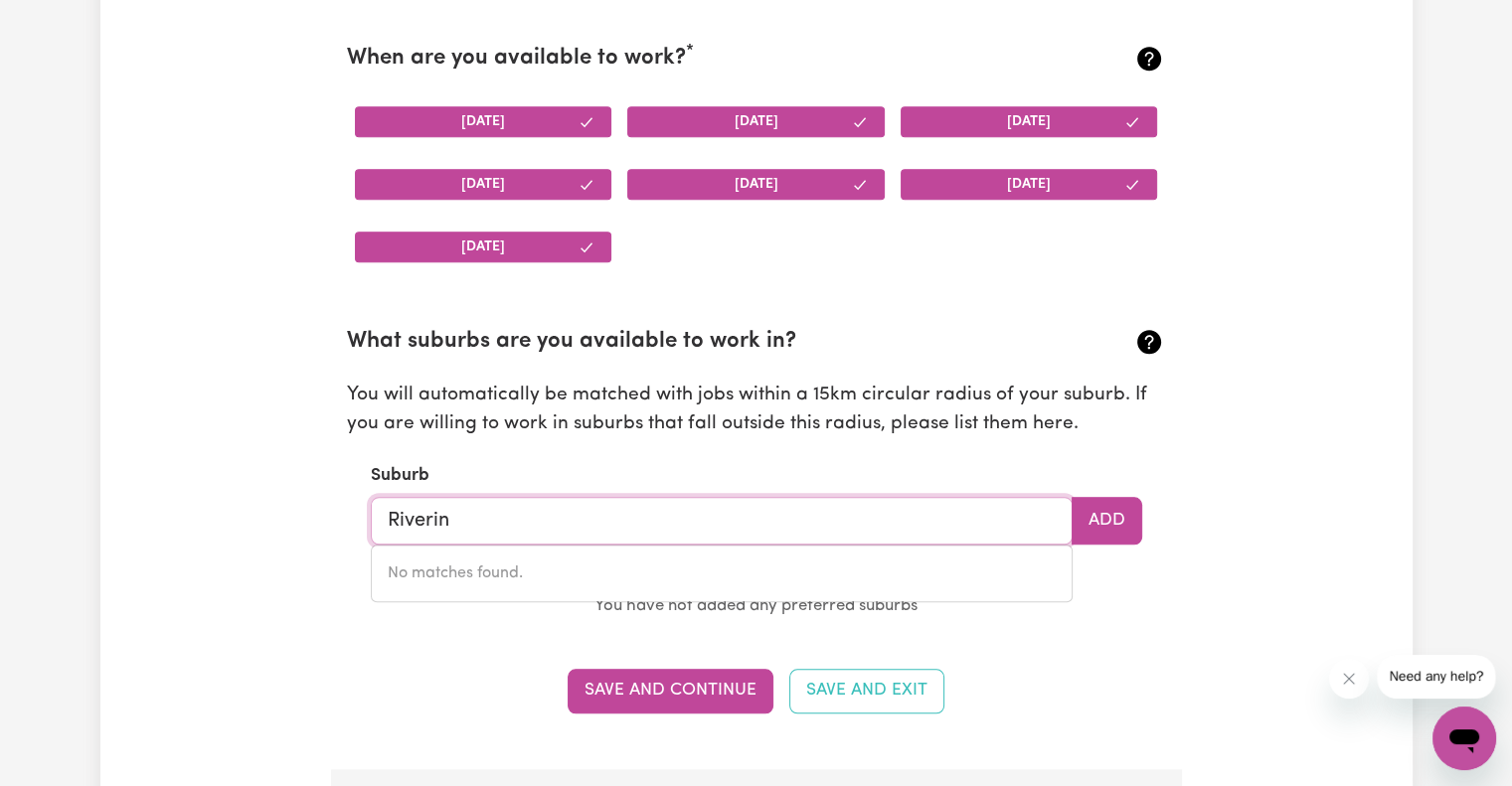 type on "Riverina" 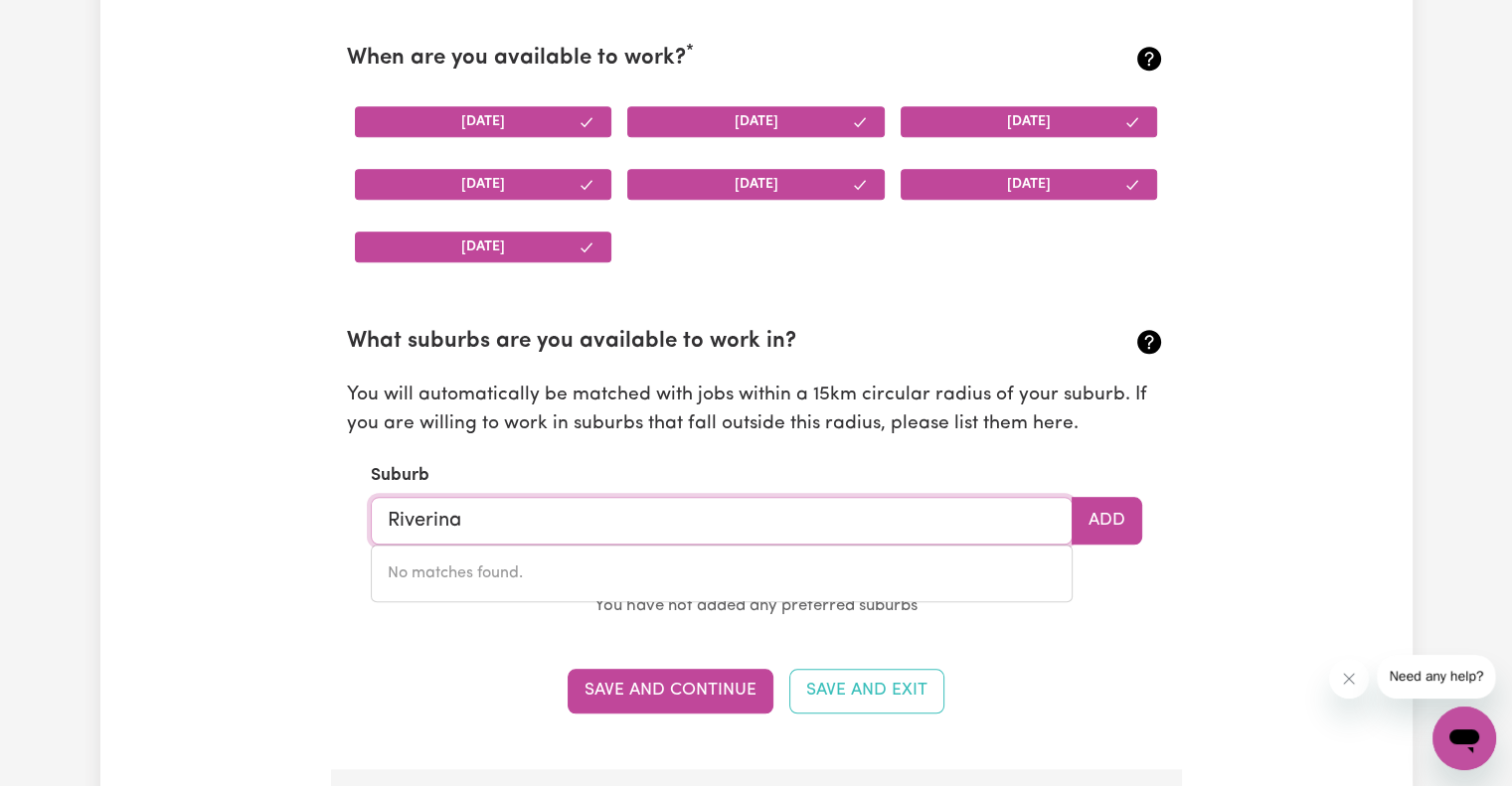 type on "Riverina MC, New South Wales, 2678" 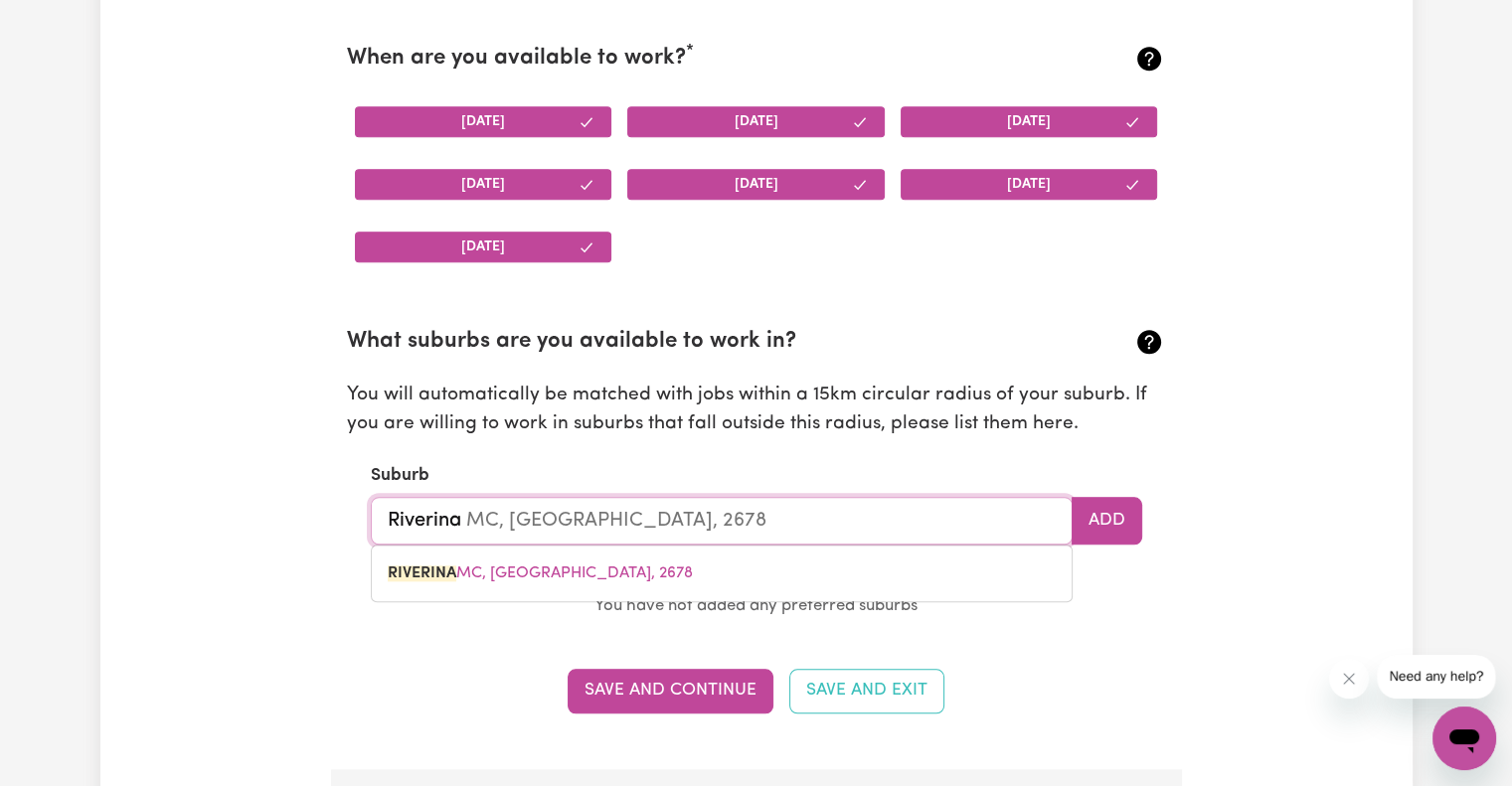 type on "Riverin" 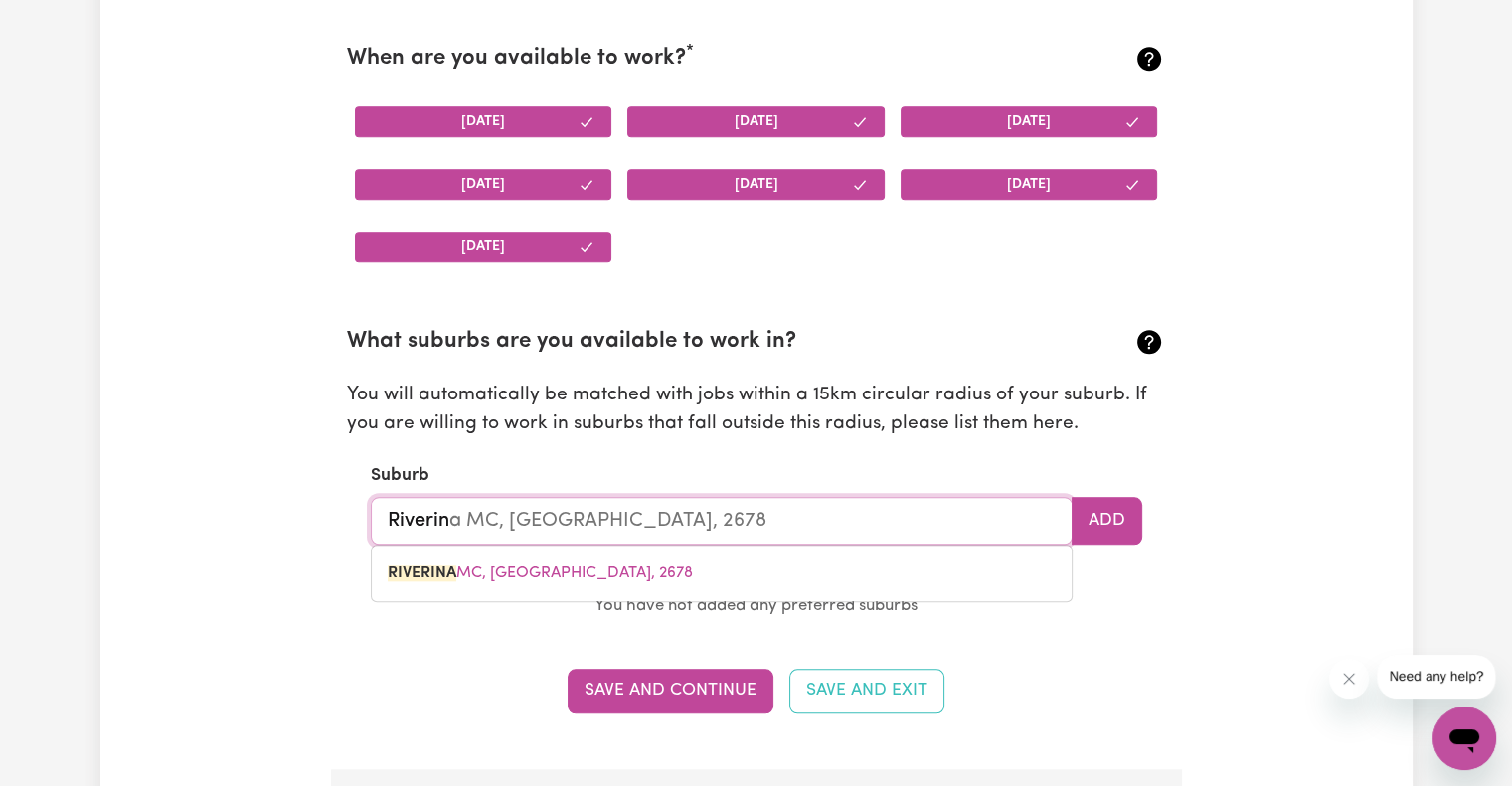 type on "RiverinA MC, New South Wales, 2678" 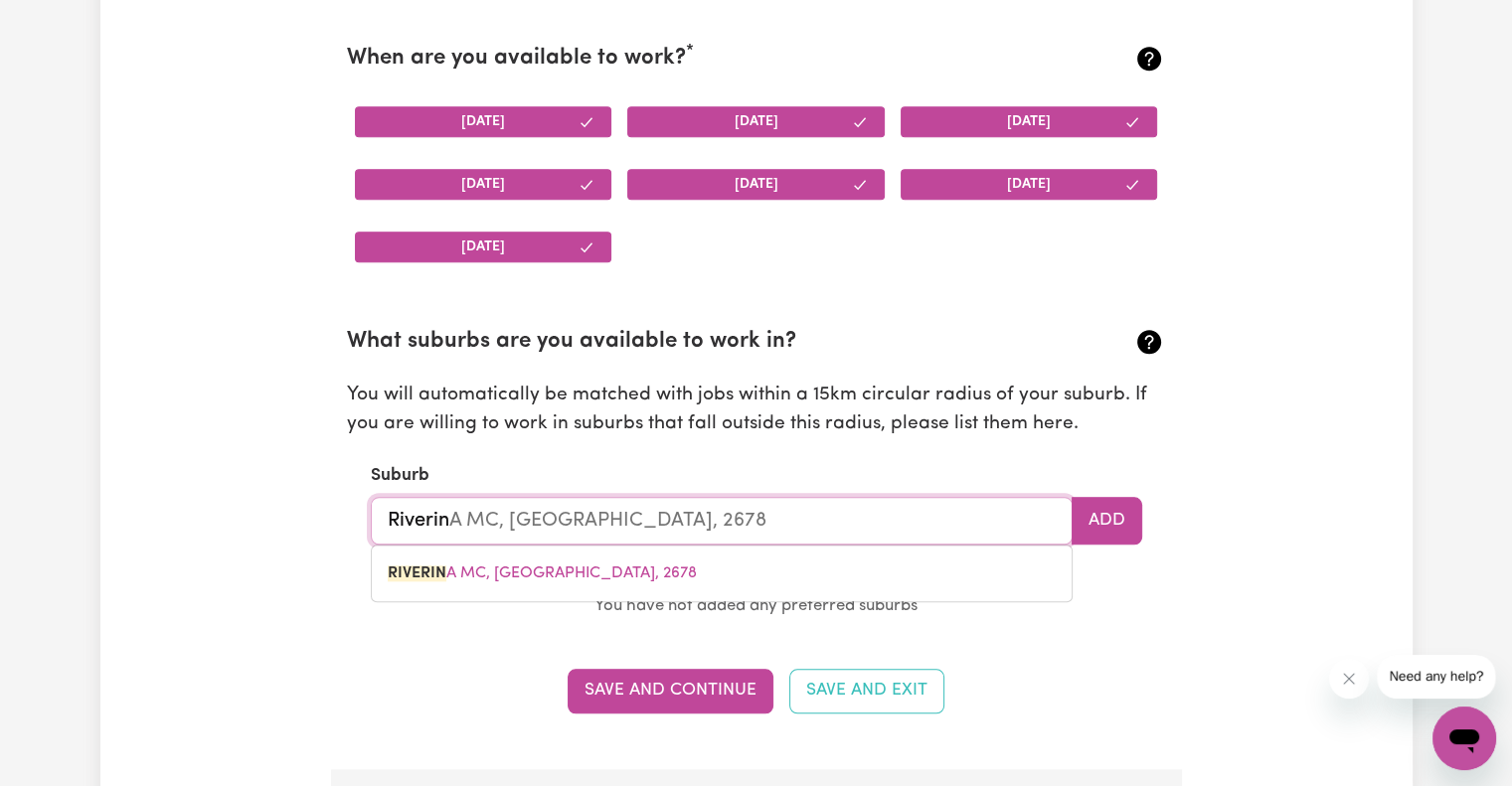 type on "Riveri" 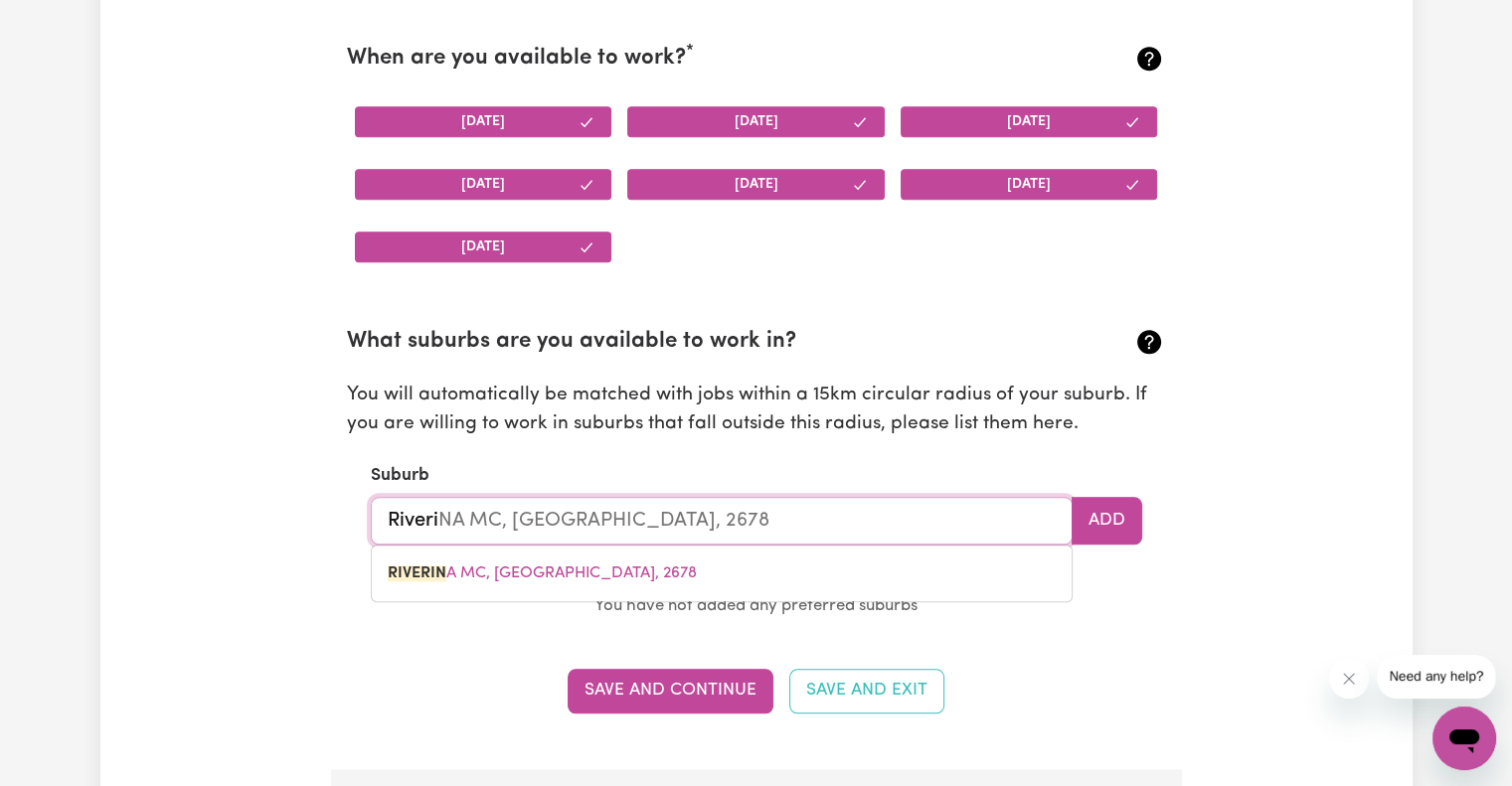 type on "River" 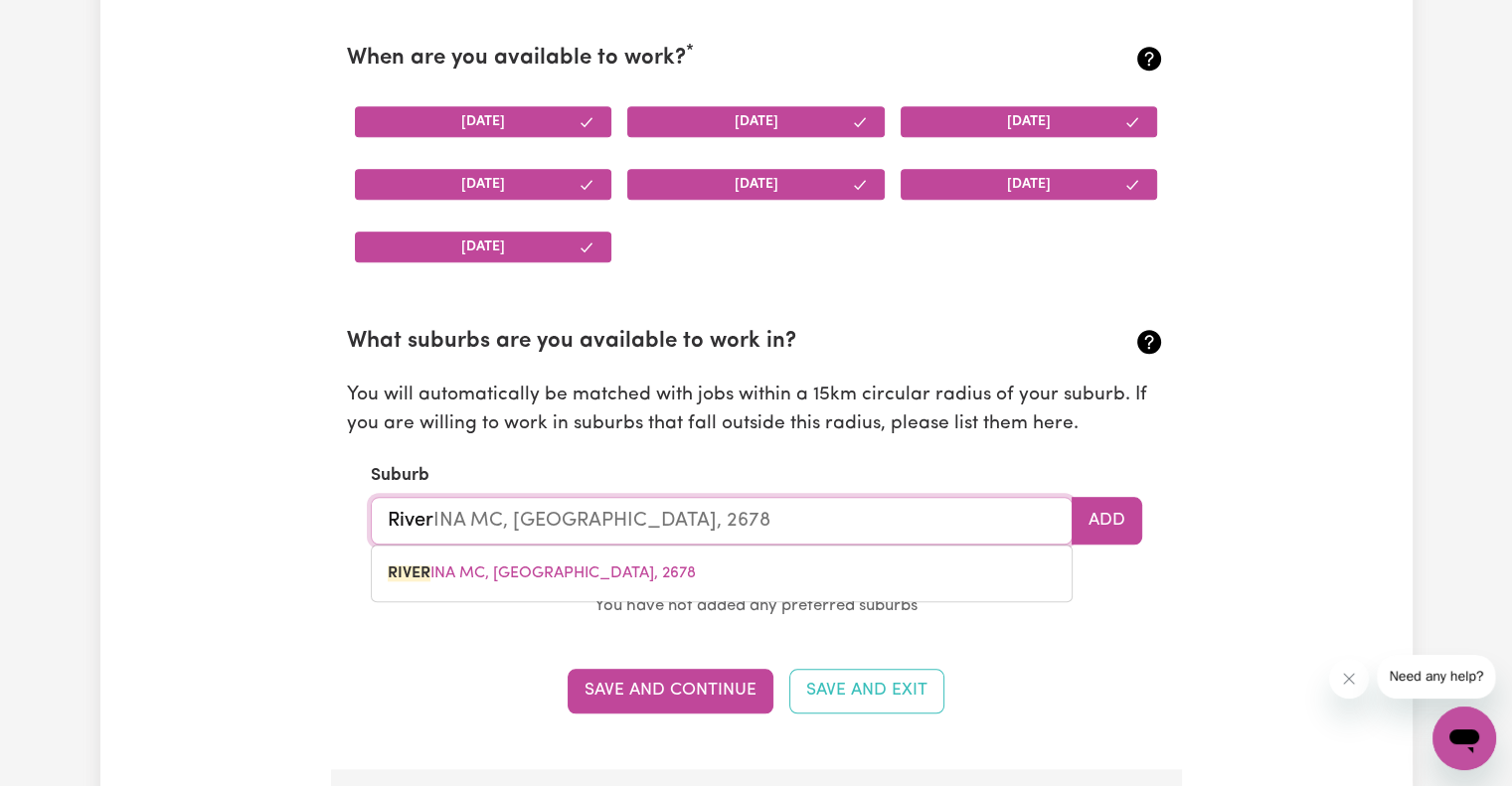 type on "Rive" 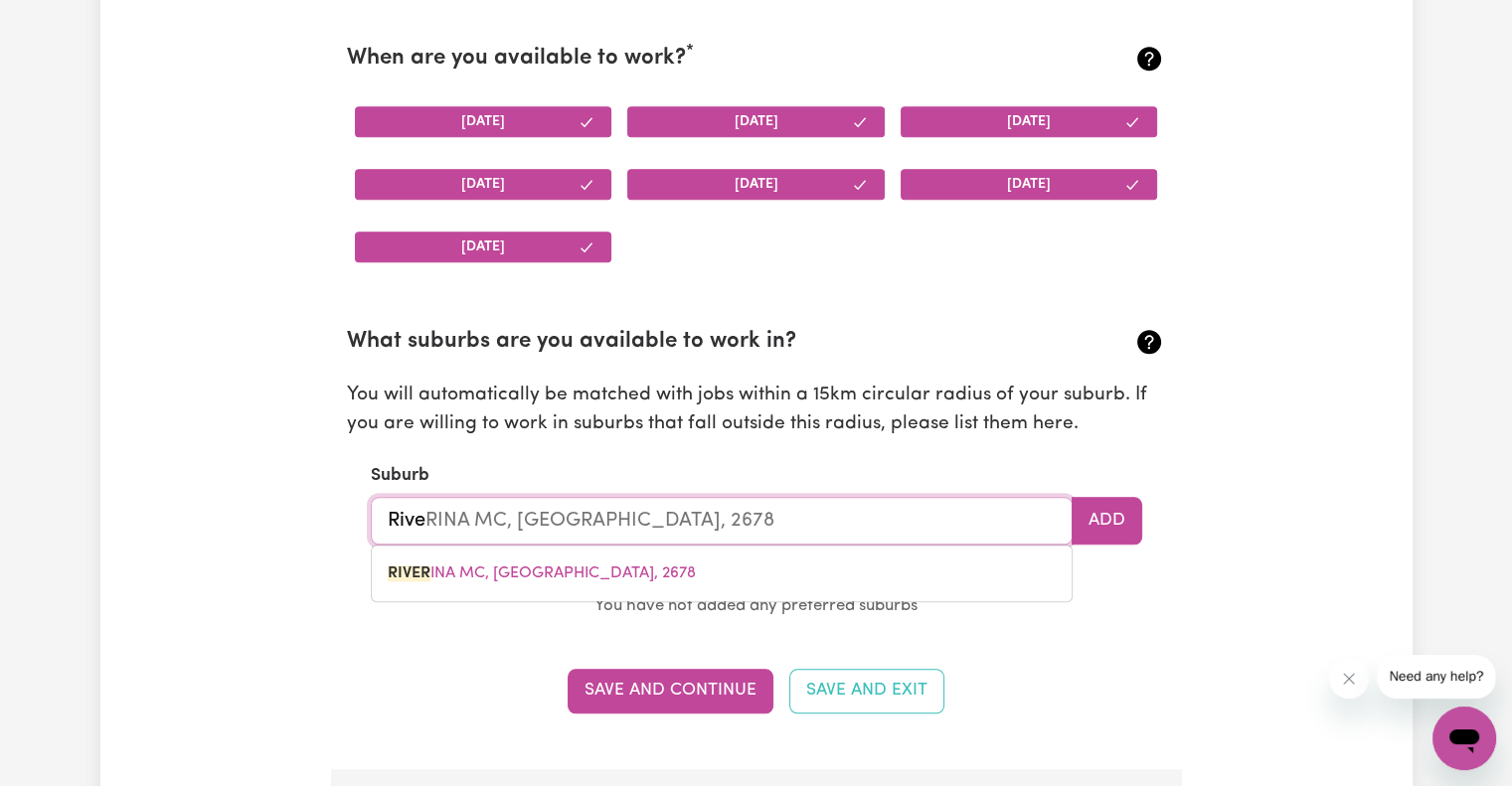 type on "Riv" 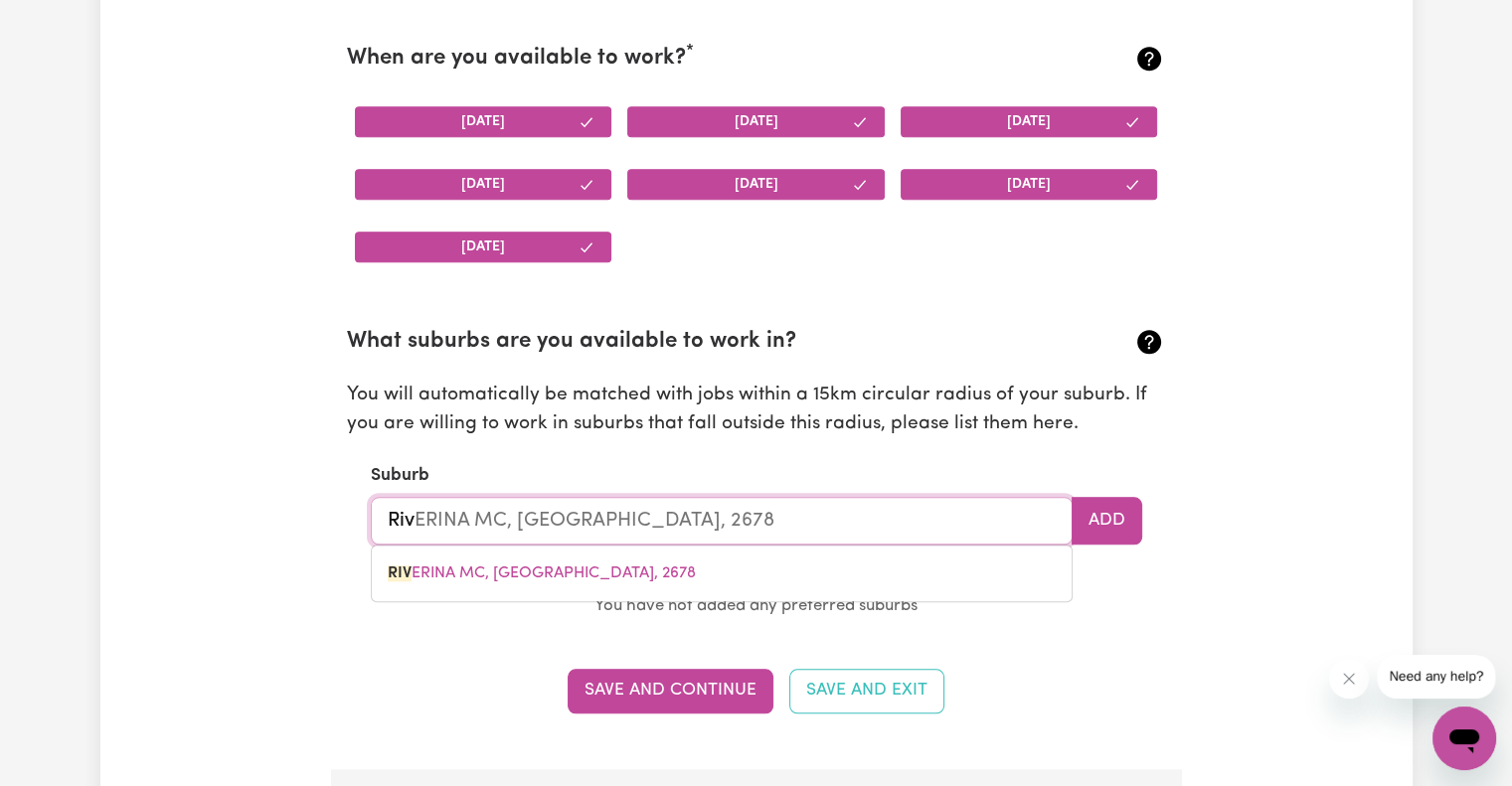 type on "Ri" 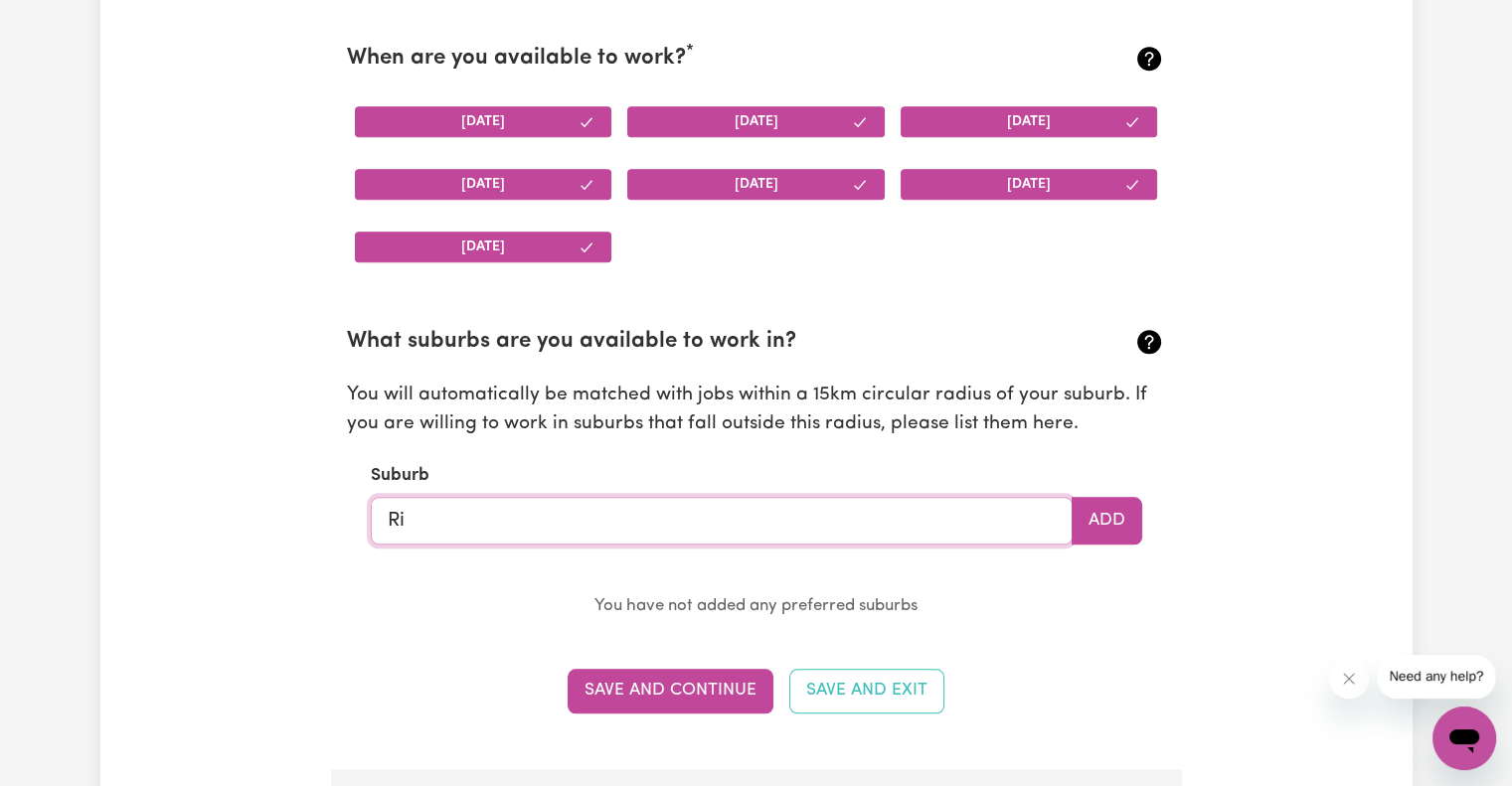 type on "R" 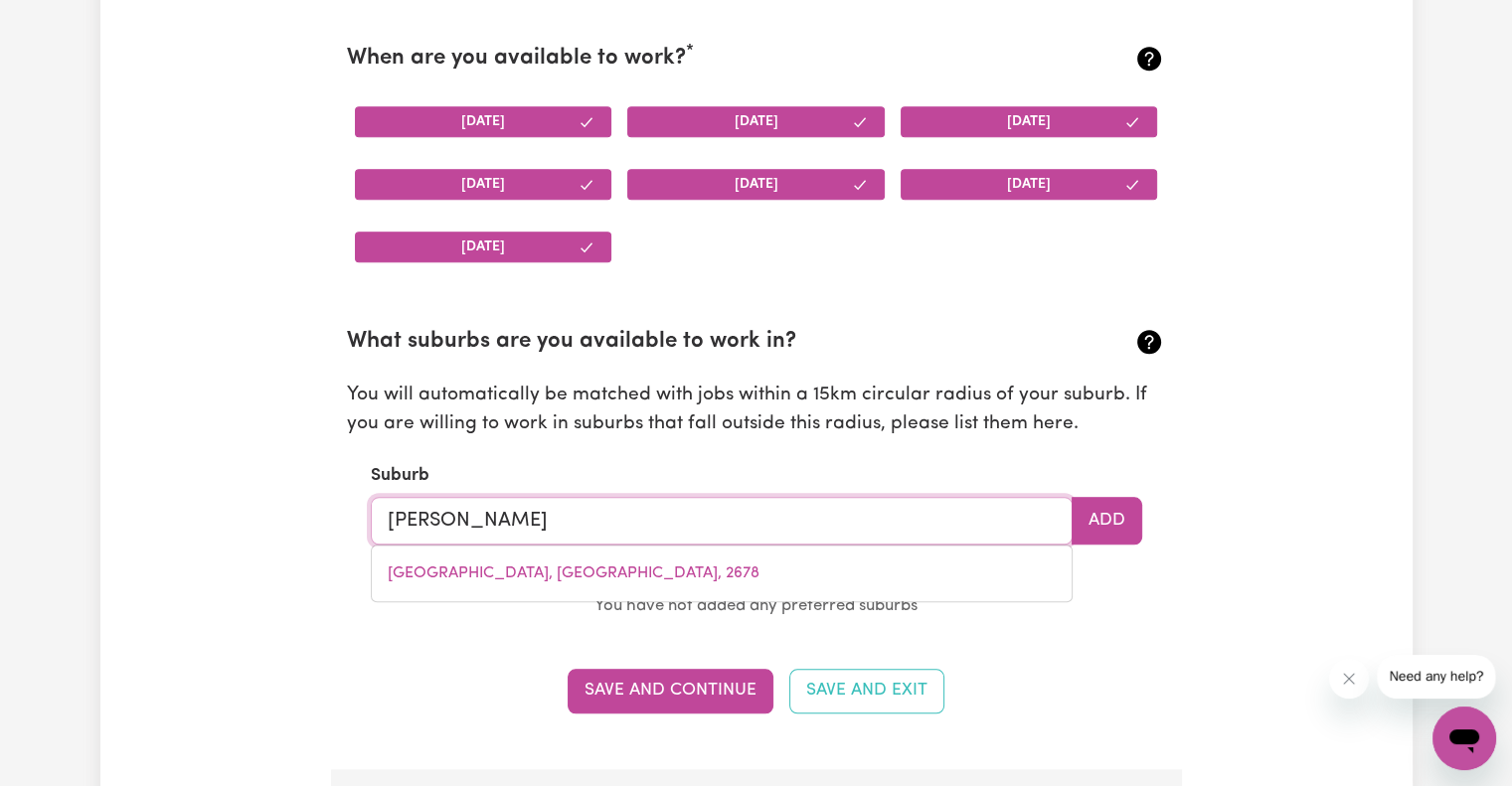 type on "Wagga" 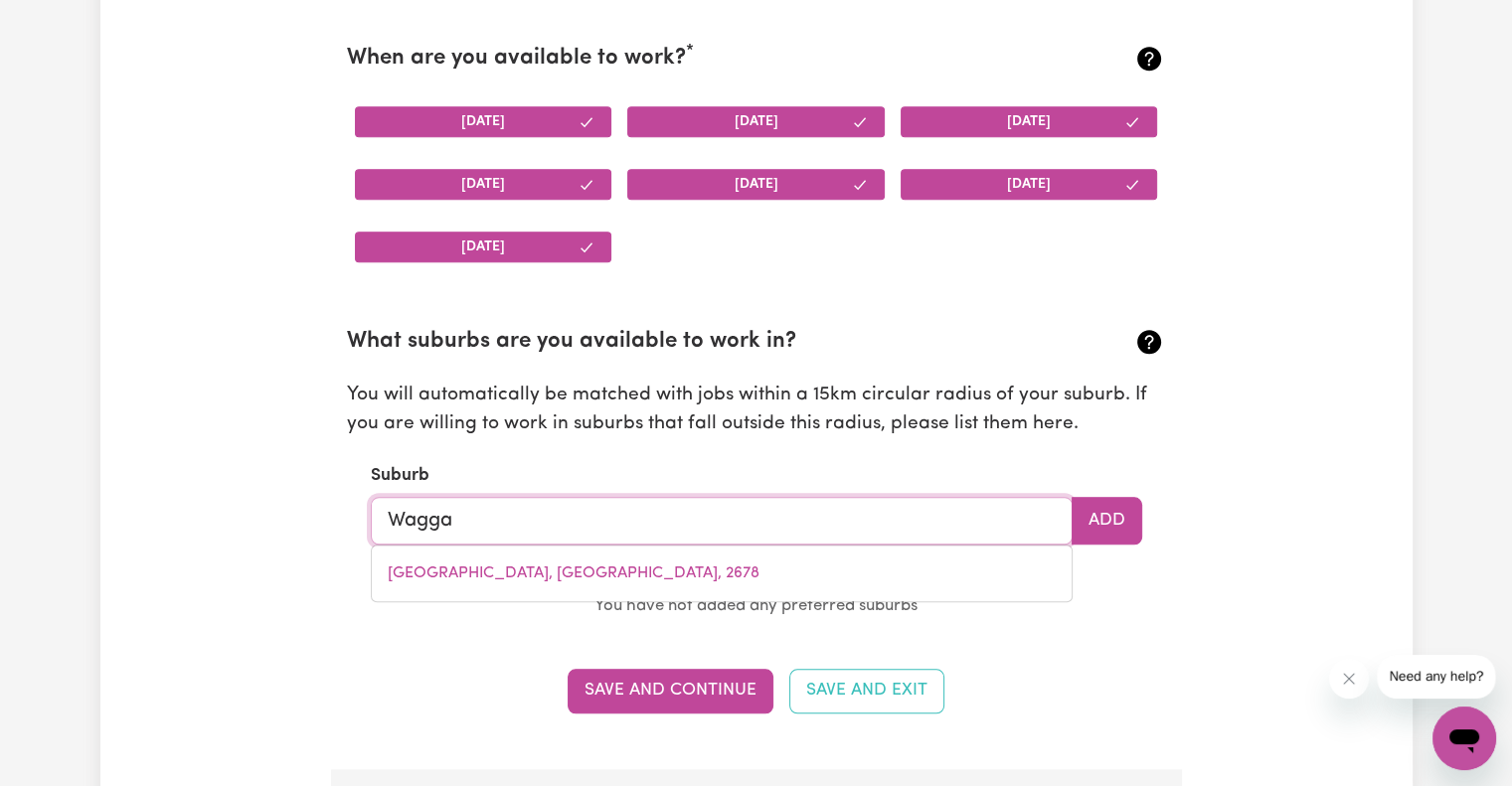 type on "Wagga WAGGA, New South Wales, 2650" 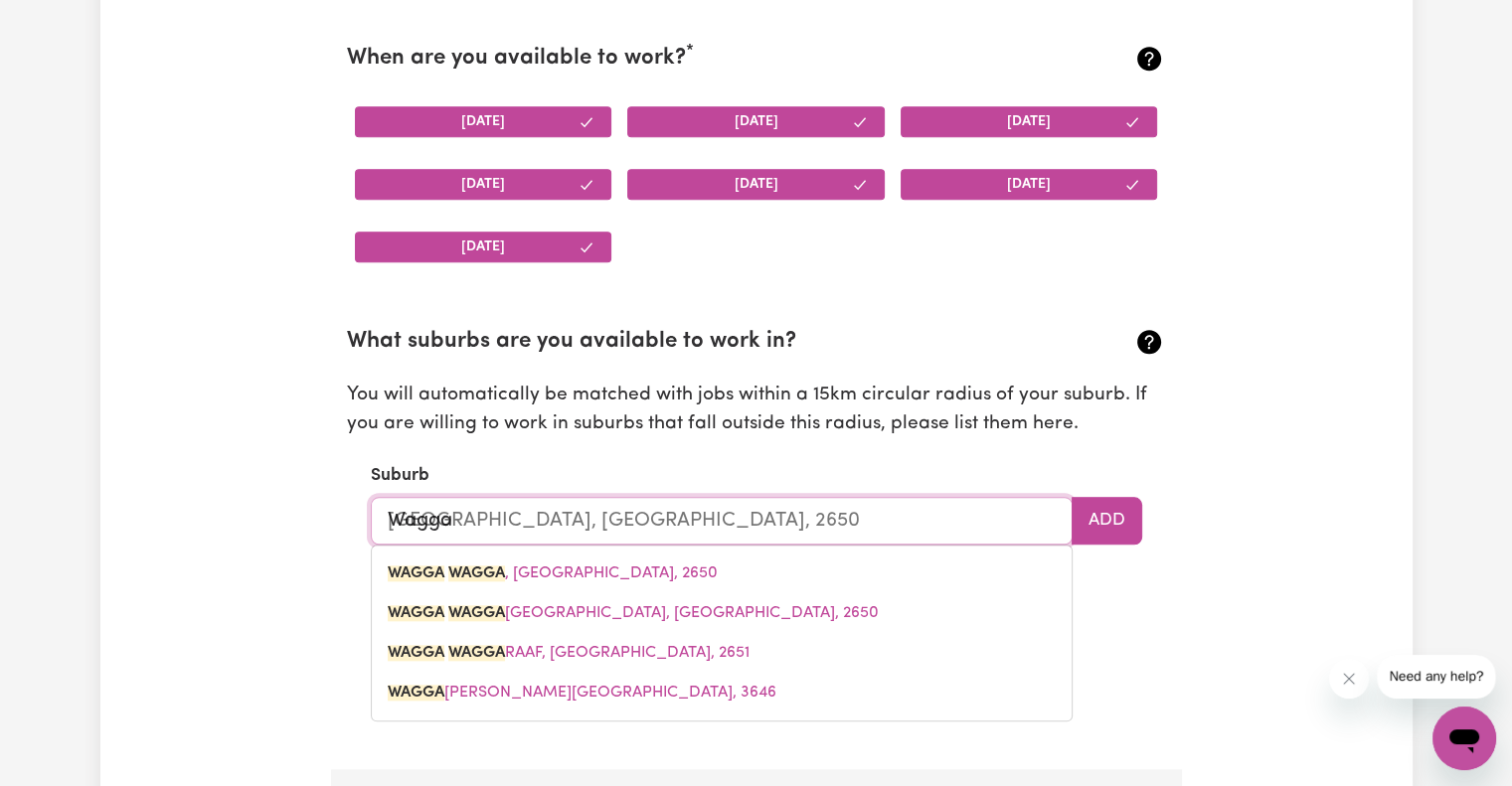 type on "Wagga Wagga" 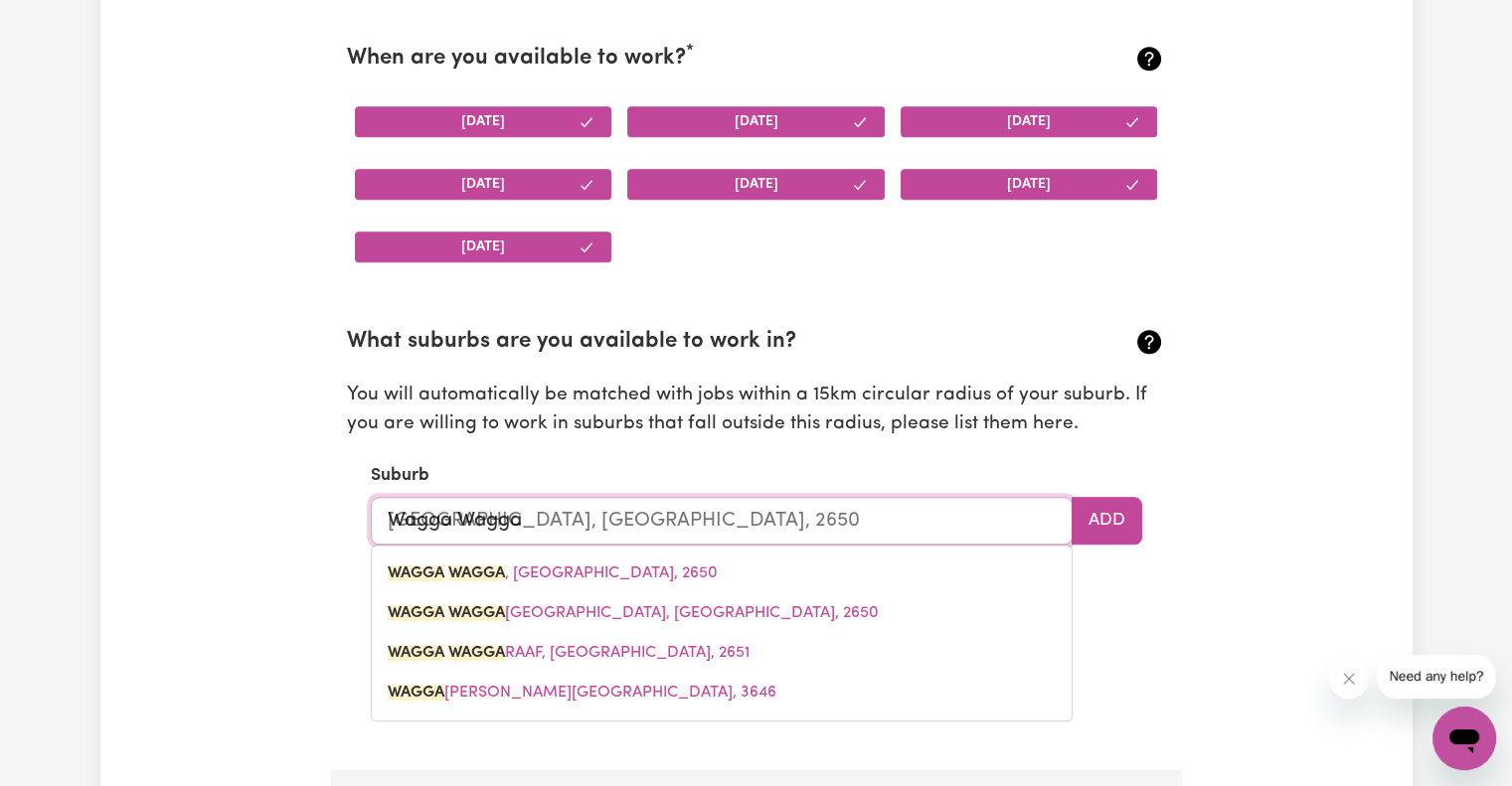 type on "Wagga Wagga, New South Wales, 2650" 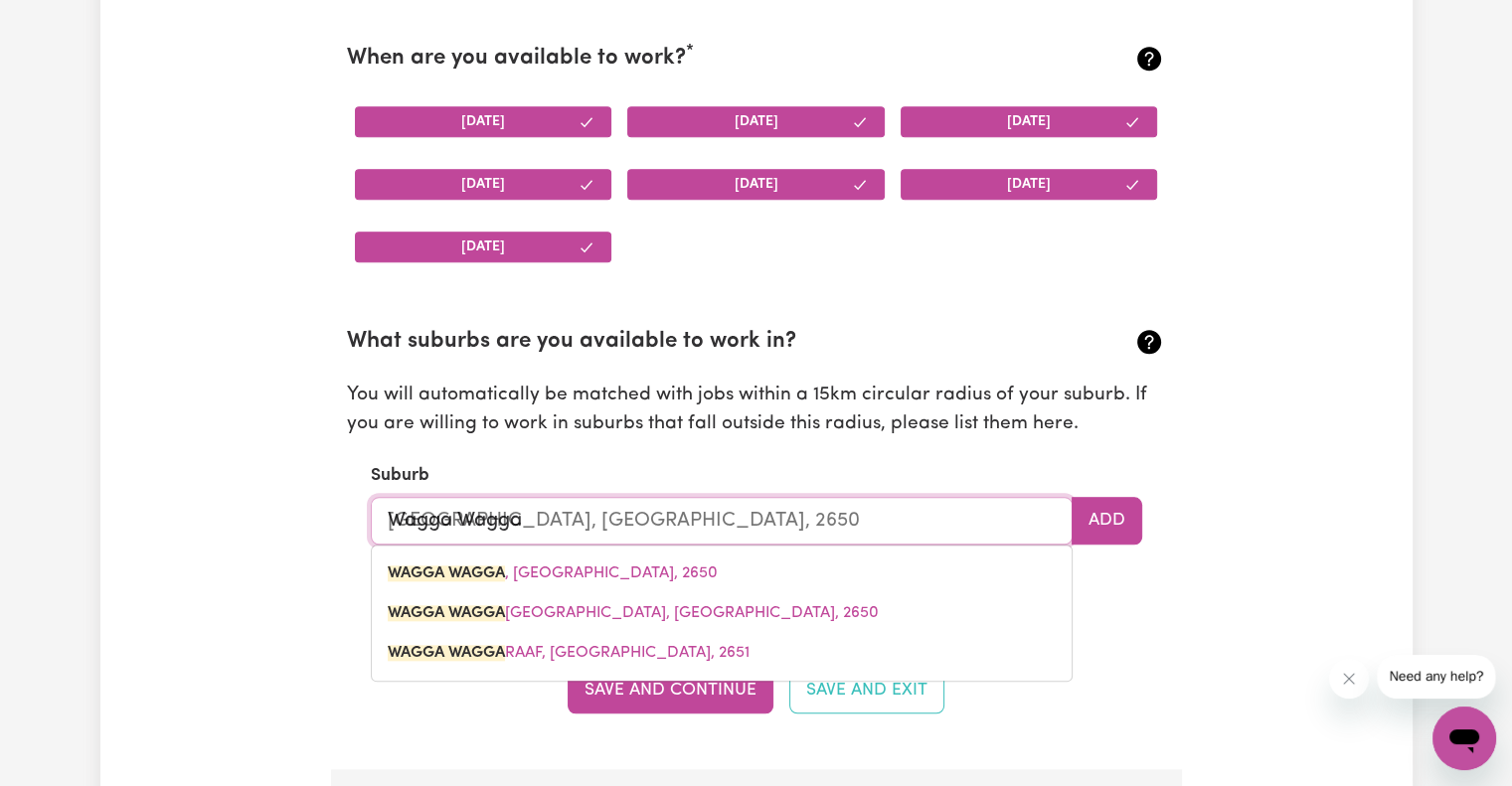 drag, startPoint x: 793, startPoint y: 513, endPoint x: 849, endPoint y: 510, distance: 56.0803 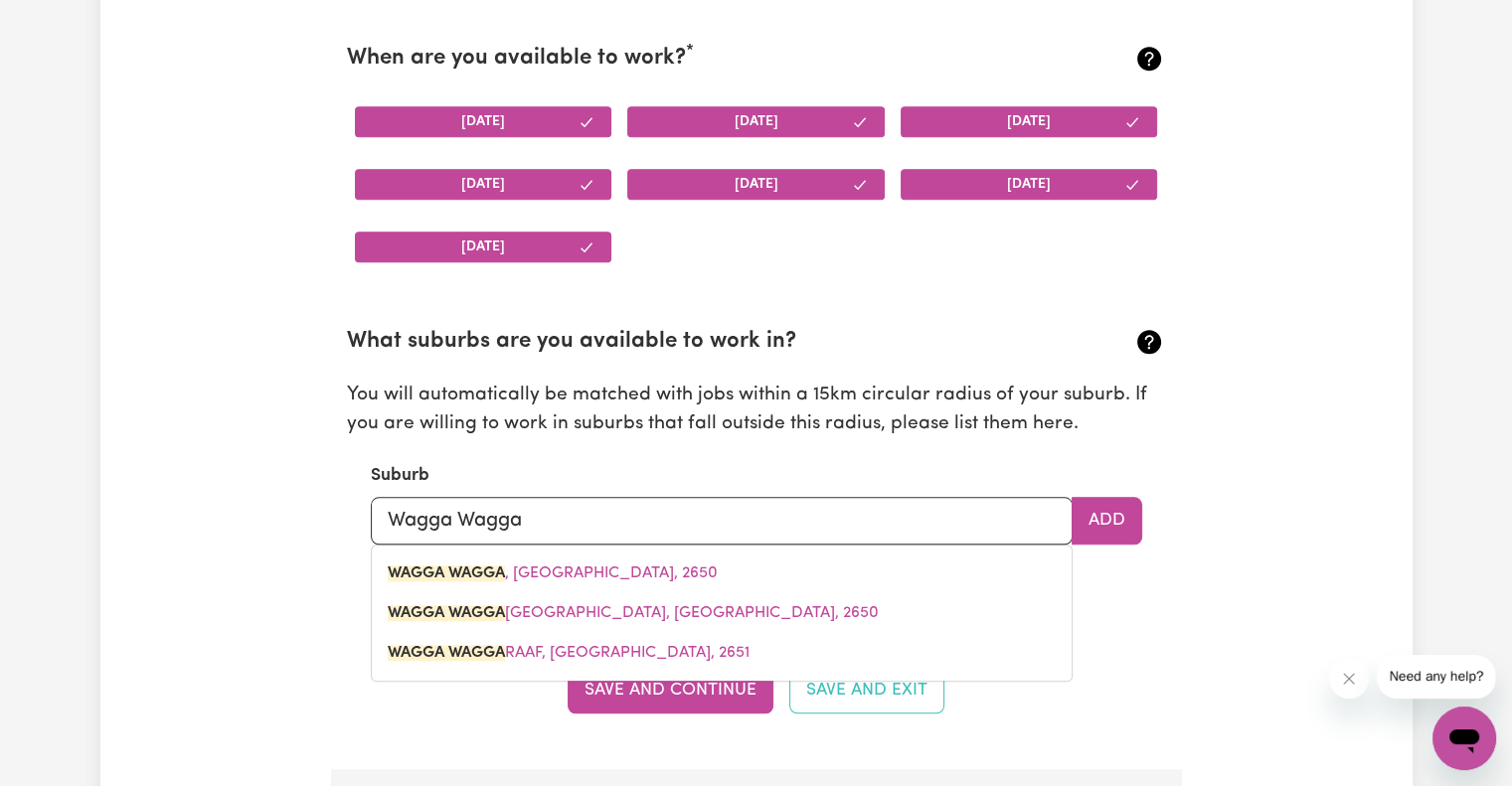 drag, startPoint x: 1097, startPoint y: 532, endPoint x: 947, endPoint y: 525, distance: 150.16324 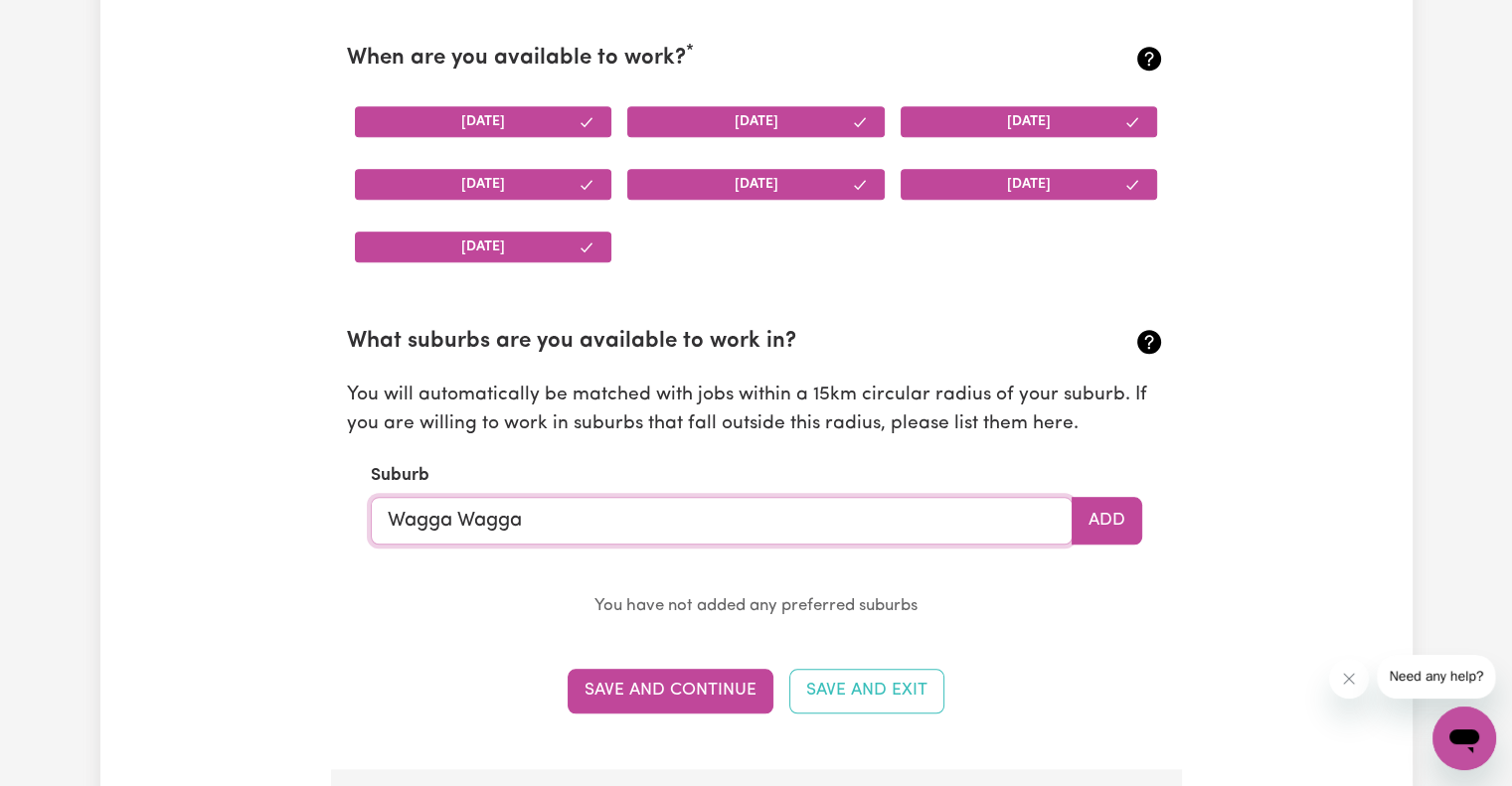 type on "Wagga Wagga, New South Wales, 2650" 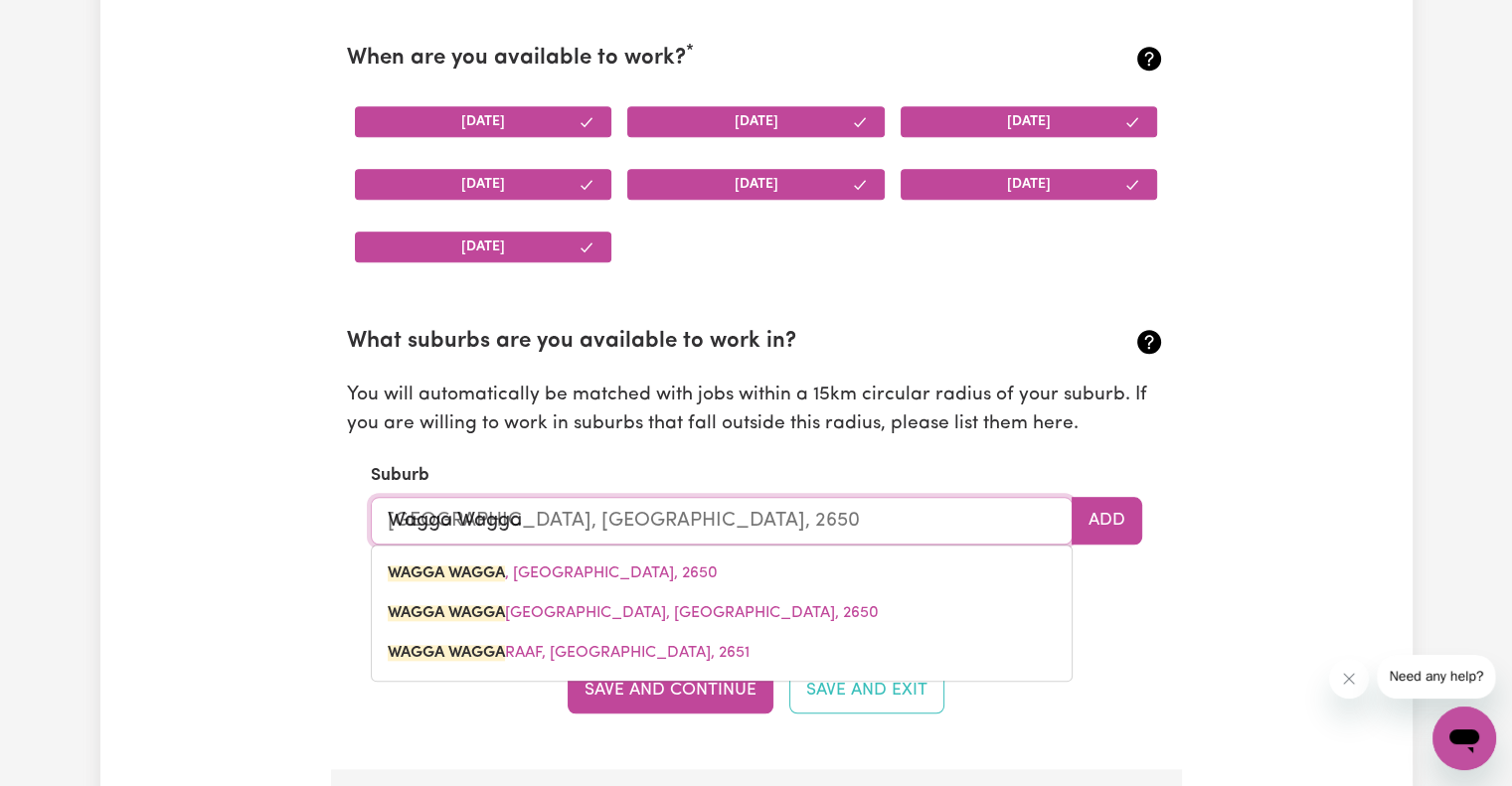 click on "Wagga Wagga" at bounding box center [722, 521] 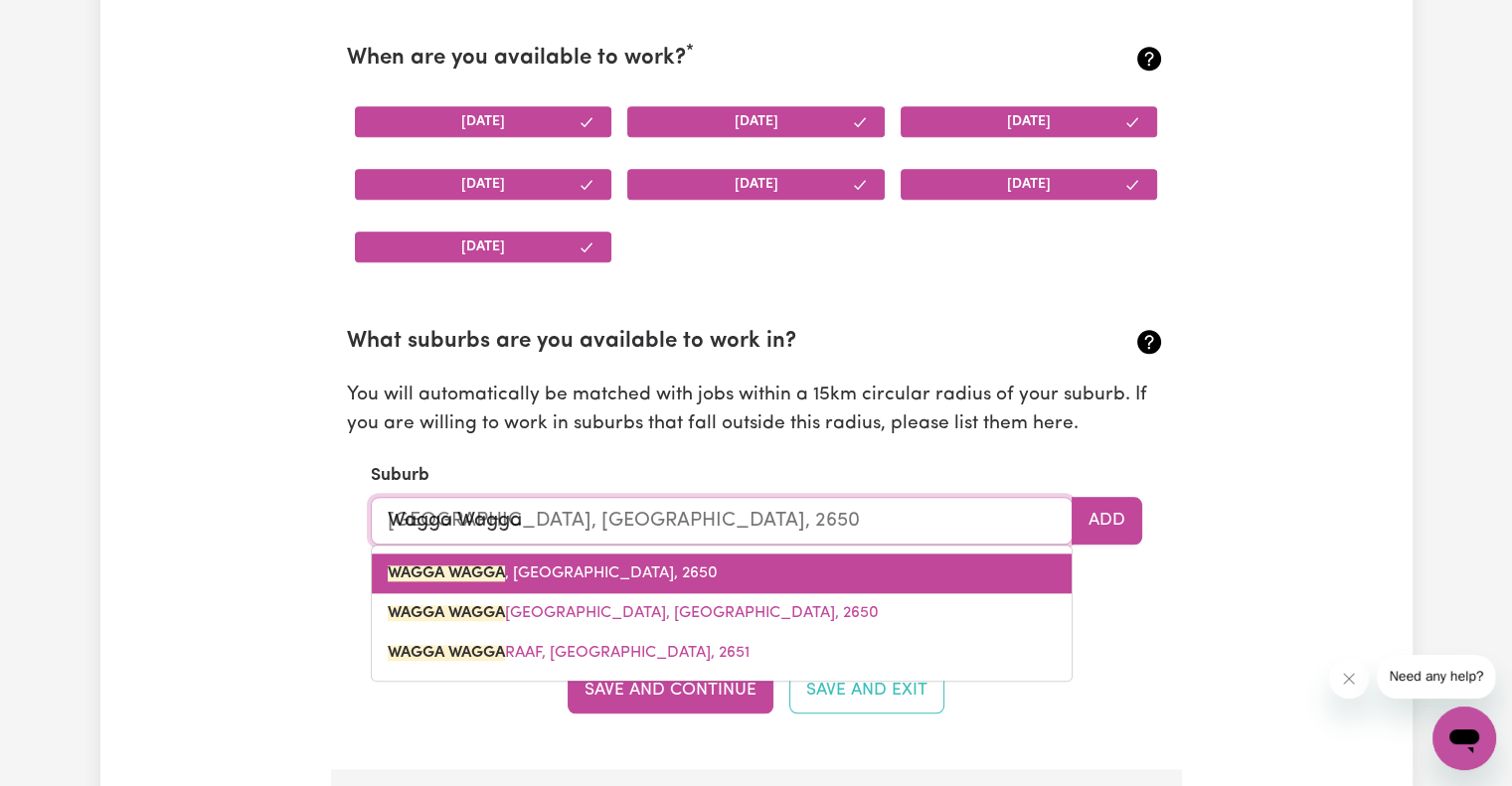 click on "WAGGA WAGGA , New South Wales, 2650" at bounding box center (553, 573) 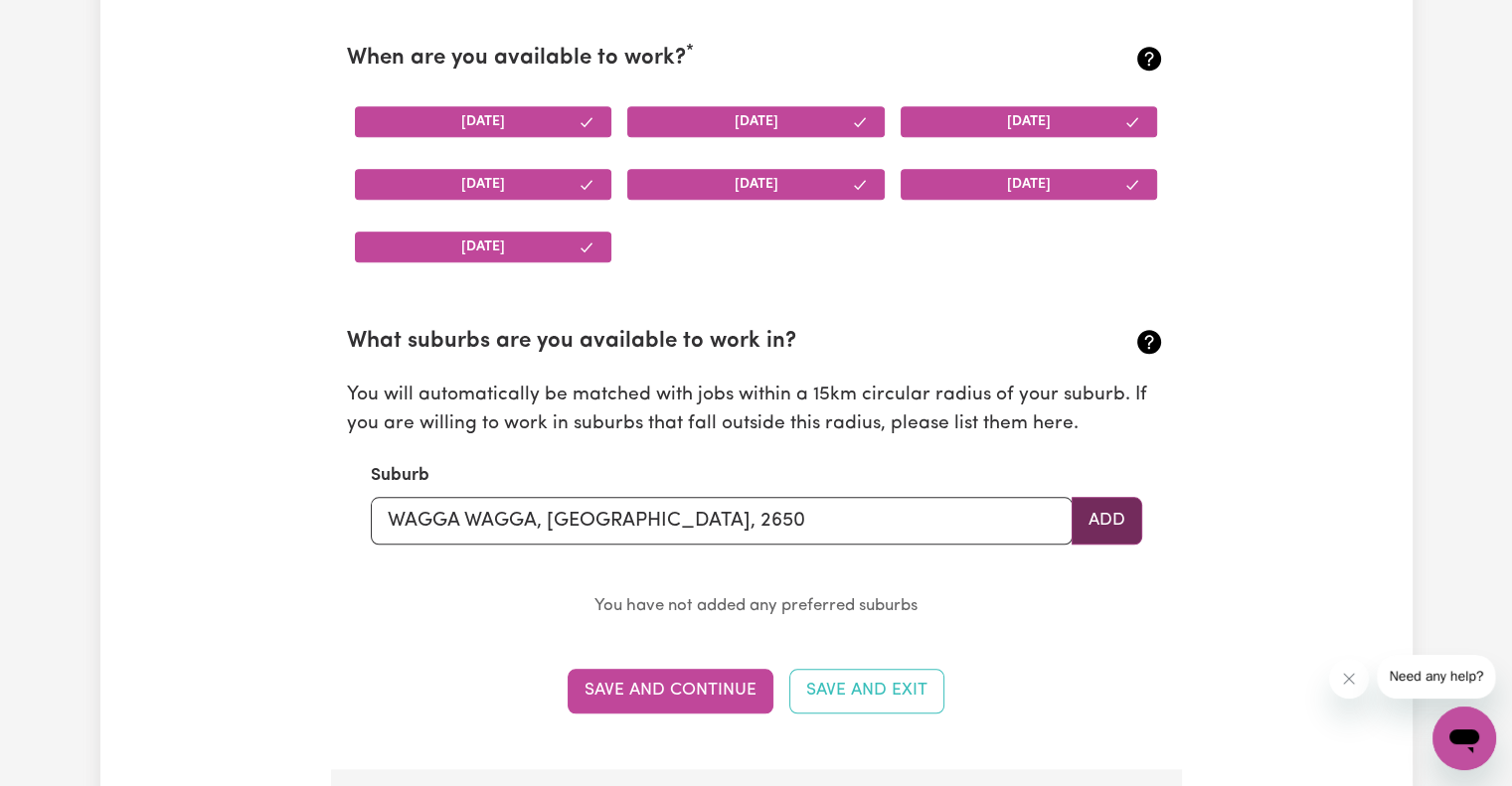 click on "Add" at bounding box center (1106, 521) 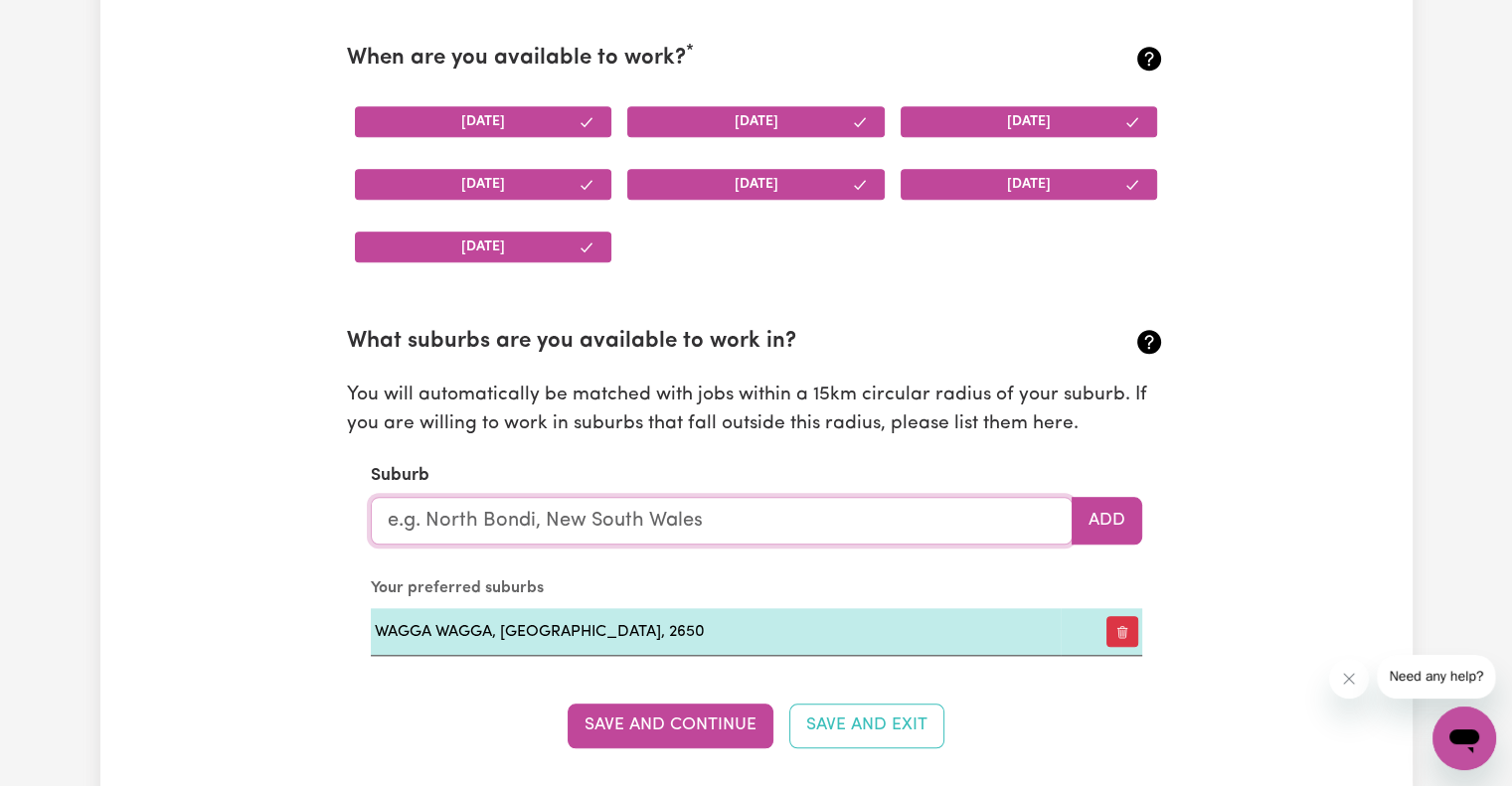 click at bounding box center [722, 521] 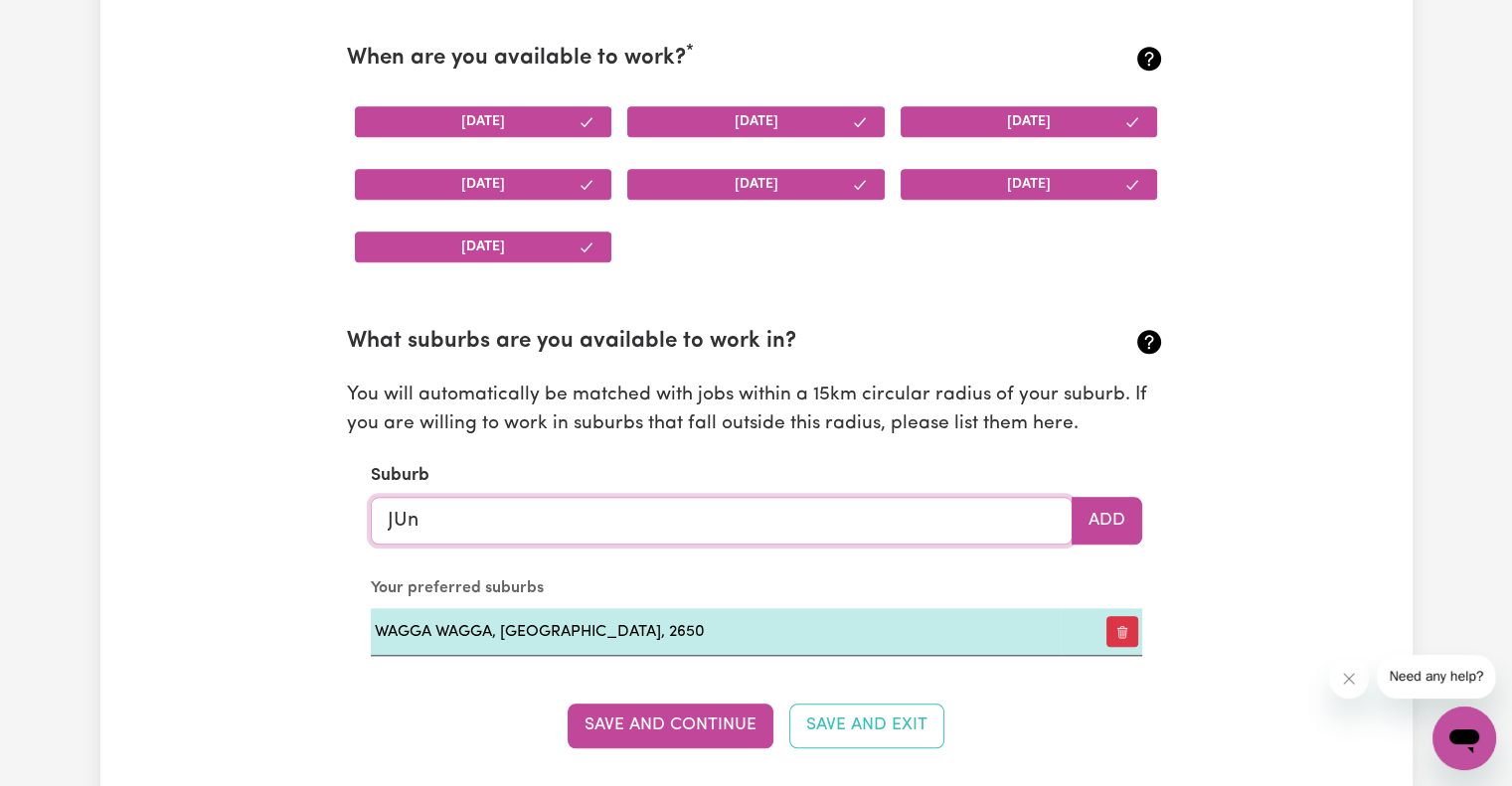 type on "JUne" 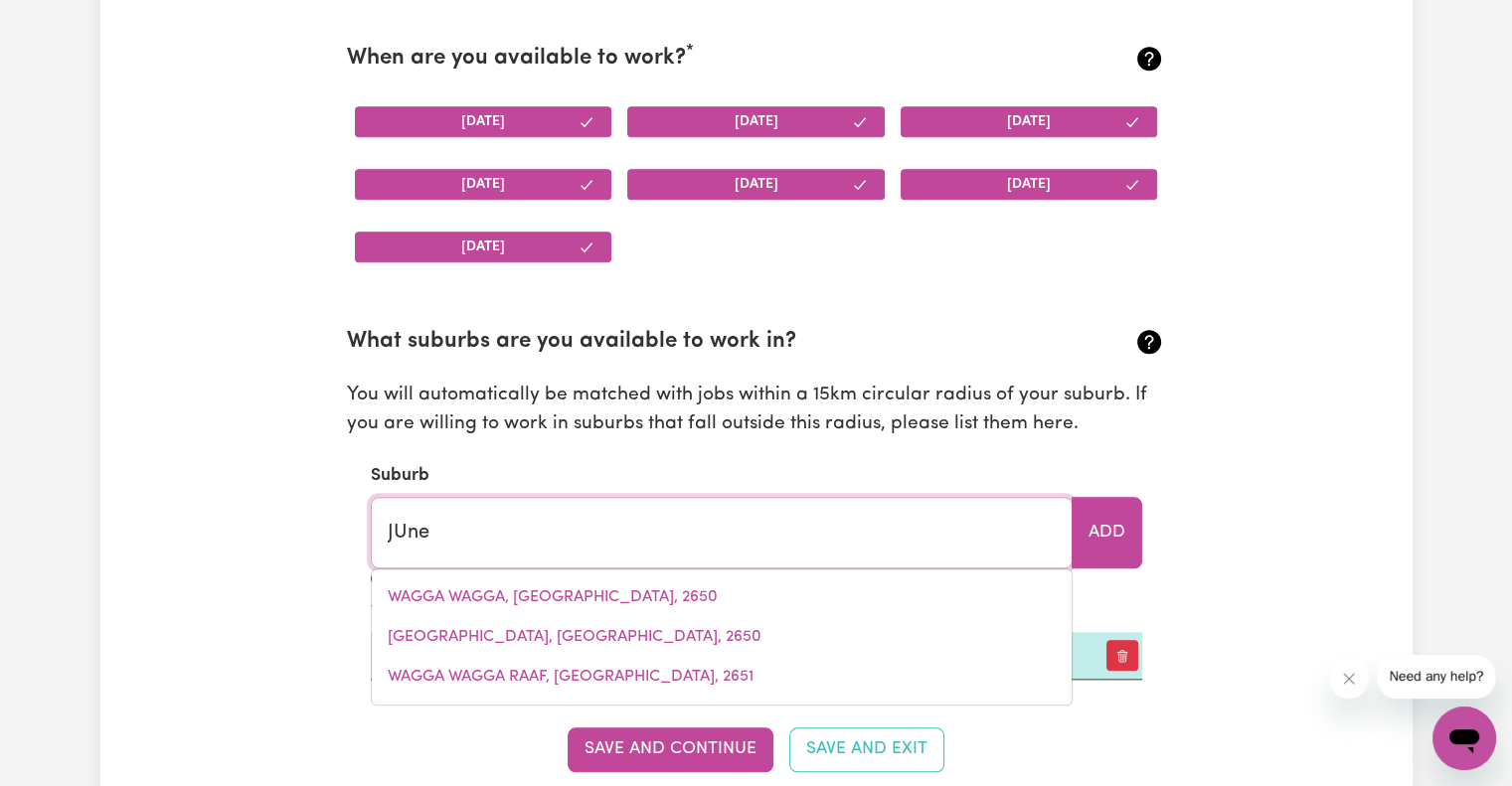 type on "JUneE, New South Wales, 2663" 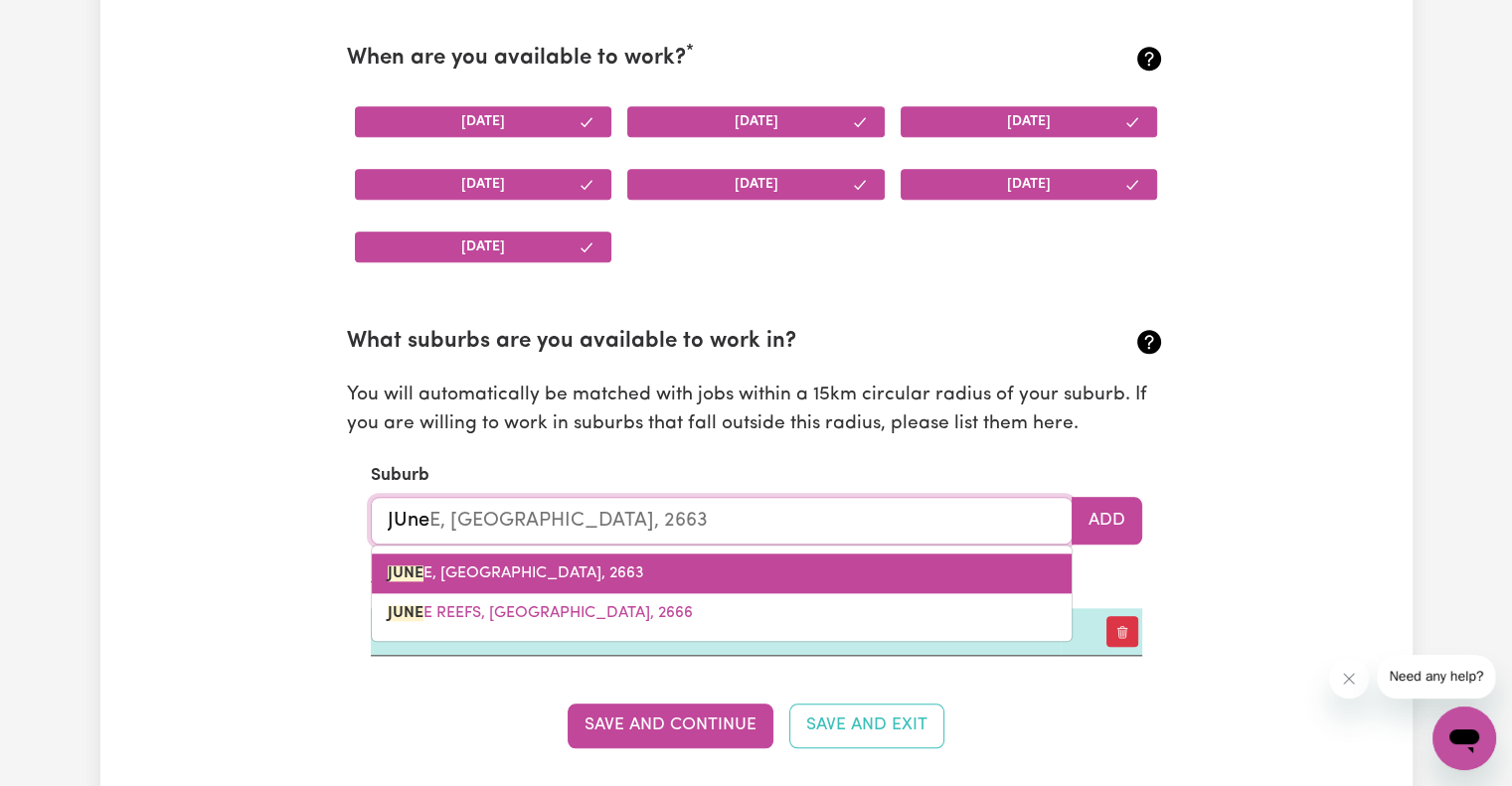 click on "JUNE E, New South Wales, 2663" at bounding box center [516, 573] 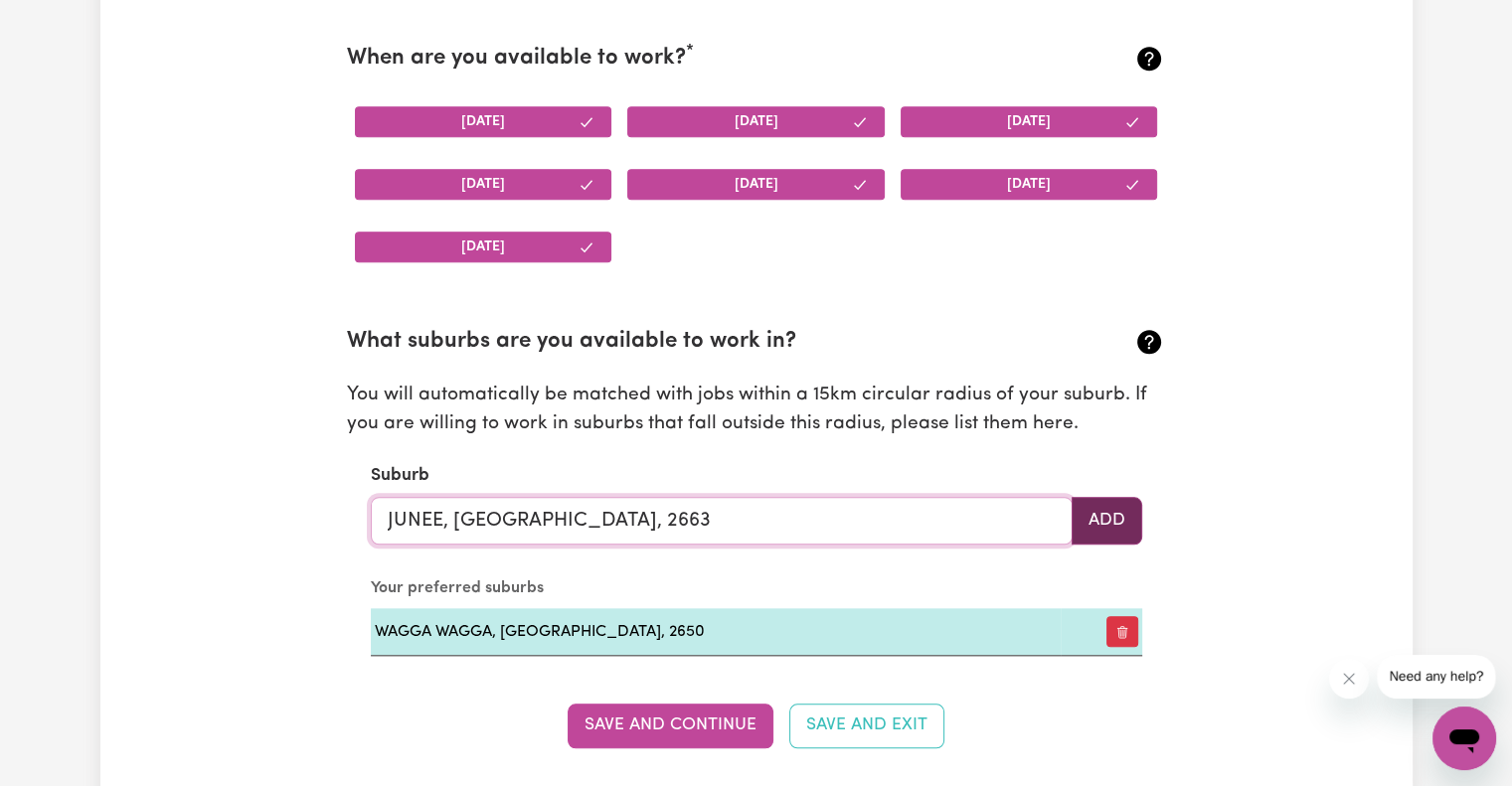 type on "JUNEE, New South Wales, 2663" 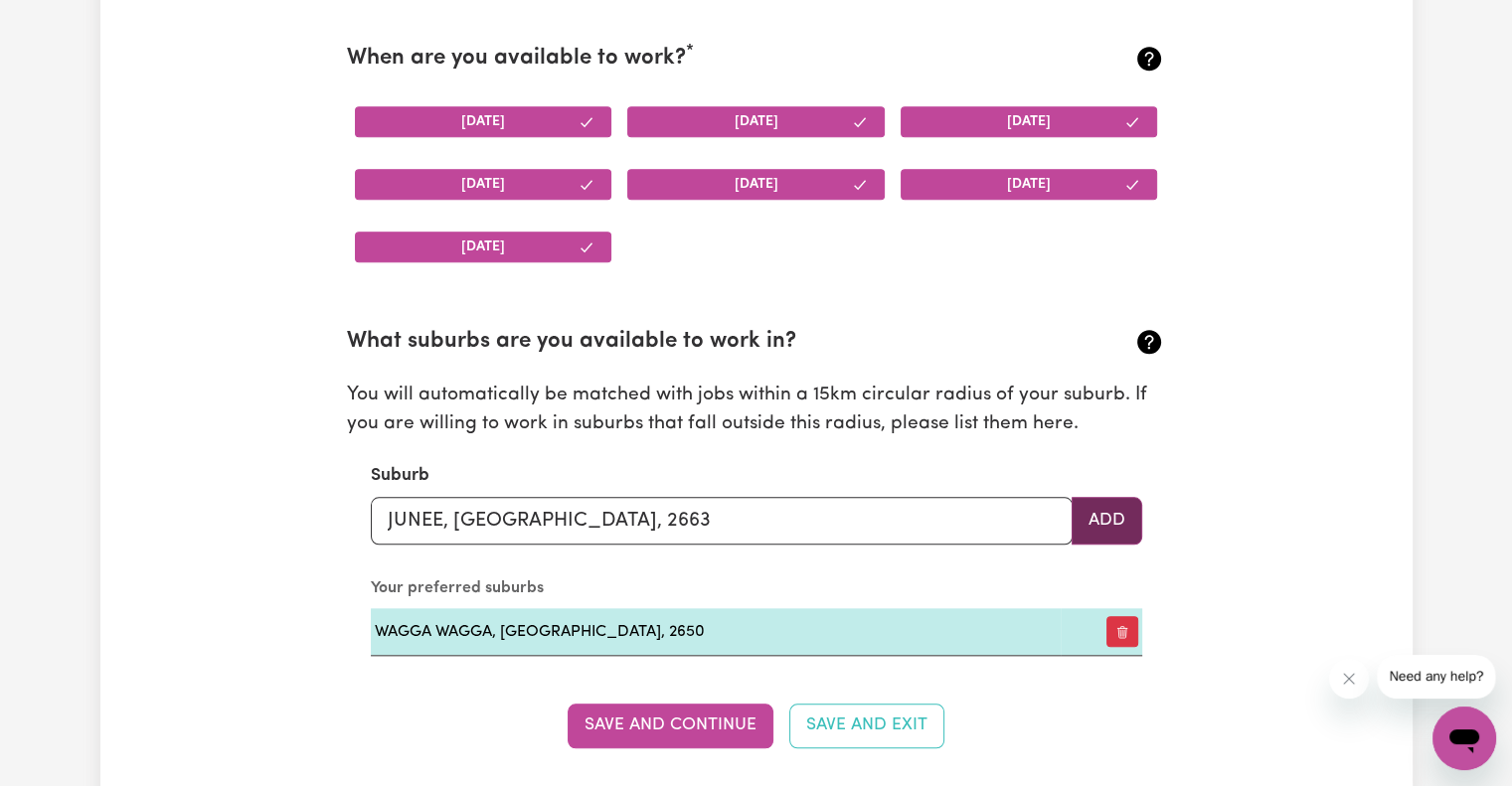 click on "Add" at bounding box center (1106, 521) 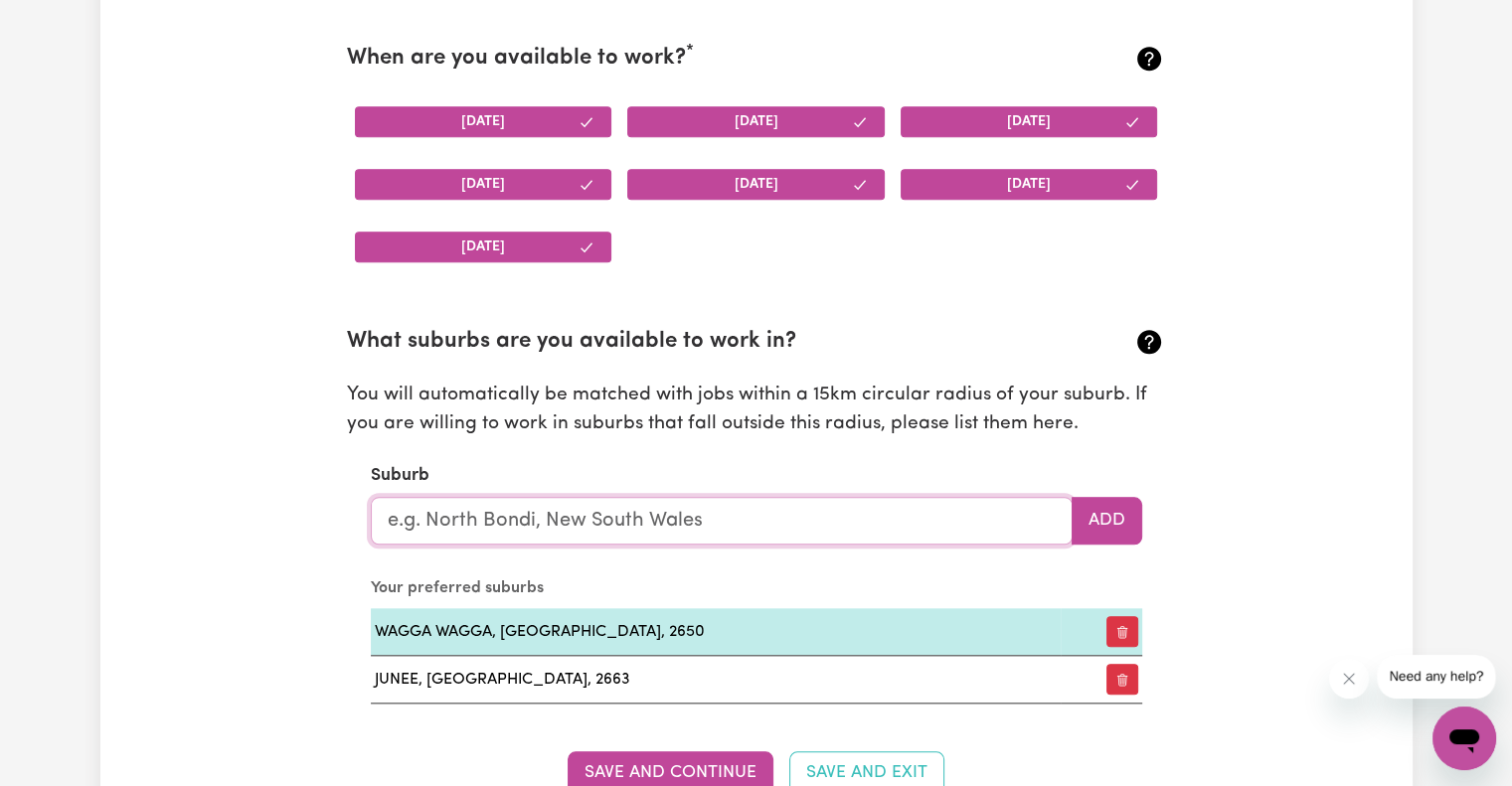 click at bounding box center (722, 521) 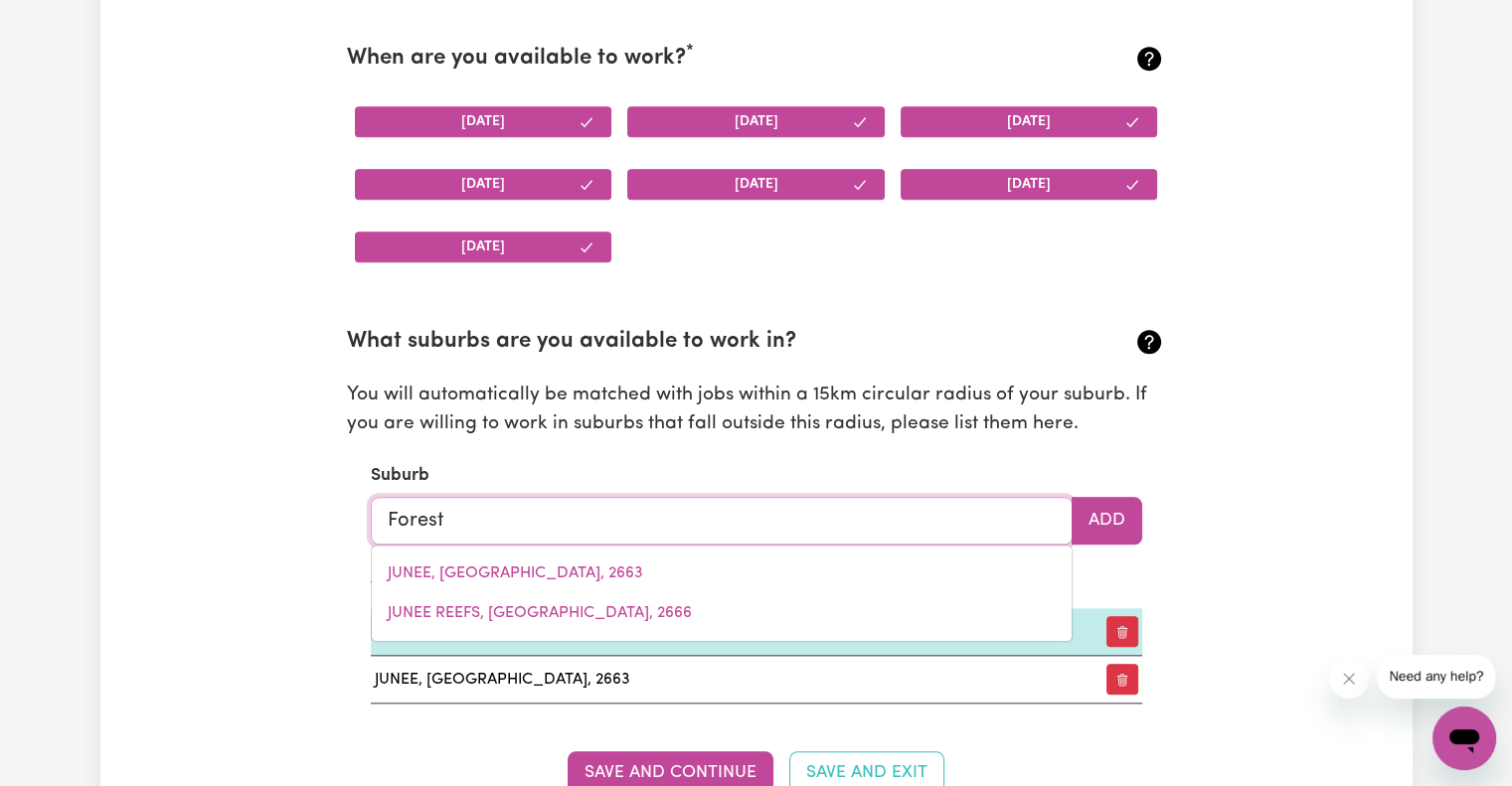 type on "Forest" 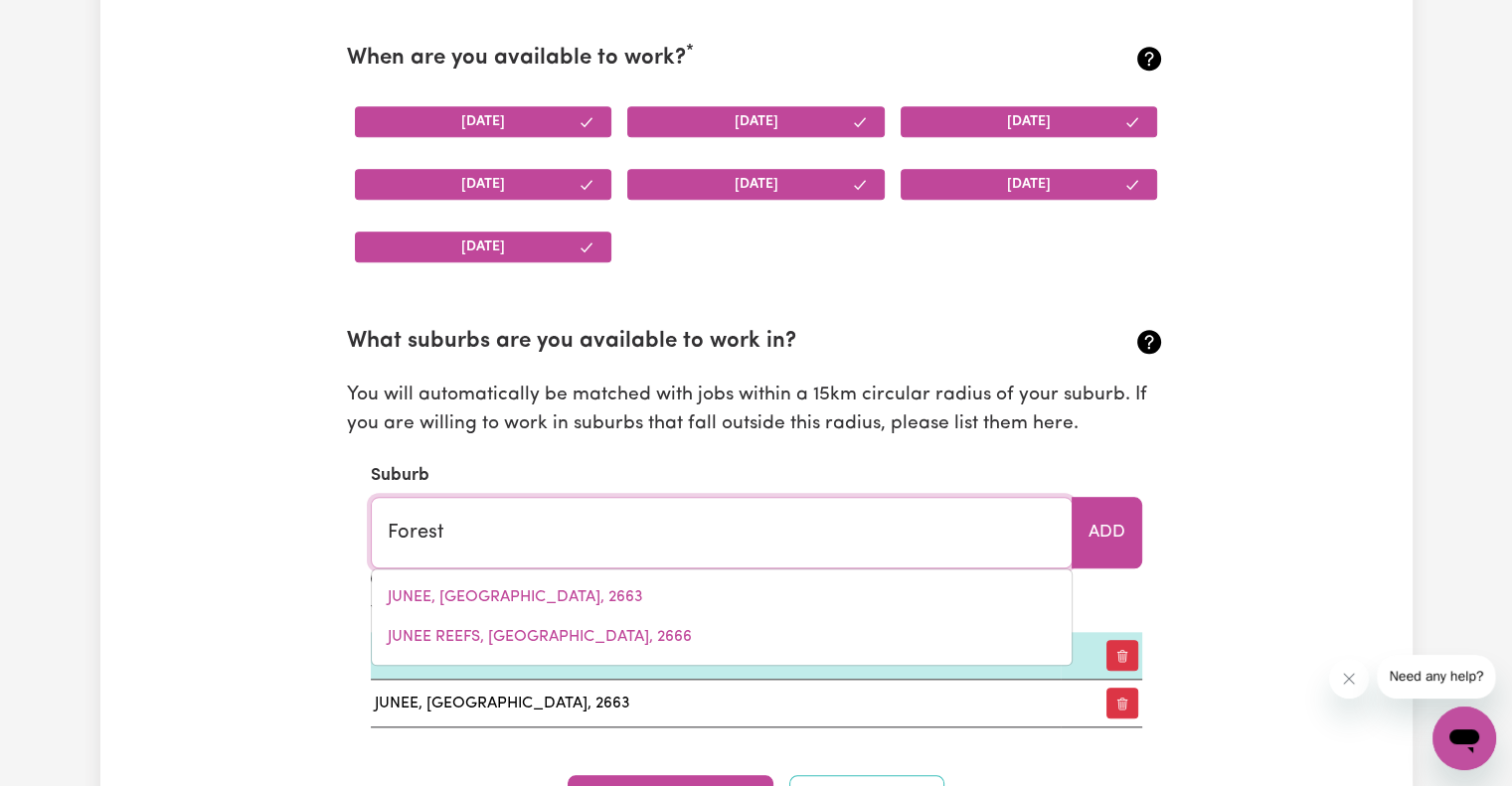 type on "Forest CREEK, Queensland, 4873" 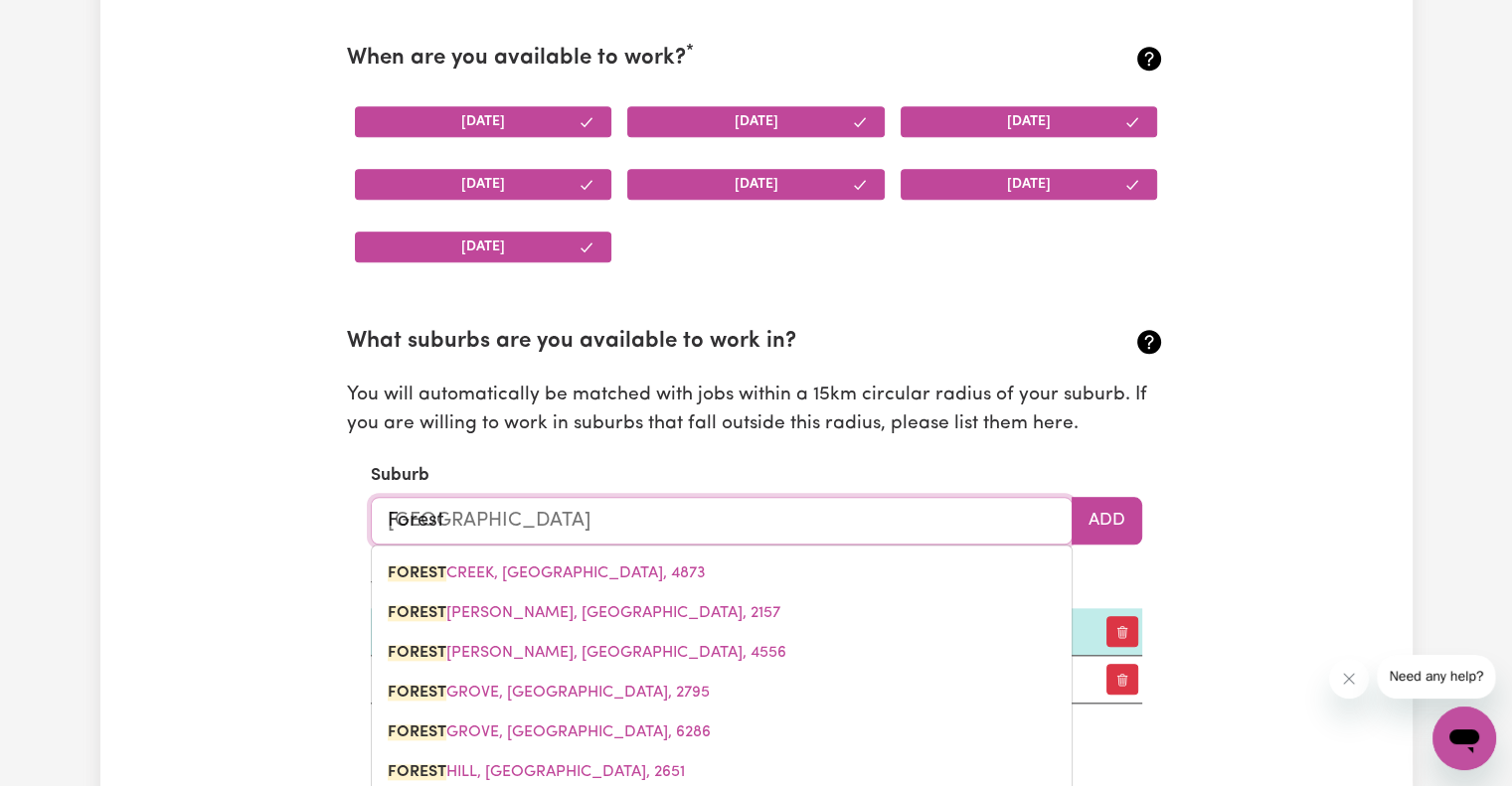 type on "Forest H" 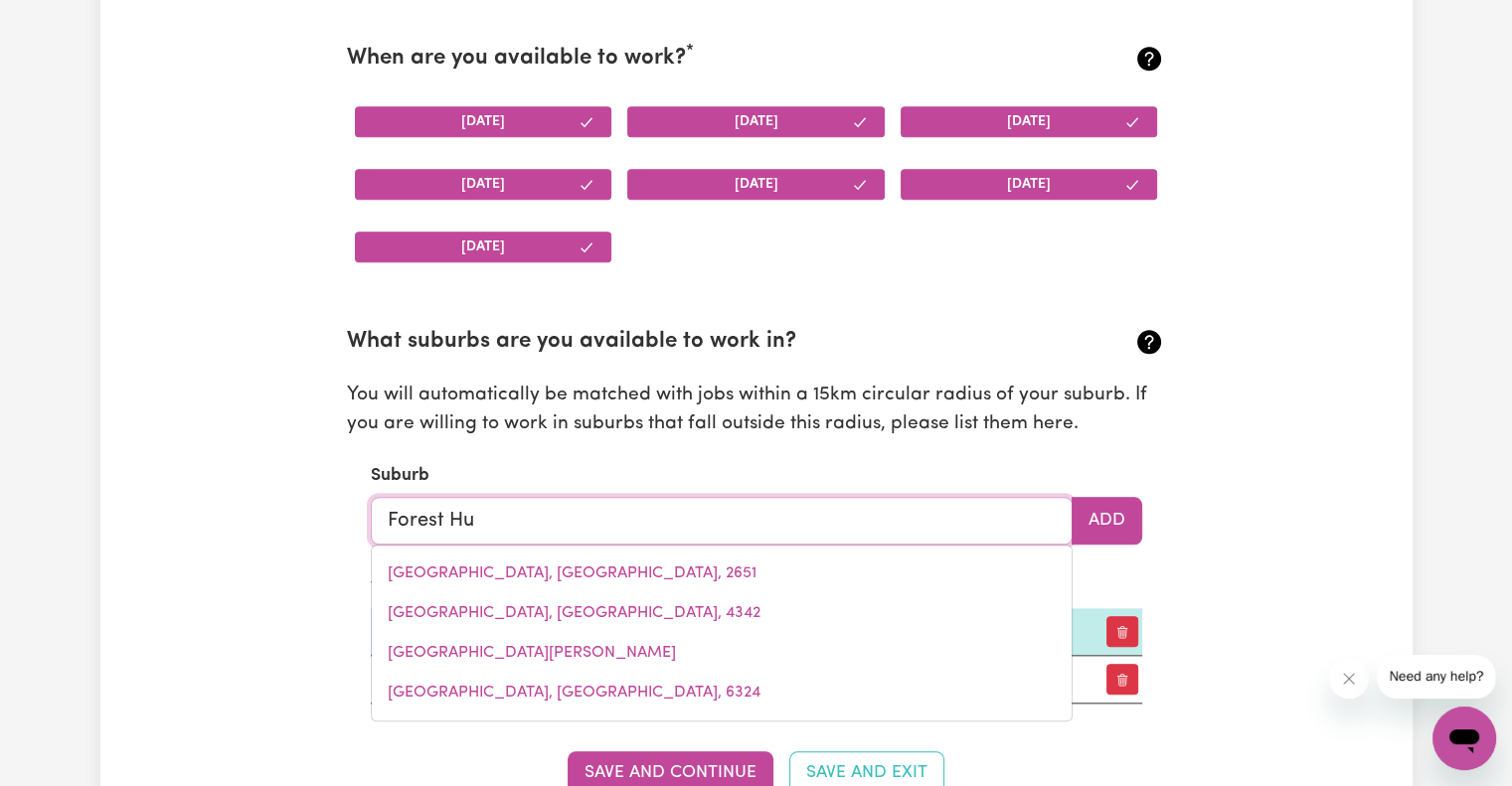 type on "Forest H" 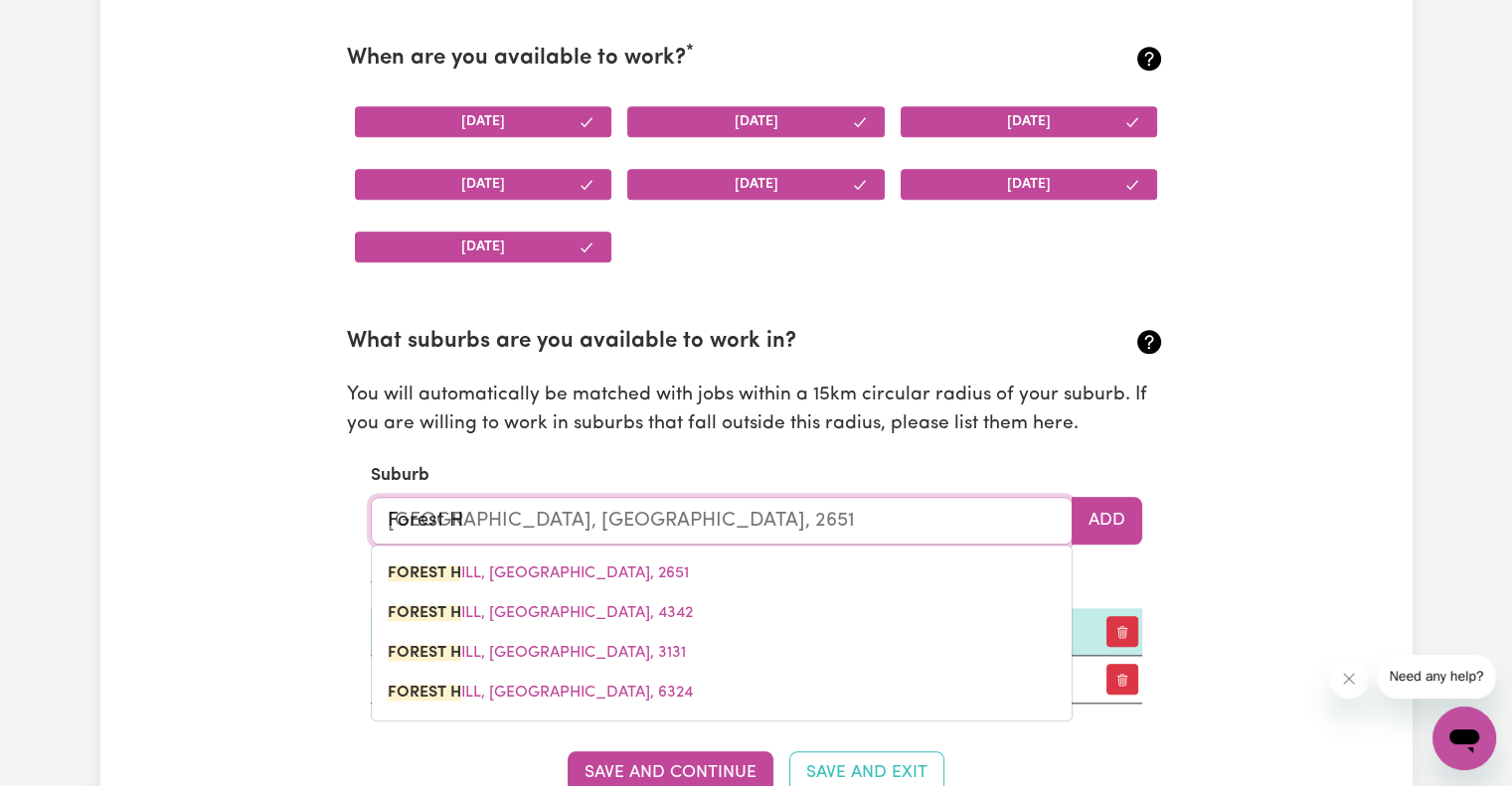 type on "Forest Hi" 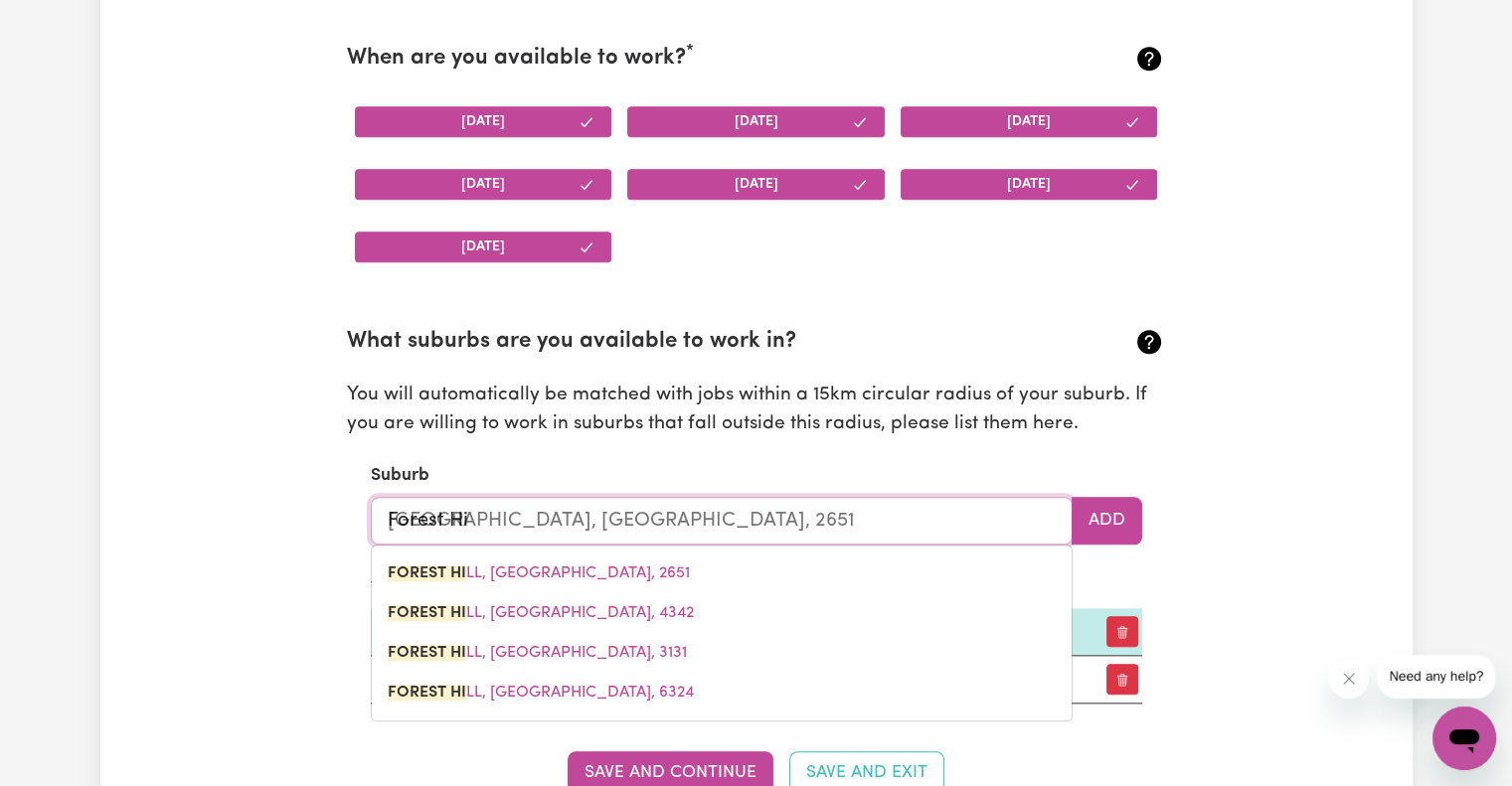 click on "FOREST HI LL, New South Wales, 2651" at bounding box center [722, 573] 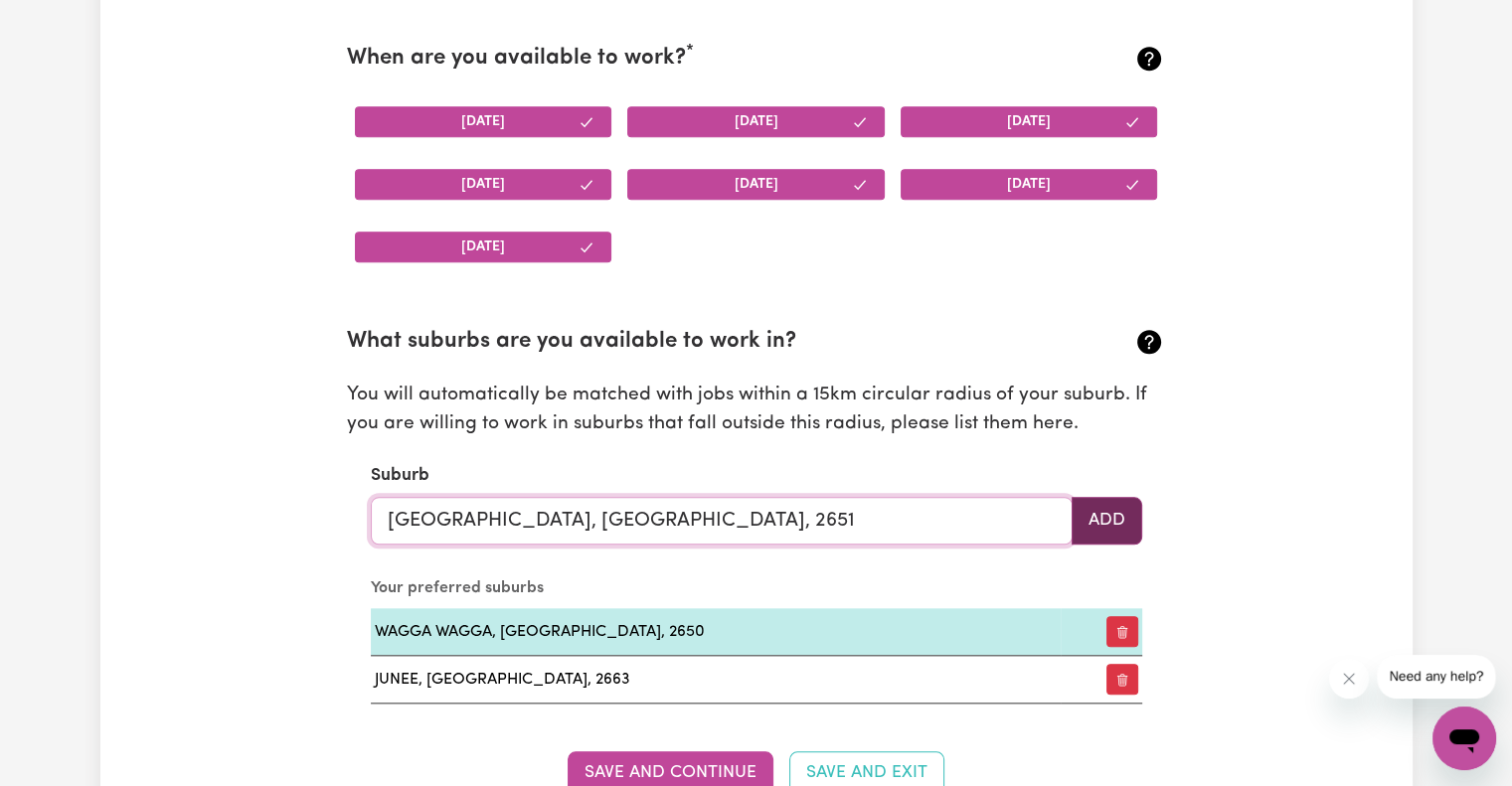 type on "FOREST HILL, New South Wales, 2651" 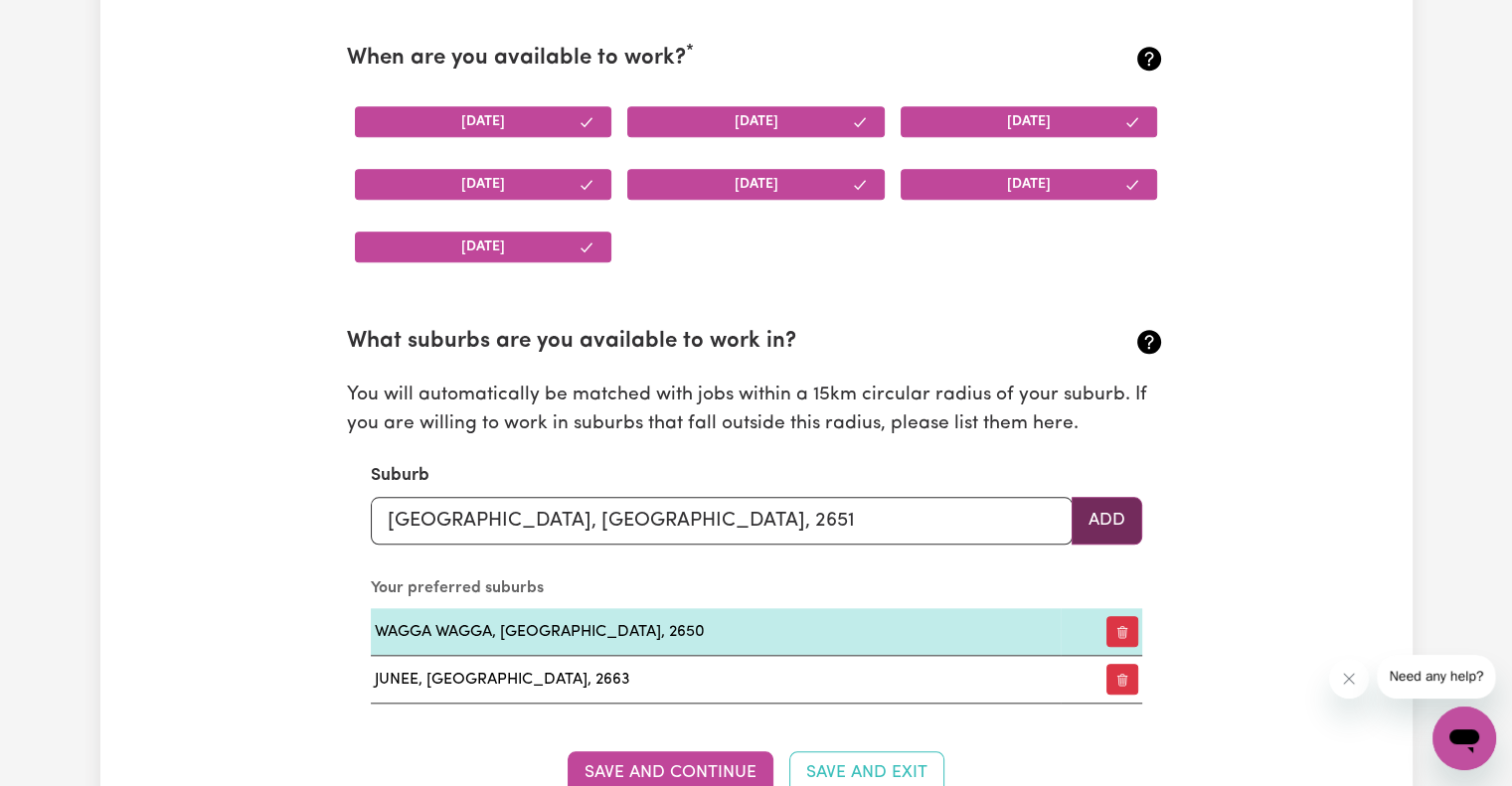 click on "Add" at bounding box center (1106, 521) 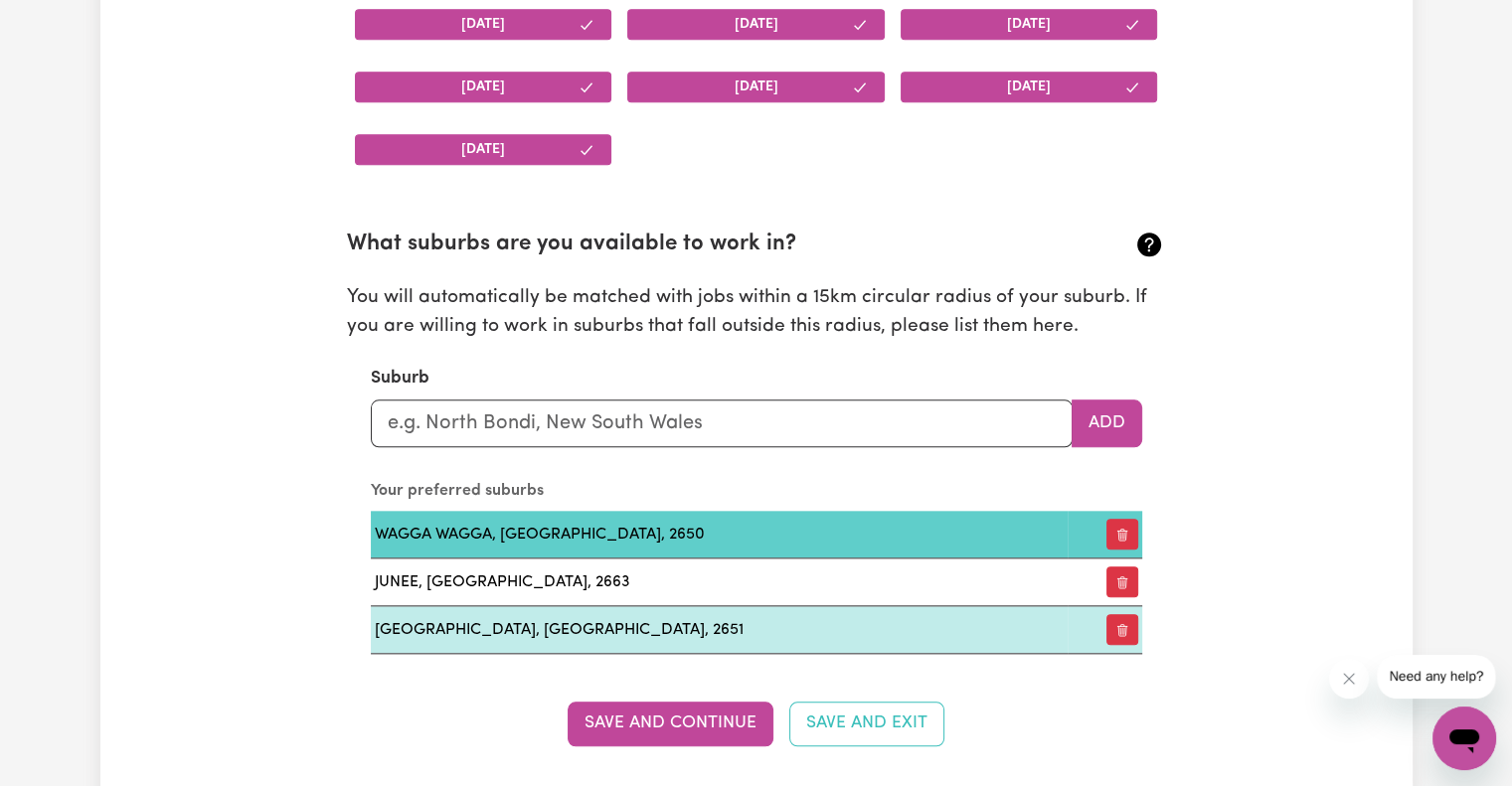scroll, scrollTop: 2127, scrollLeft: 0, axis: vertical 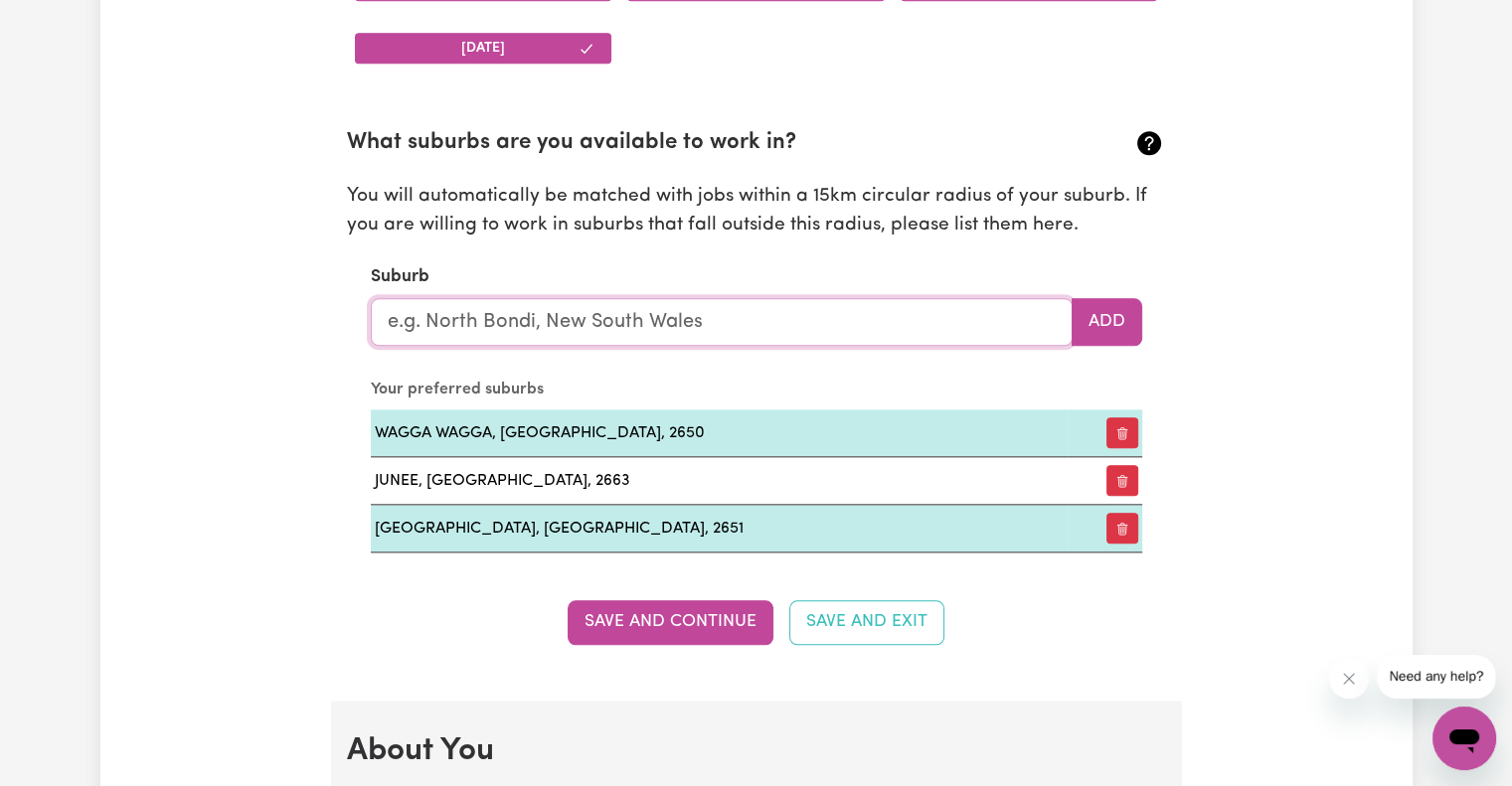 click at bounding box center [722, 322] 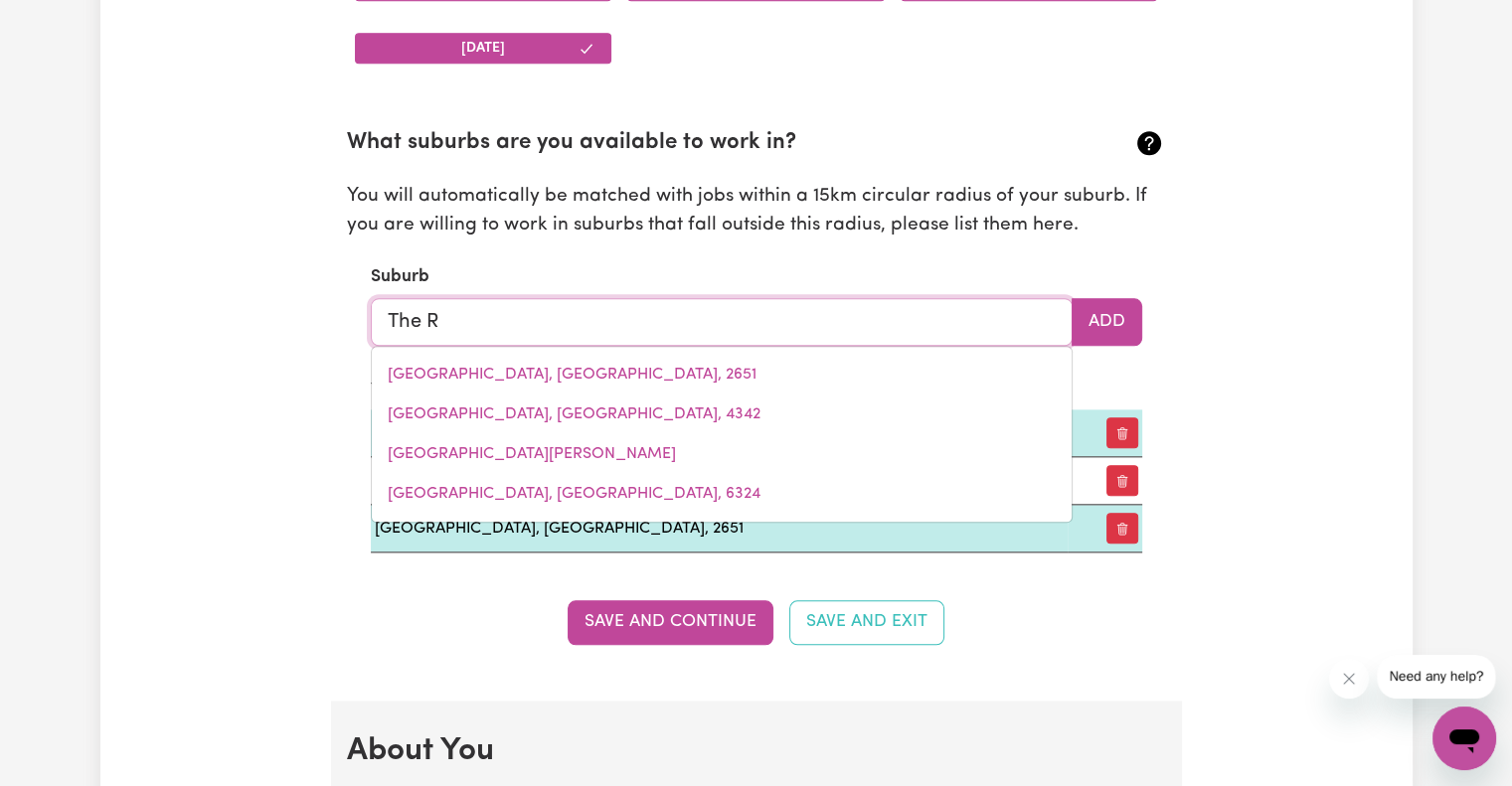 type on "The Ro" 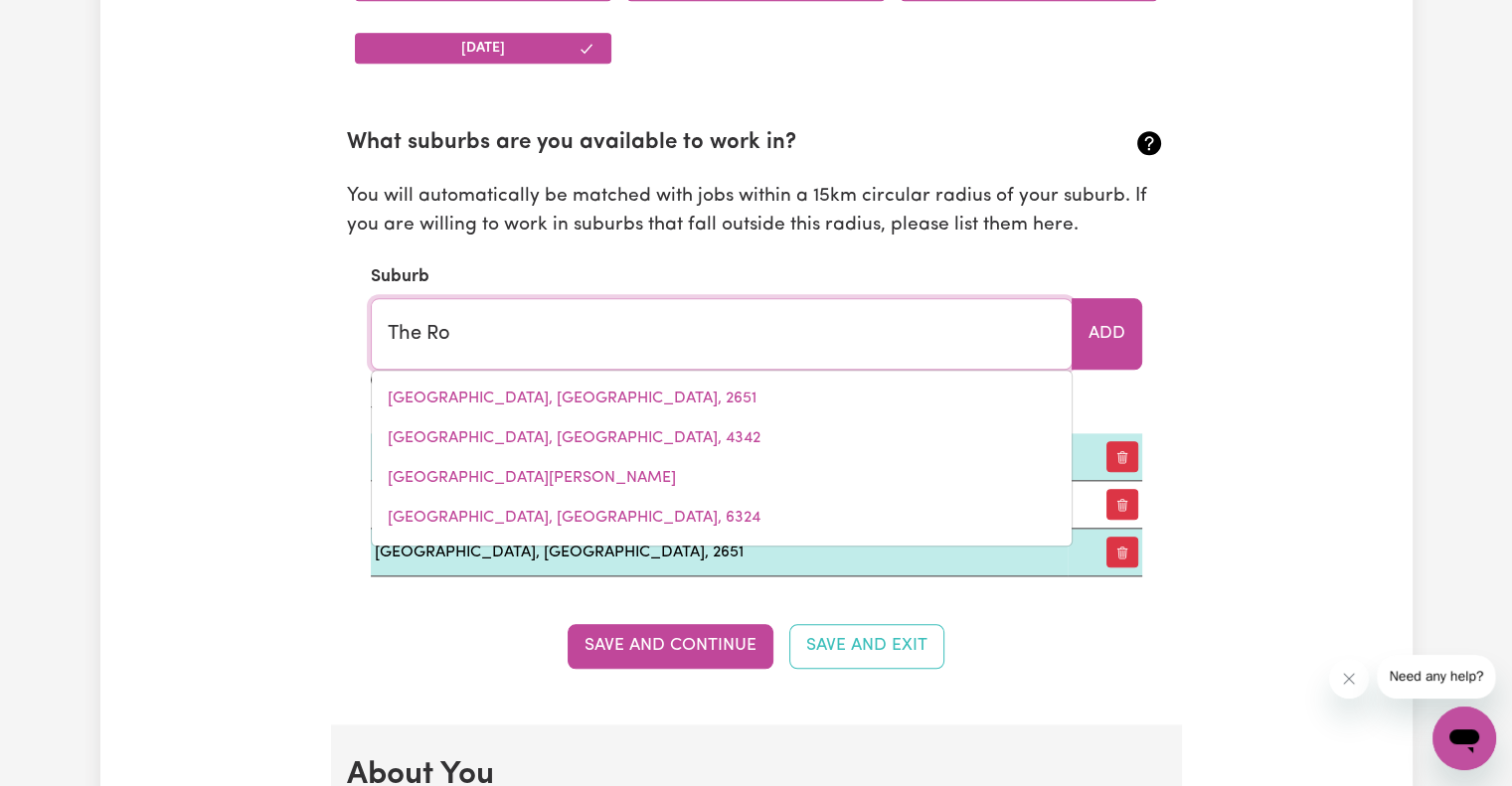 type on "The RoCK, New South Wales, 2655" 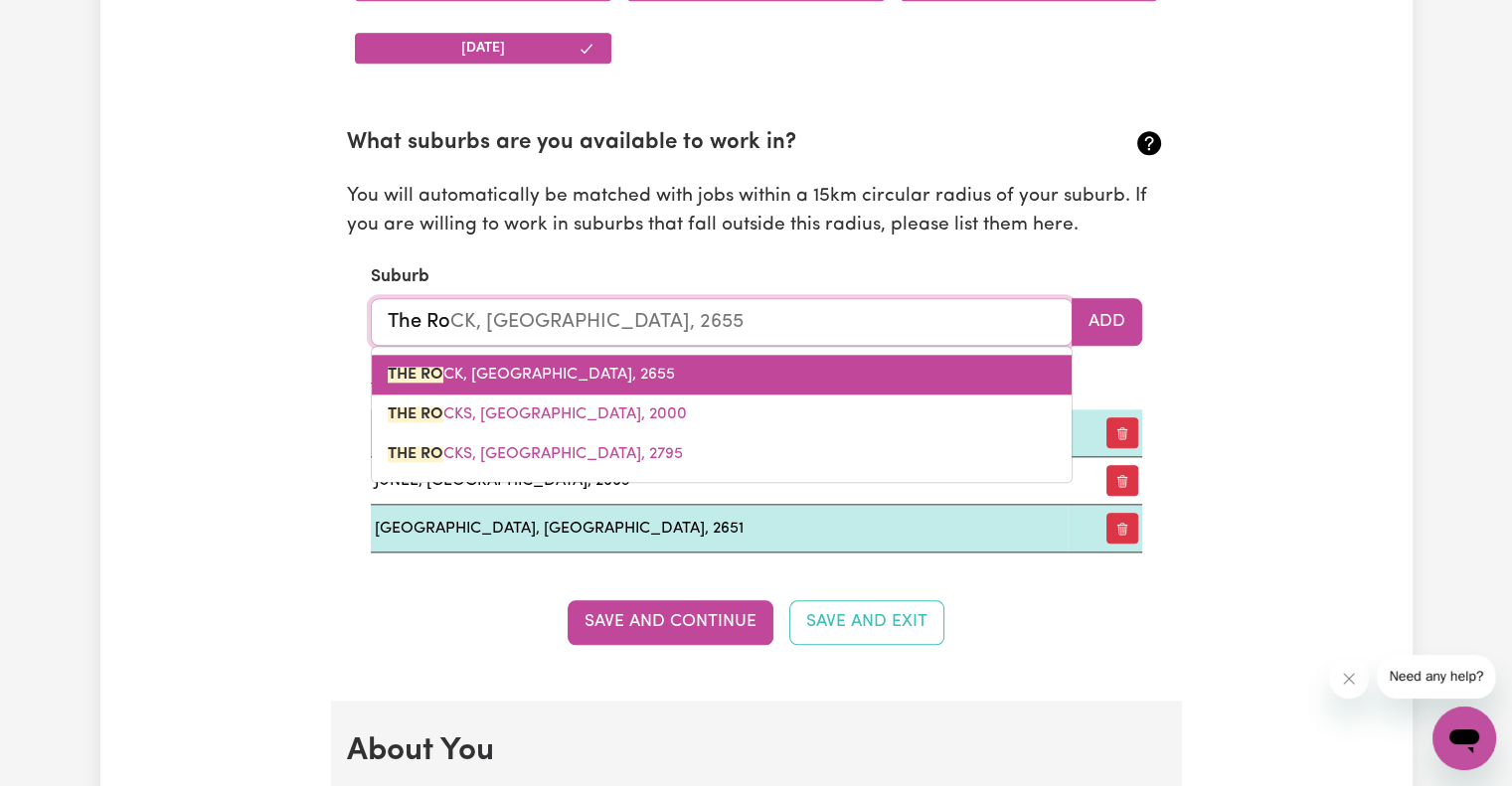 click on "THE RO CK, New South Wales, 2655" at bounding box center (531, 375) 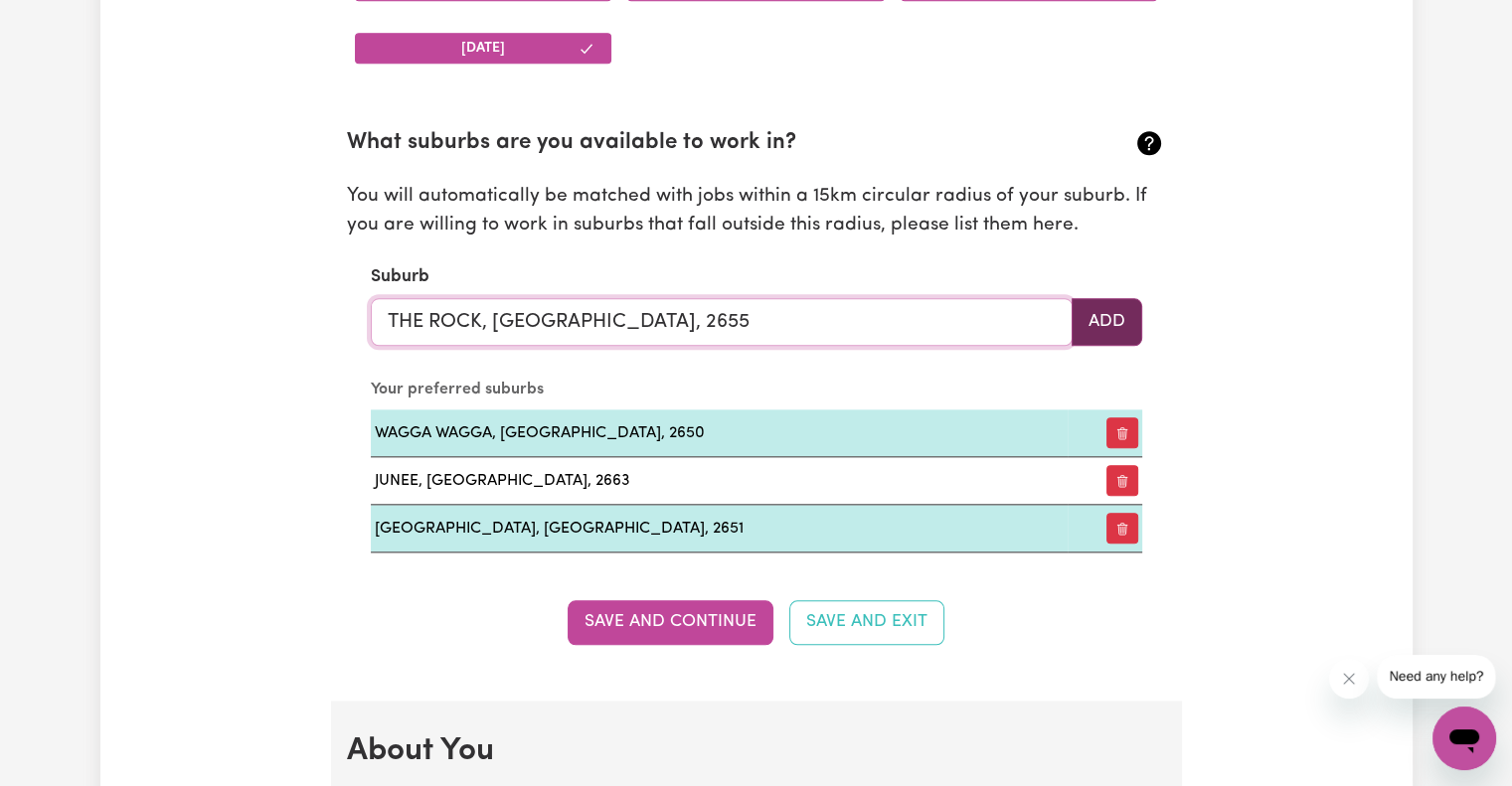 type on "THE ROCK, New South Wales, 2655" 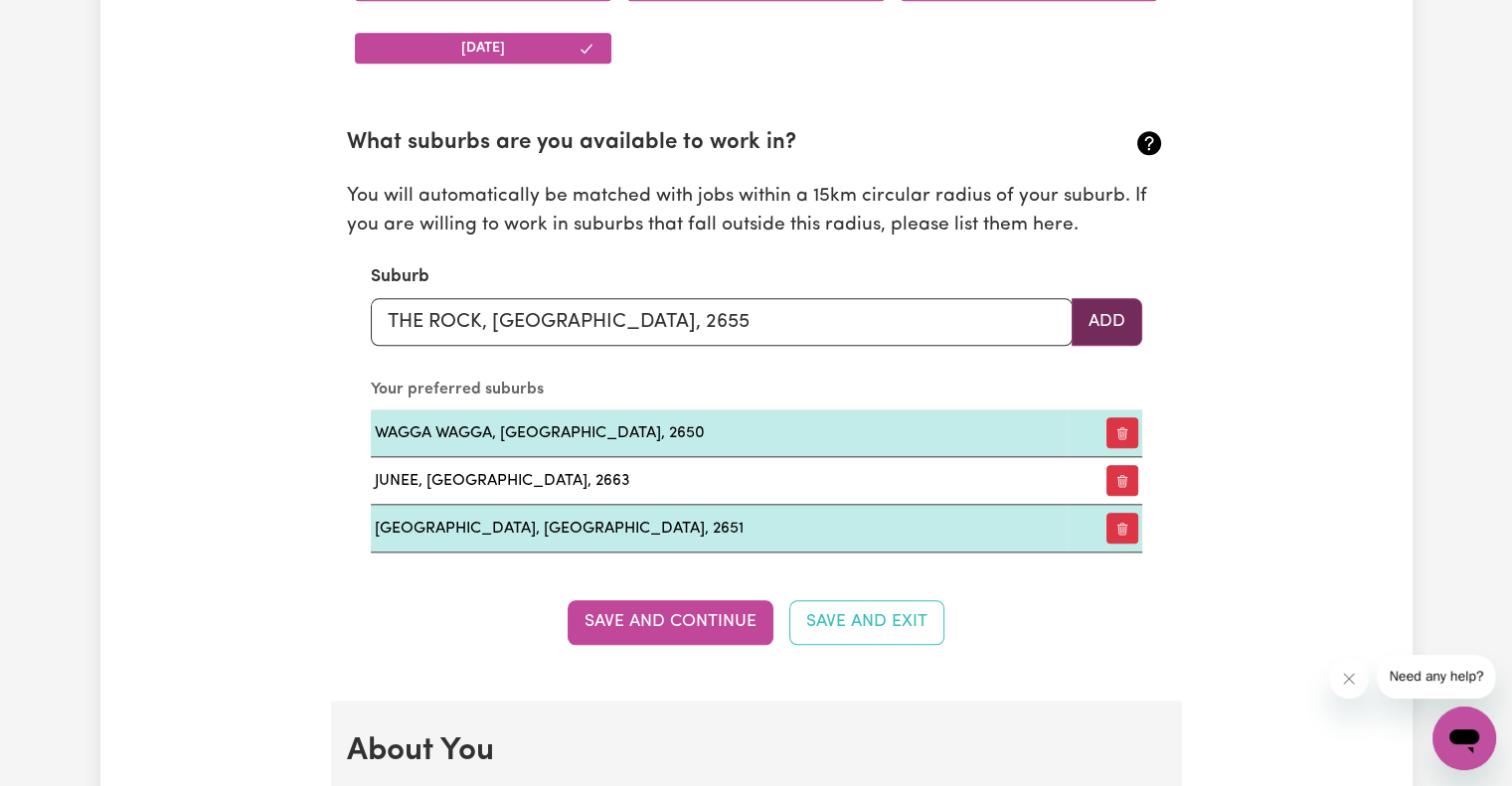 click on "Add" at bounding box center (1106, 322) 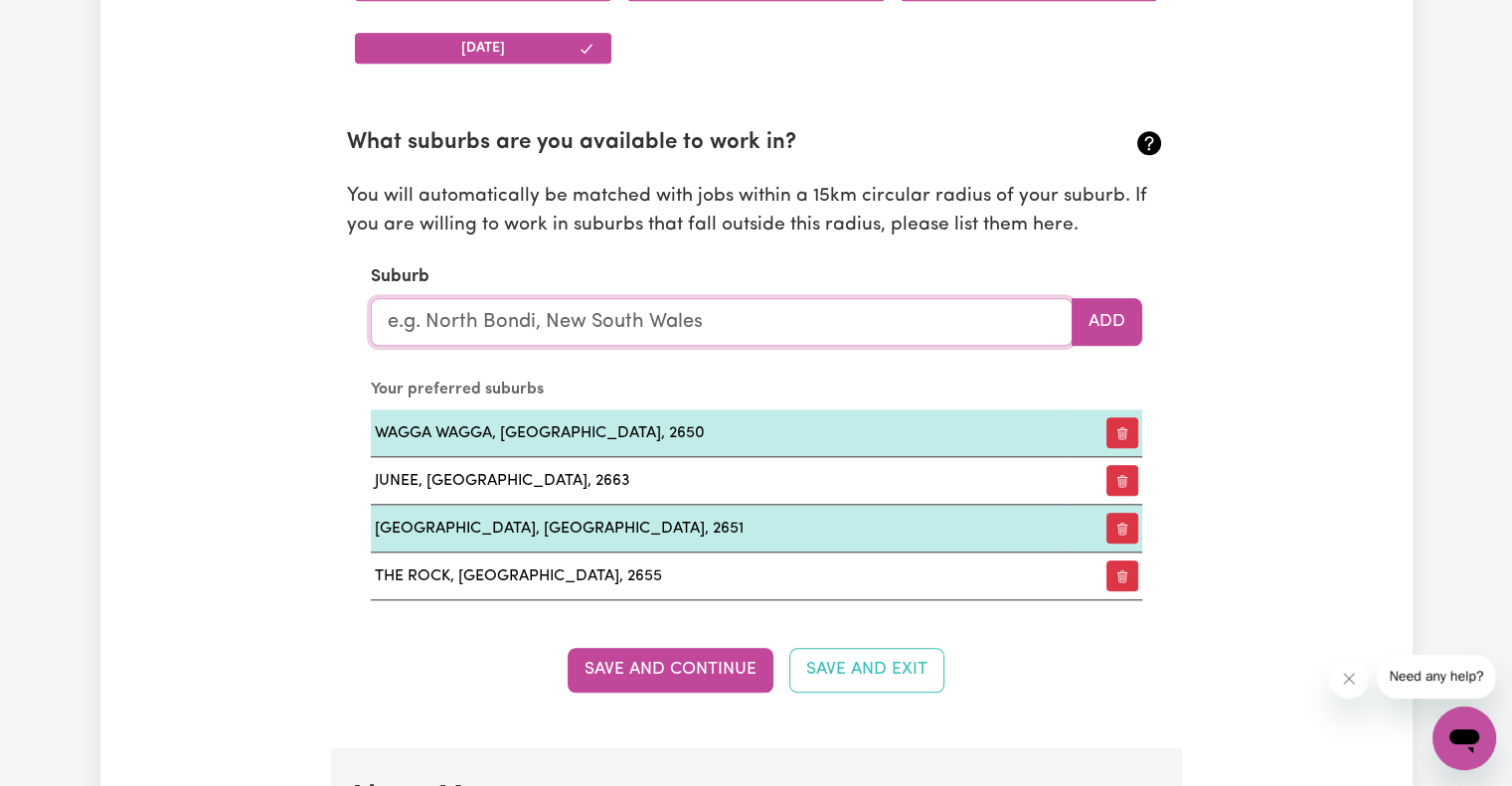 click at bounding box center [722, 322] 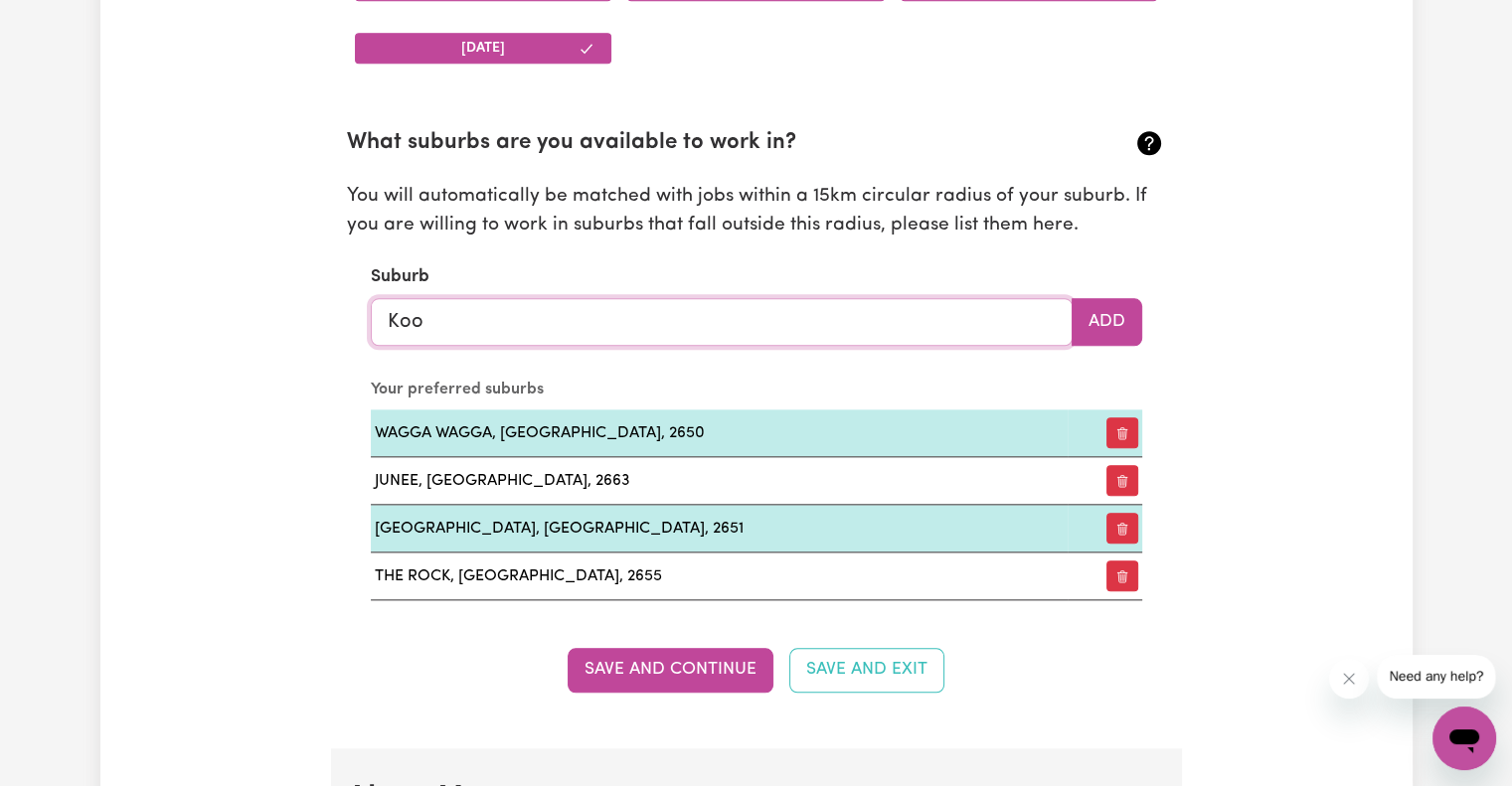 type on "Koor" 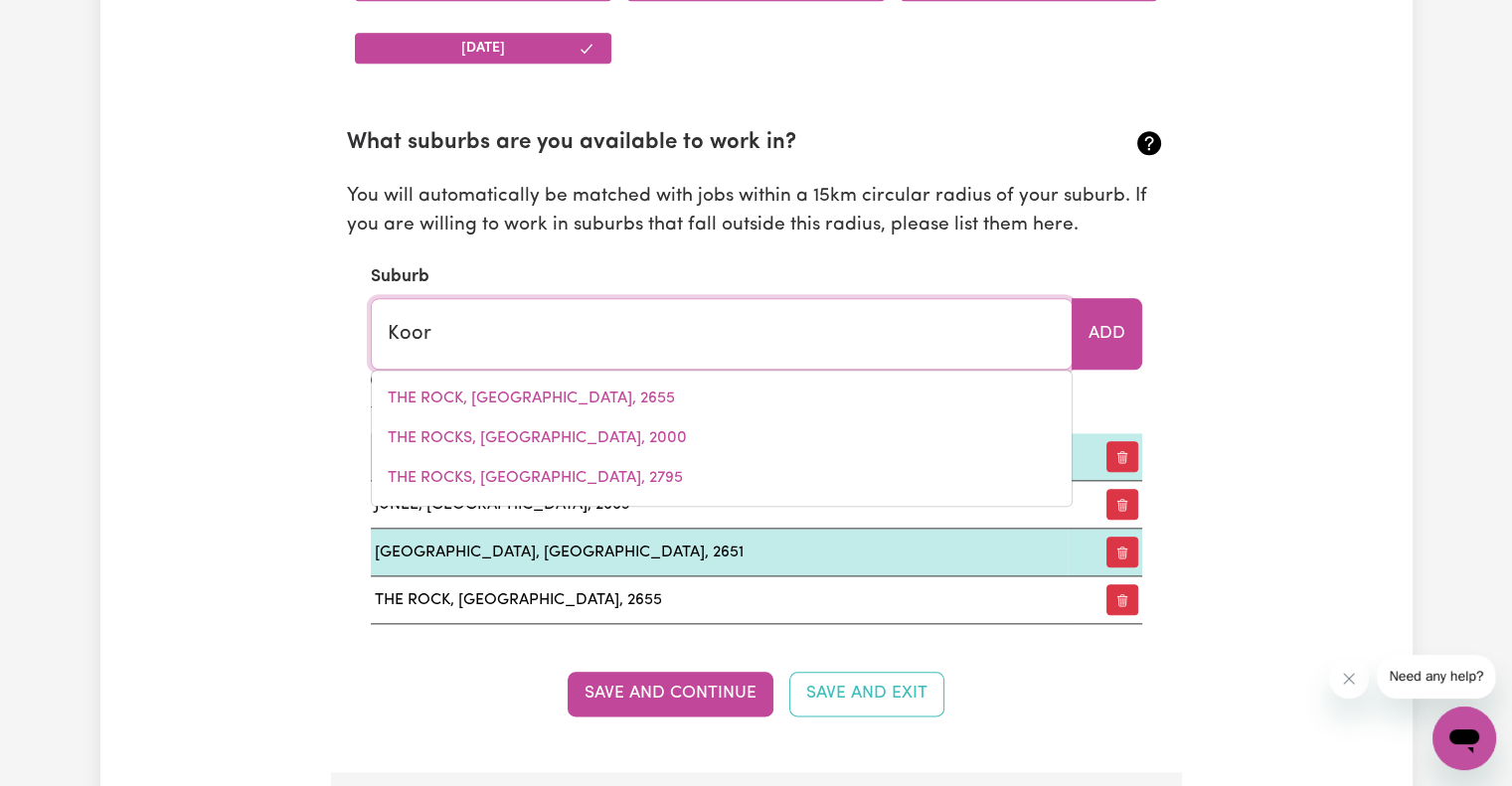 type on "KoorAGANG, New South Wales, 2304" 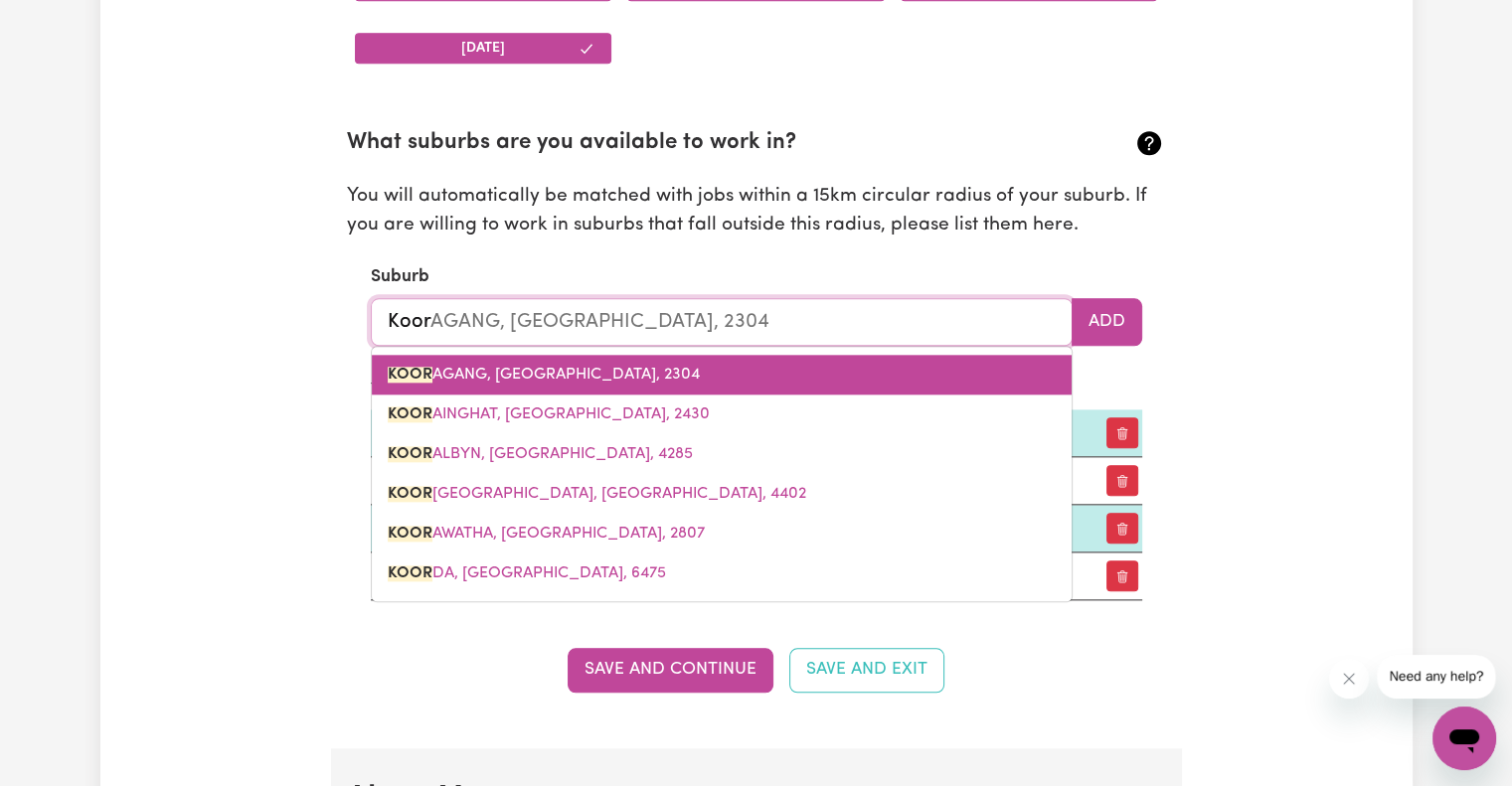 type on "Koori" 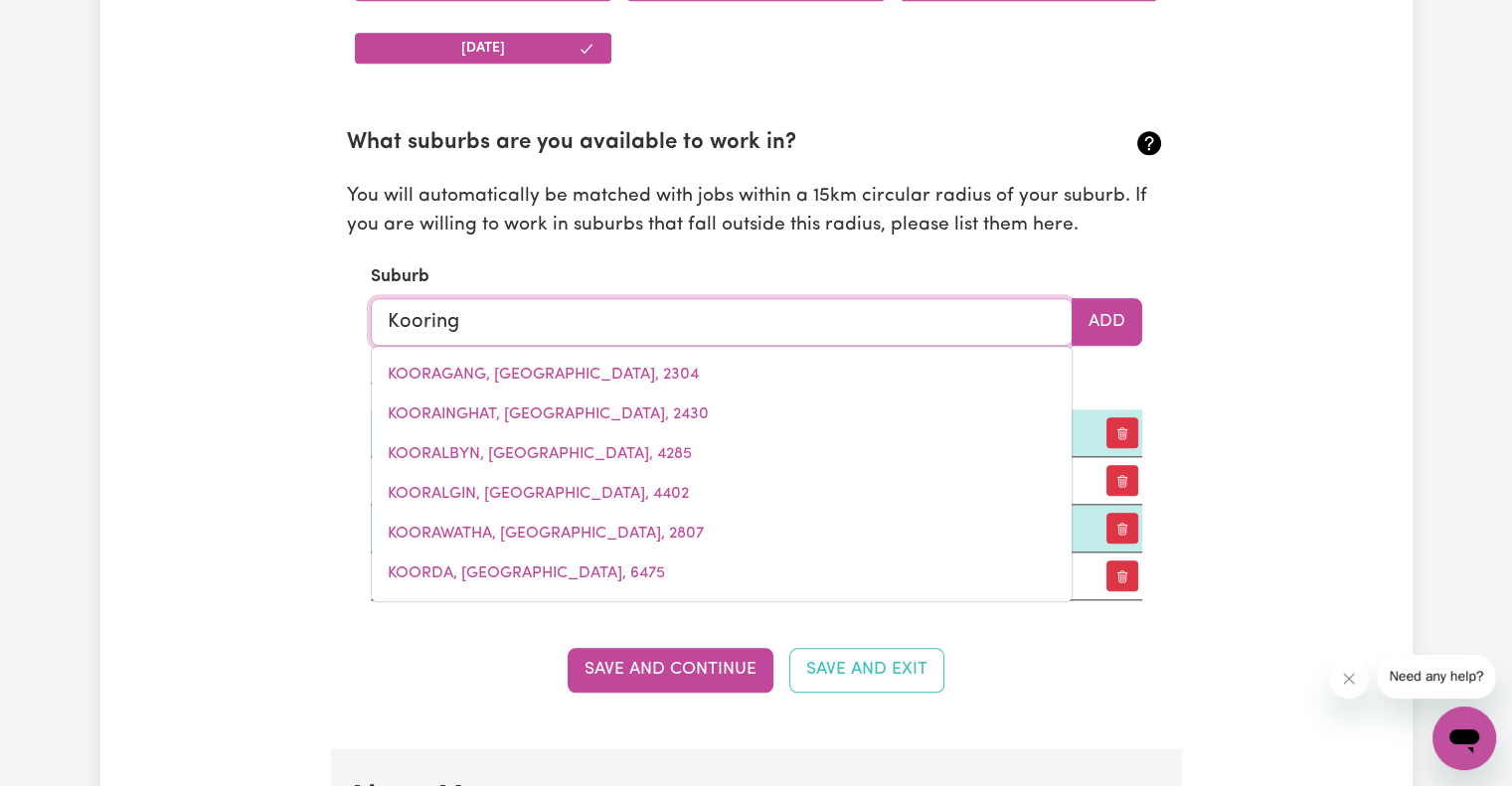 type on "Kooringa" 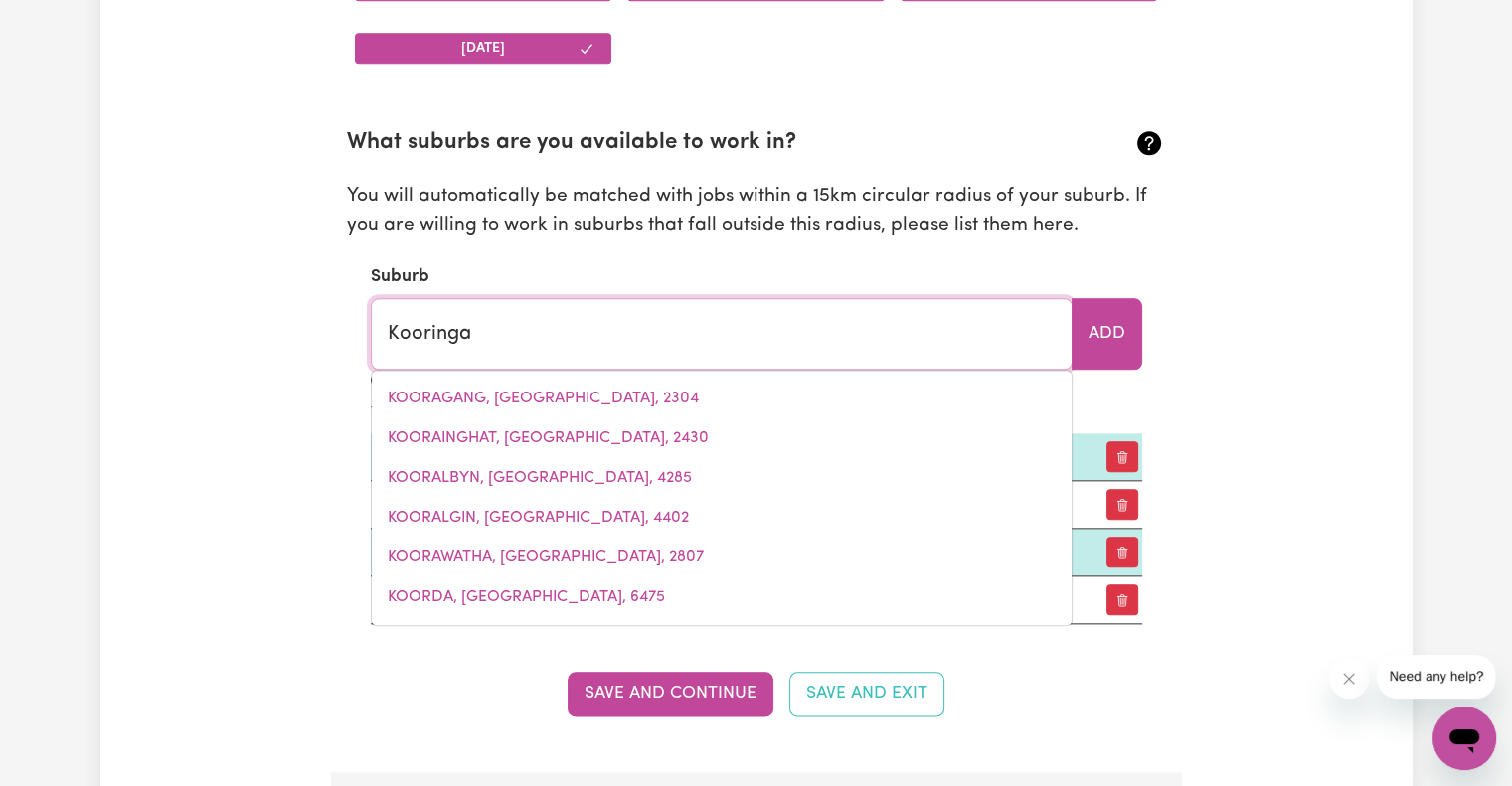 type on "KooringaL, New South Wales, 2650" 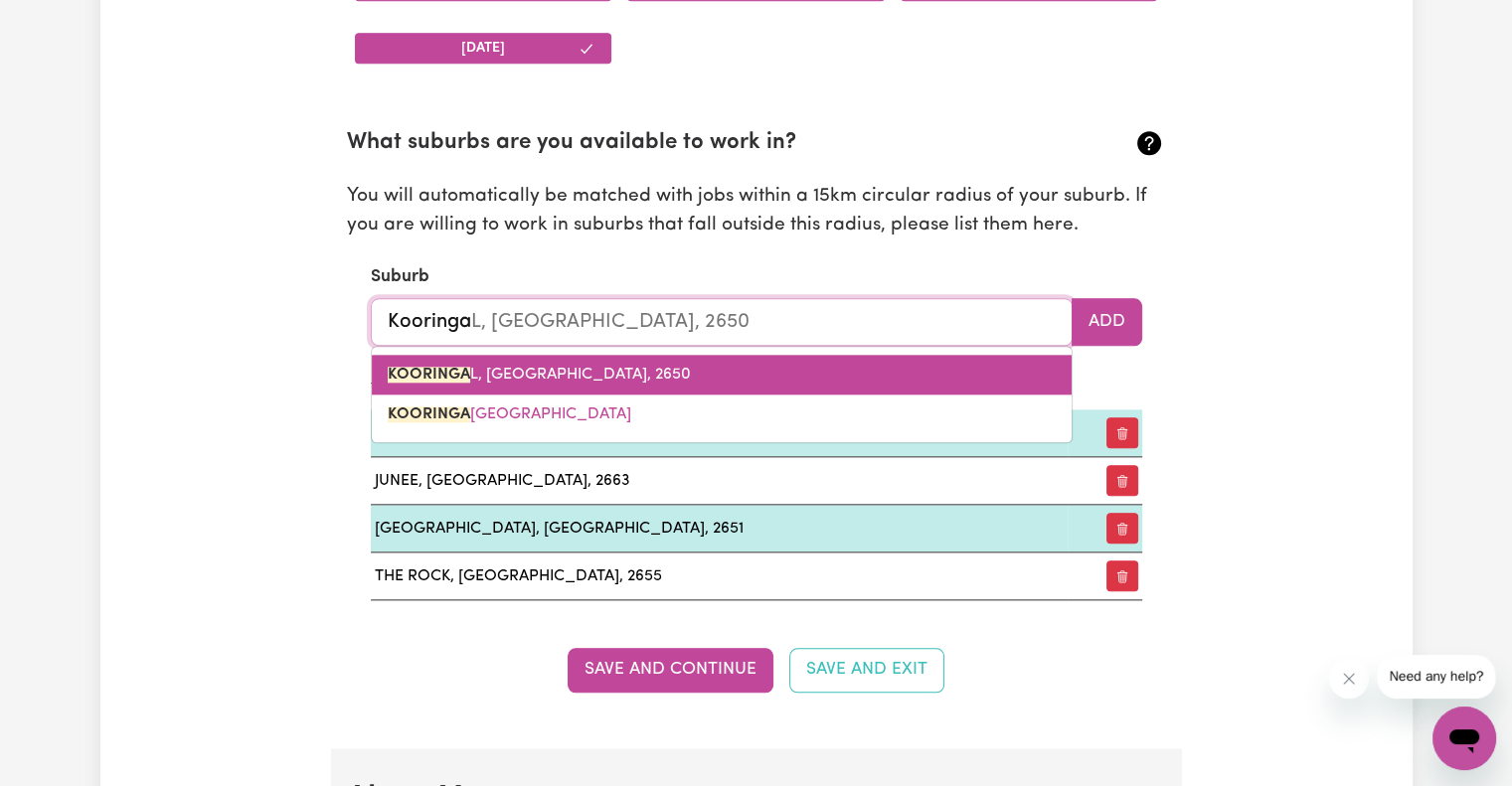 click on "KOORINGA L, New South Wales, 2650" at bounding box center (722, 375) 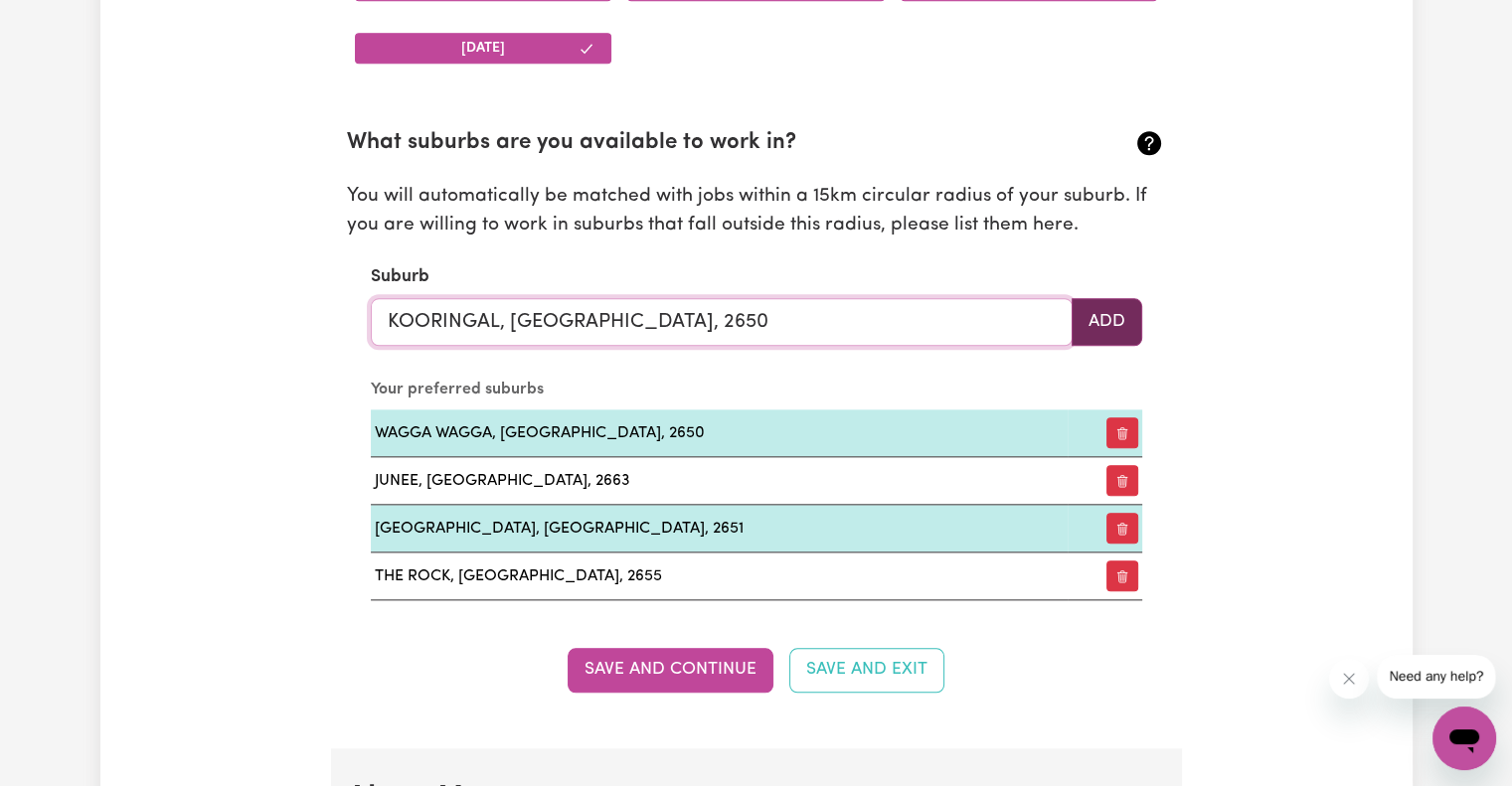 type on "KOORINGAL, New South Wales, 2650" 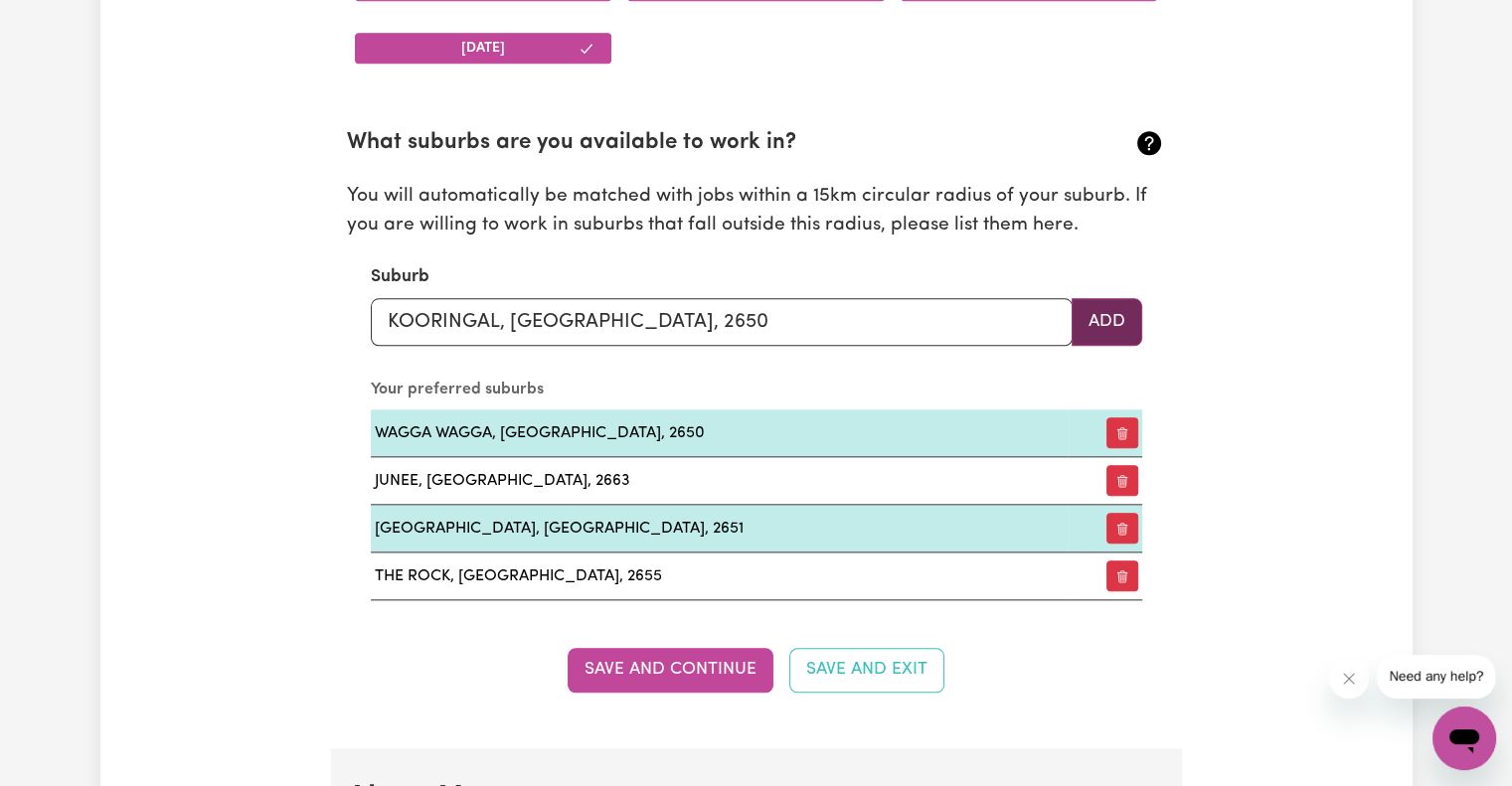 click on "Add" at bounding box center (1106, 322) 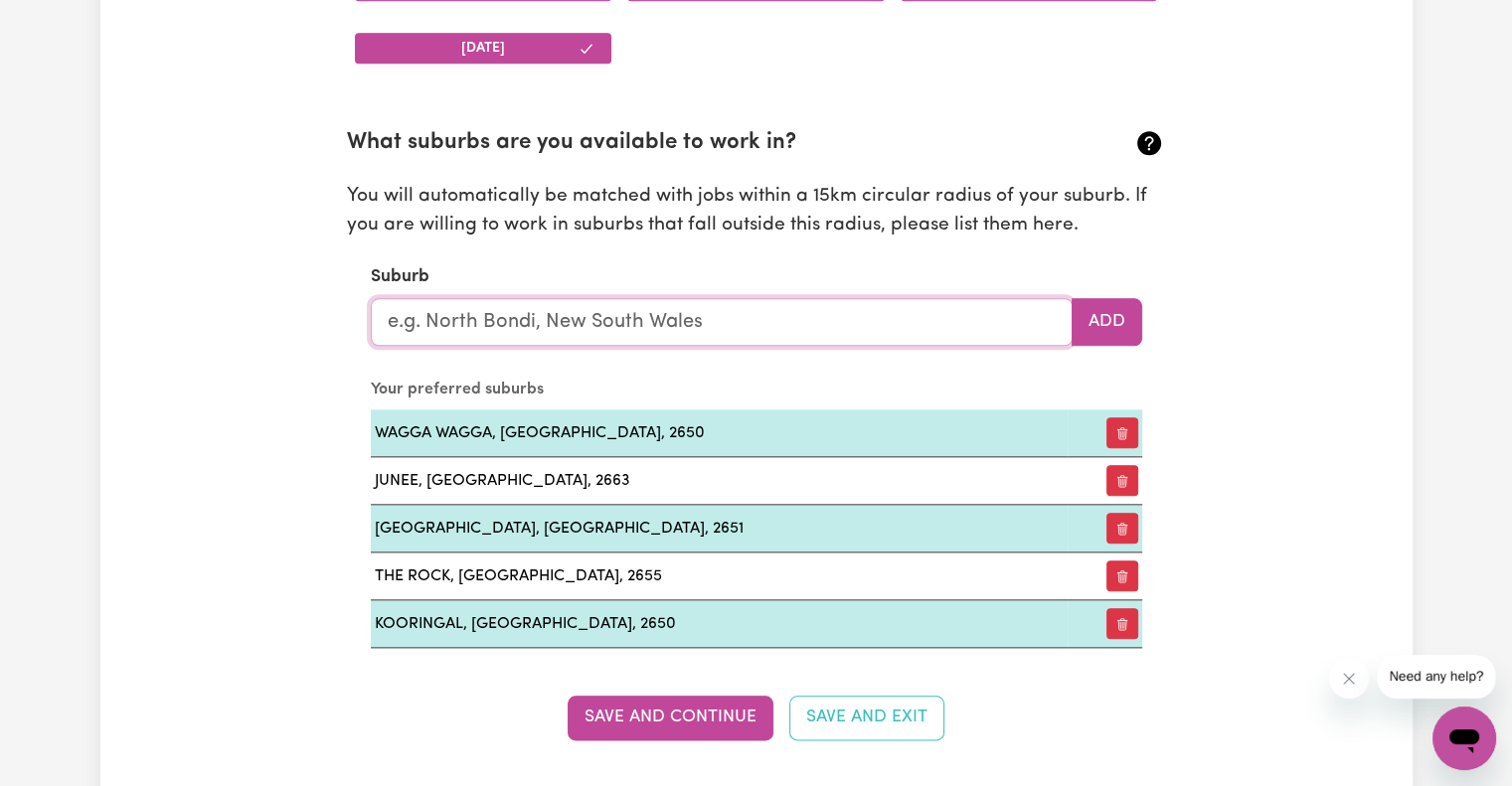 click at bounding box center (722, 322) 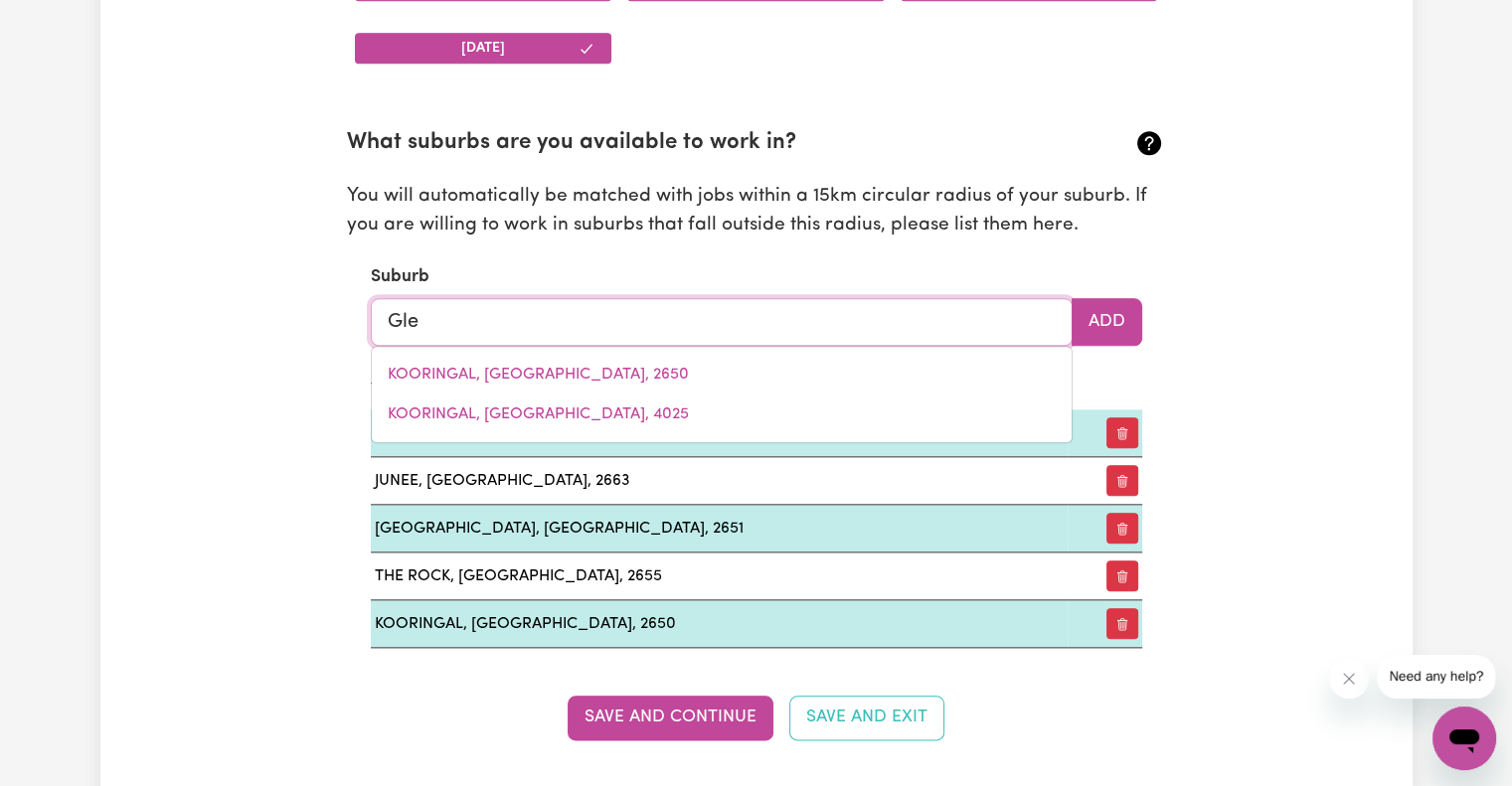 type on "Glen" 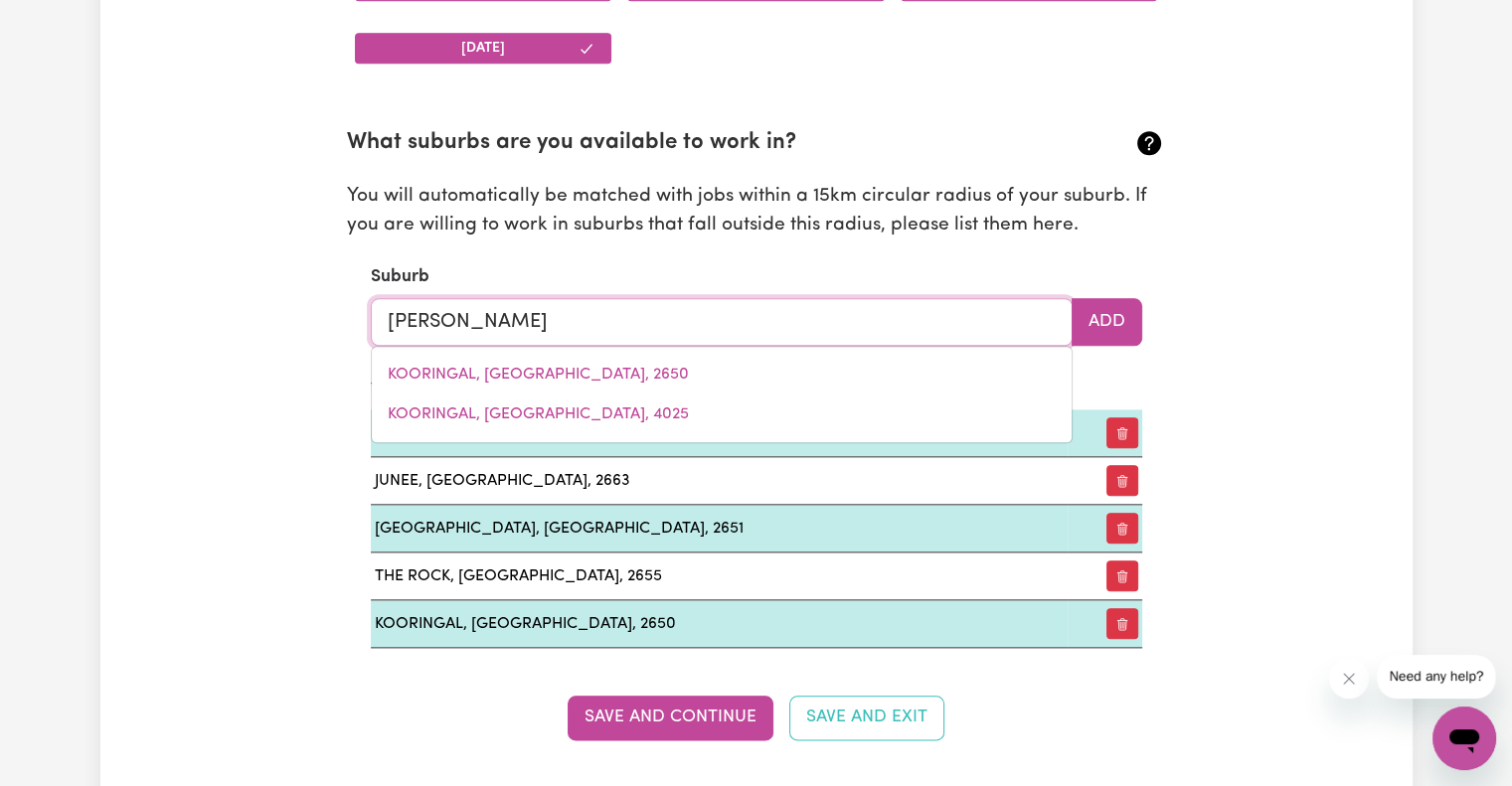type on "Glen ALICE, New South Wales, 2849" 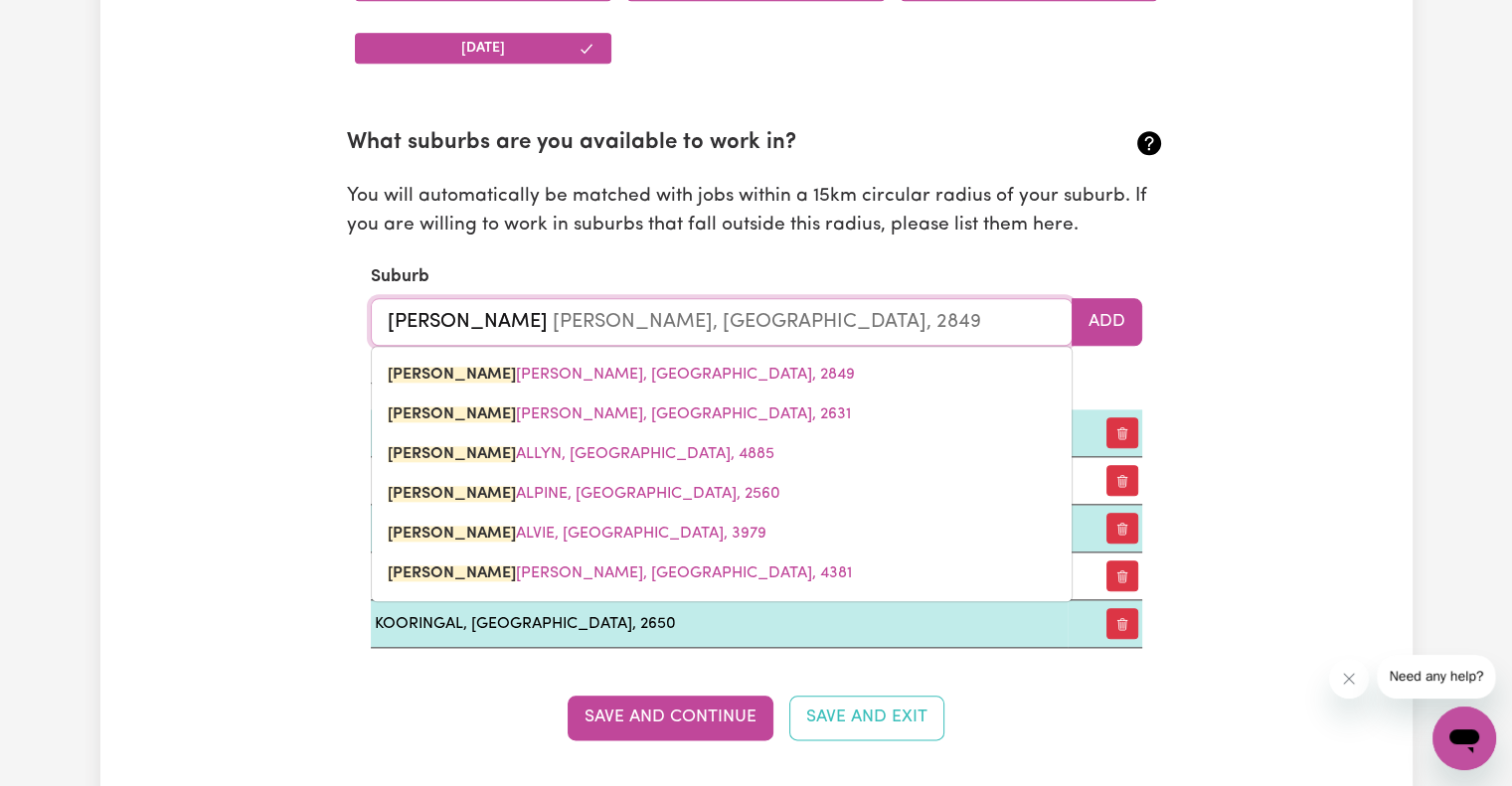 type on "Gleng" 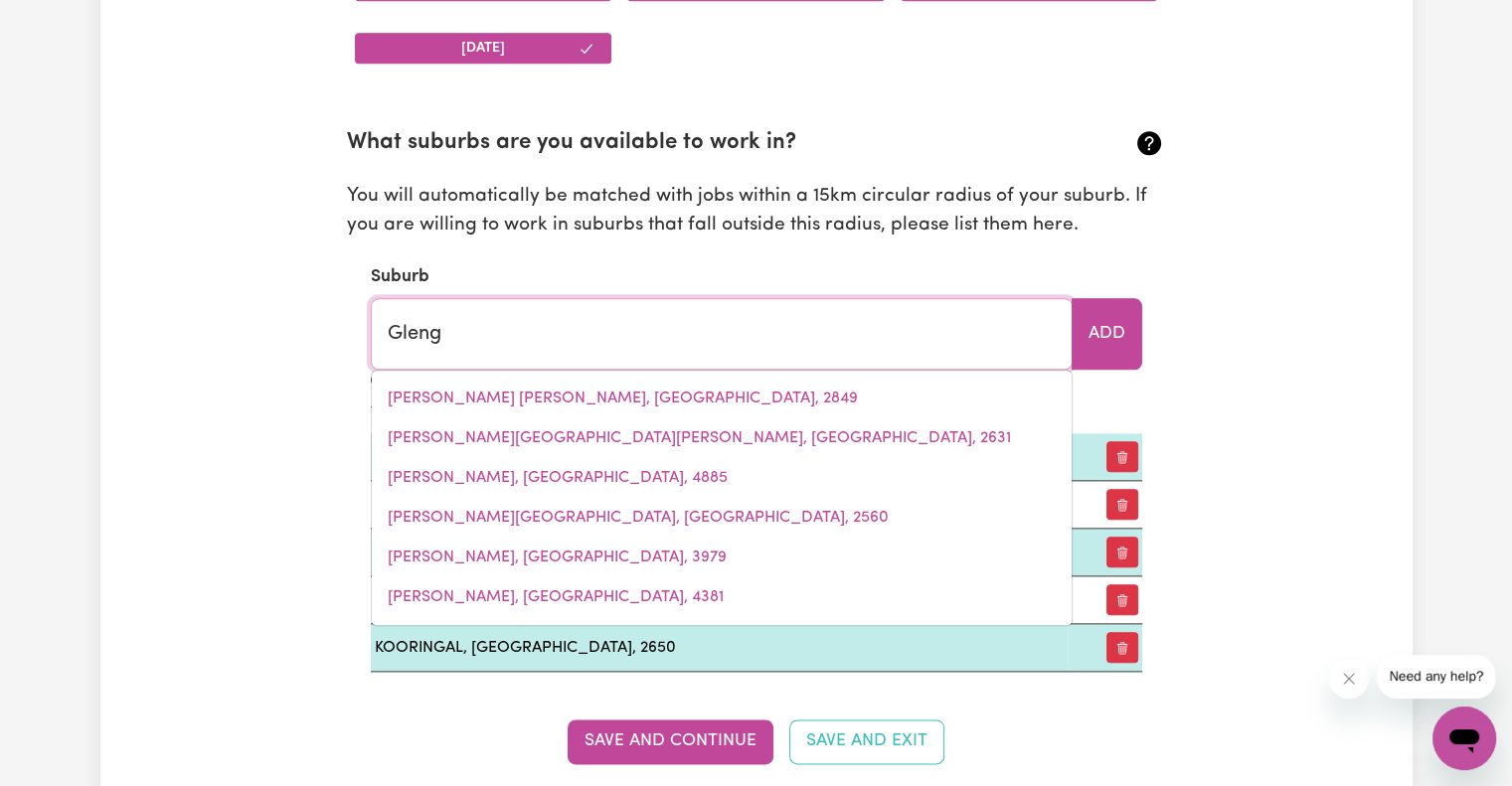 type on "GlengALA, Victoria, 3020" 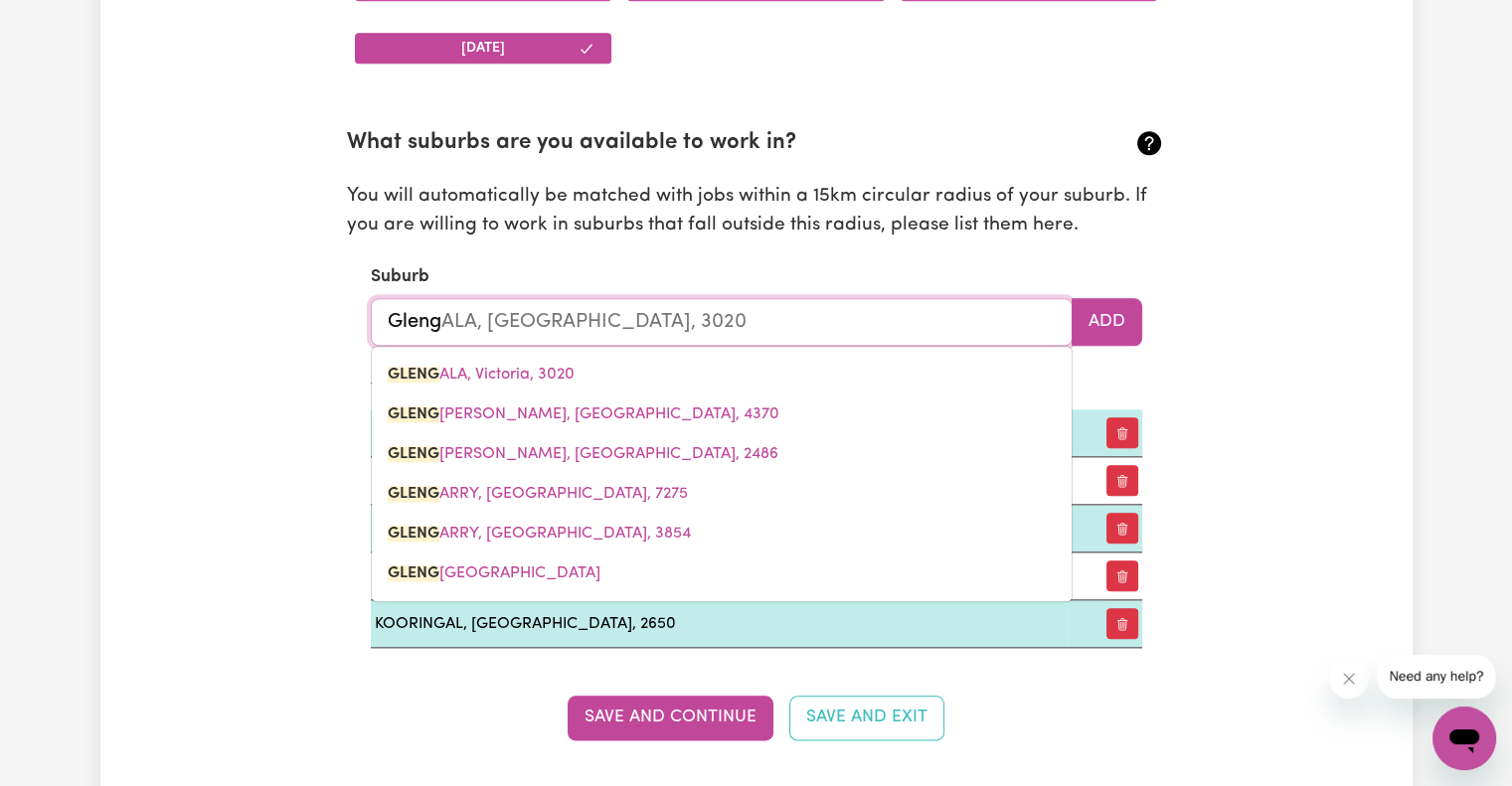 type on "Glen" 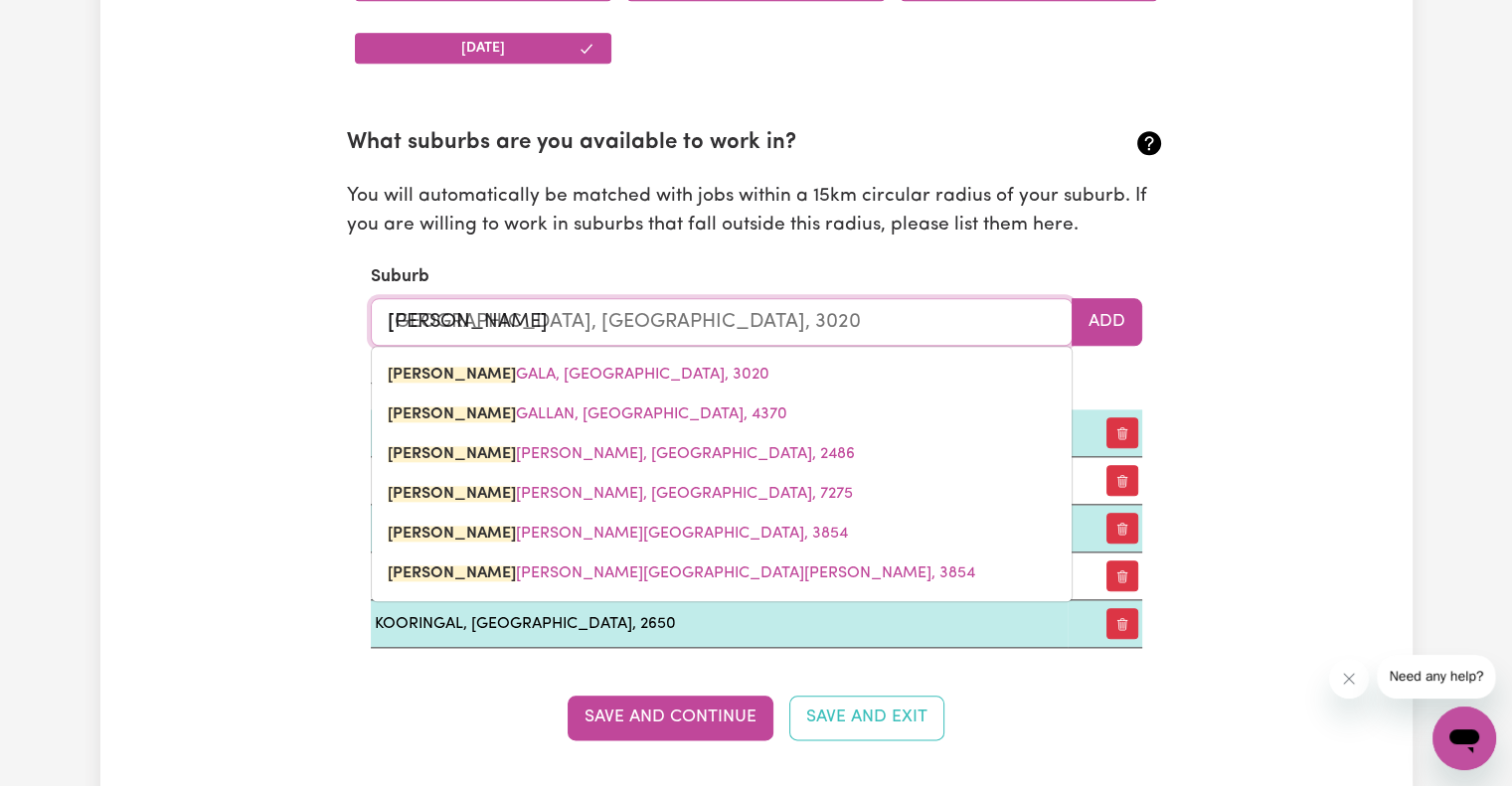 type on "Glenf" 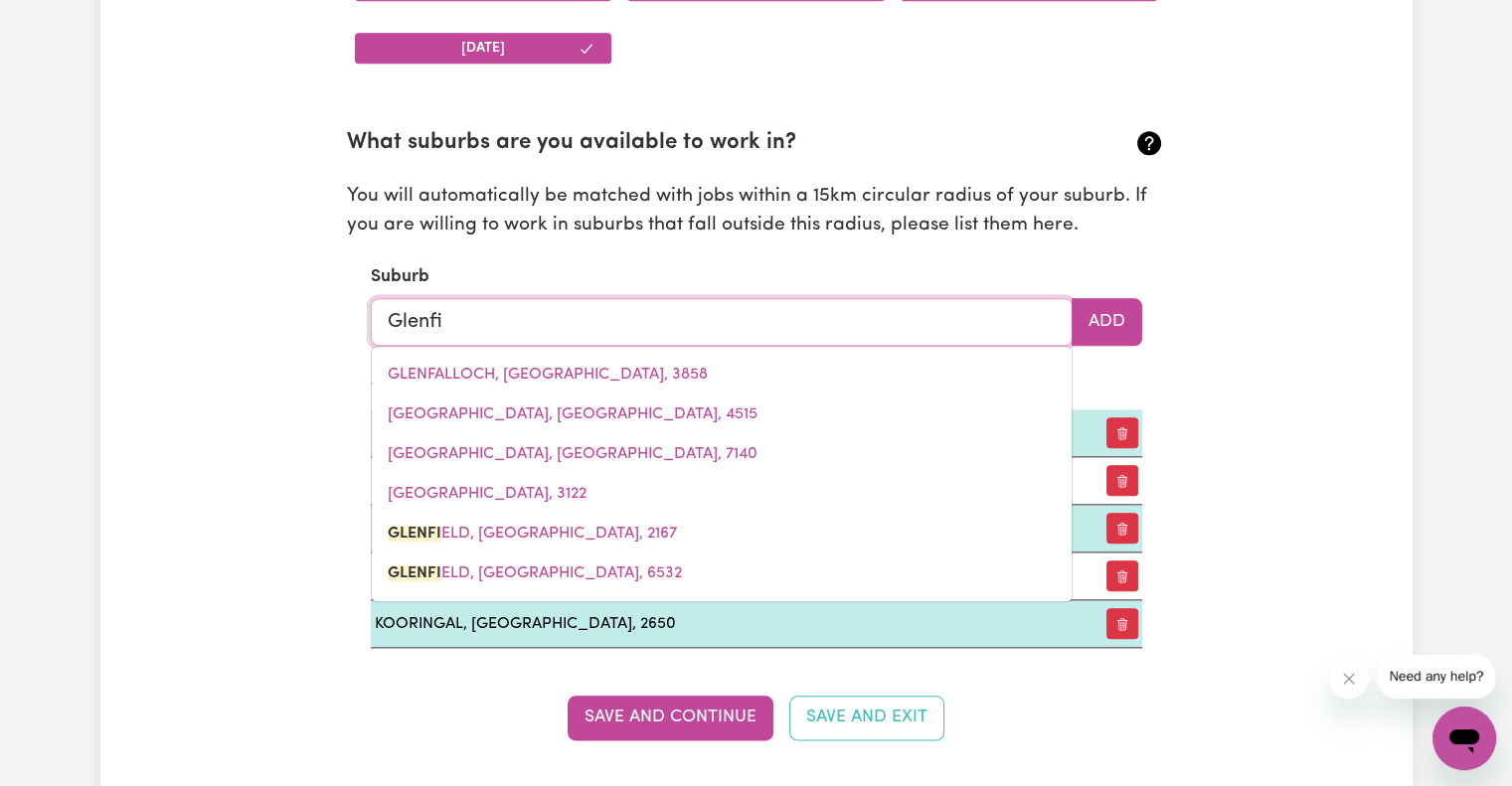 type on "Glenfie" 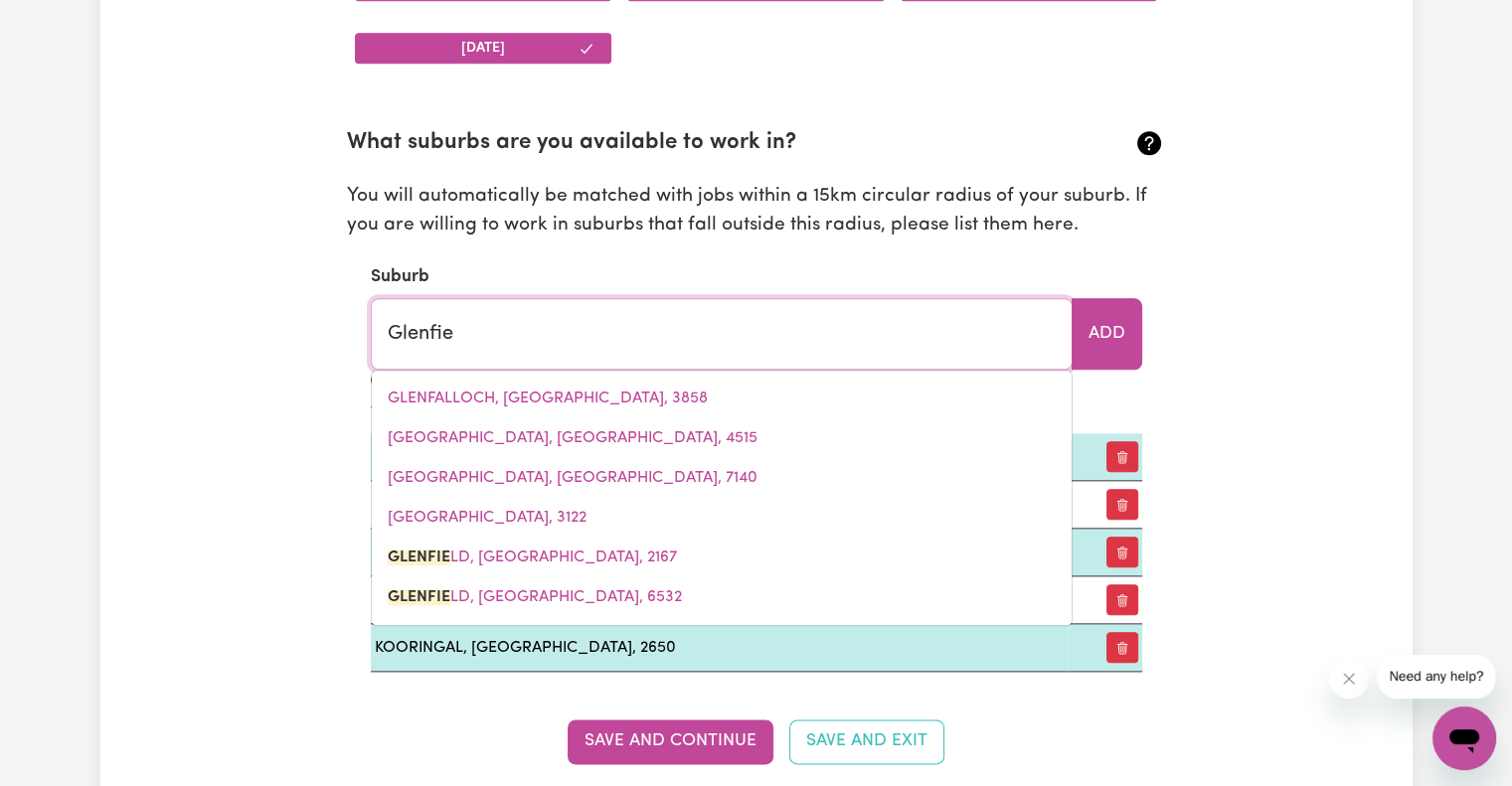 type on "GlenfieLD, New South Wales, 2167" 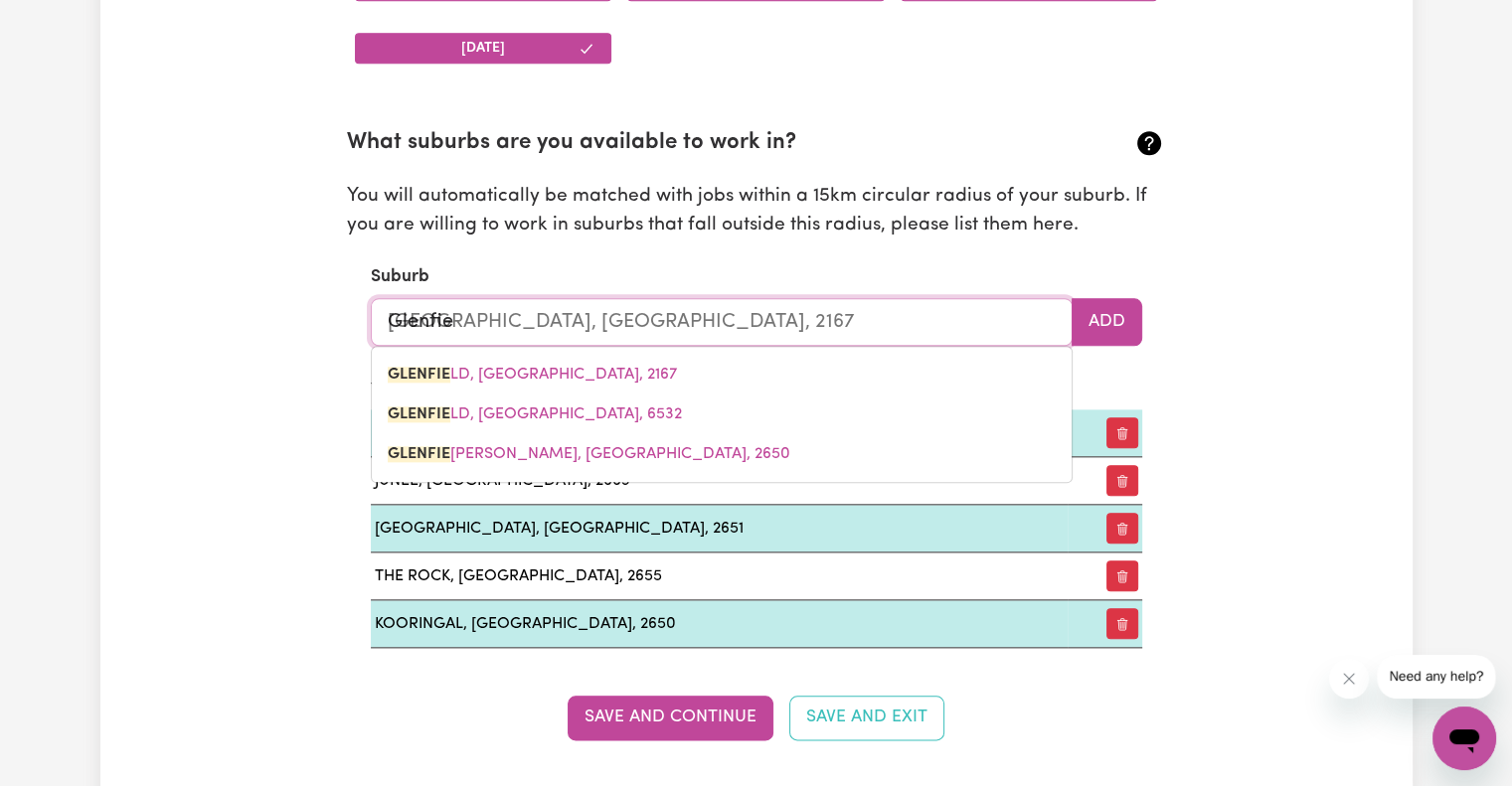 type on "Glenfied" 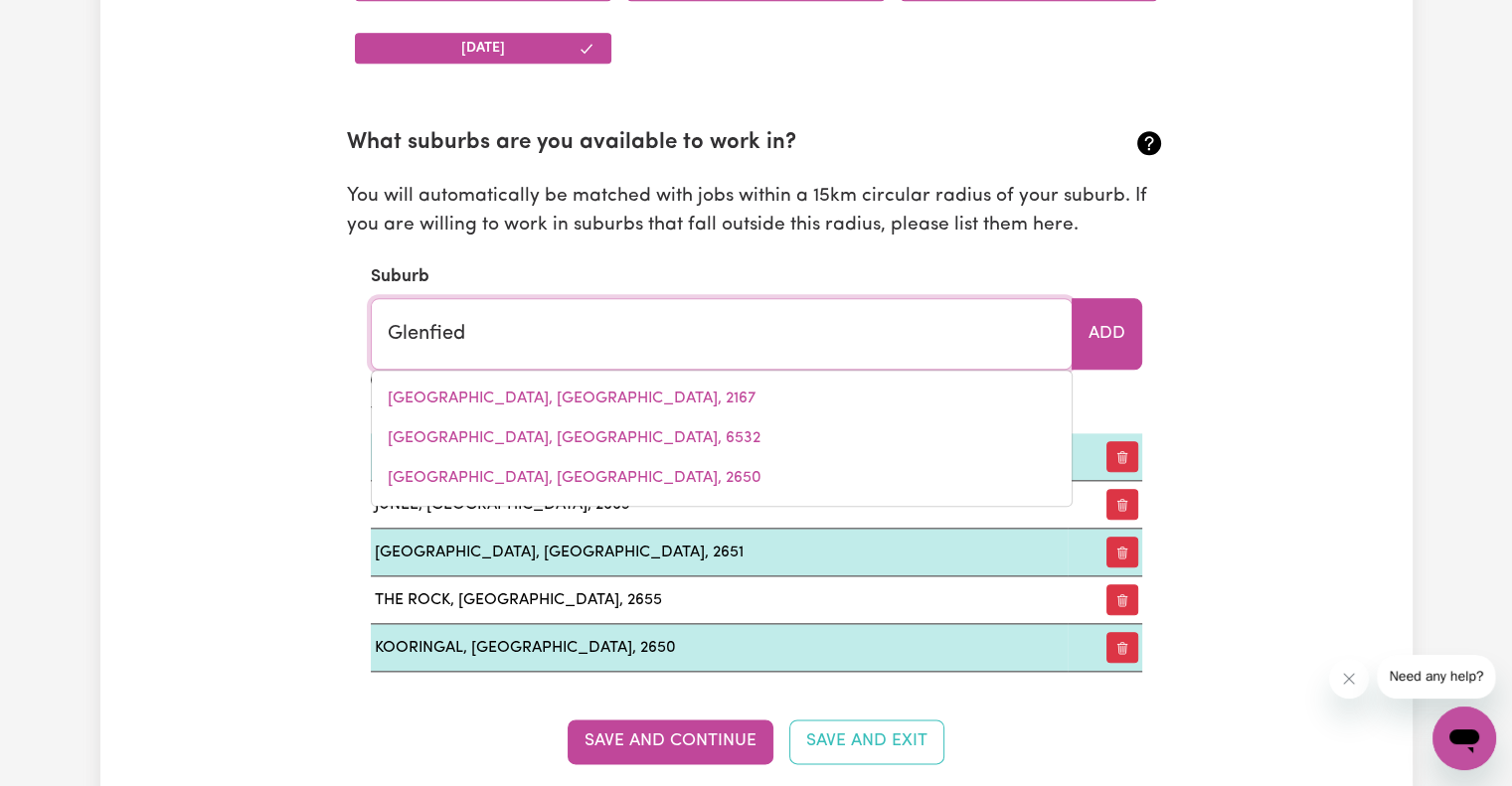 type on "Glenfie" 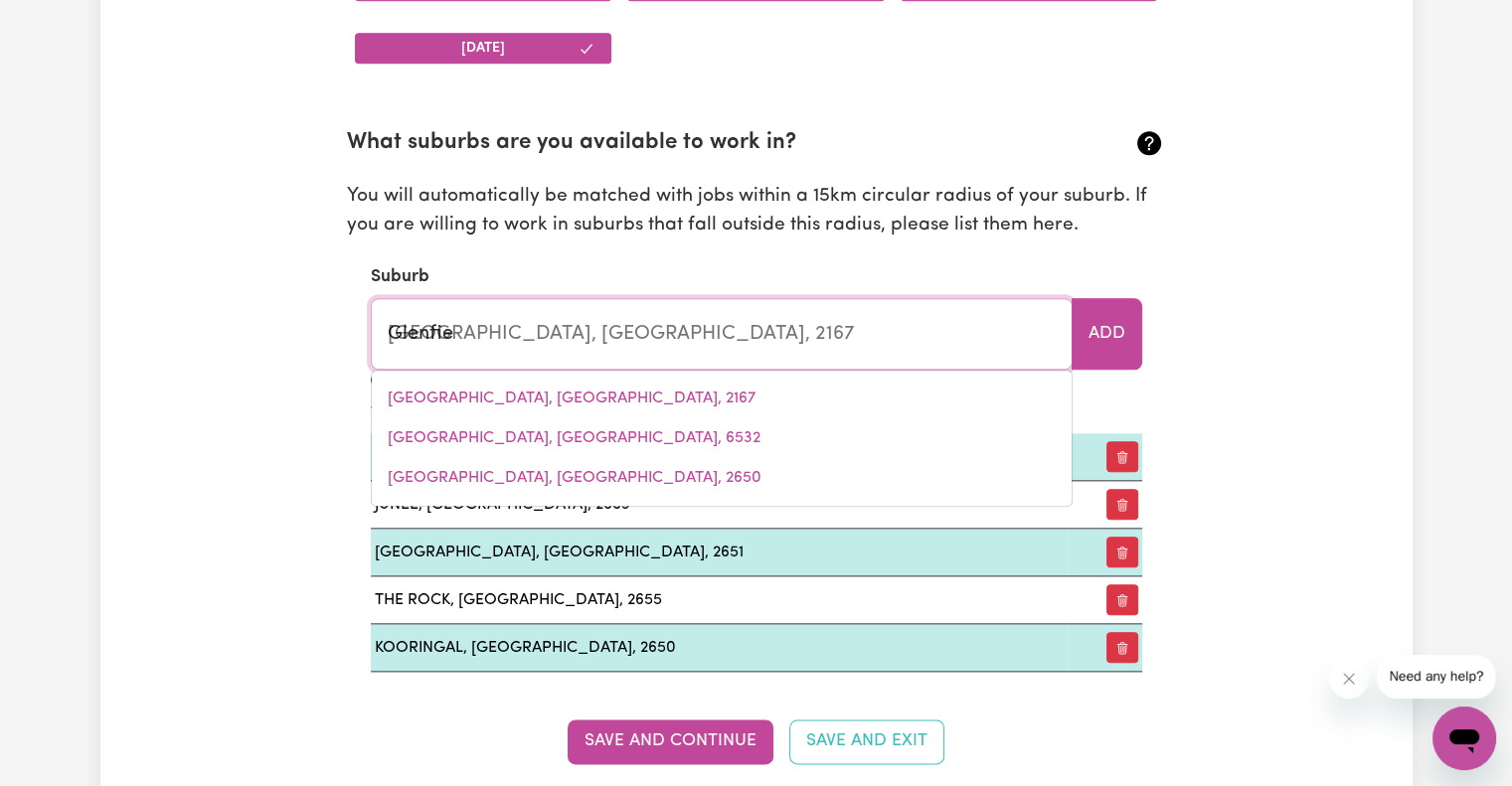 type 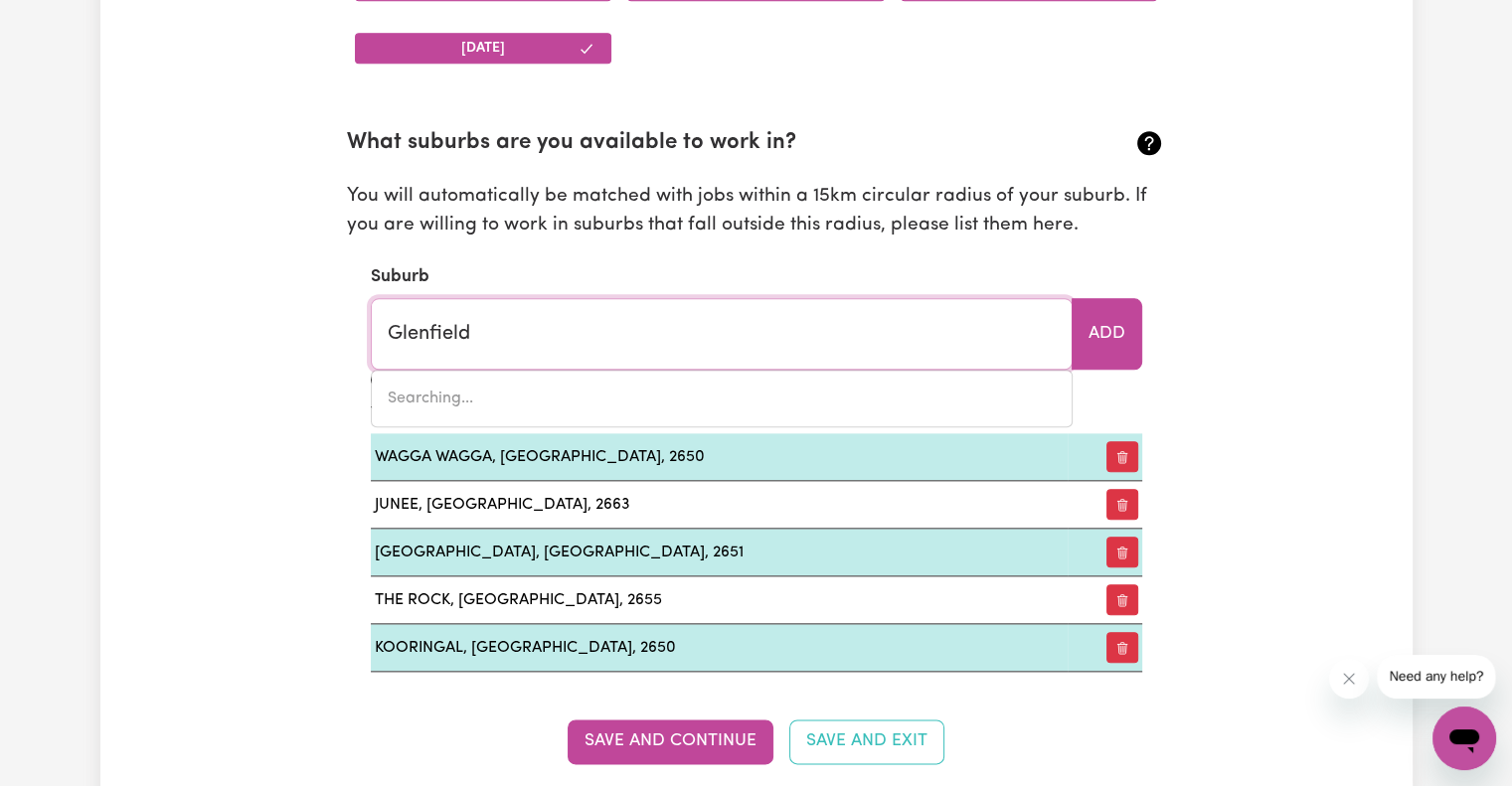 type on "Glenfield p" 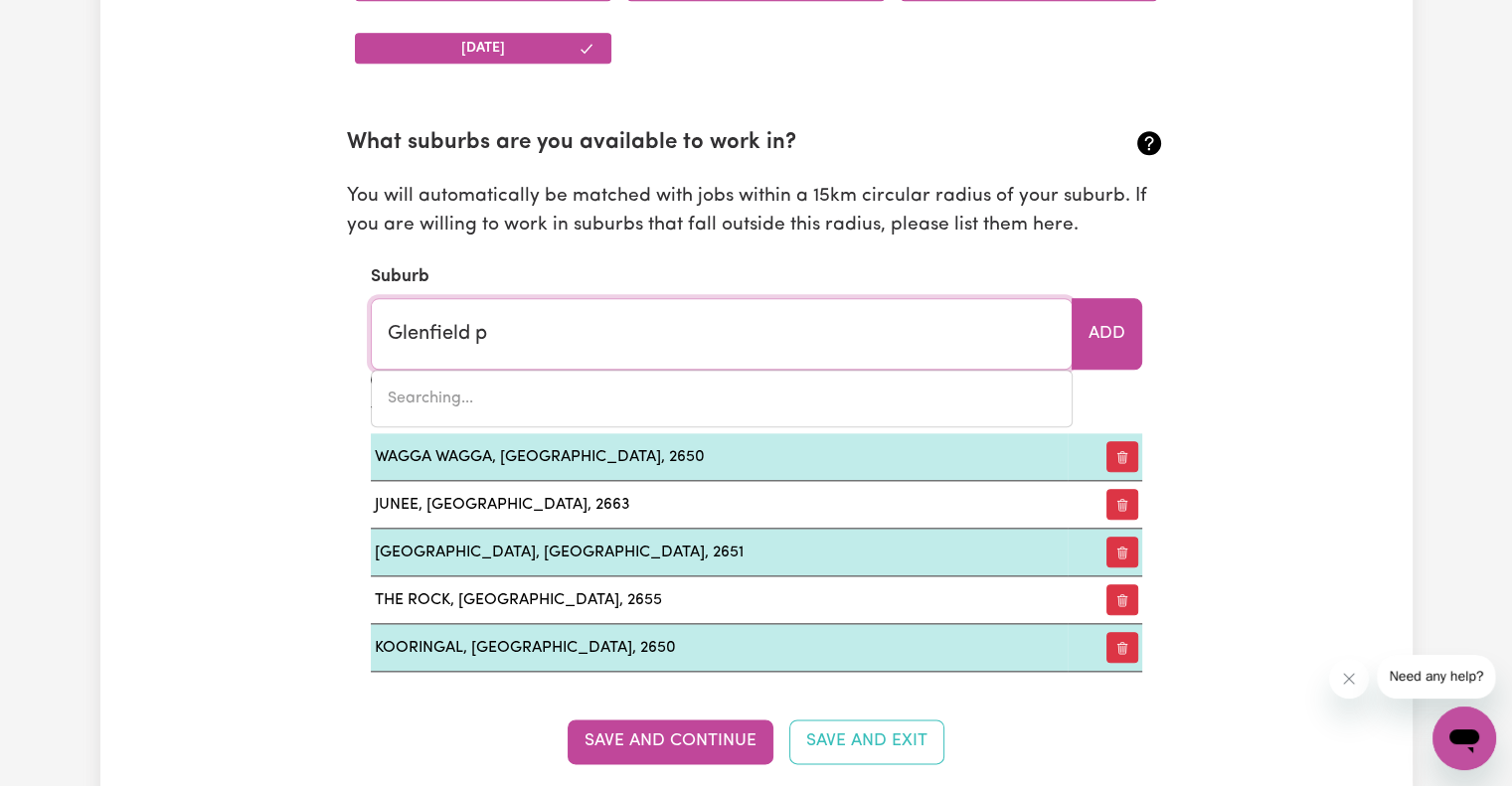 type on "Glenfield pARK, New South Wales, 2650" 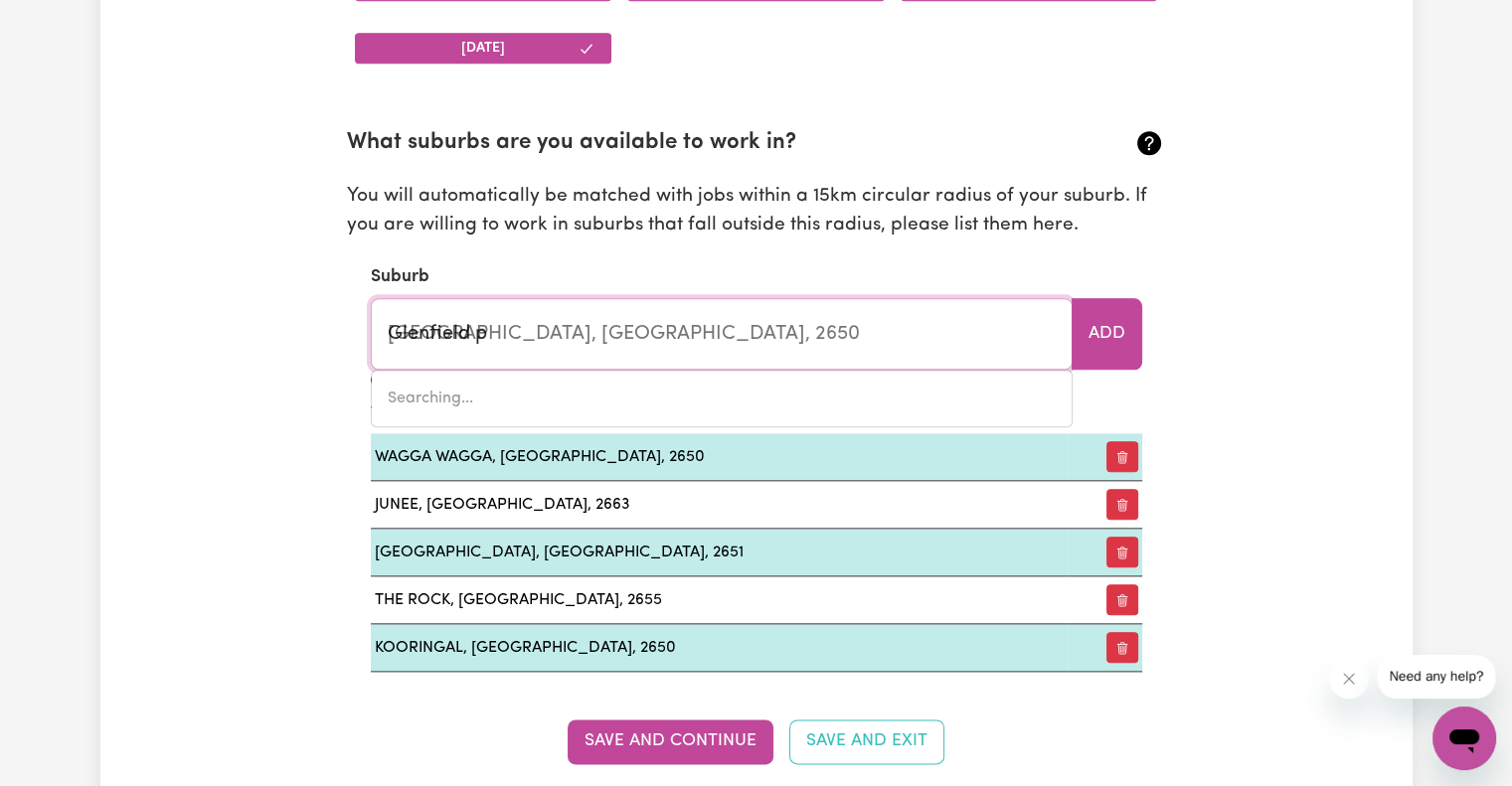 type on "Glenfield pa" 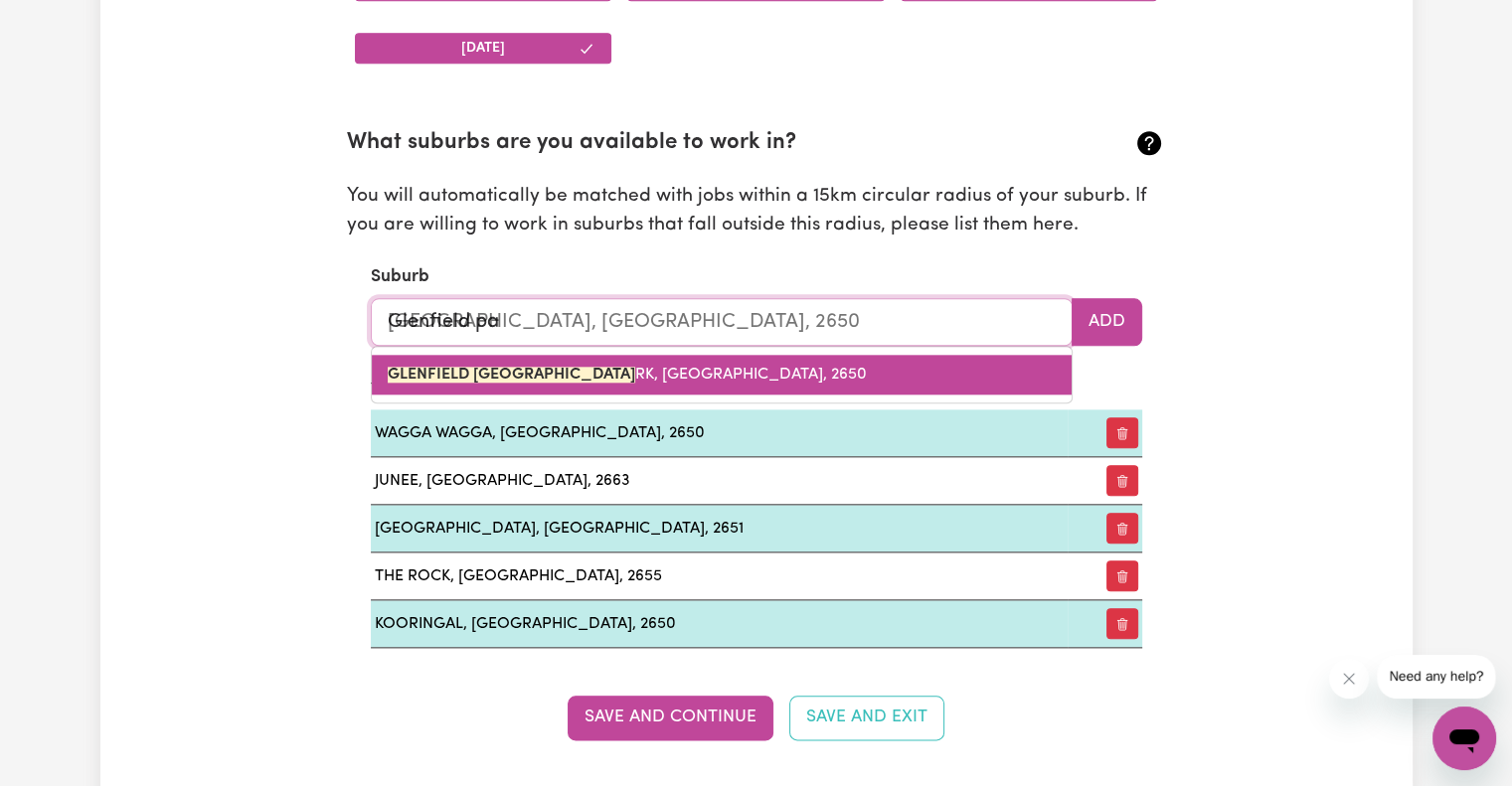 click on "GLENFIELD PA RK, New South Wales, 2650" at bounding box center (627, 375) 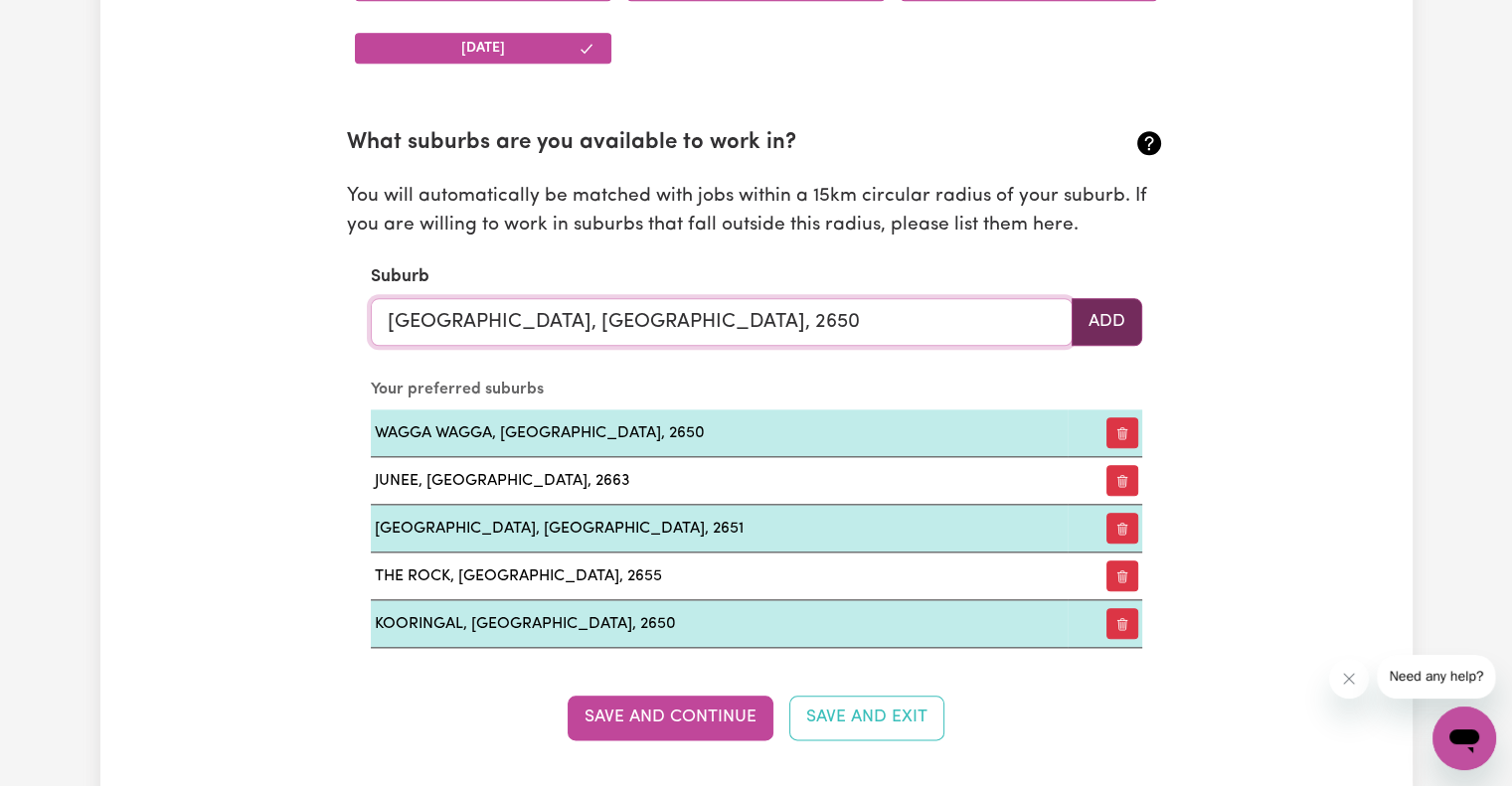 type on "GLENFIELD PARK, New South Wales, 2650" 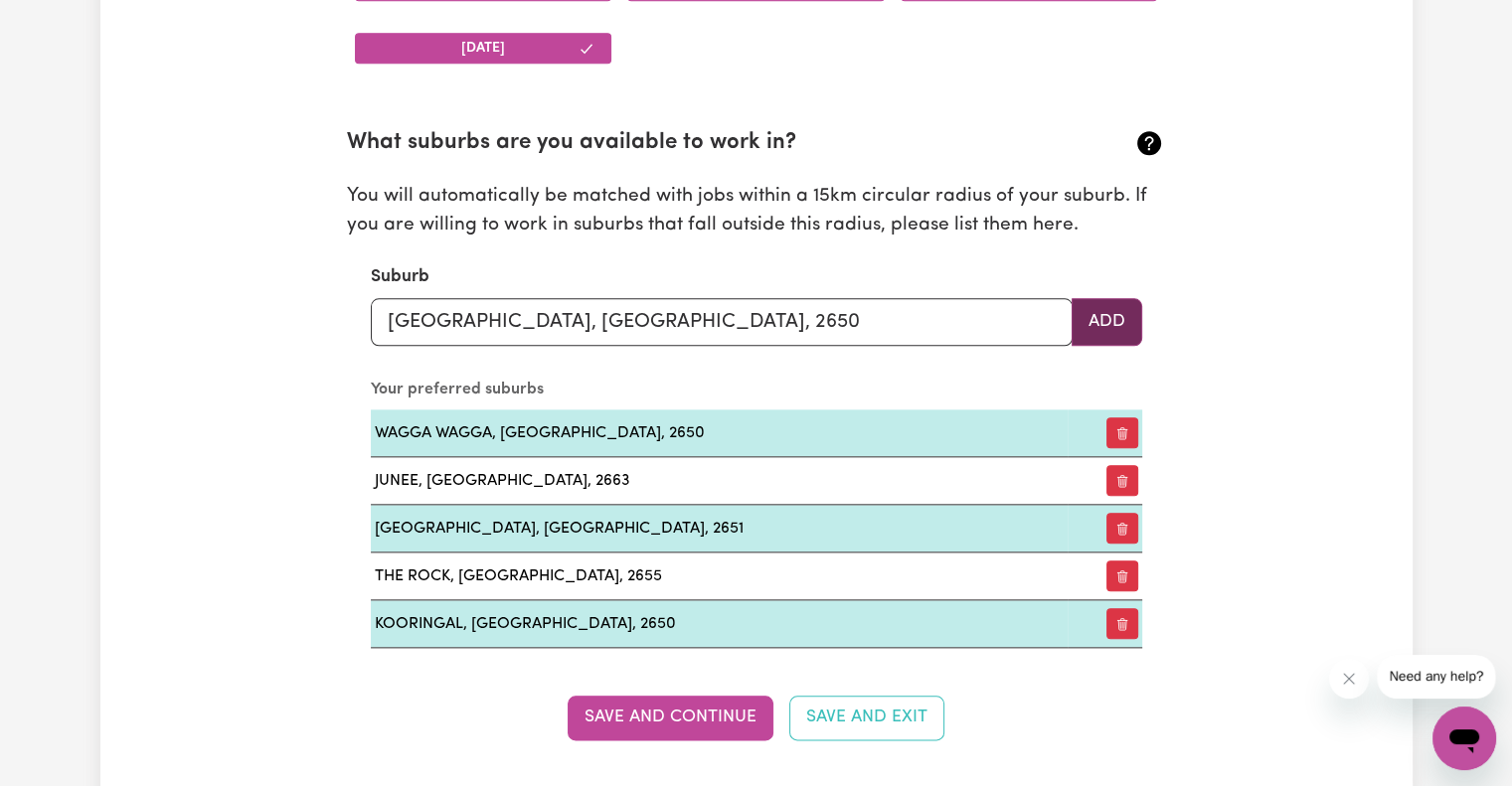 drag, startPoint x: 1124, startPoint y: 336, endPoint x: 1109, endPoint y: 329, distance: 16.552945 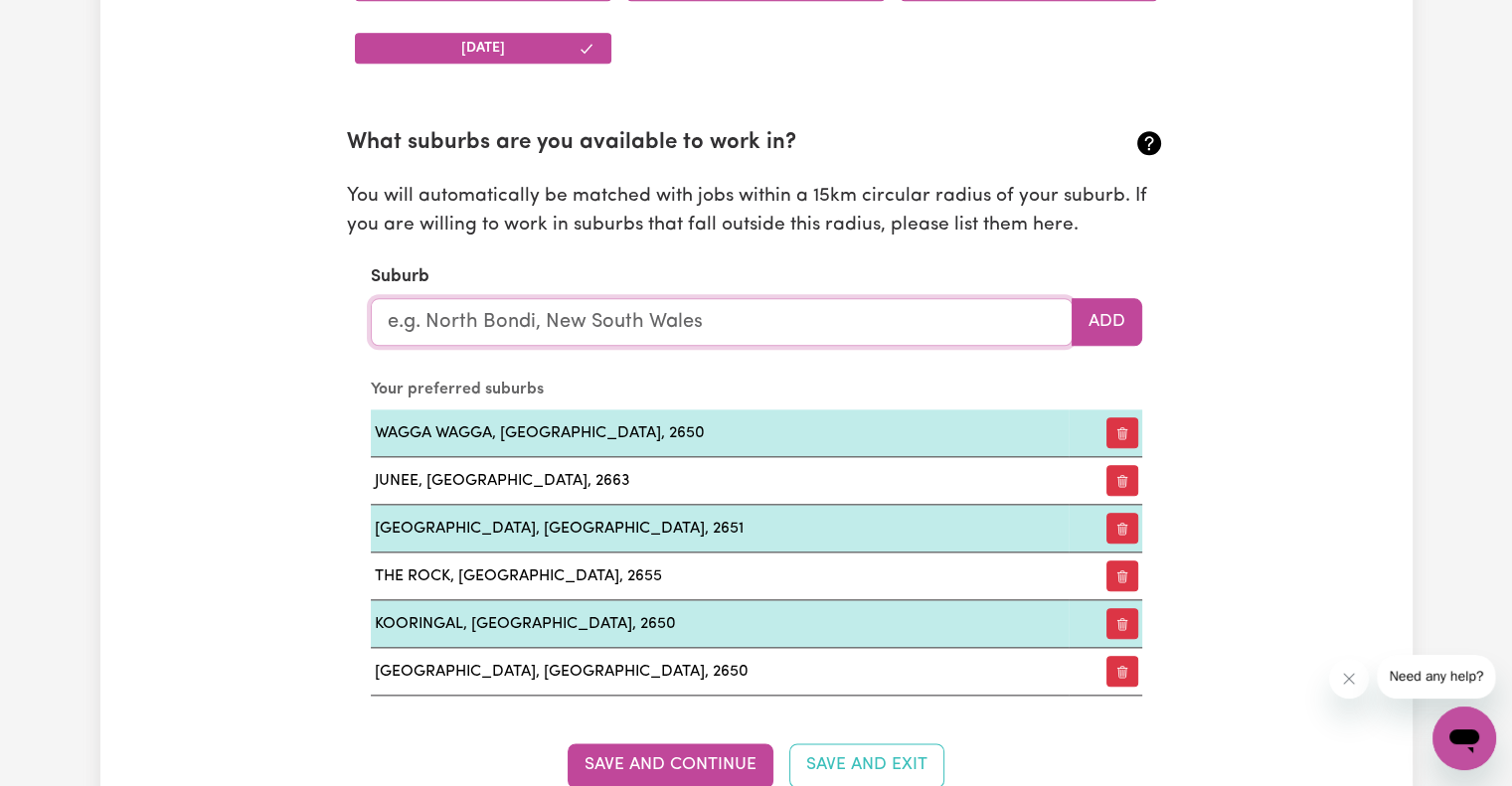 click at bounding box center (722, 322) 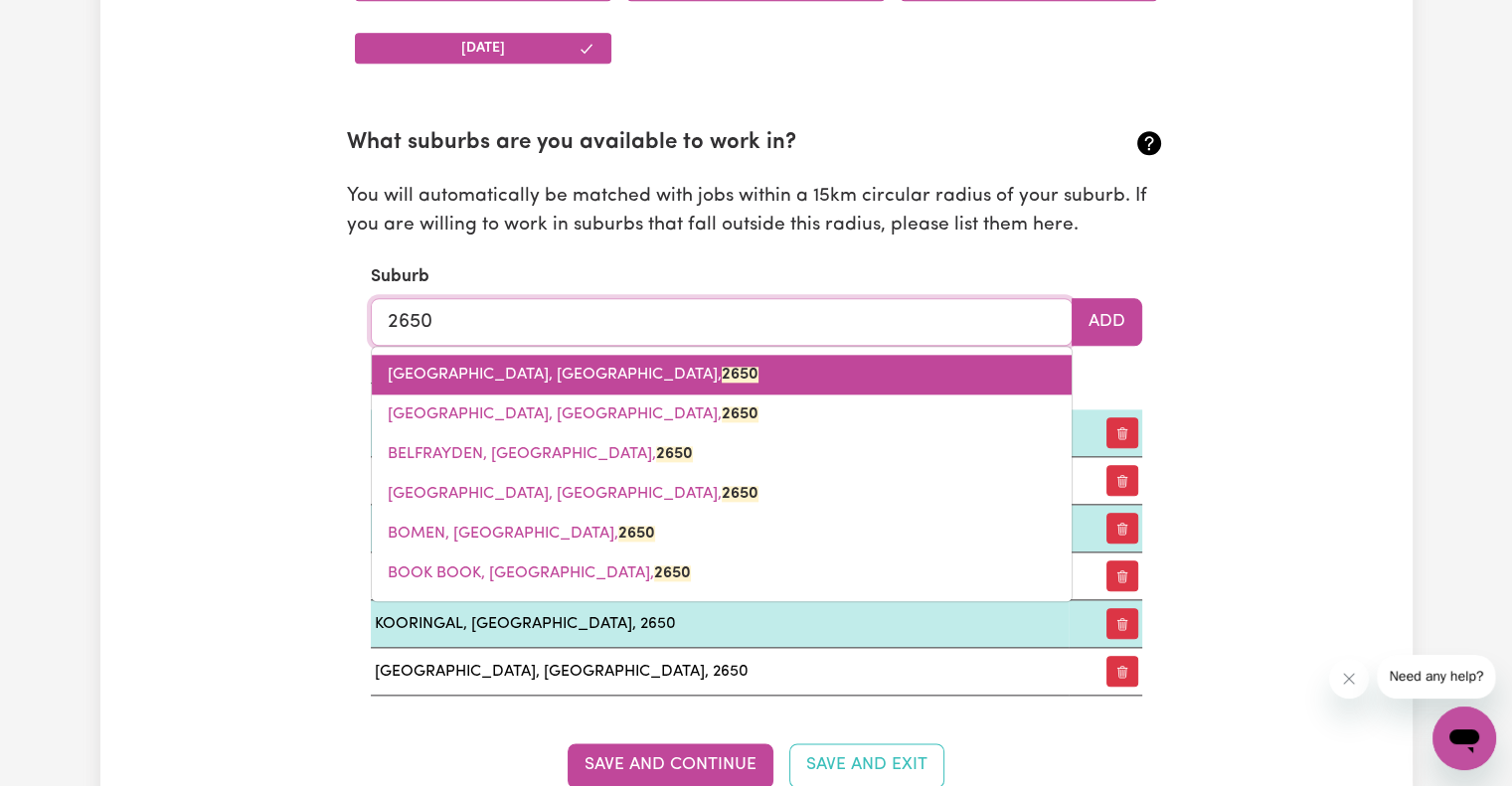 click on "ALFREDTOWN, New South Wales,  2650" at bounding box center (573, 375) 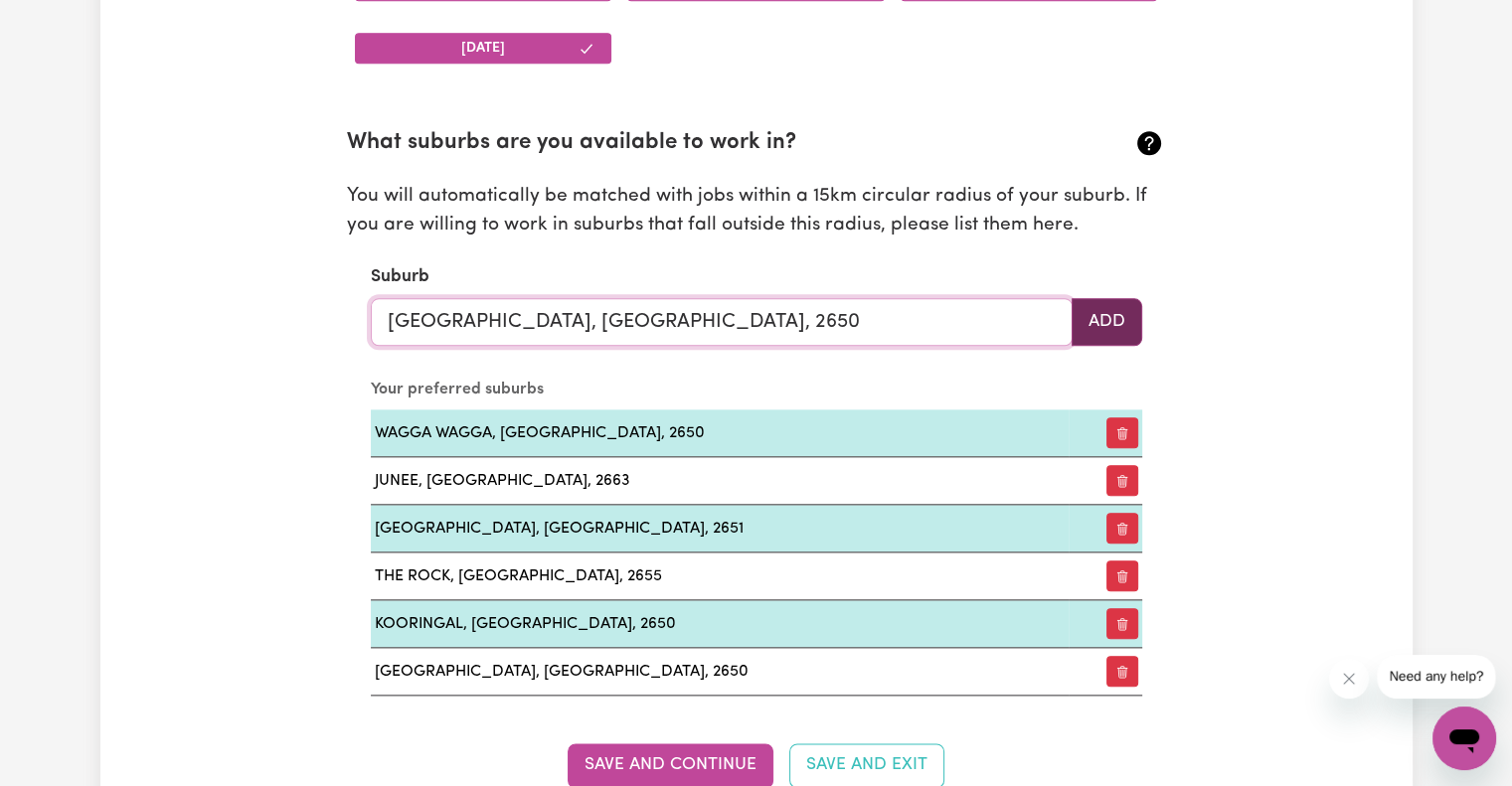 type on "ALFREDTOWN, New South Wales, 2650" 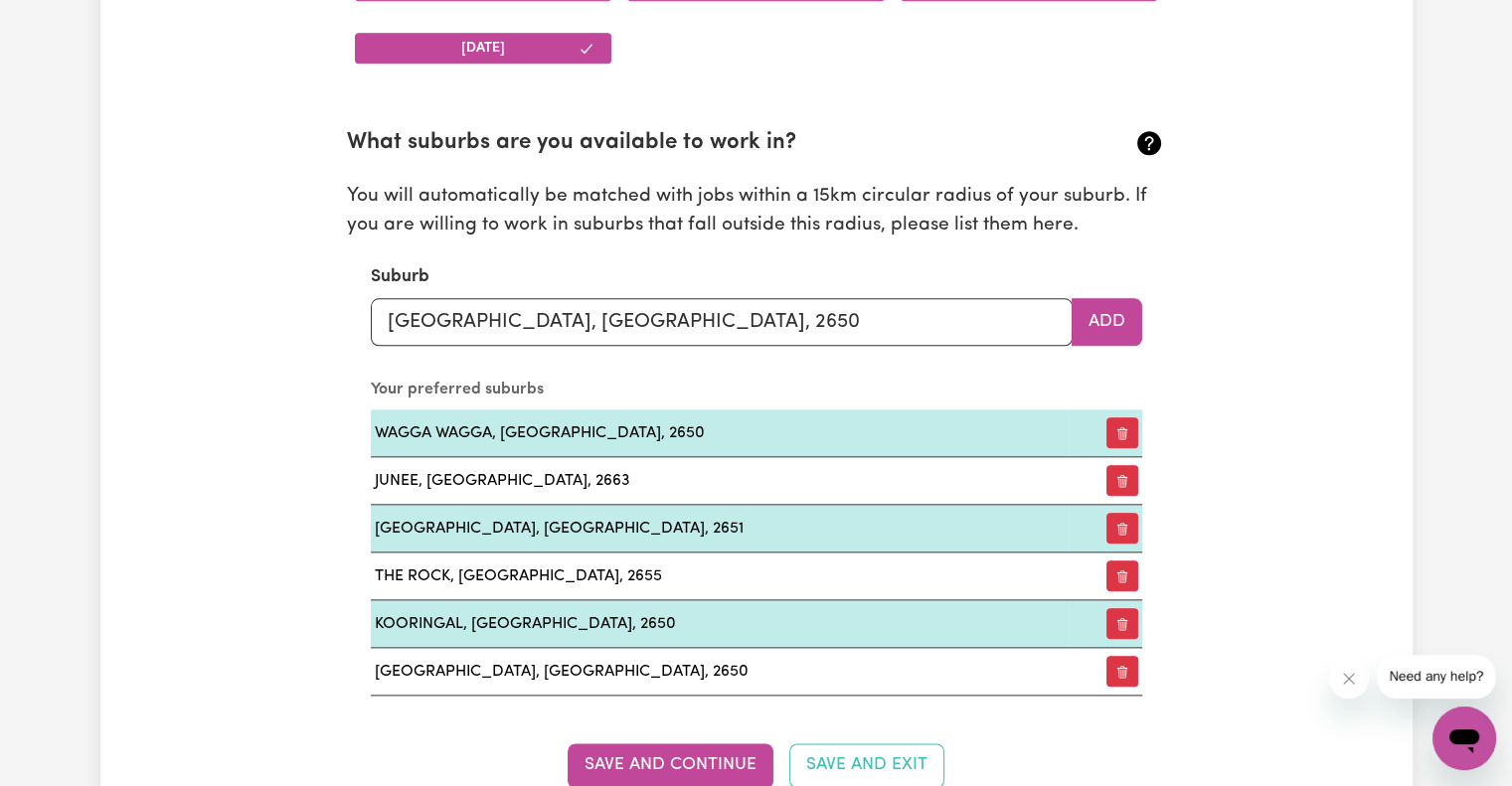 drag, startPoint x: 1105, startPoint y: 323, endPoint x: 709, endPoint y: 298, distance: 396.78836 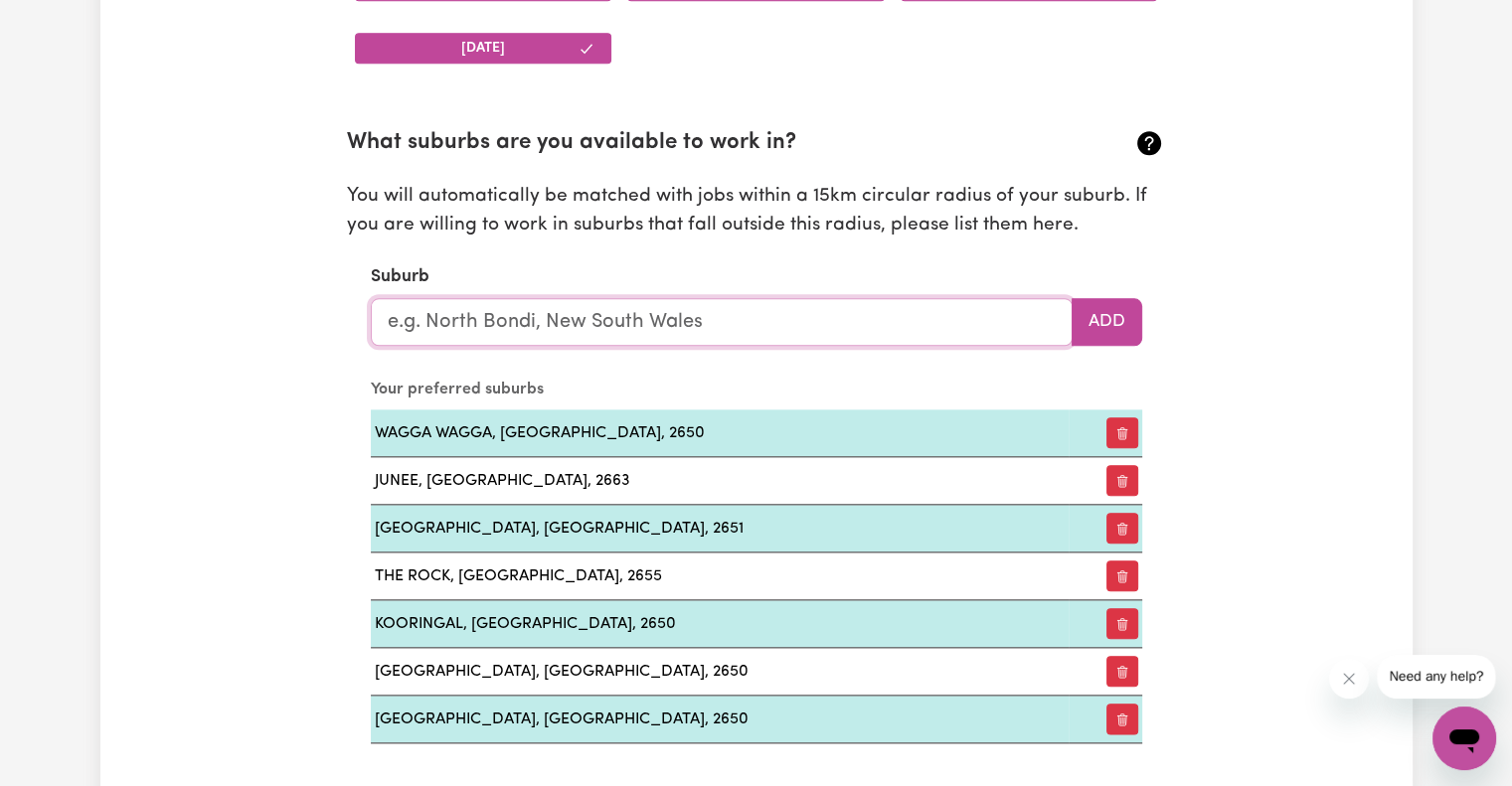 click at bounding box center [722, 322] 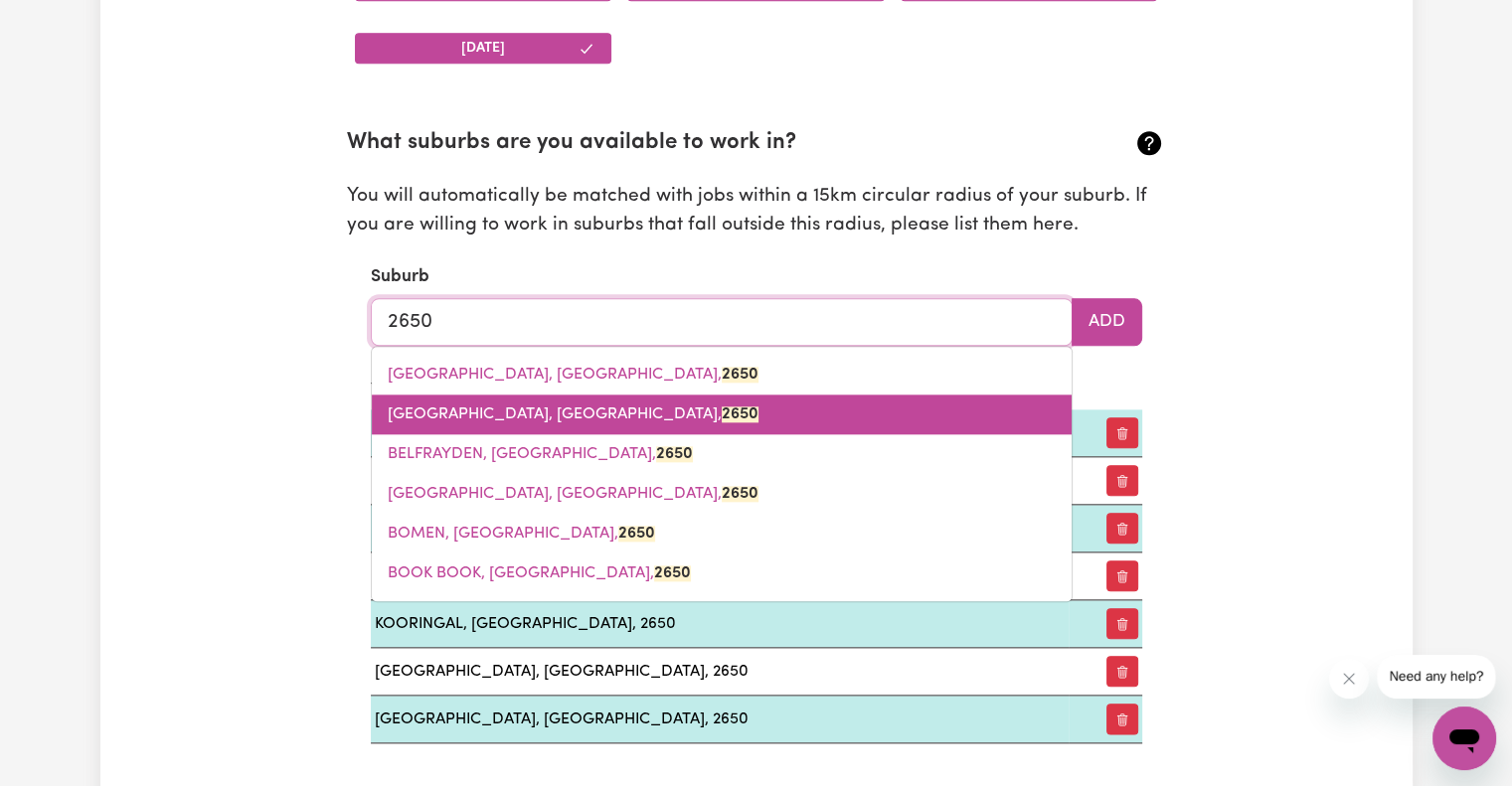 click on "ASHMONT, New South Wales,  2650" at bounding box center (573, 414) 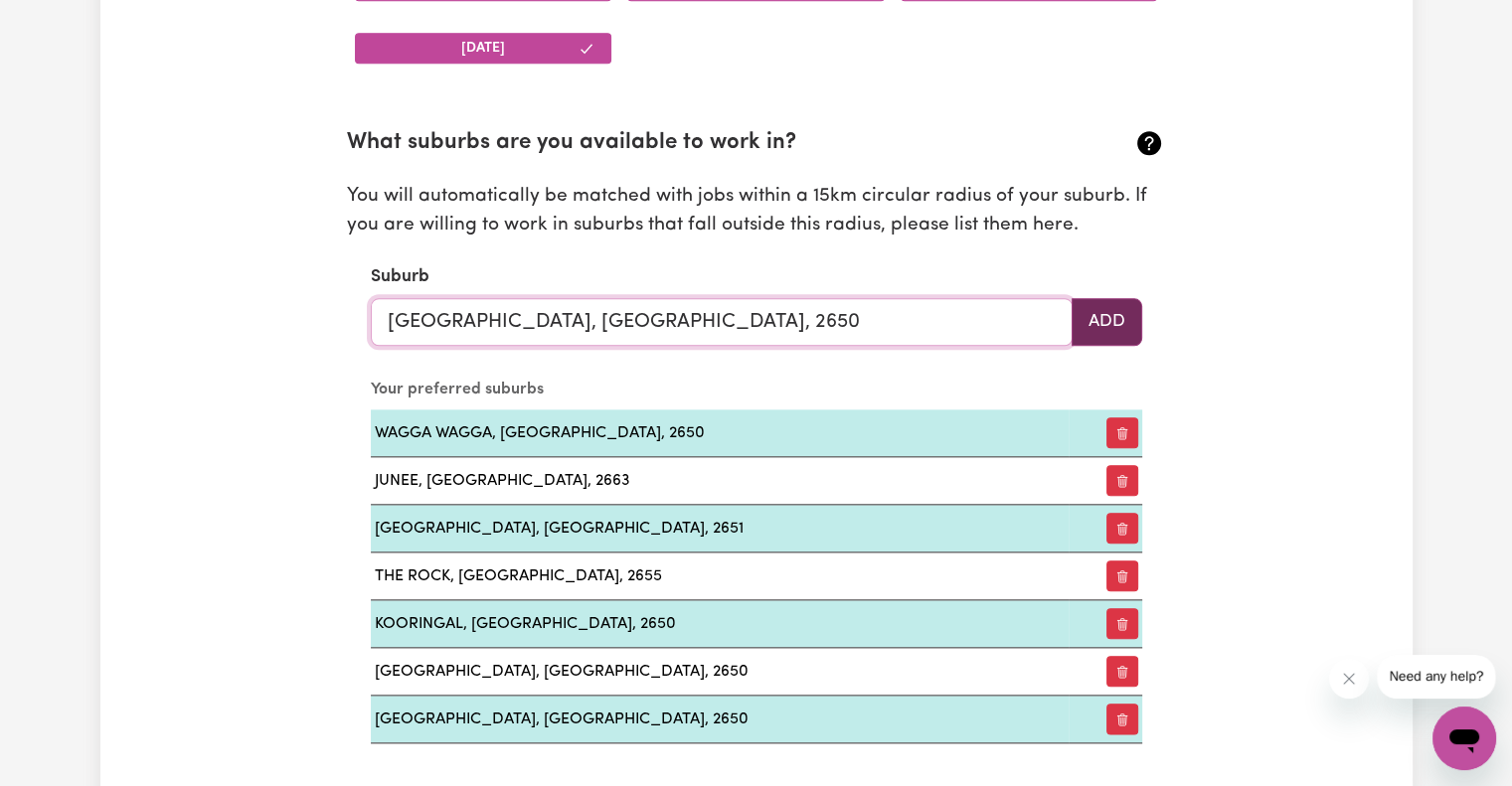type on "ASHMONT, New South Wales, 2650" 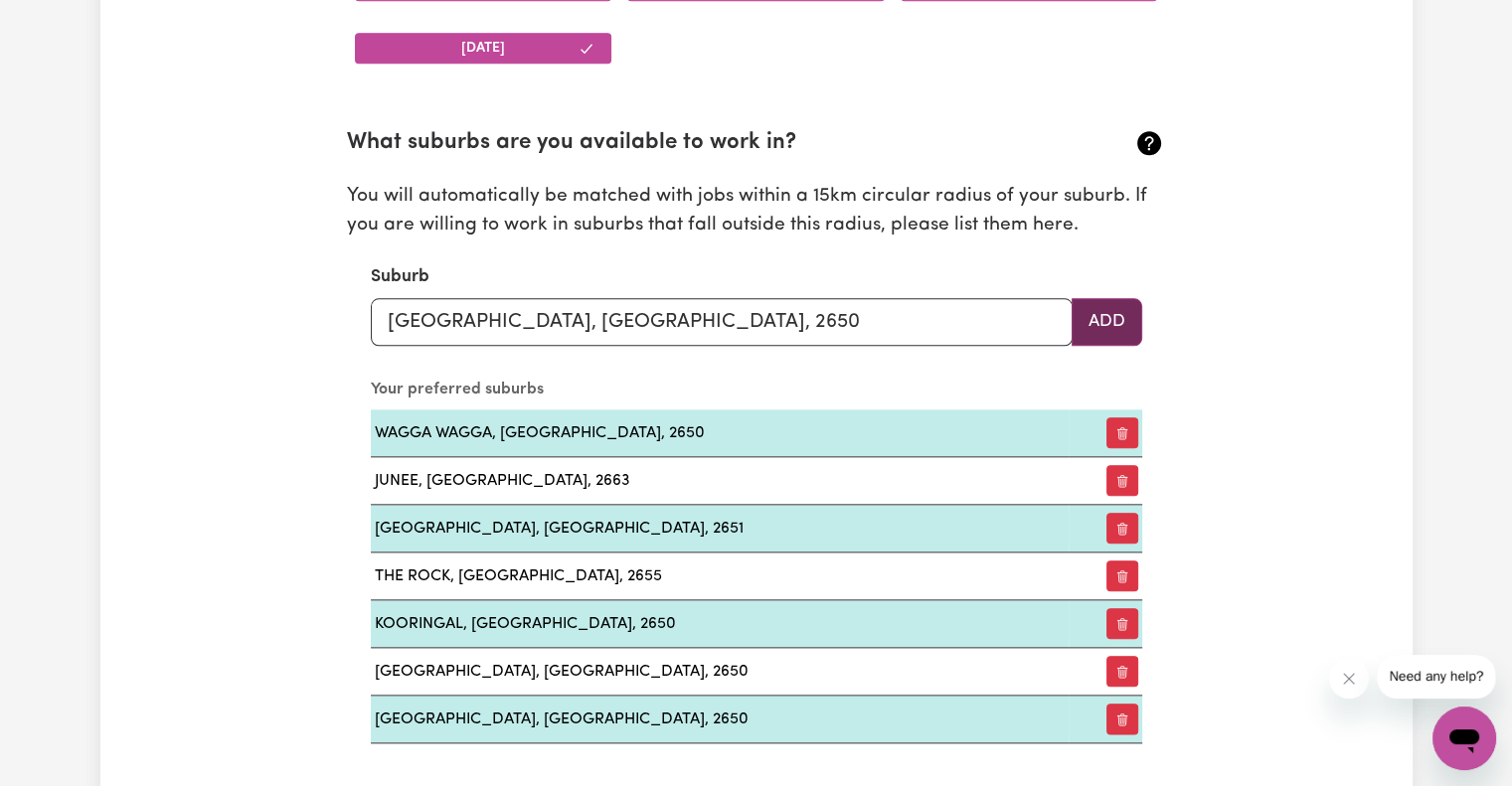 drag, startPoint x: 1109, startPoint y: 321, endPoint x: 1074, endPoint y: 322, distance: 35.014283 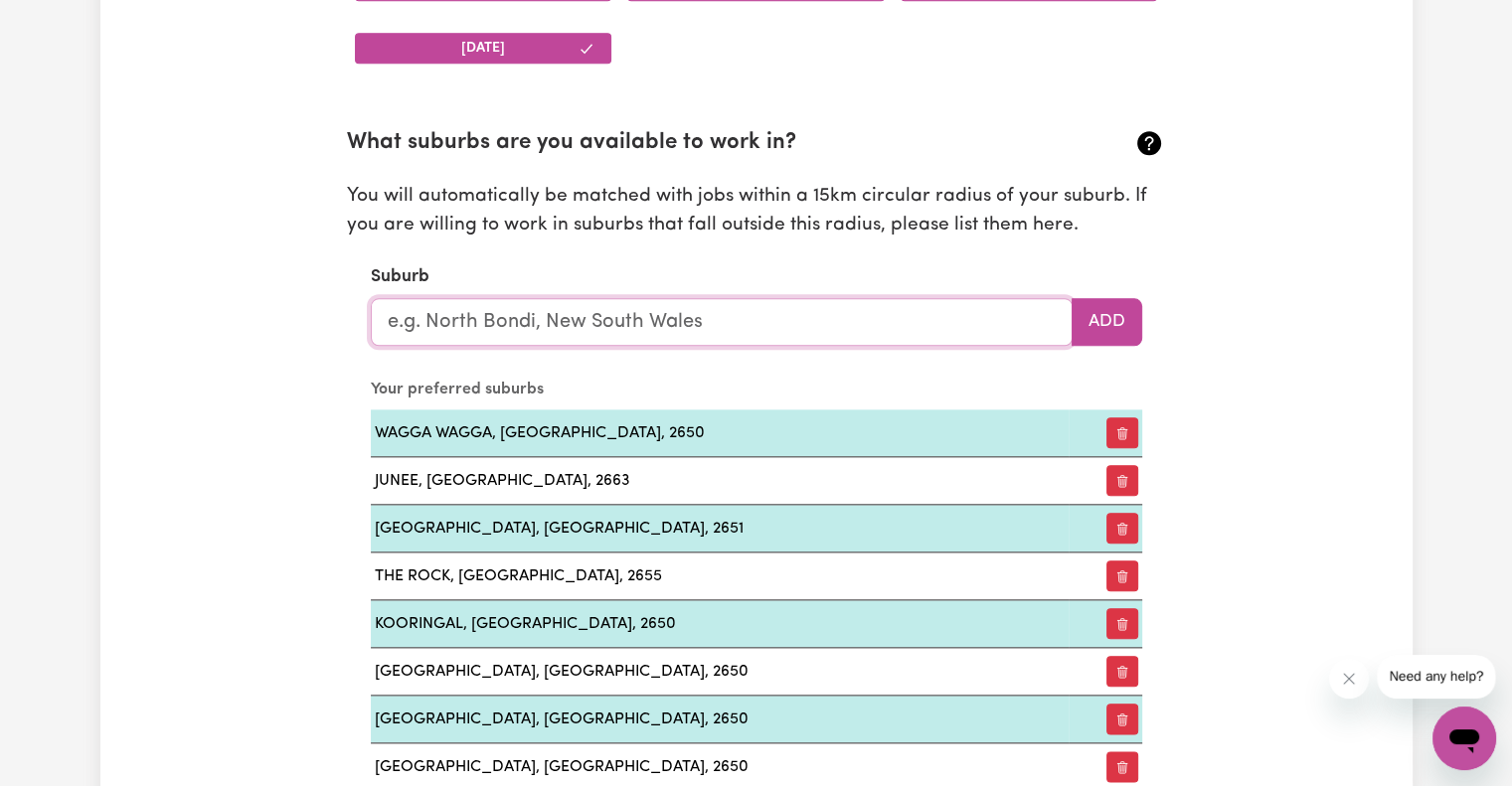 click at bounding box center (722, 322) 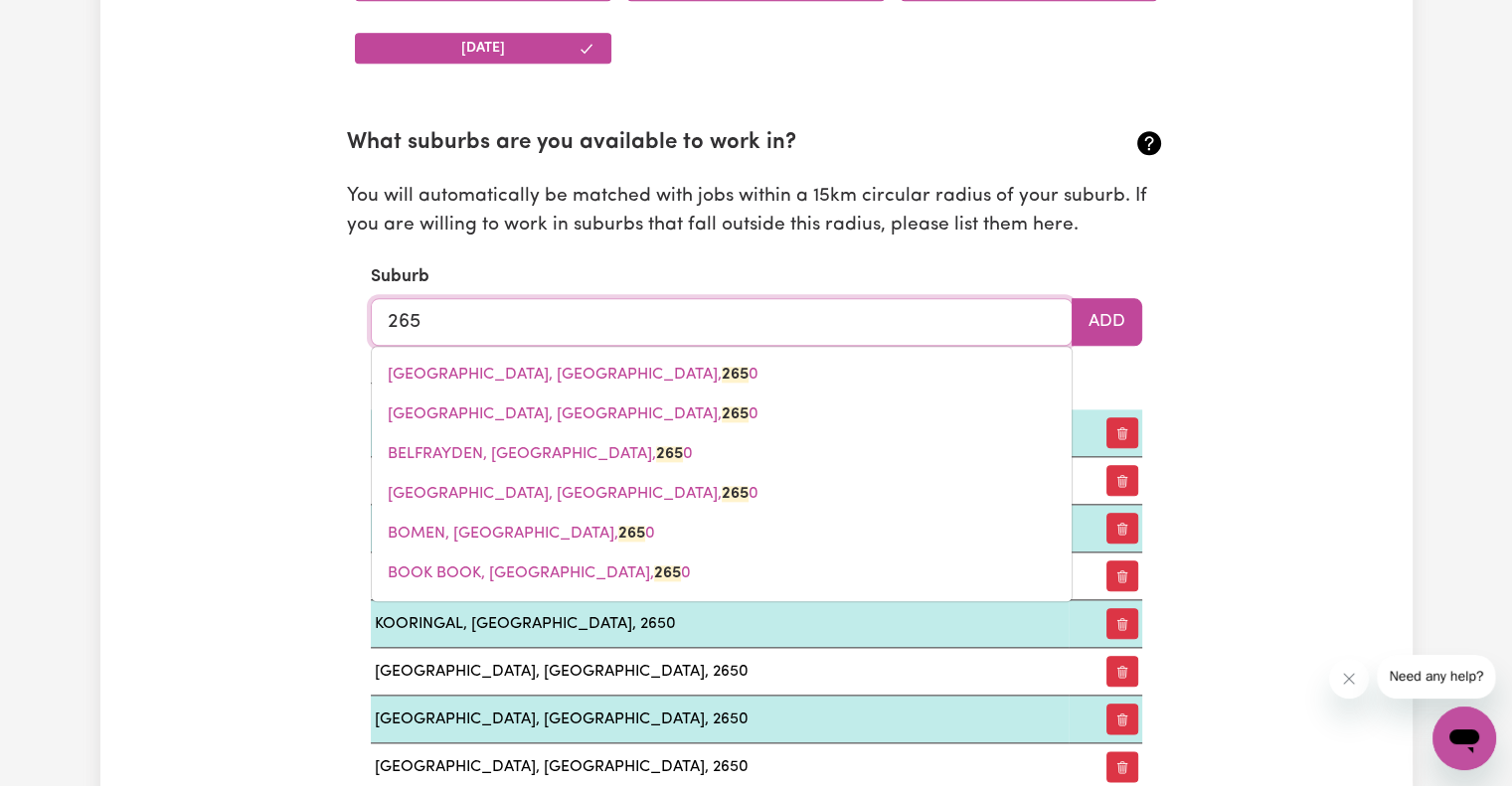 type on "2650" 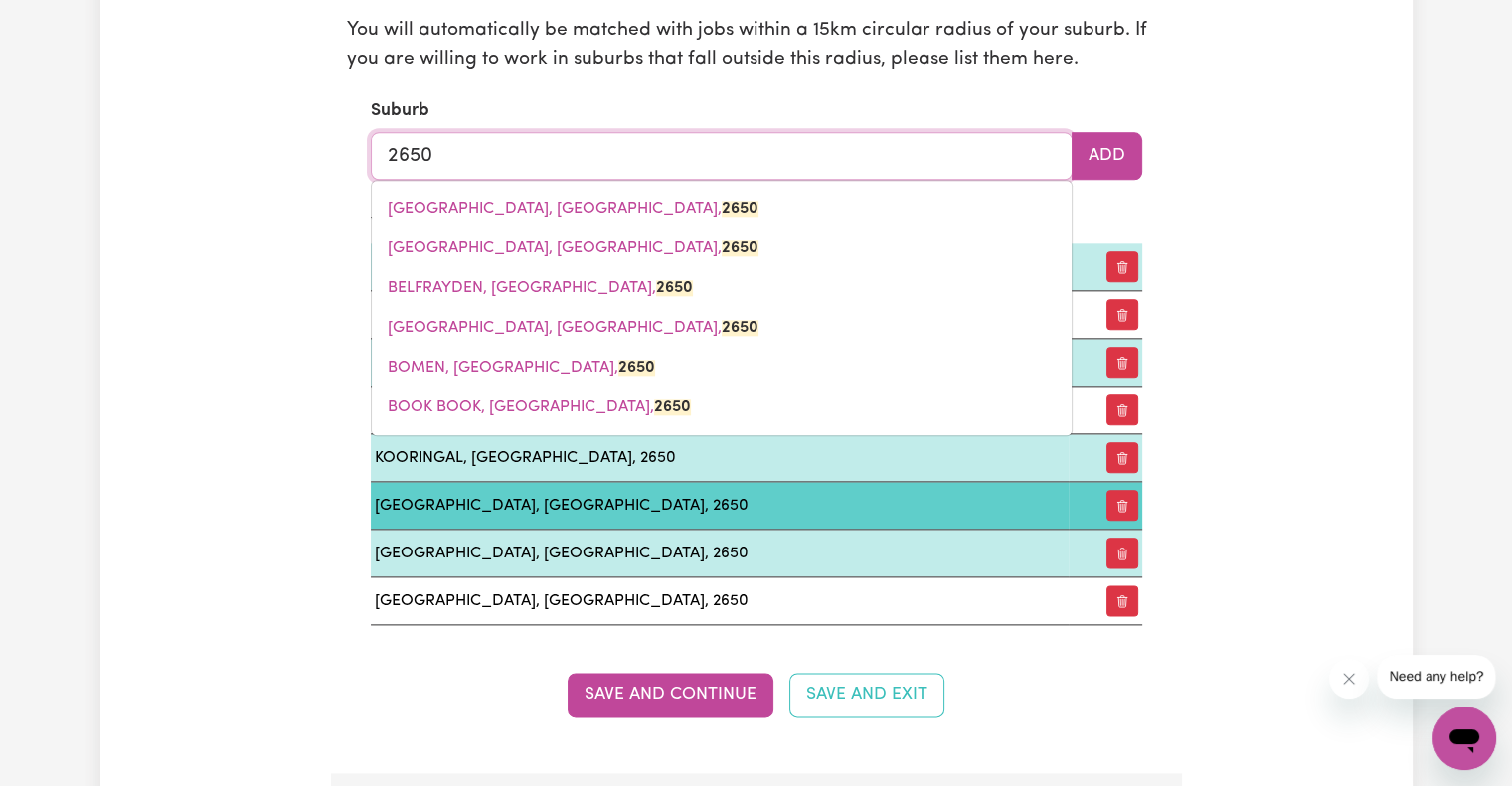 scroll, scrollTop: 2326, scrollLeft: 0, axis: vertical 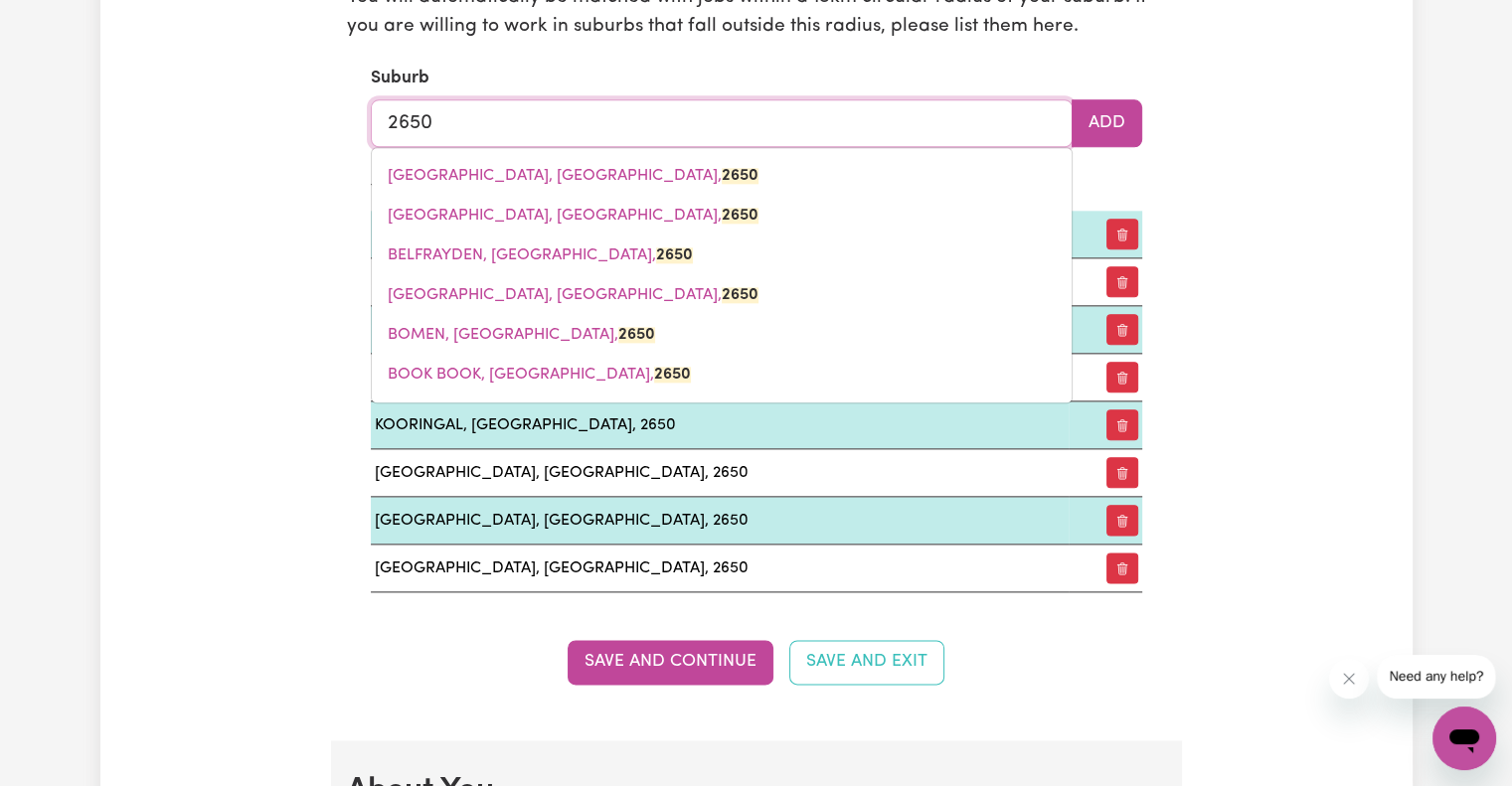 drag, startPoint x: 595, startPoint y: 130, endPoint x: 389, endPoint y: 133, distance: 206.02184 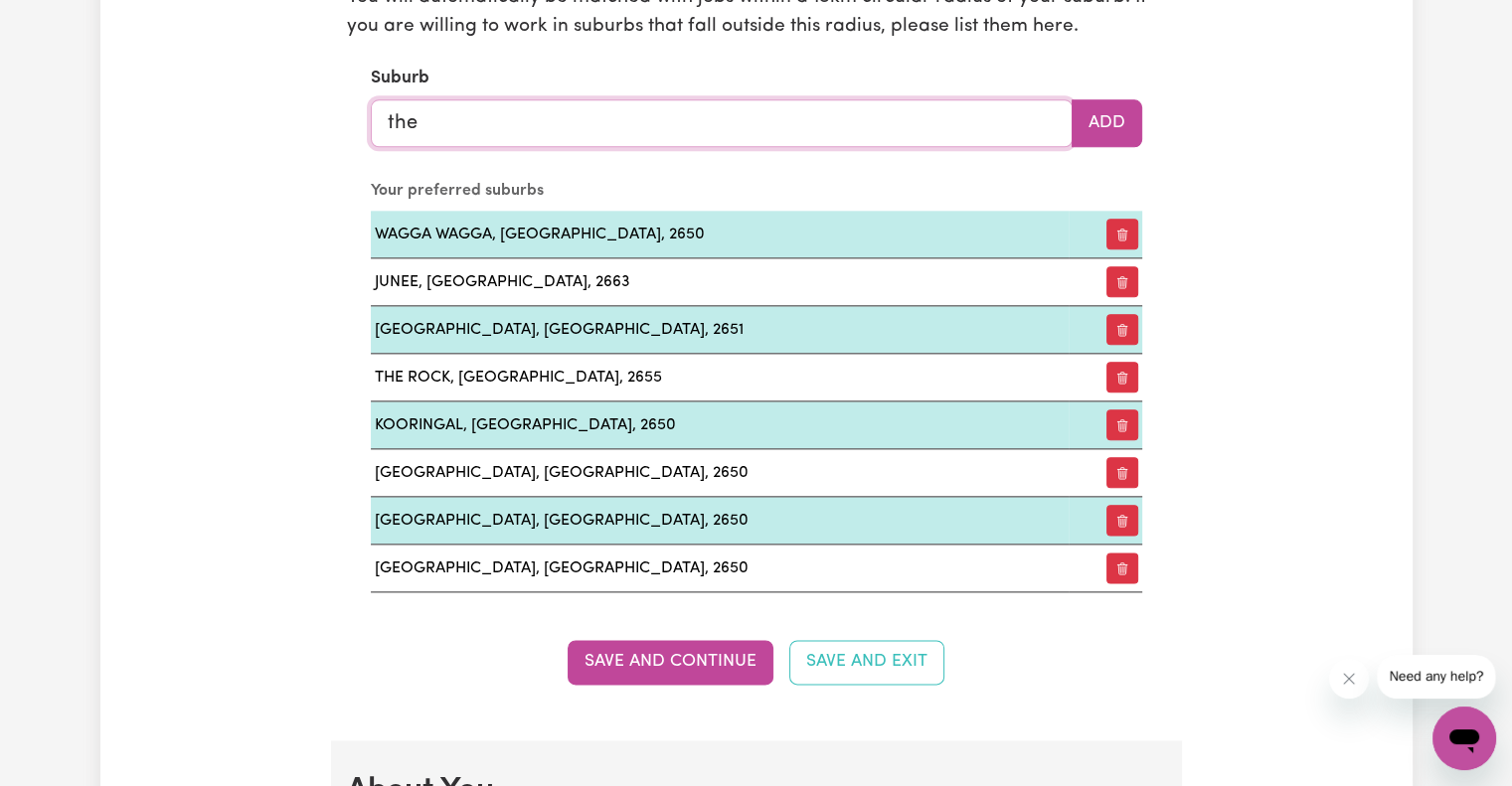 type on "the" 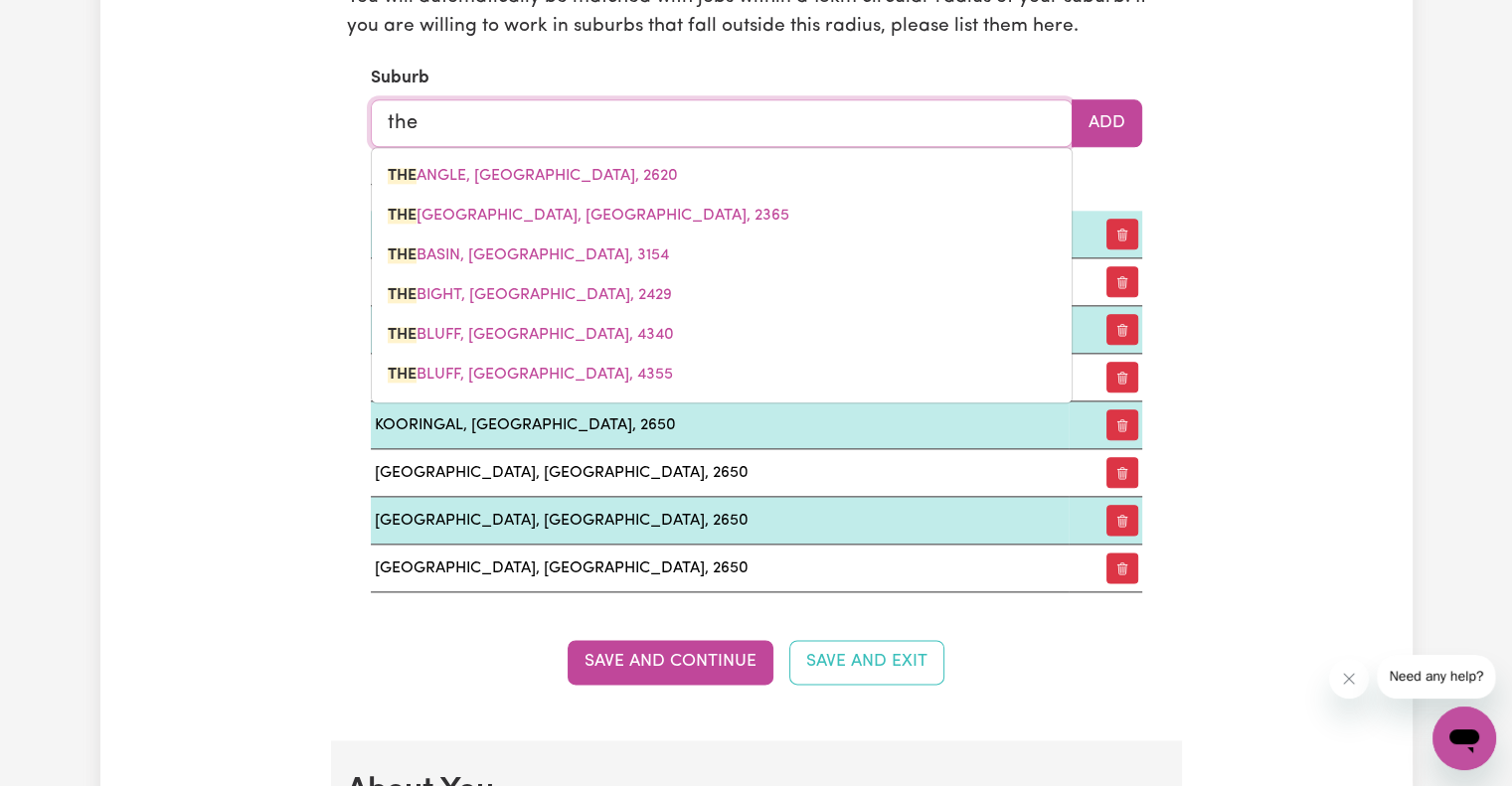 type on "the ANGLE, New South Wales, 2620" 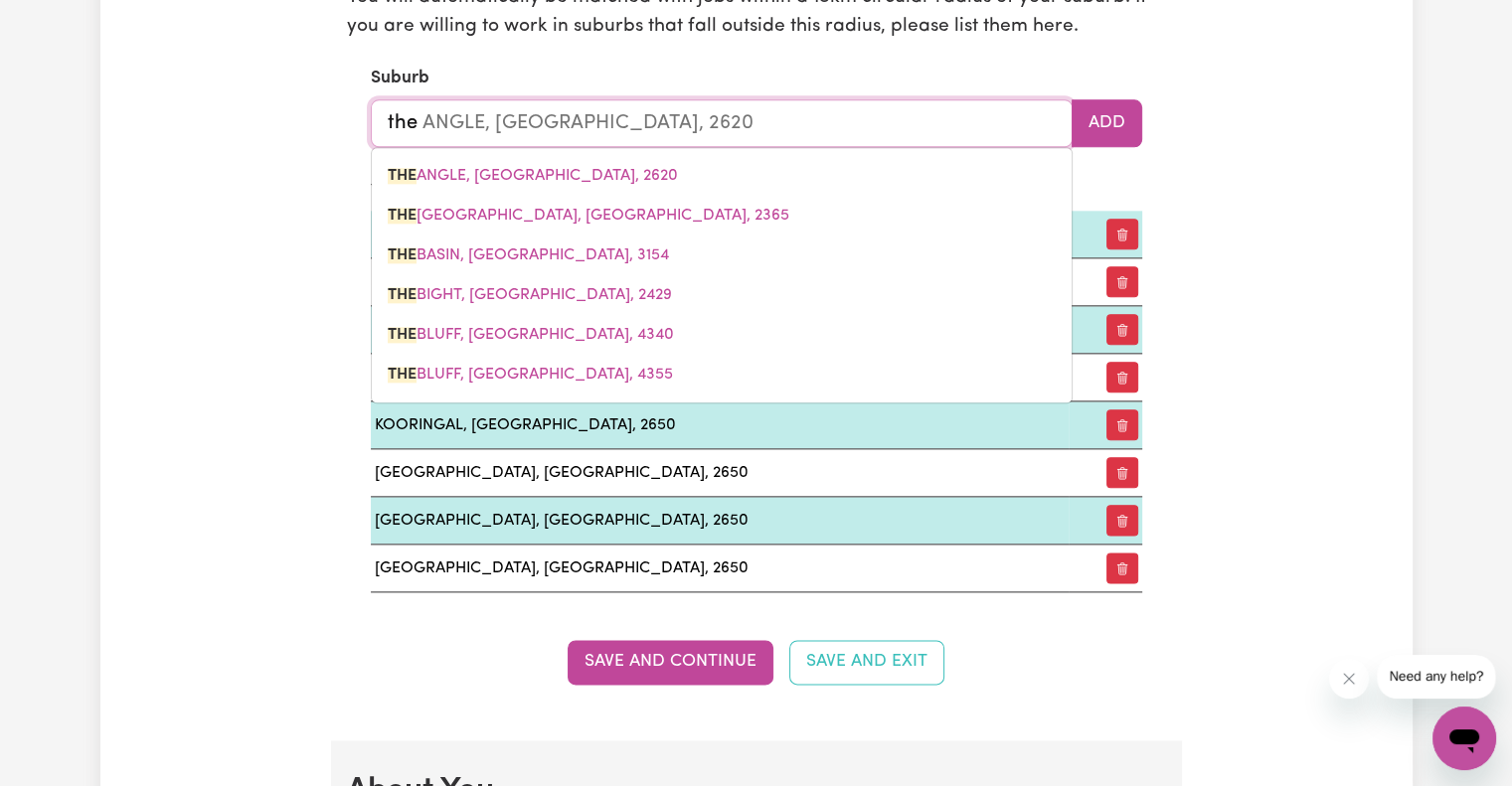 type on "th" 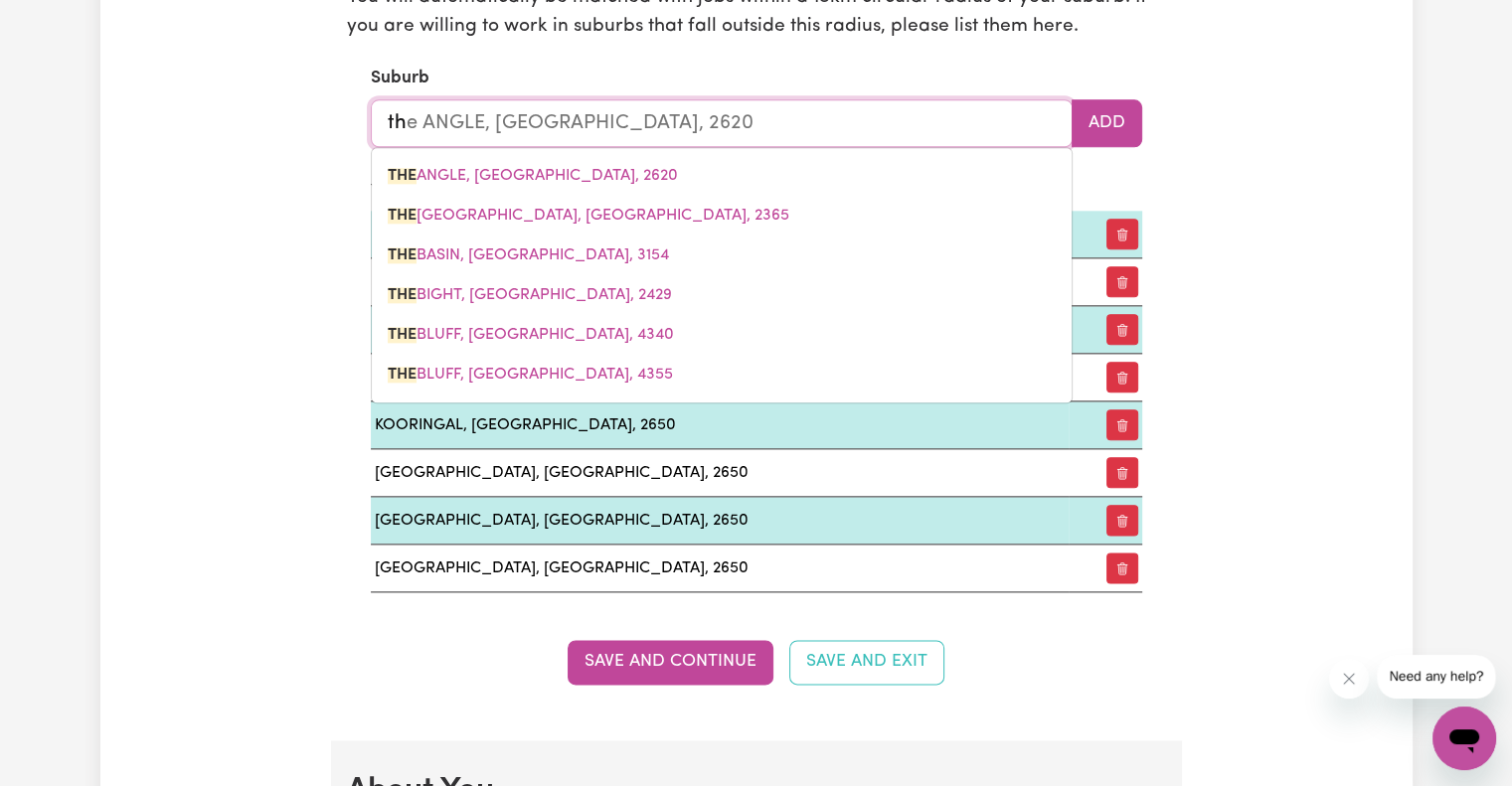 type 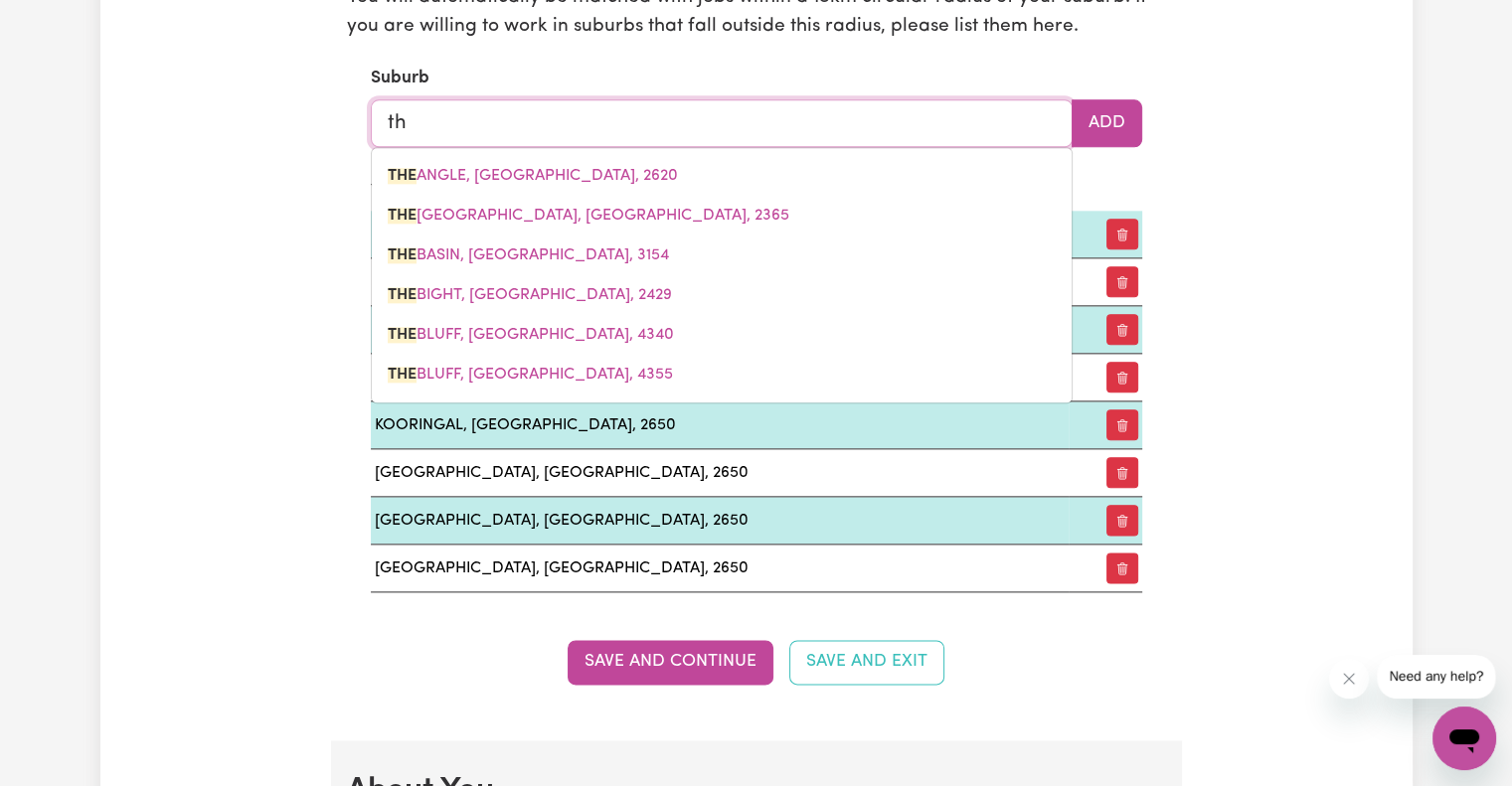 type on "t" 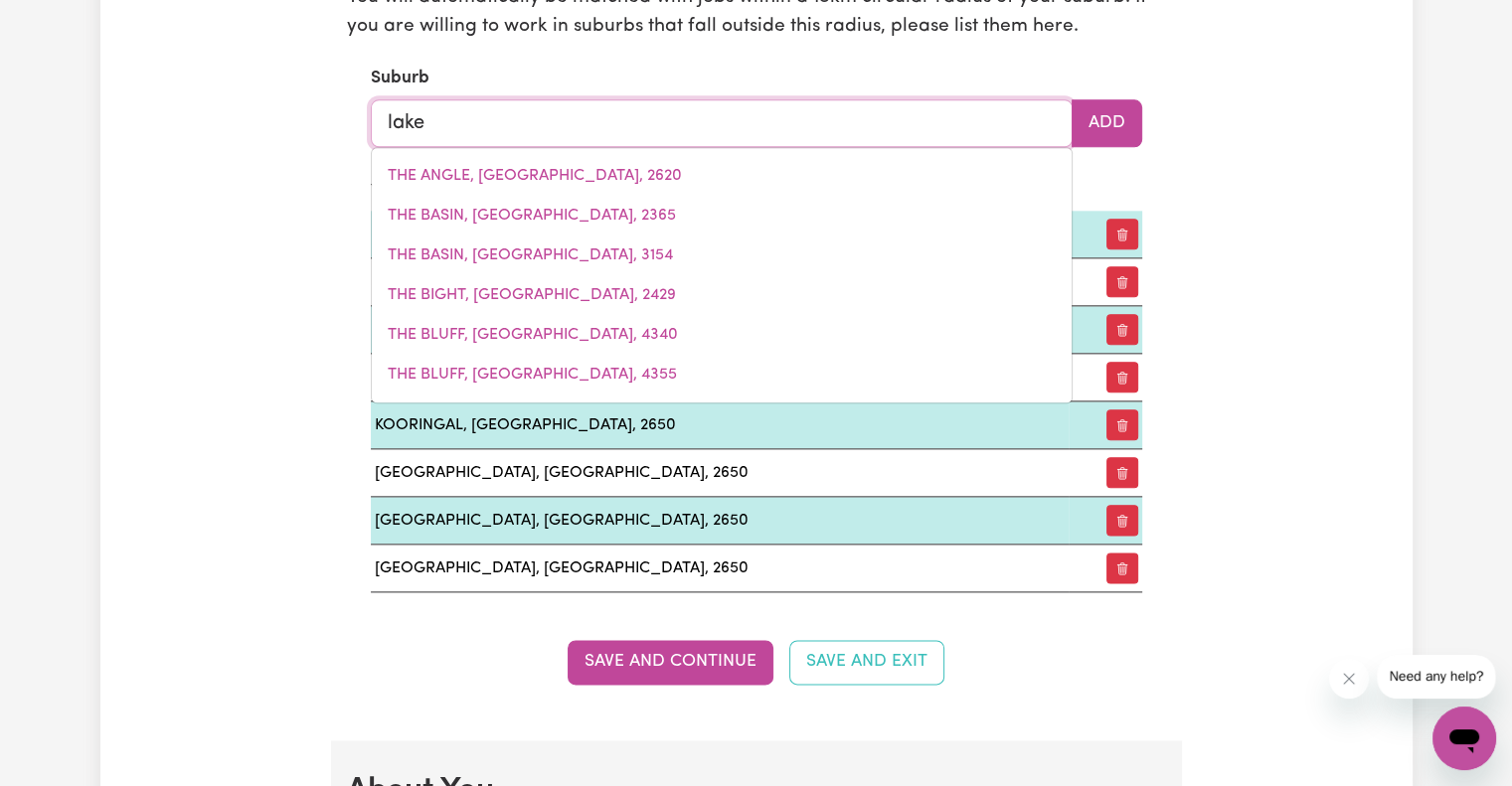 type on "lake a" 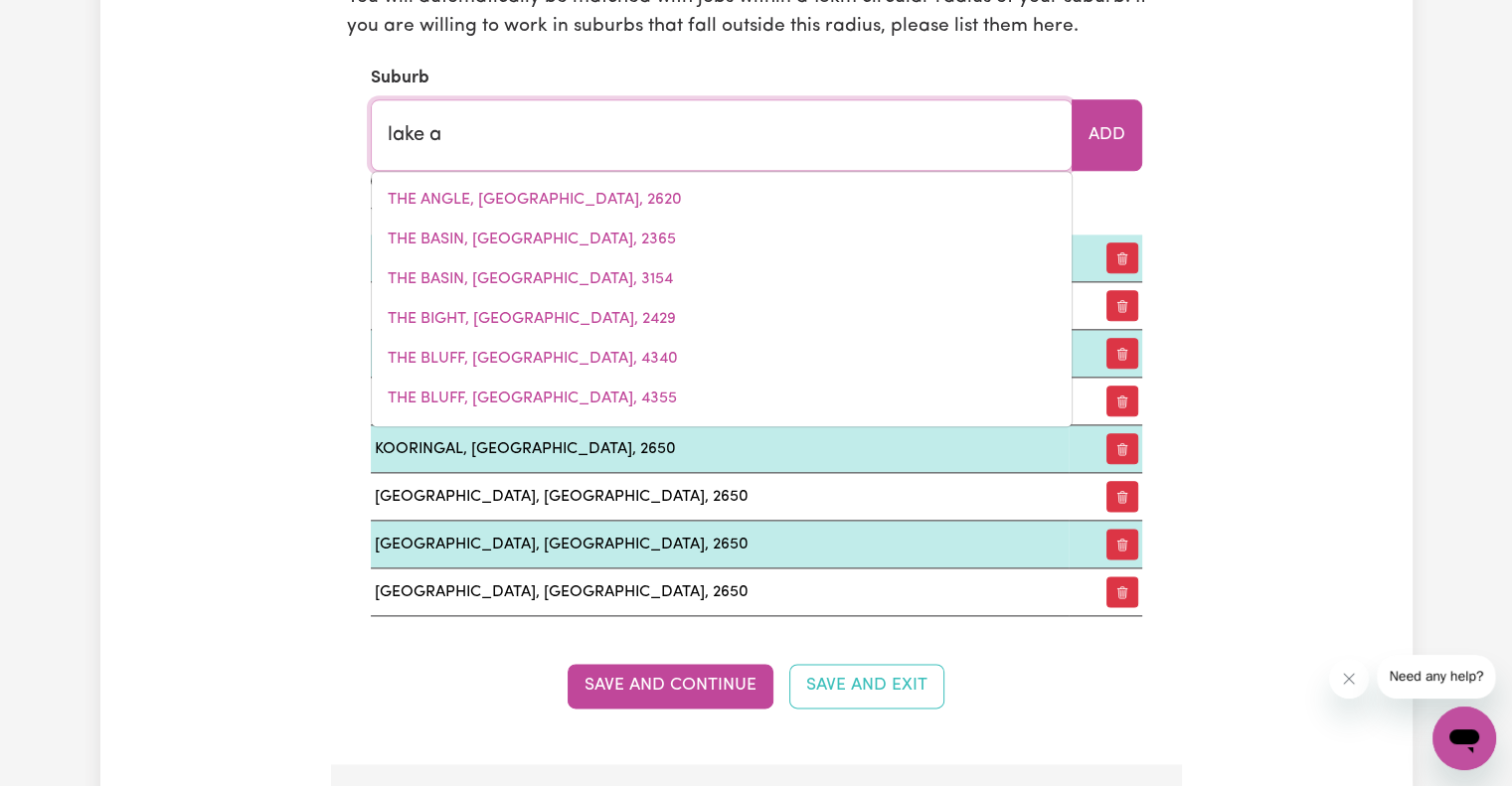 type on "lake aLBERT, New South Wales, 2650" 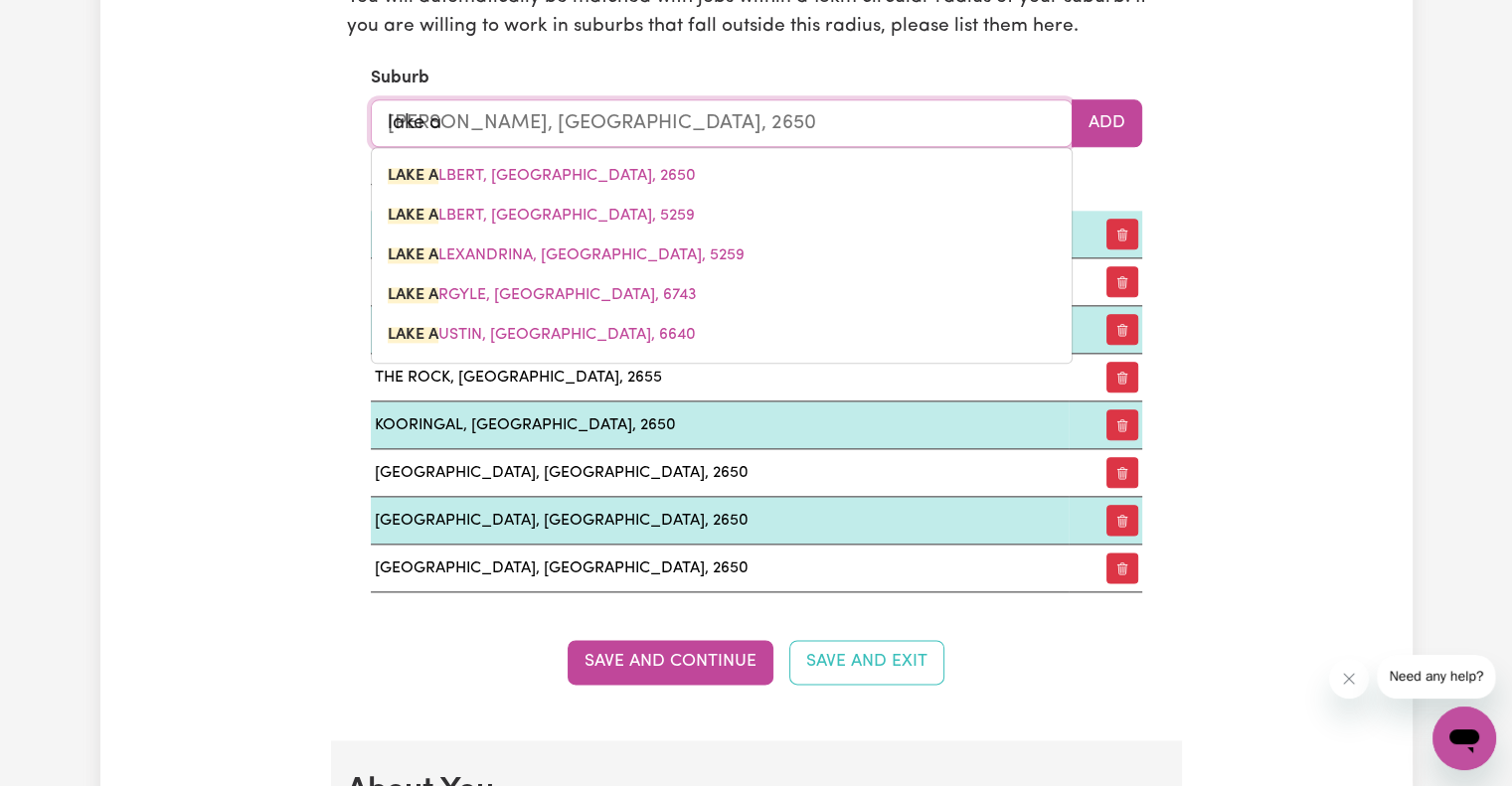 click on "LAKE A LBERT, New South Wales, 2650" at bounding box center [542, 176] 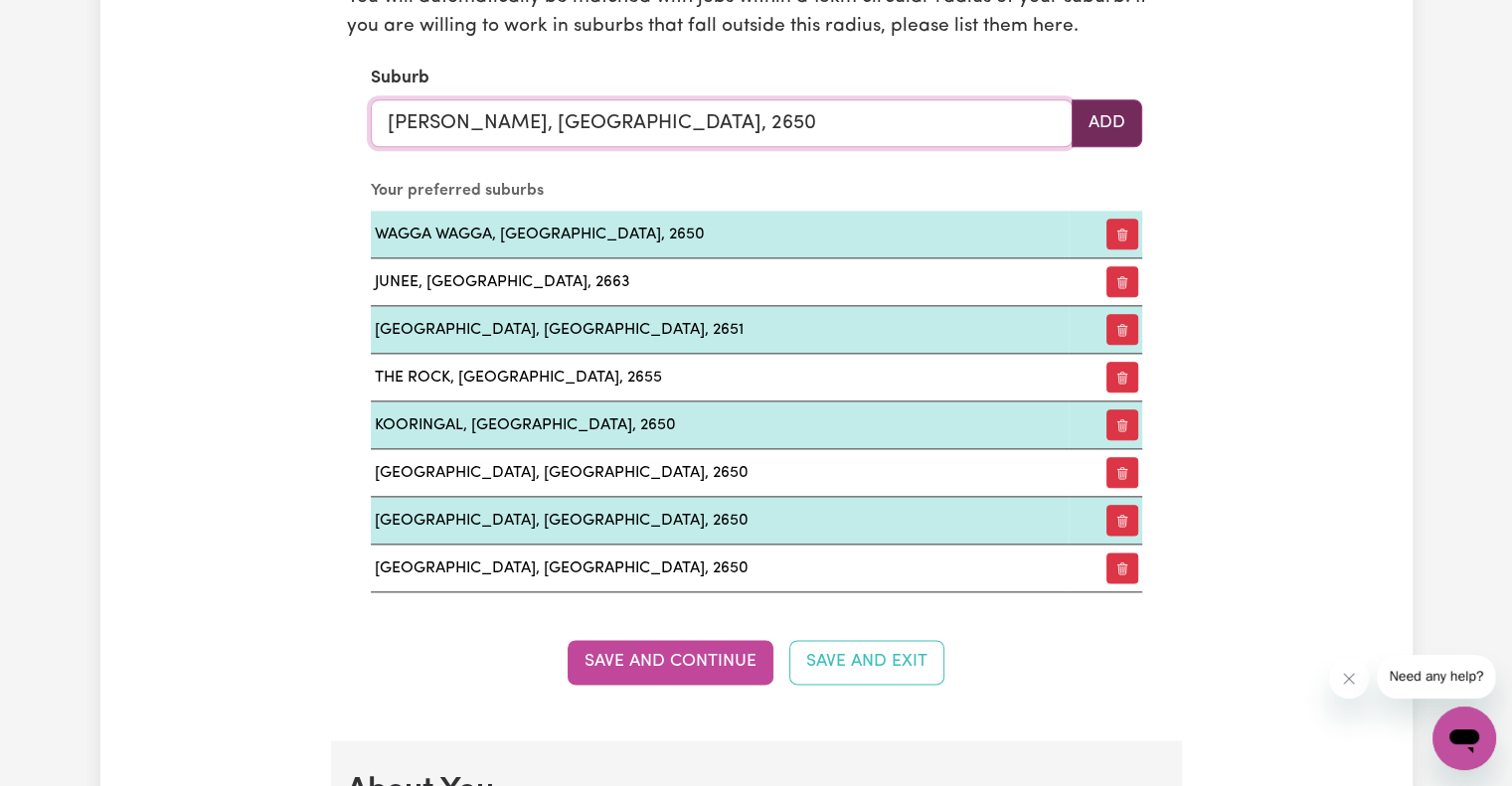 type on "LAKE ALBERT, New South Wales, 2650" 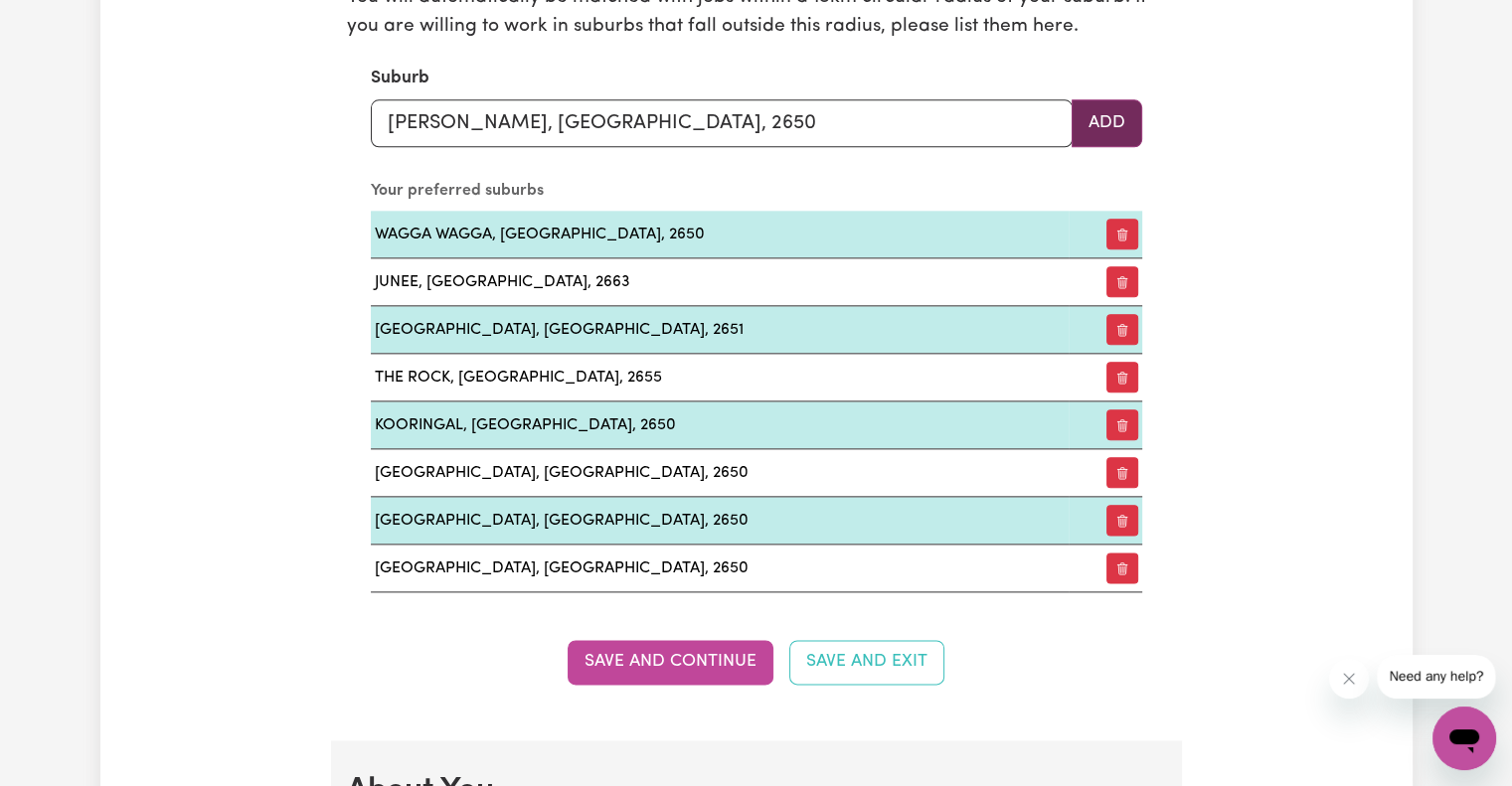 click on "Add" at bounding box center [1106, 123] 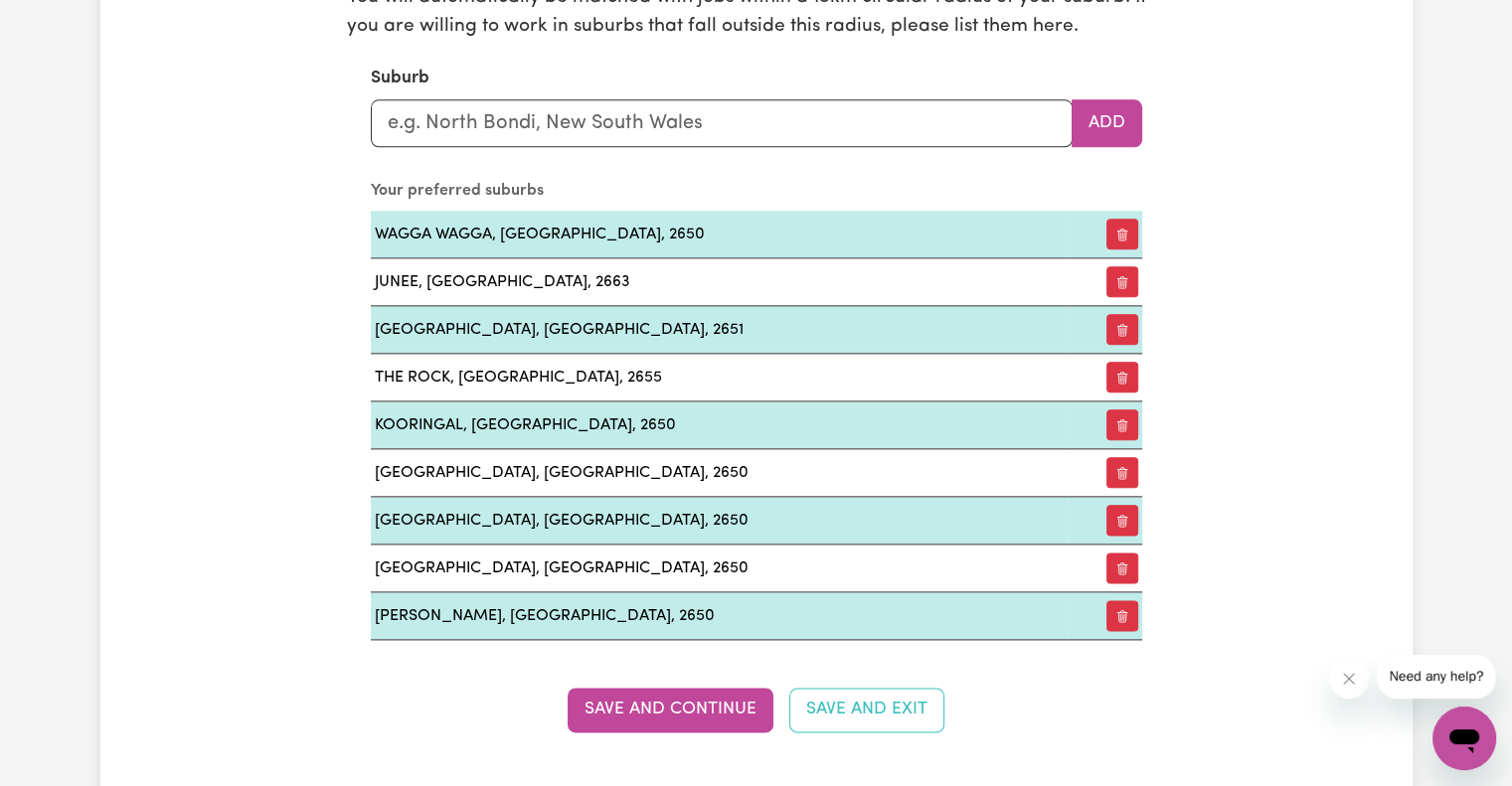 scroll, scrollTop: 2028, scrollLeft: 0, axis: vertical 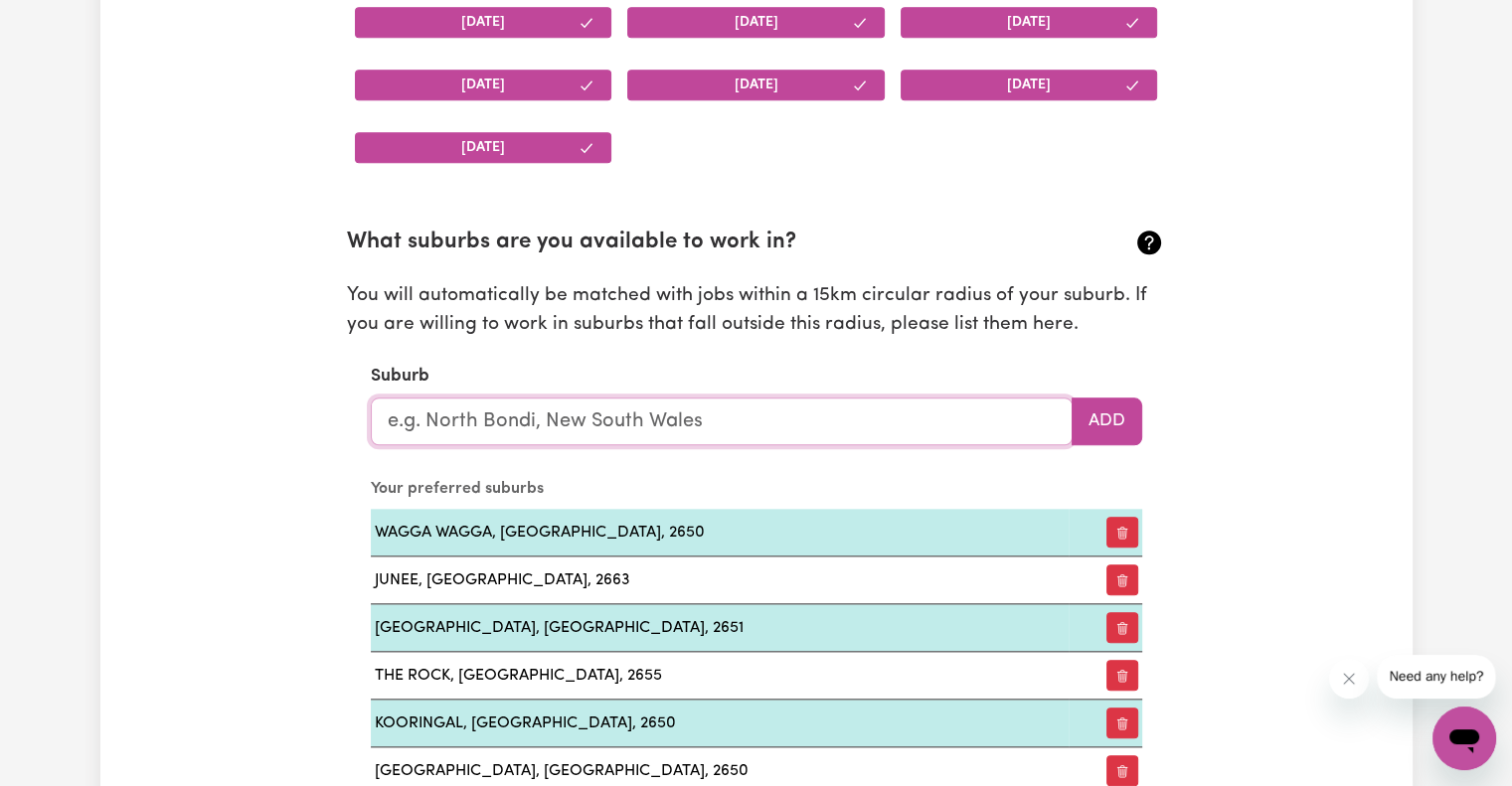 click at bounding box center (722, 421) 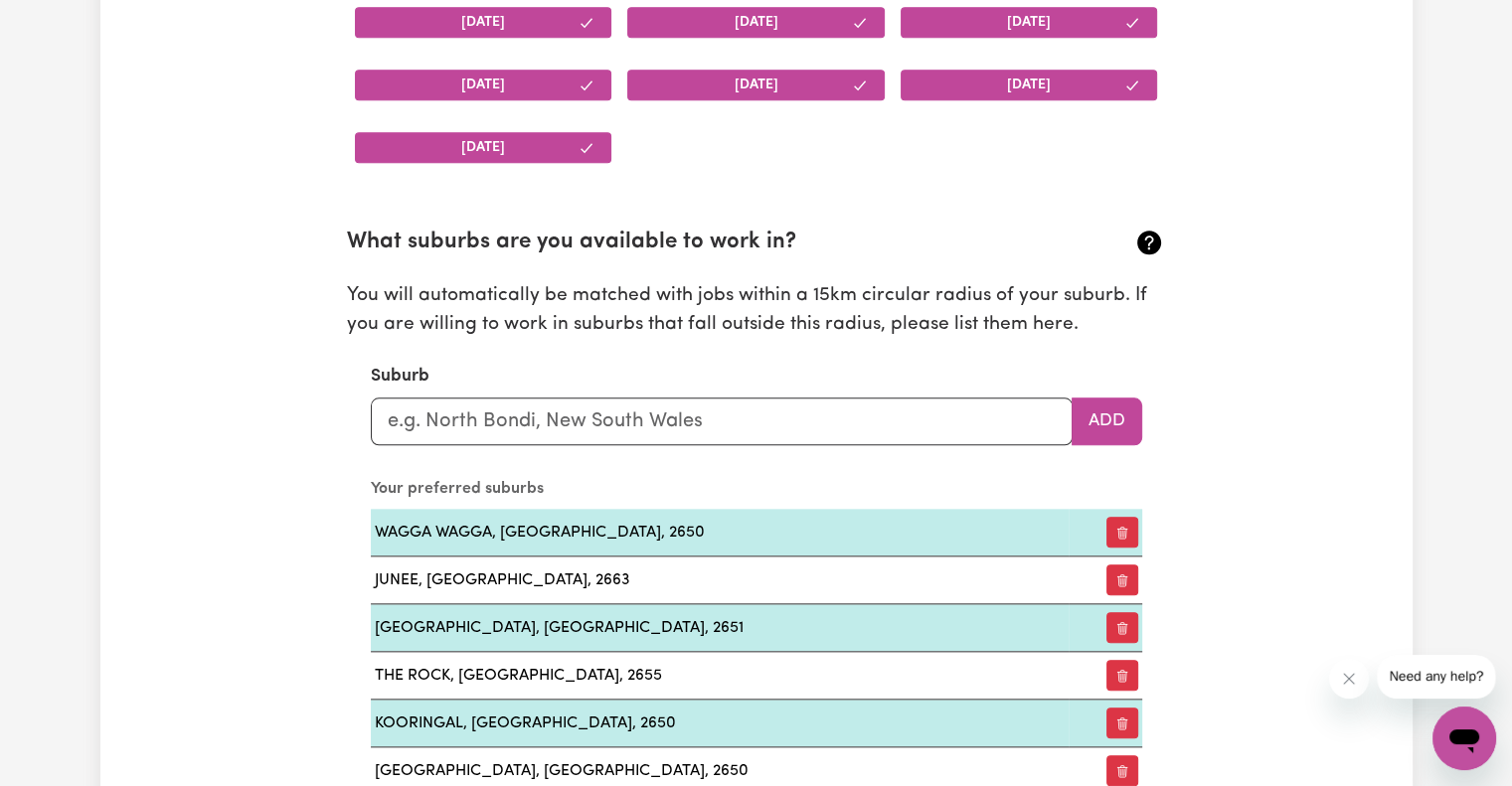 click on "Update Profile 1 2 3 4 5 Step  1 :  Personal Details Let potential clients know who you are, why they should engage you and when you are available to work. Personal Details We need to have your identification and contact details on file. Only your first name will appear on your public profile. First Name Matthew Last Name Wardle Email admin@embracecaresolutions.com.au Phone Number 0473796896 Date of Birth 1972-12-19 19 / 12 / 1972 « ‹ December 1972 › » Mon Tue Wed Thu Fri Sat Sun 27 28 29 30 1 2 3 4 5 6 7 8 9 10 11 12 13 14 15 16 17 18 19 20 21 22 23 24 25 26 27 28 29 30 31 Hide age Hide age on my profile Gender Your gender... Female Male Non-binary Other Prefer not to say Show pronouns on my profile Show pronouns on my profile Street Address Suite G04 / 63-65 Johnston Street Suburb WAGGA WAGGA, New South Wales, 2650 Residency Status Select your residency status... Australian citizen Australian PR Temporary Work Visa Student Visa Save and continue Save and Exit Your Picture Change profile photo * Monday" at bounding box center (756, 893) 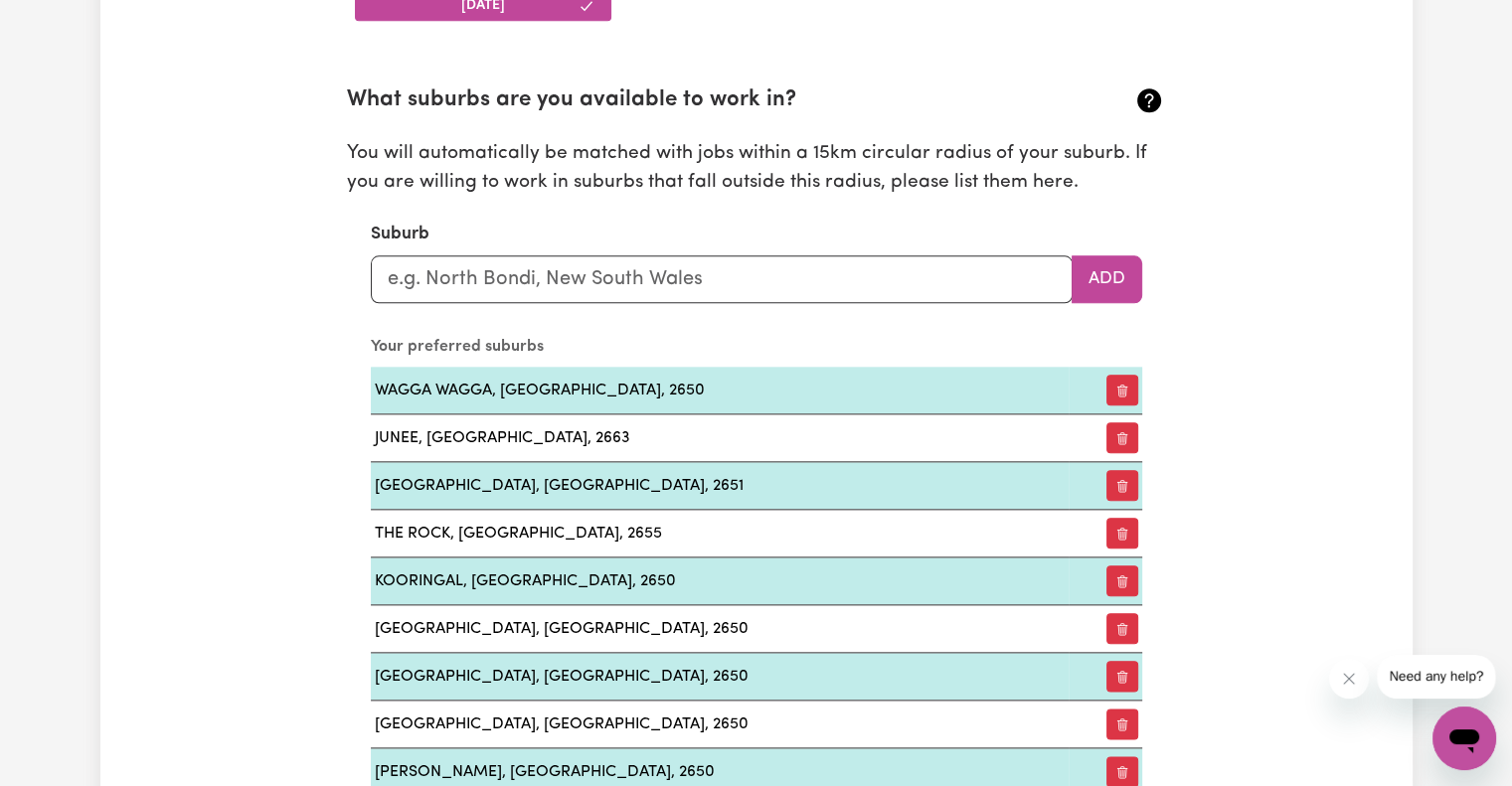 scroll, scrollTop: 2227, scrollLeft: 0, axis: vertical 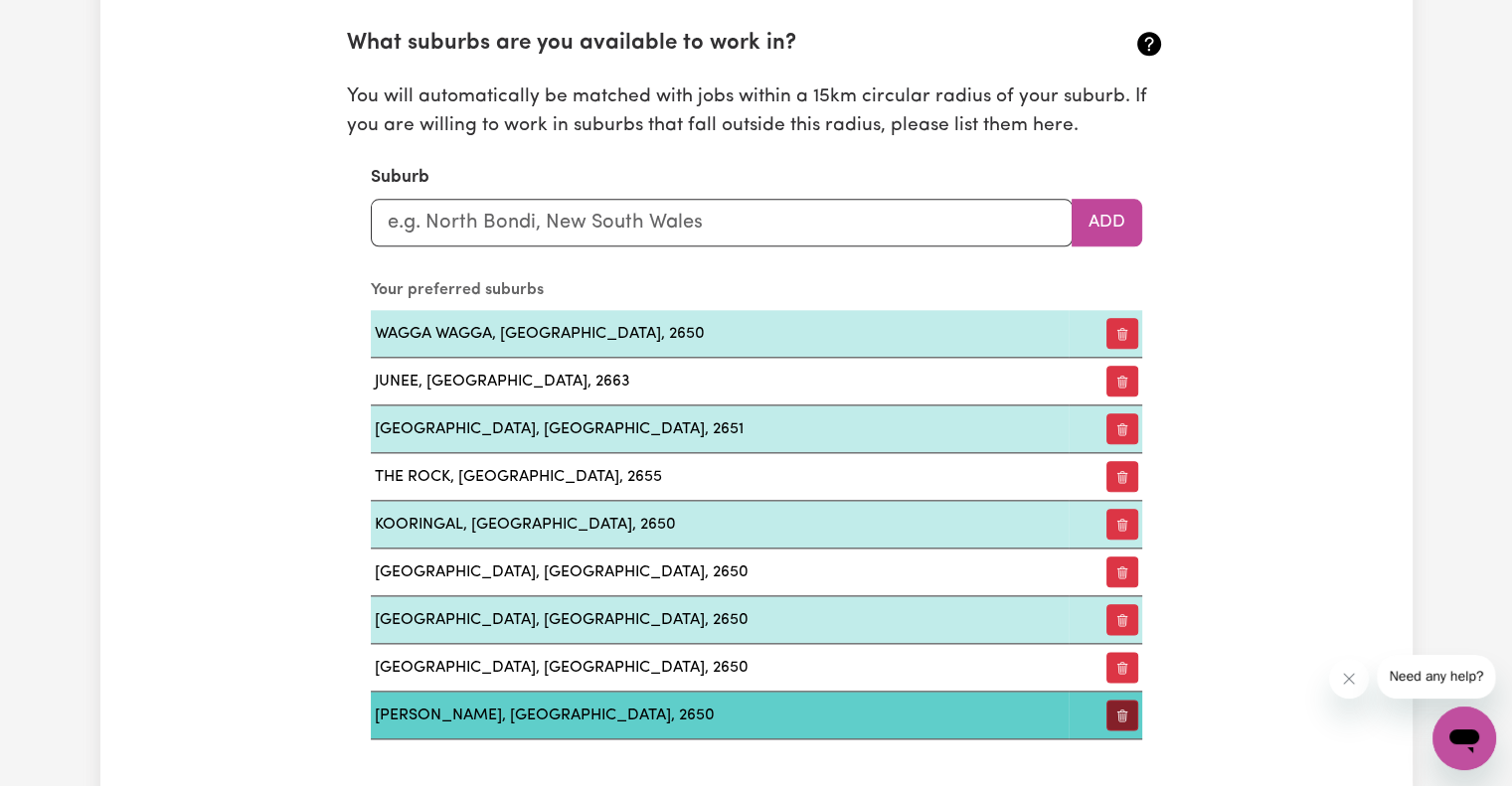 click at bounding box center (1122, 714) 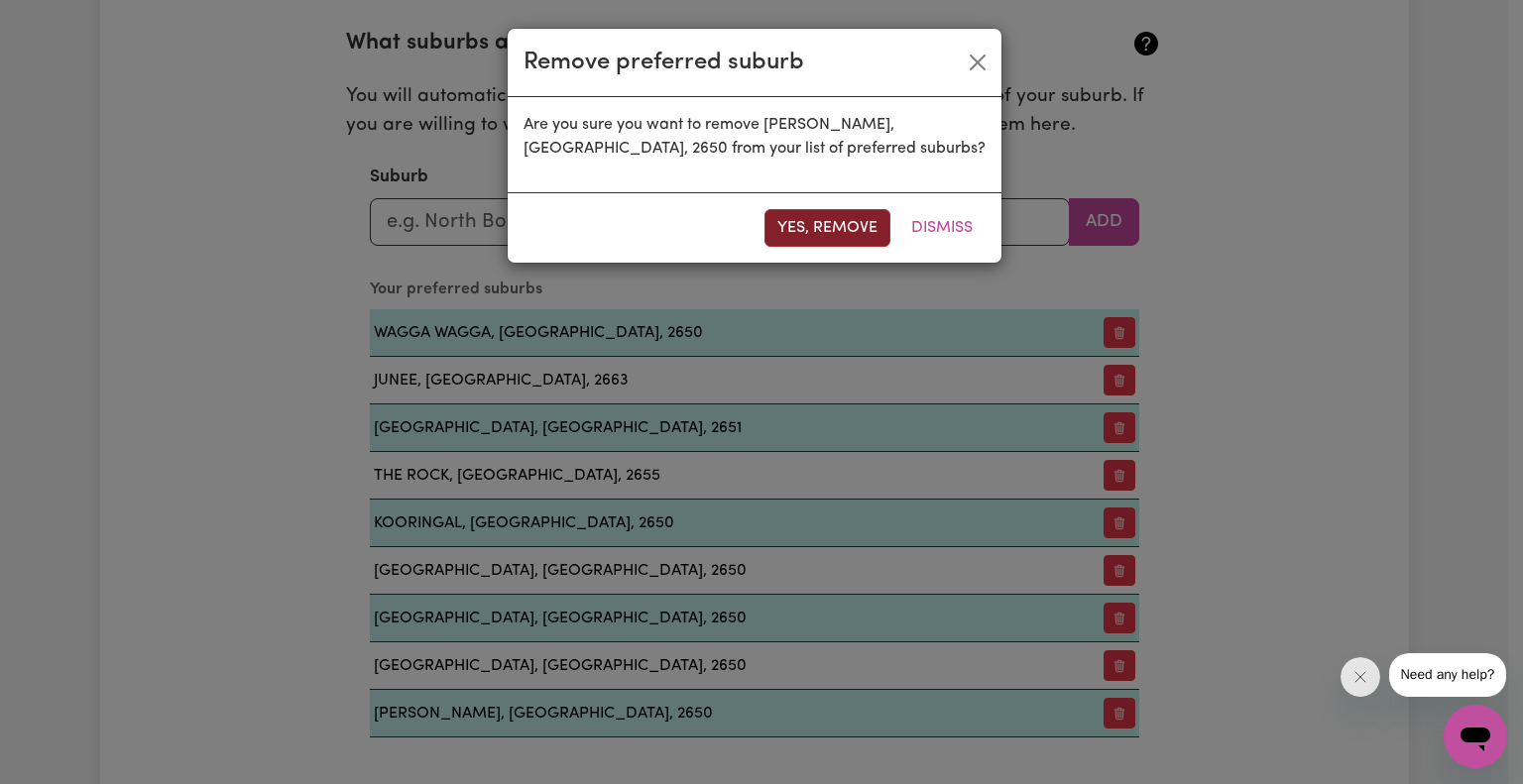 click on "Yes, remove" at bounding box center [827, 228] 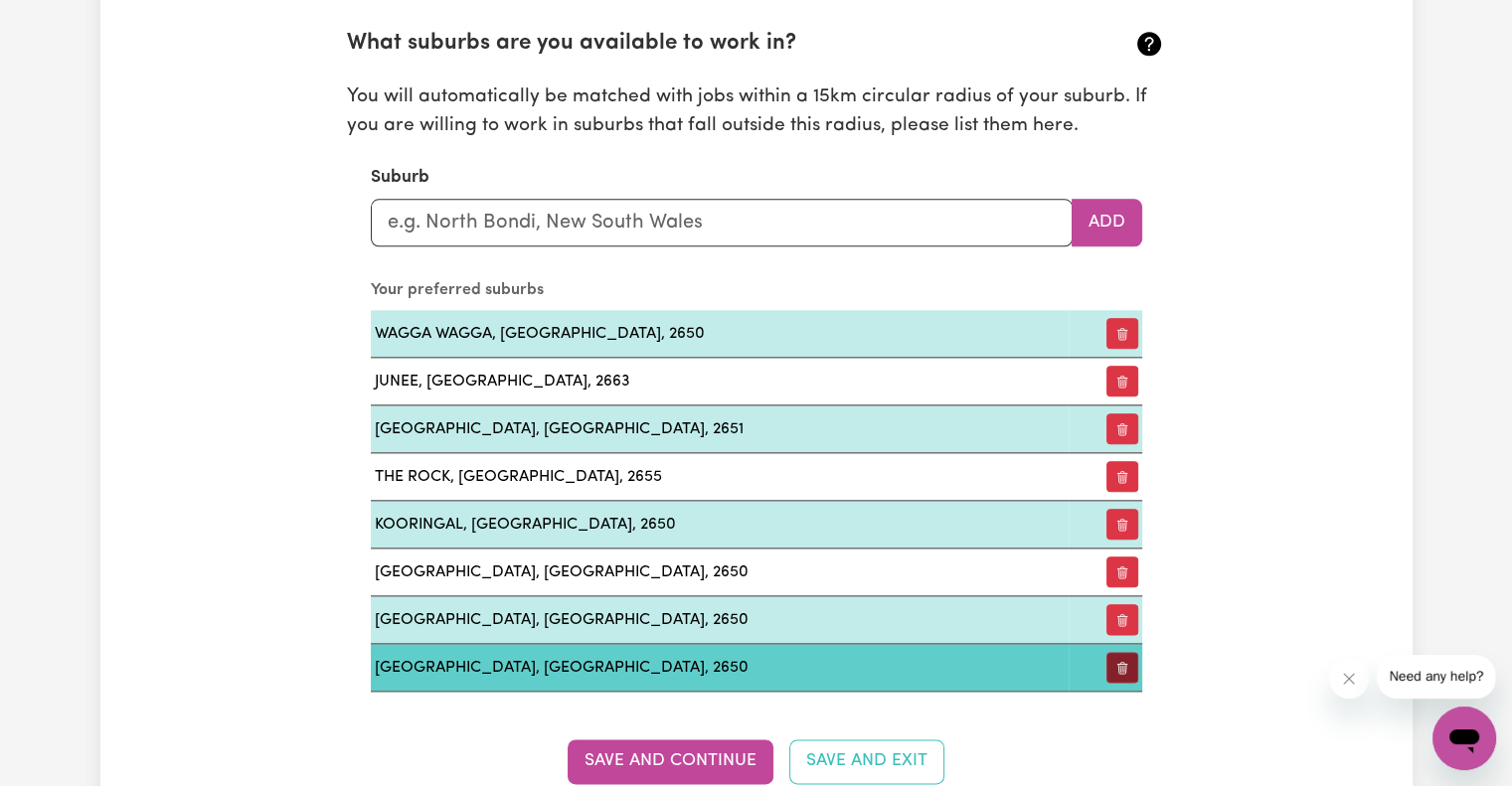 click at bounding box center [1122, 667] 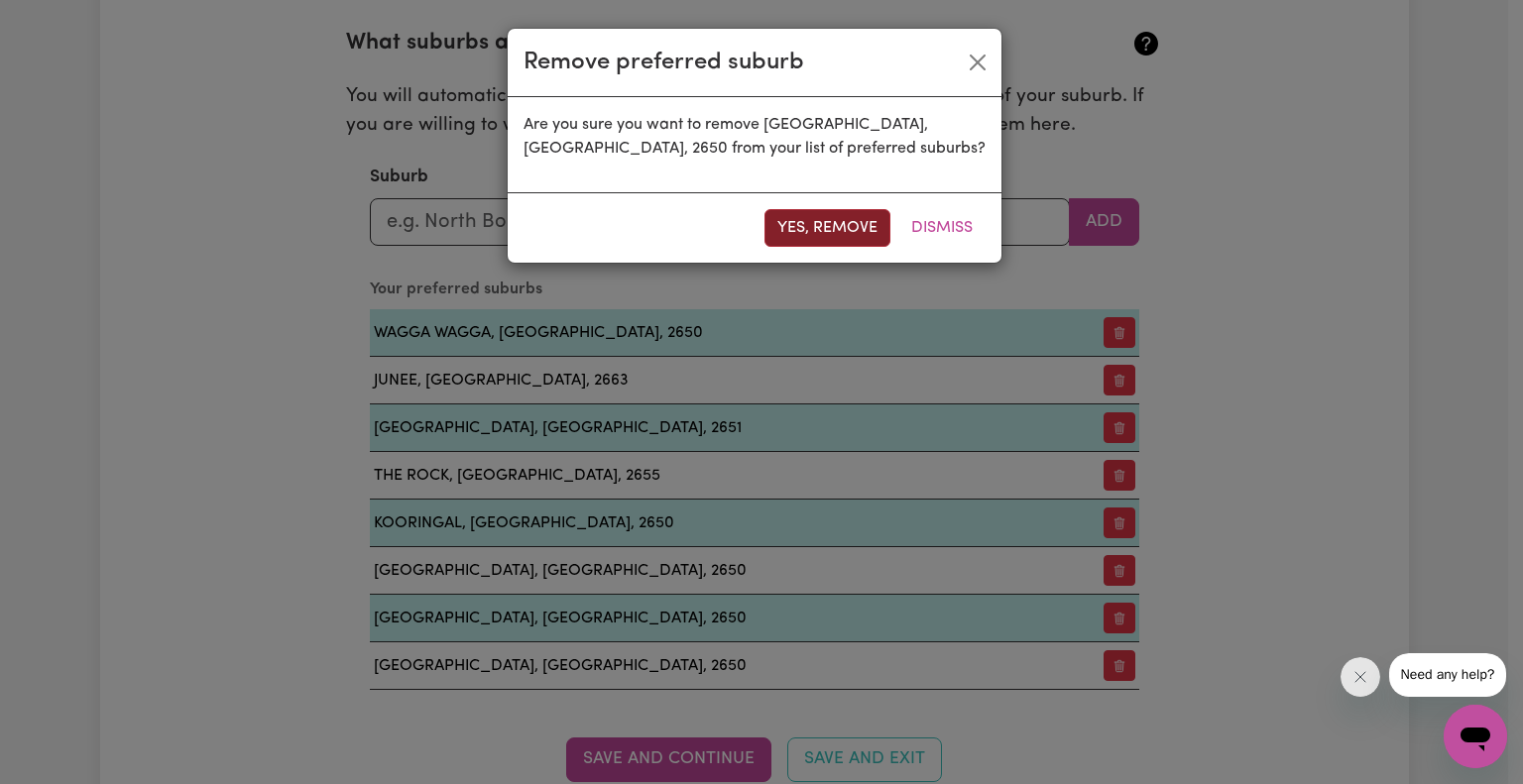 click on "Yes, remove" at bounding box center (827, 228) 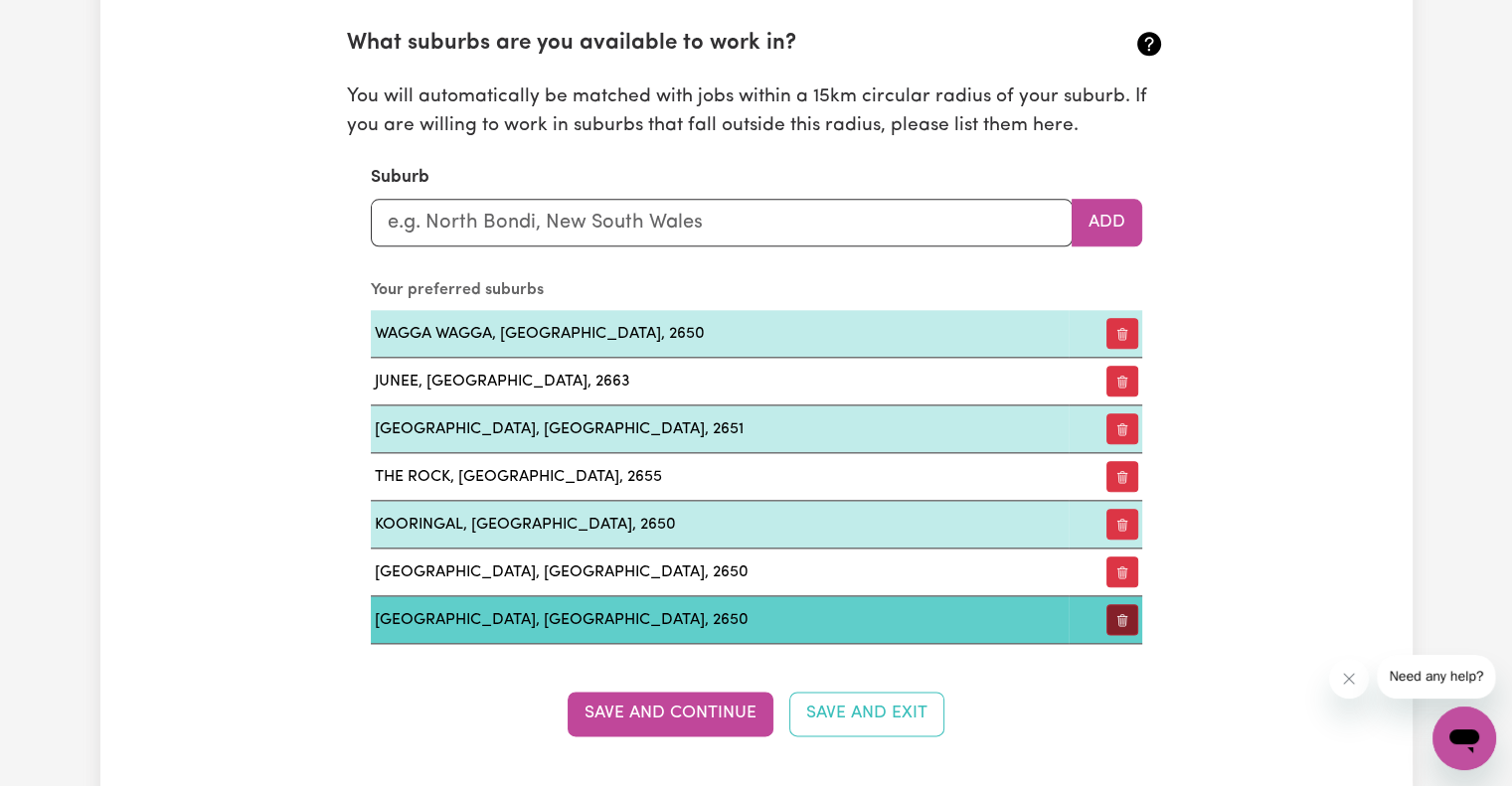 click at bounding box center (1122, 619) 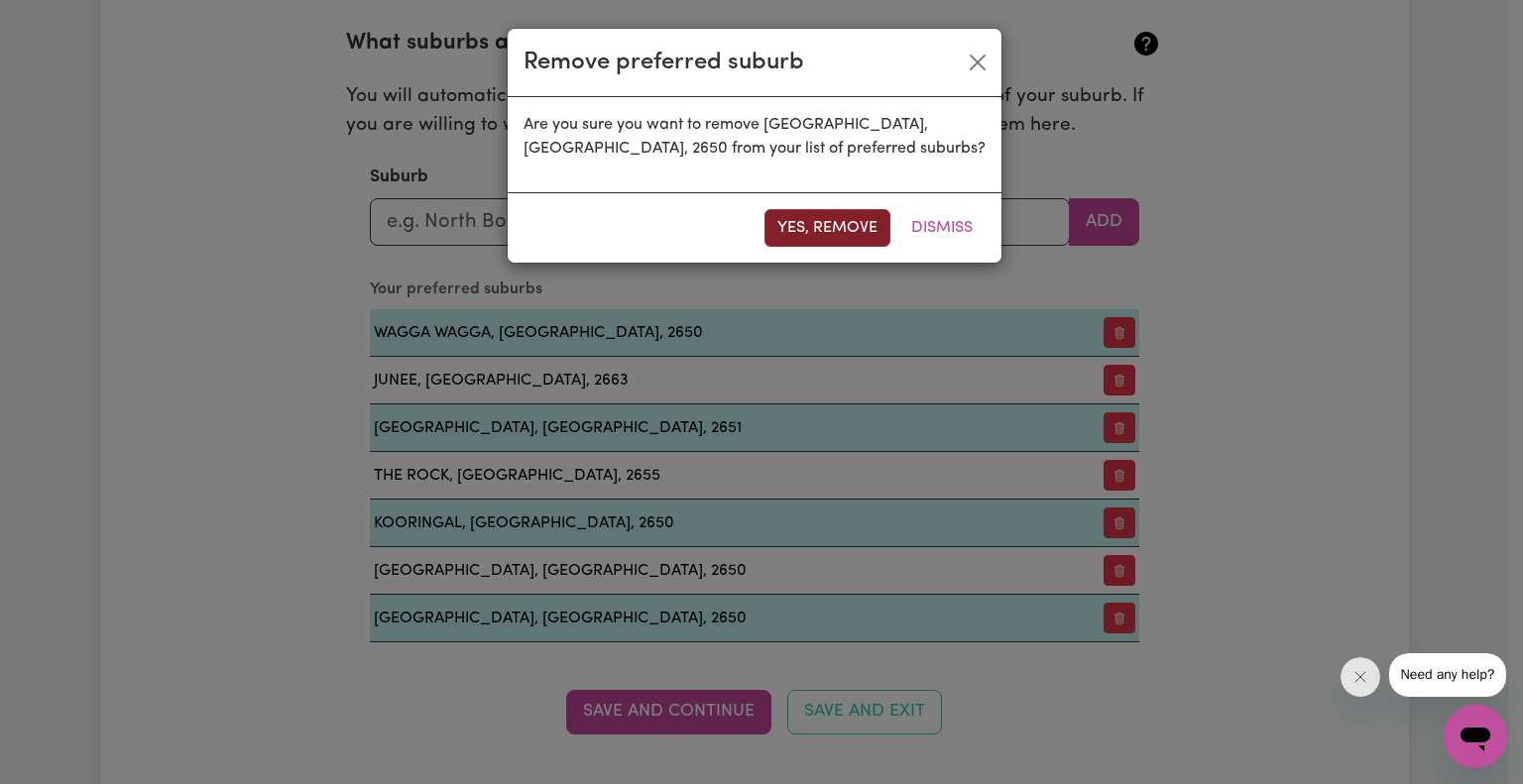 click on "Yes, remove" at bounding box center [827, 228] 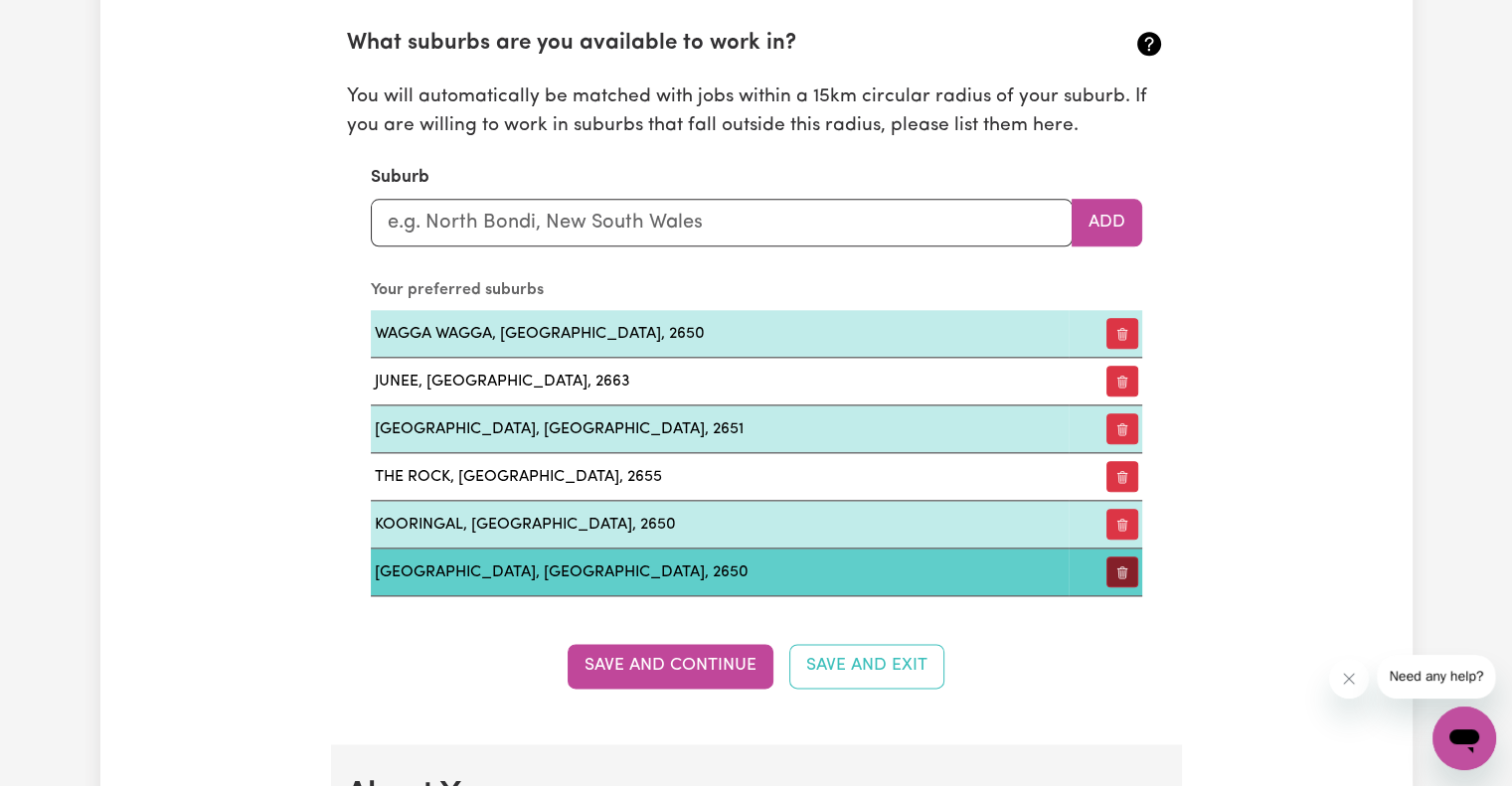 click at bounding box center [1122, 571] 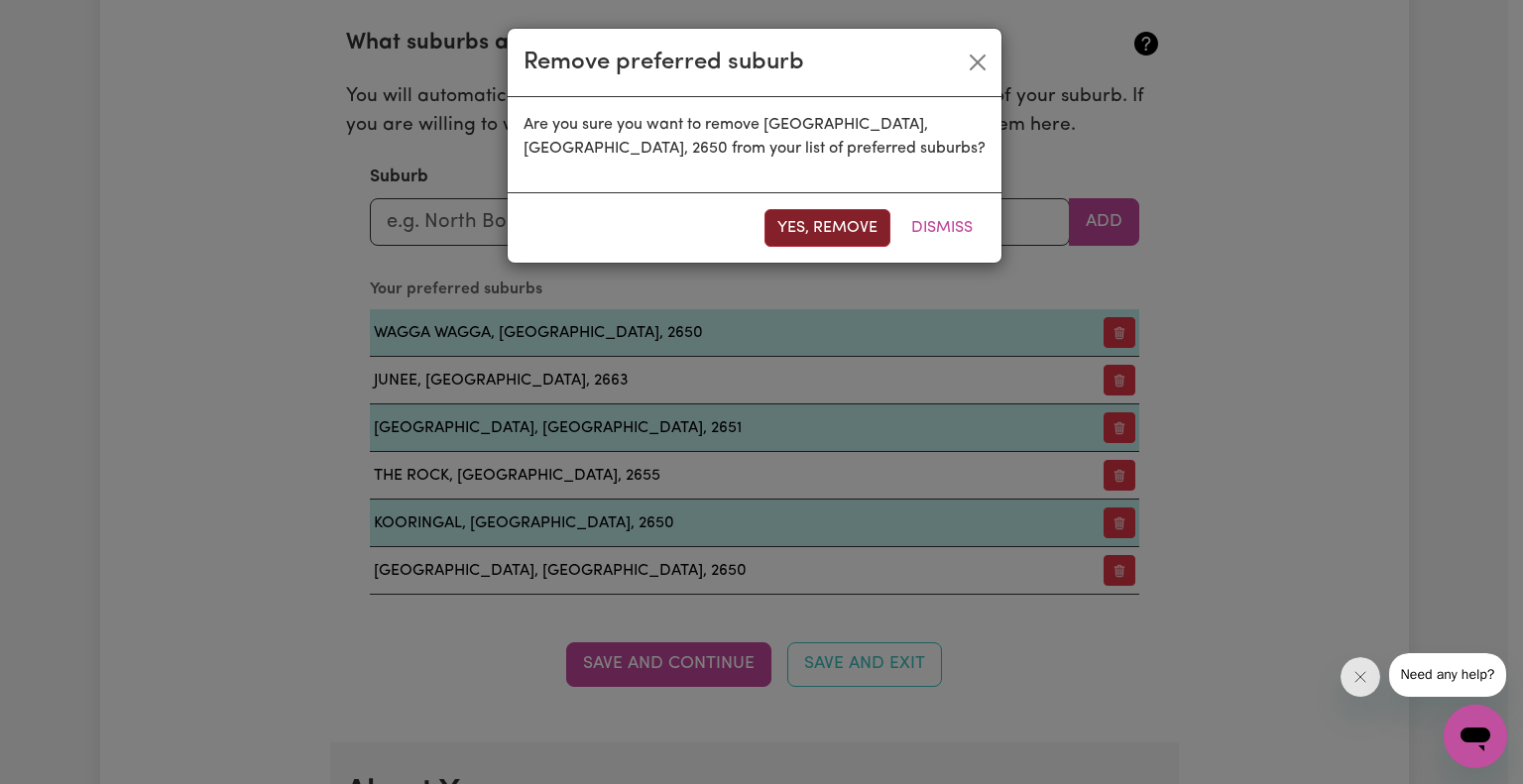 click on "Yes, remove" at bounding box center [827, 228] 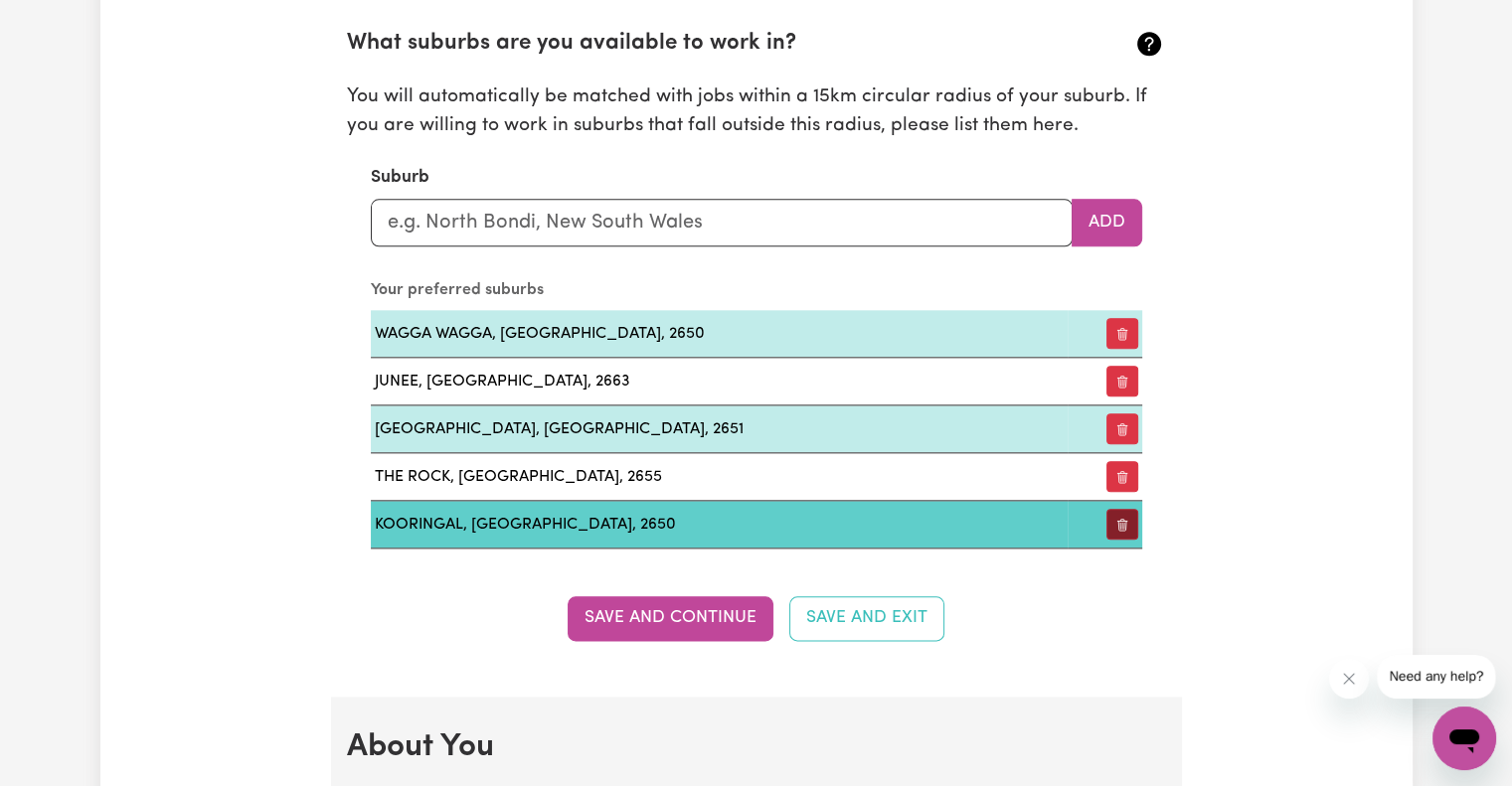 click 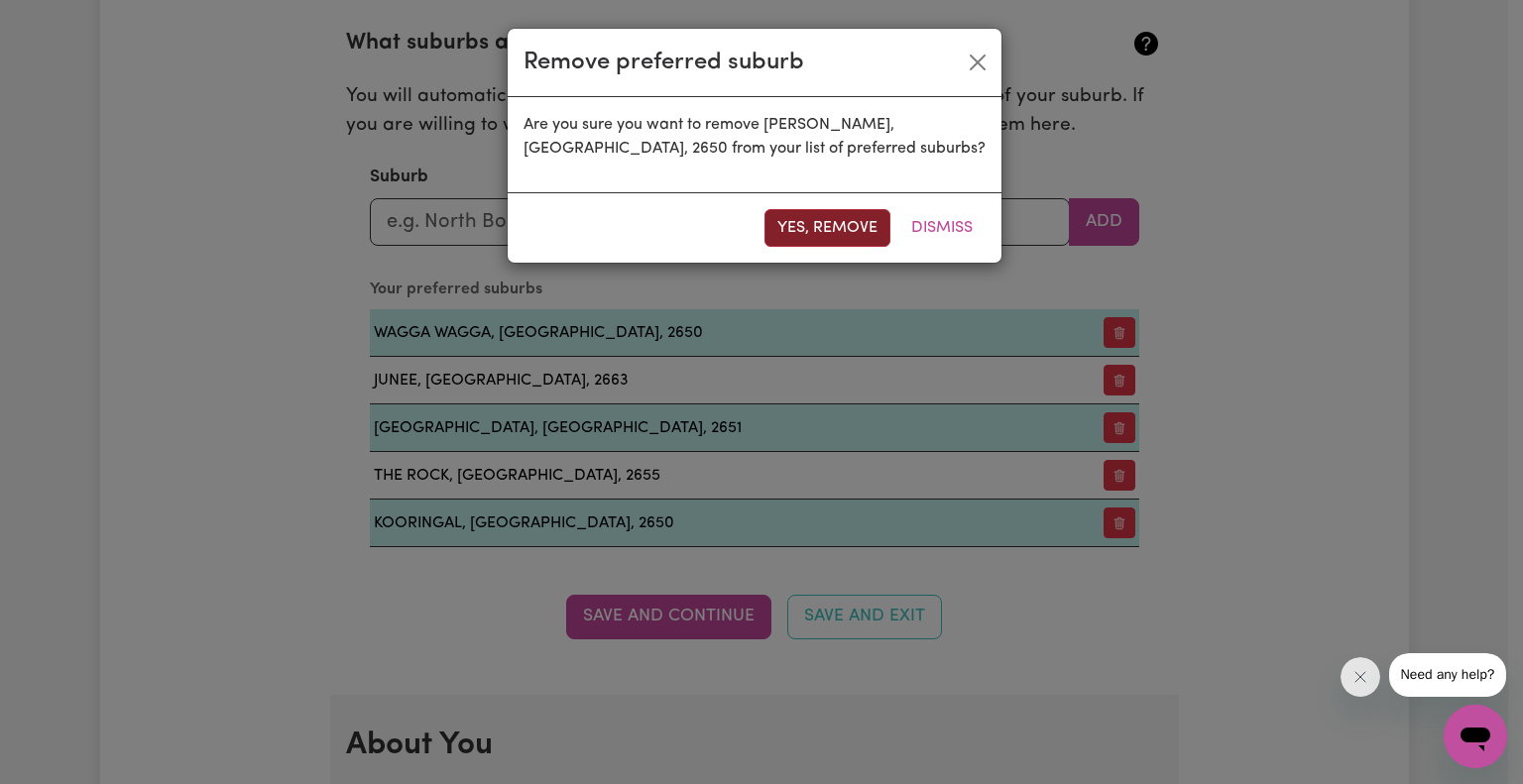 click on "Yes, remove" at bounding box center (827, 228) 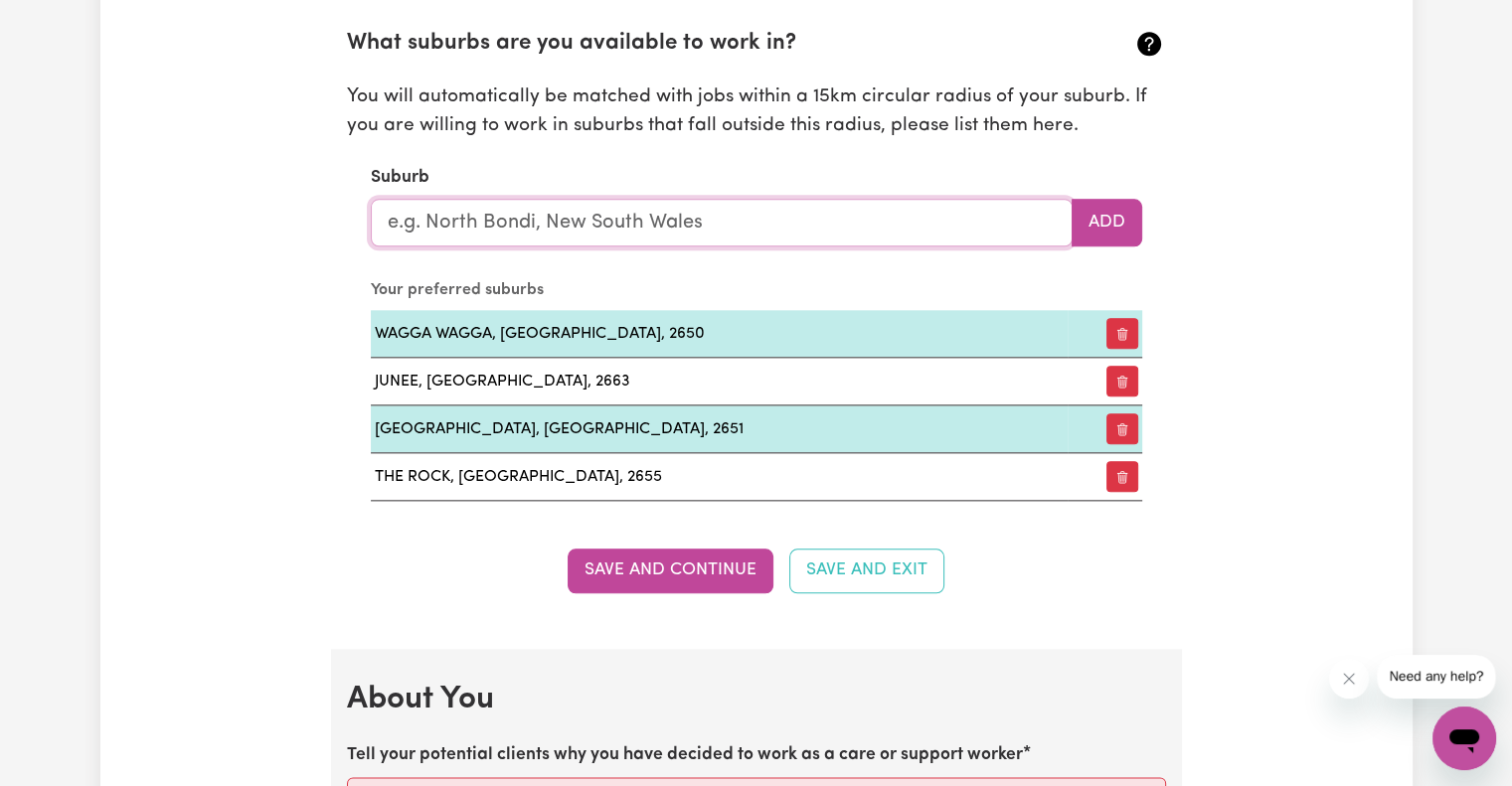 click at bounding box center (722, 223) 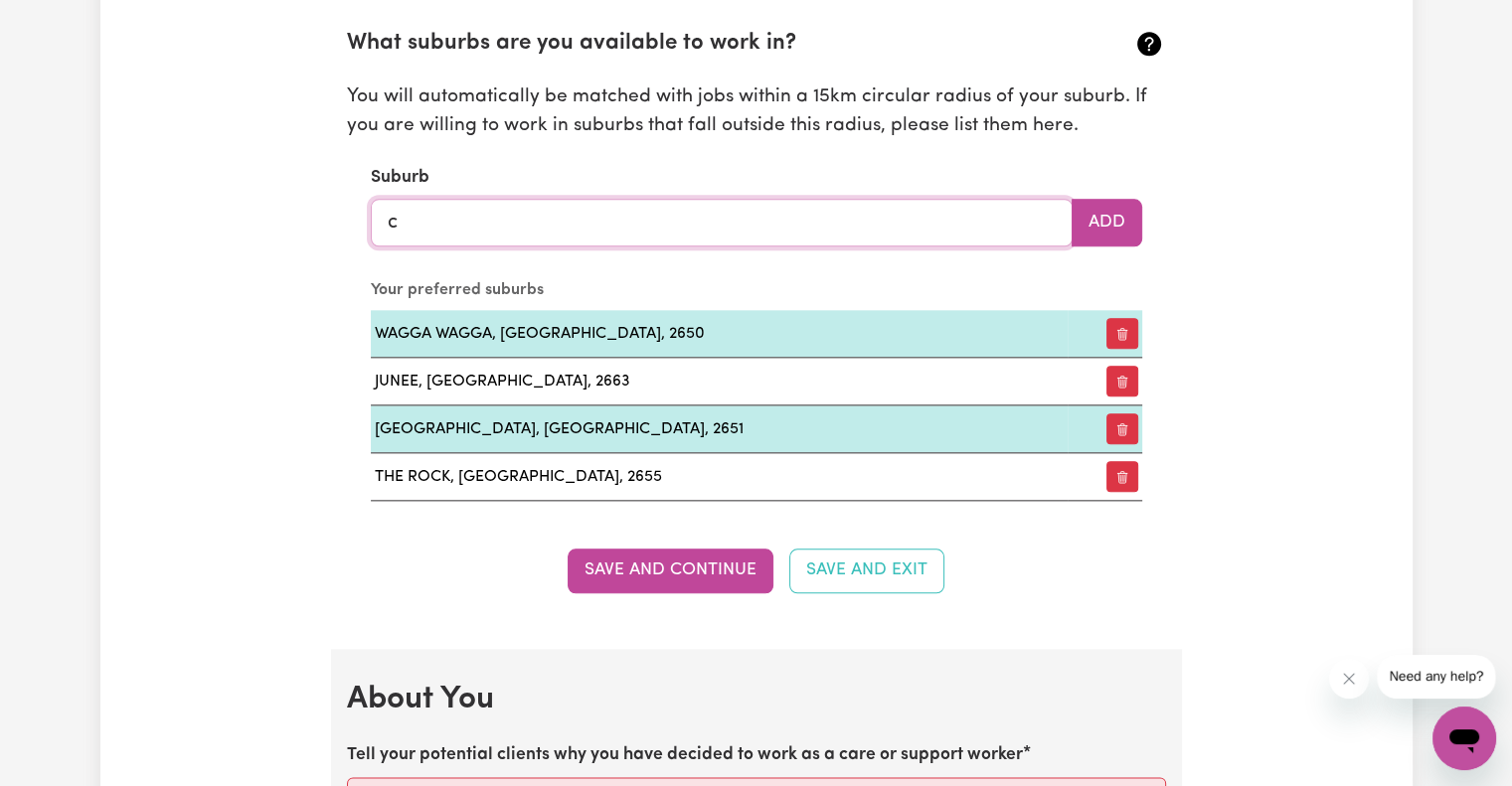 type on "Currawarna" 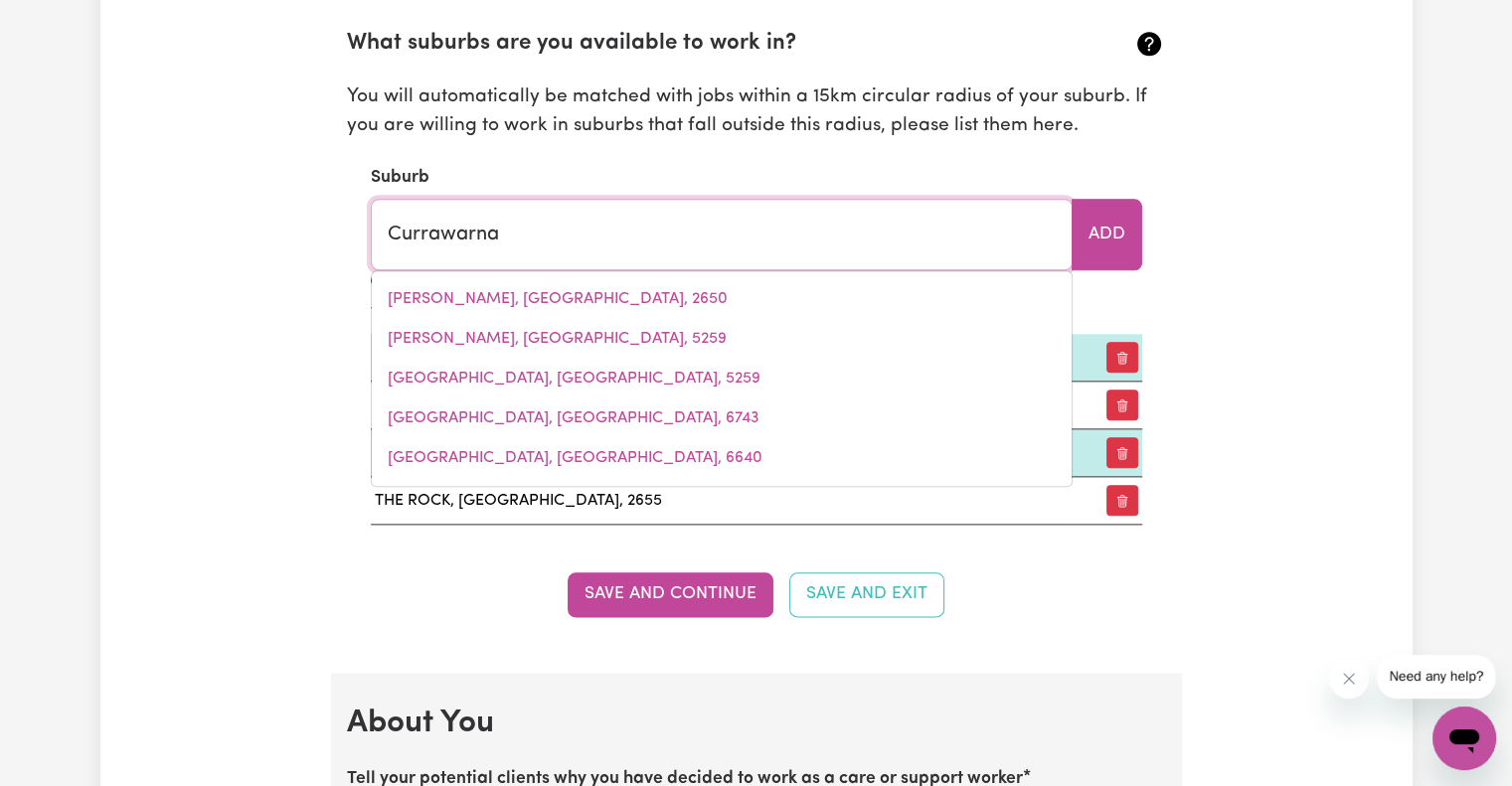 type on "Currawarna, New South Wales, 2650" 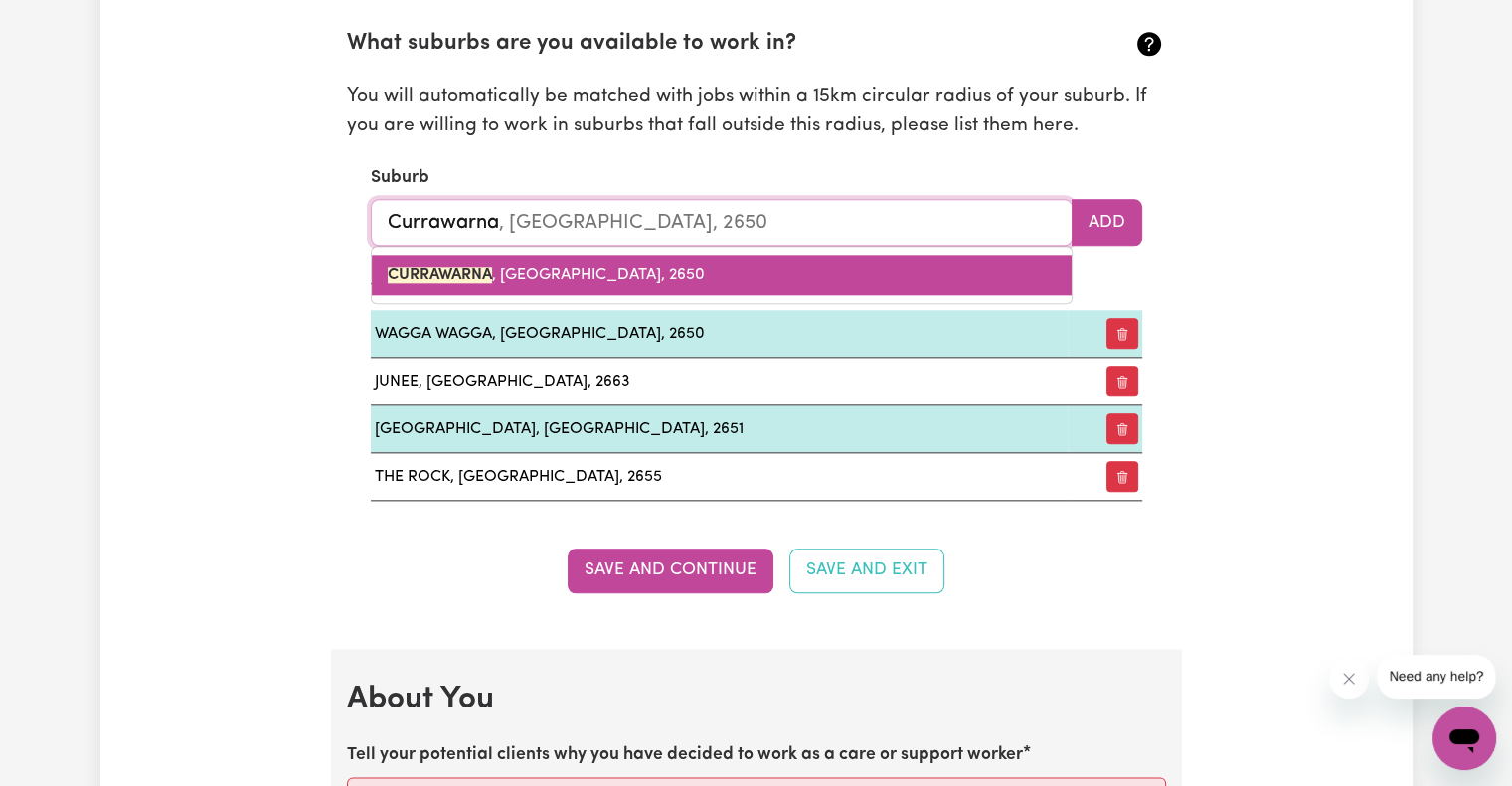 click on "CURRAWARNA , New South Wales, 2650" at bounding box center (546, 275) 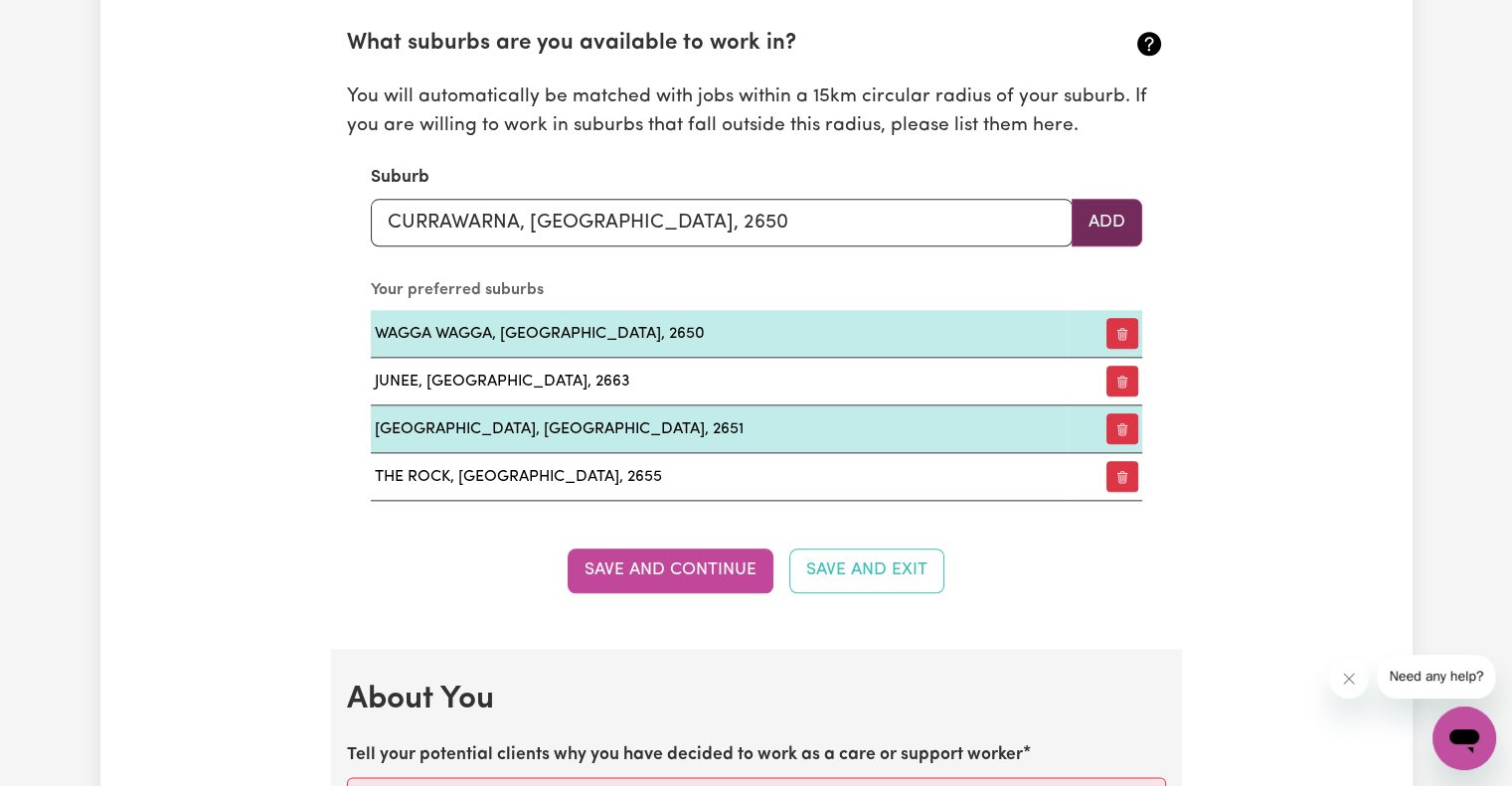 click on "Add" at bounding box center (1106, 223) 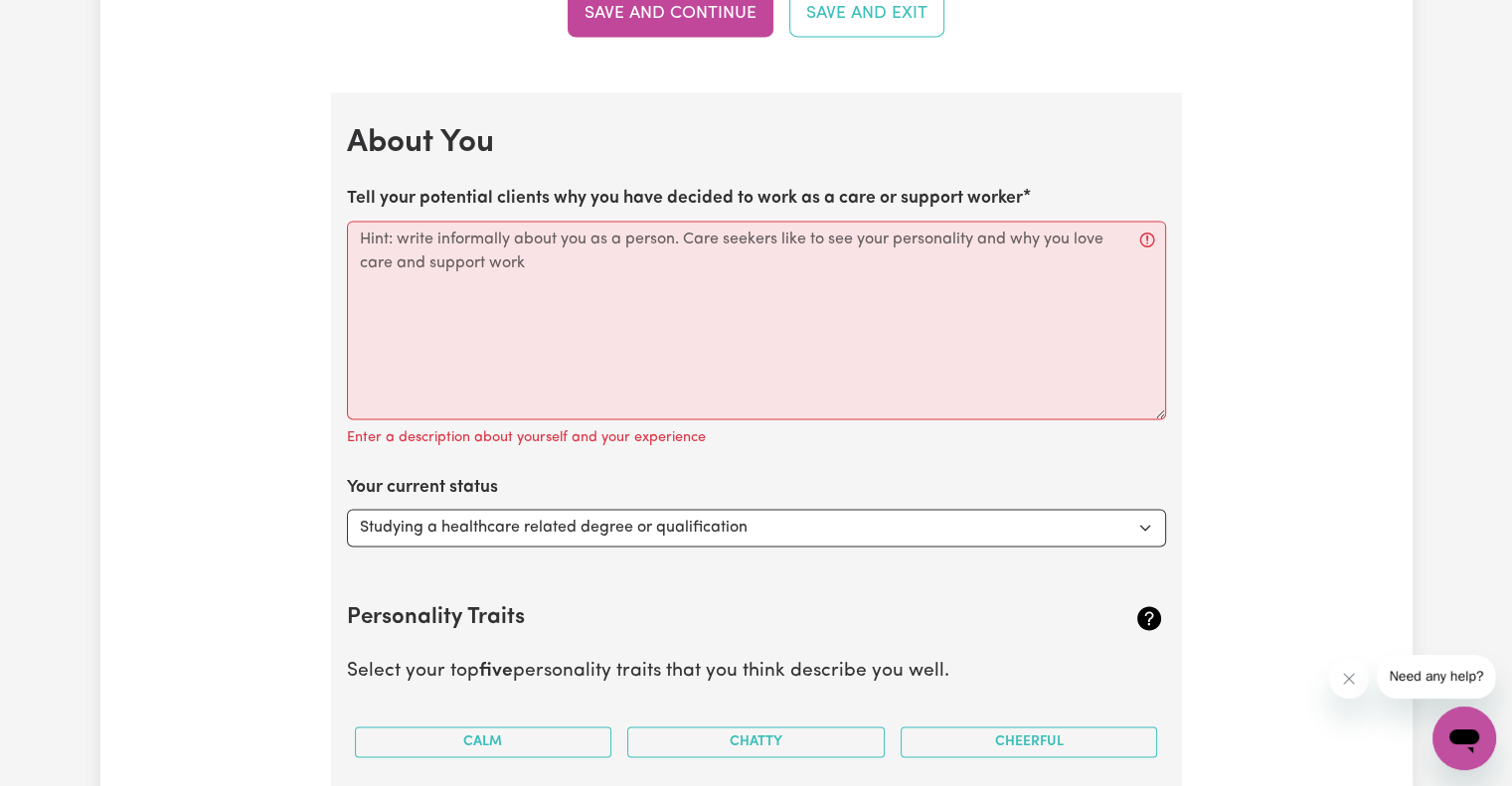 scroll, scrollTop: 2922, scrollLeft: 0, axis: vertical 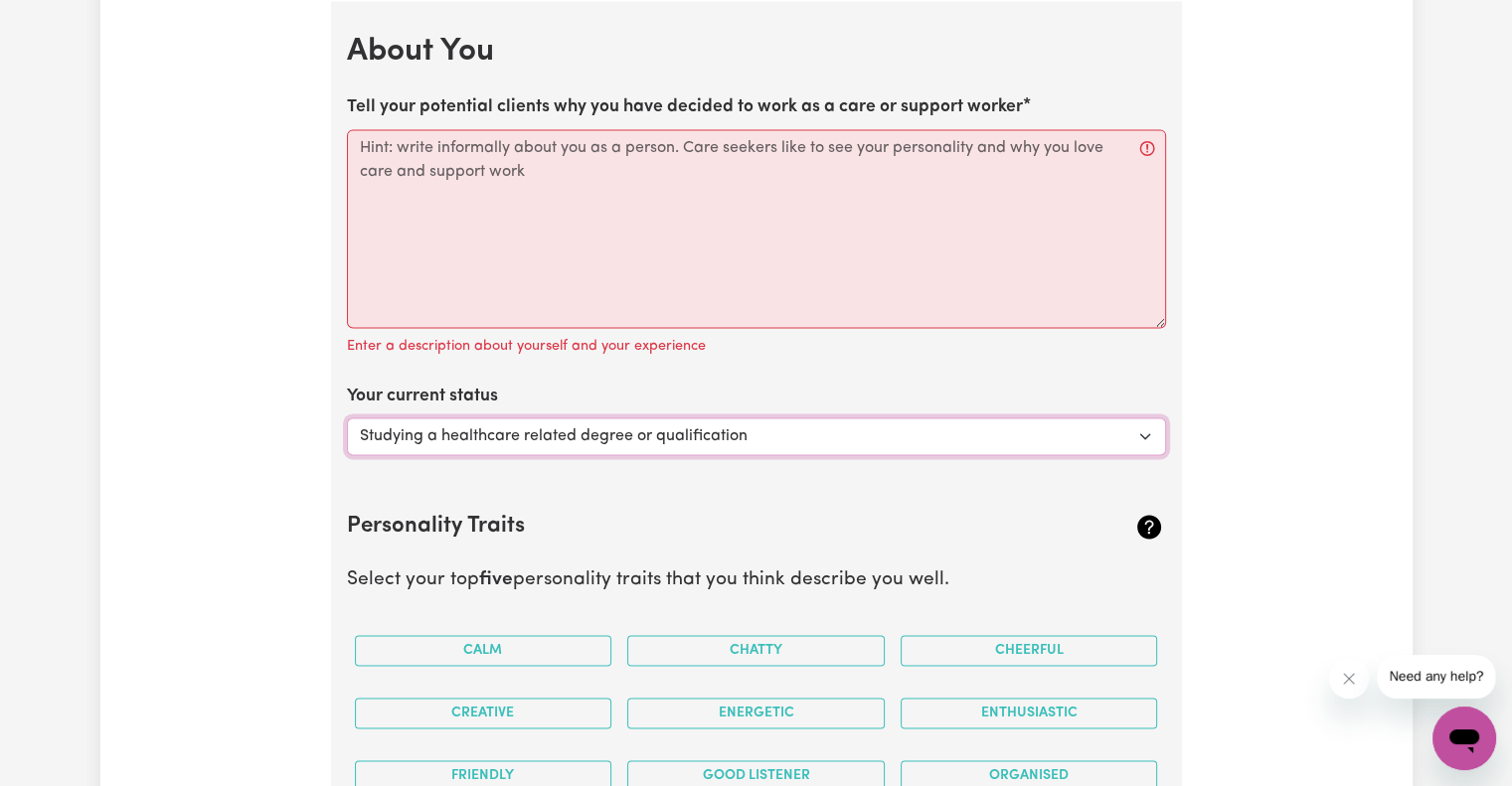 click on "Select... Studying a healthcare related degree or qualification Studying a non-healthcare related degree or qualification Looking for work - I just graduated Looking for extra work to fill my week and/or weekends Embarking on a career change into the care industry" at bounding box center [756, 436] 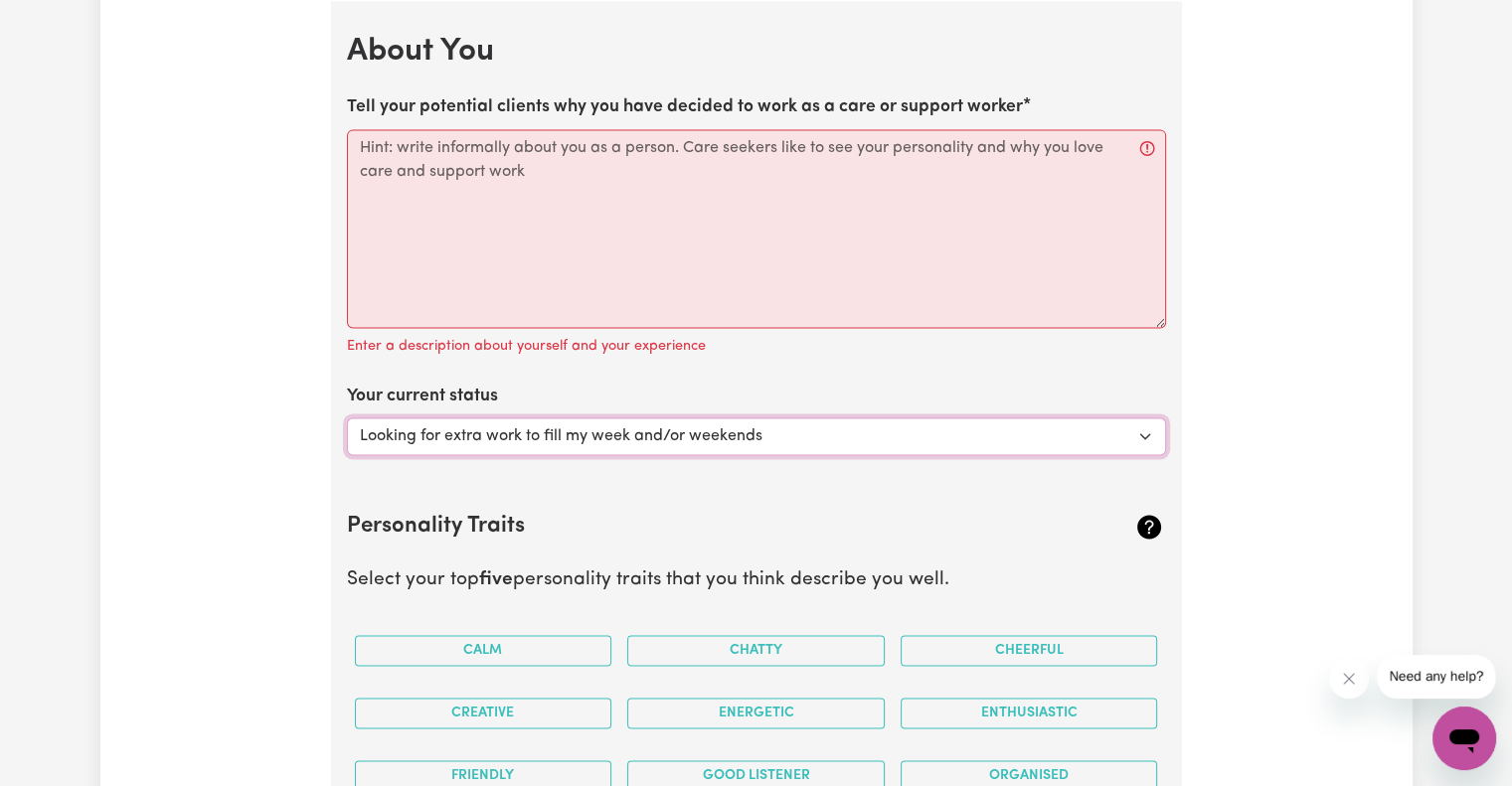 click on "Select... Studying a healthcare related degree or qualification Studying a non-healthcare related degree or qualification Looking for work - I just graduated Looking for extra work to fill my week and/or weekends Embarking on a career change into the care industry" at bounding box center [756, 436] 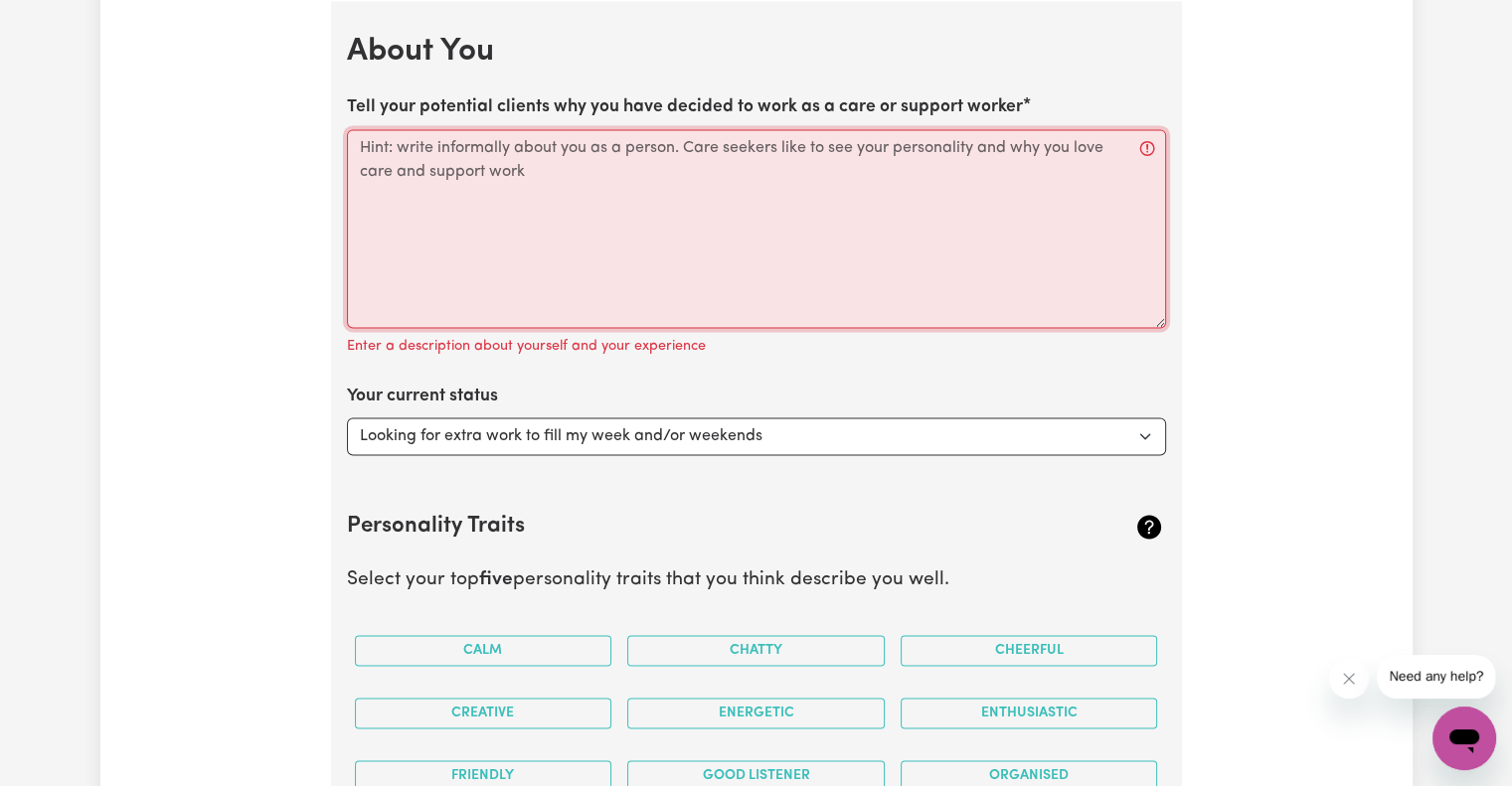 click on "Tell your potential clients why you have decided to work as a care or support worker" at bounding box center [756, 229] 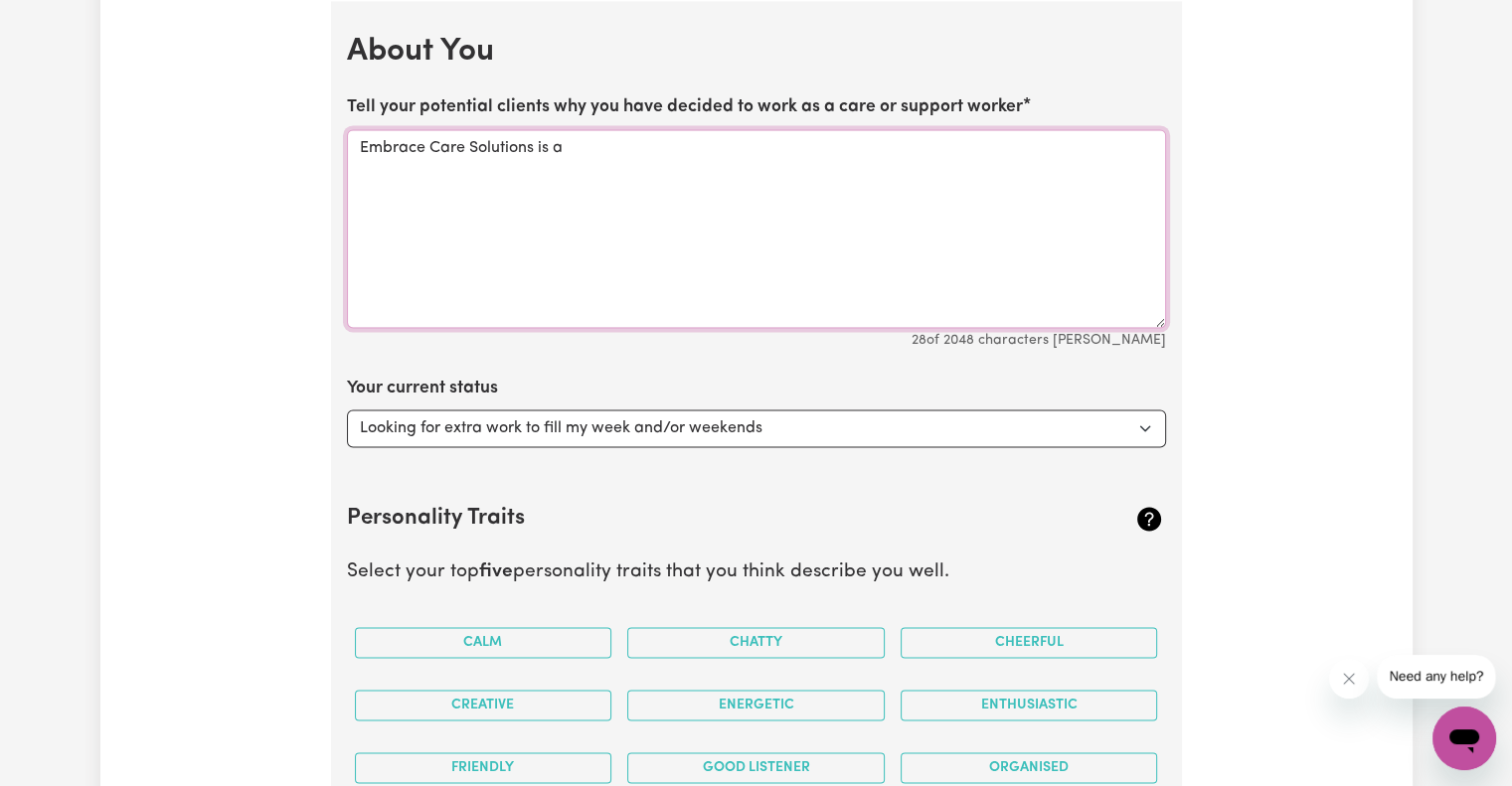 drag, startPoint x: 622, startPoint y: 152, endPoint x: 590, endPoint y: 444, distance: 293.74819 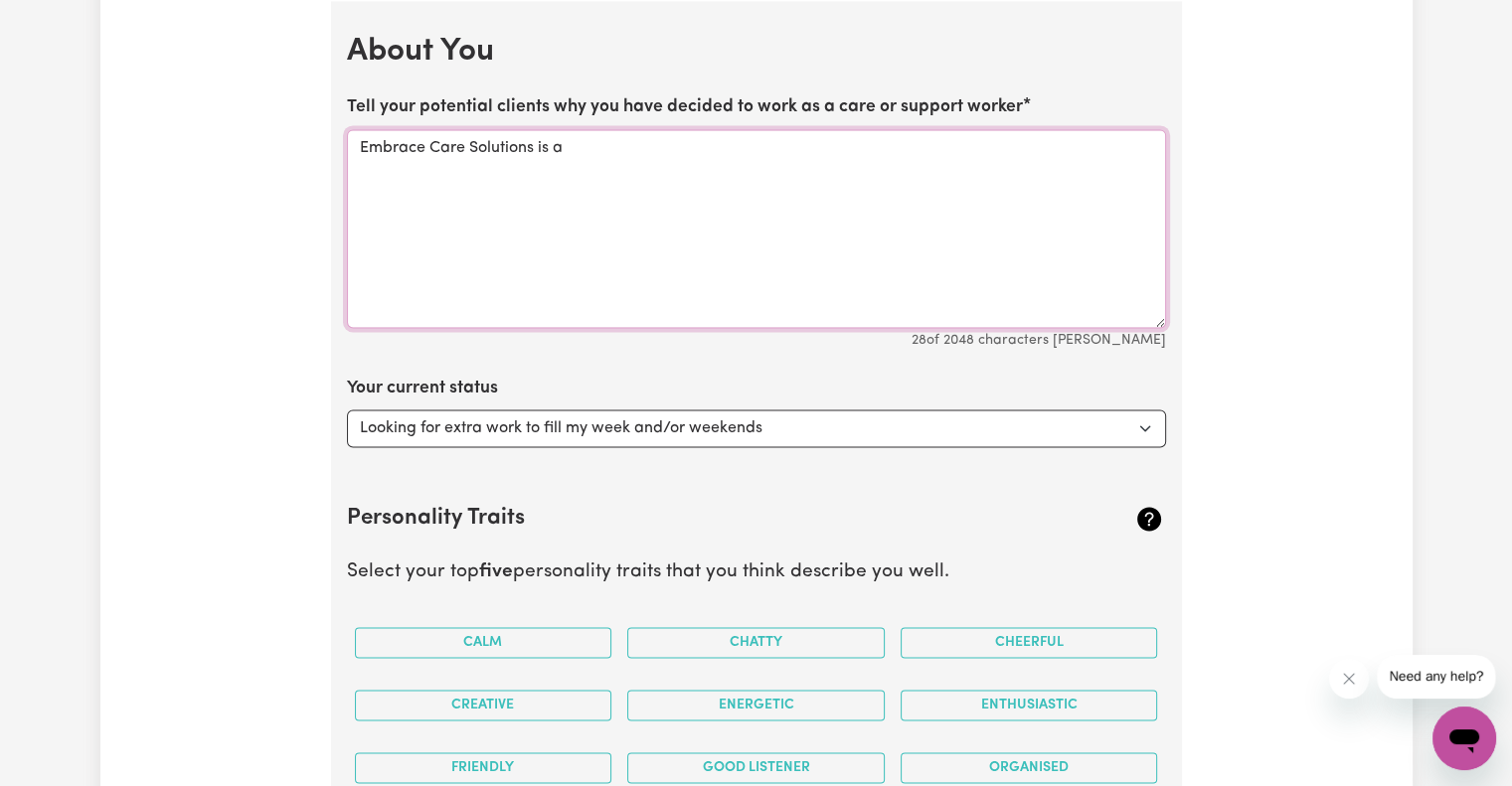 click on "Update Profile 1 2 3 4 5 Step  1 :  Personal Details Let potential clients know who you are, why they should engage you and when you are available to work. Personal Details We need to have your identification and contact details on file. Only your first name will appear on your public profile. First Name Matthew Last Name Wardle Email admin@embracecaresolutions.com.au Phone Number 0473796896 Date of Birth 1972-12-19 19 / 12 / 1972 « ‹ December 1972 › » Mon Tue Wed Thu Fri Sat Sun 27 28 29 30 1 2 3 4 5 6 7 8 9 10 11 12 13 14 15 16 17 18 19 20 21 22 23 24 25 26 27 28 29 30 31 Hide age Hide age on my profile Gender Your gender... Female Male Non-binary Other Prefer not to say Show pronouns on my profile Show pronouns on my profile Street Address Suite G04 / 63-65 Johnston Street Suburb WAGGA WAGGA, New South Wales, 2650 Residency Status Select your residency status... Australian citizen Australian PR Temporary Work Visa Student Visa Save and continue Save and Exit Your Picture Change profile photo * Monday" at bounding box center [756, -100] 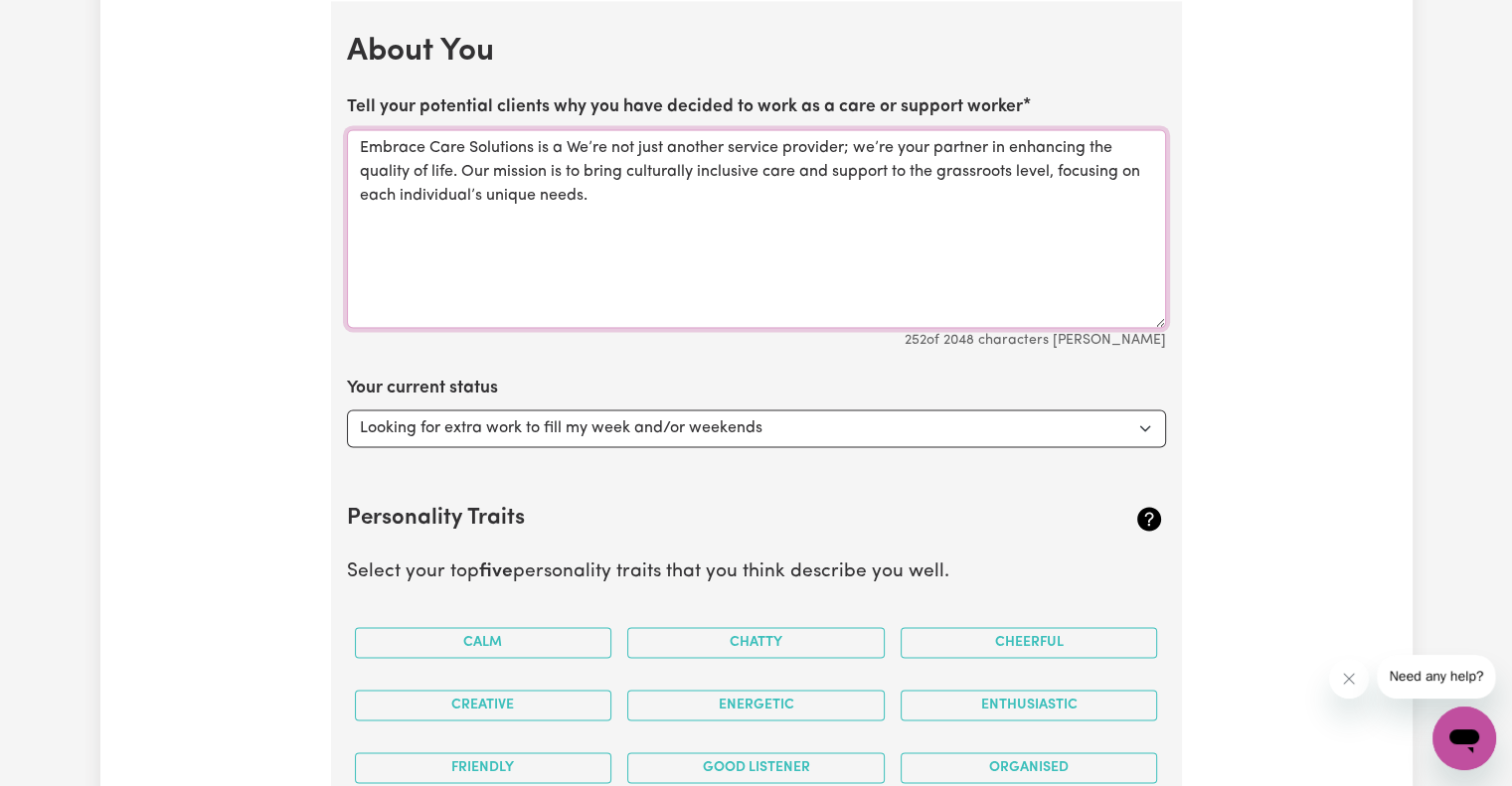 click on "Embrace Care Solutions is a We’re not just another service provider; we’re your partner in enhancing the quality of life. Our mission is to bring culturally inclusive care and support to the grassroots level, focusing on each individual’s unique needs." at bounding box center (756, 229) 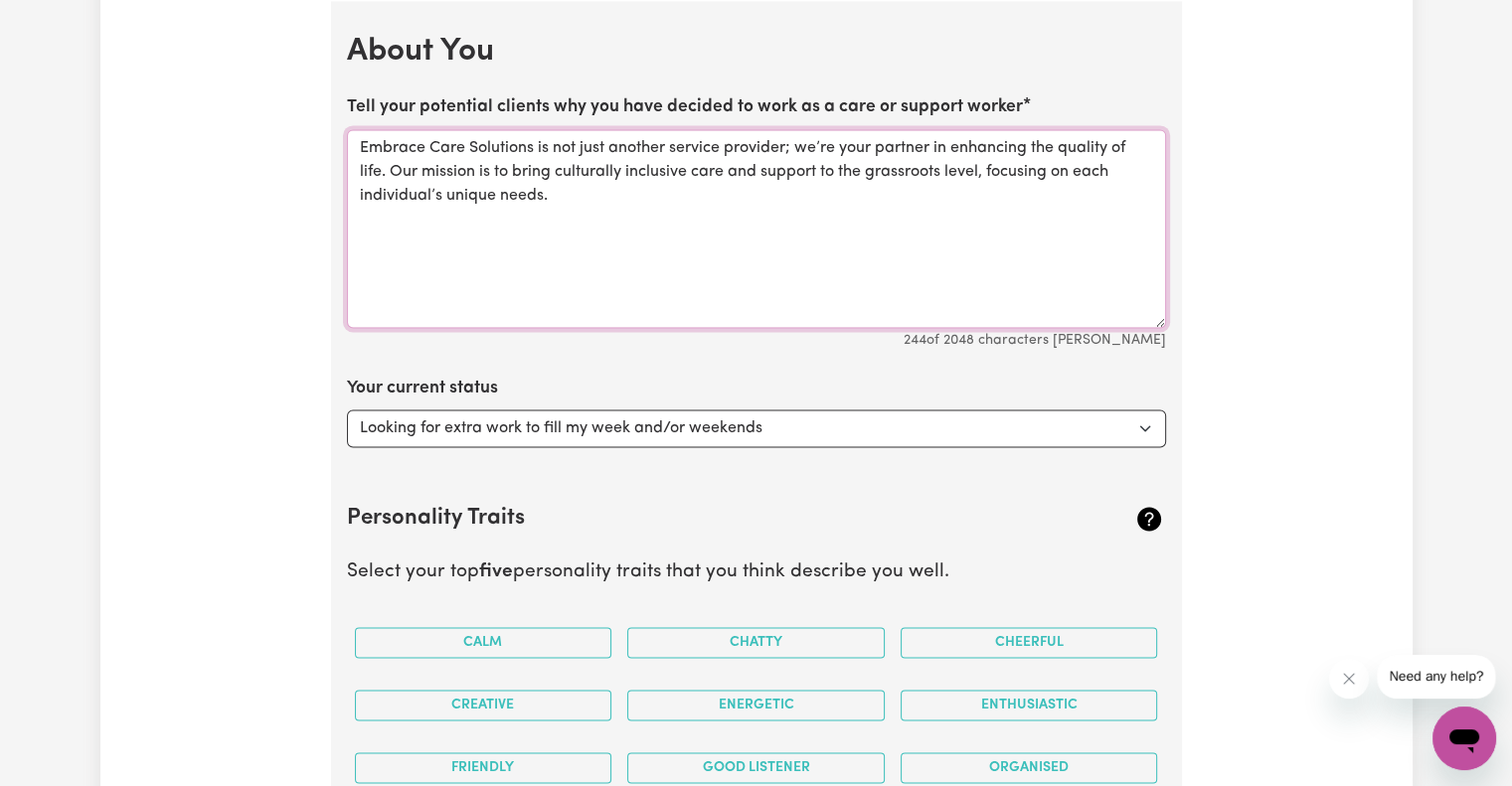 click on "Embrace Care Solutions is not just another service provider; we’re your partner in enhancing the quality of life. Our mission is to bring culturally inclusive care and support to the grassroots level, focusing on each individual’s unique needs." at bounding box center [756, 229] 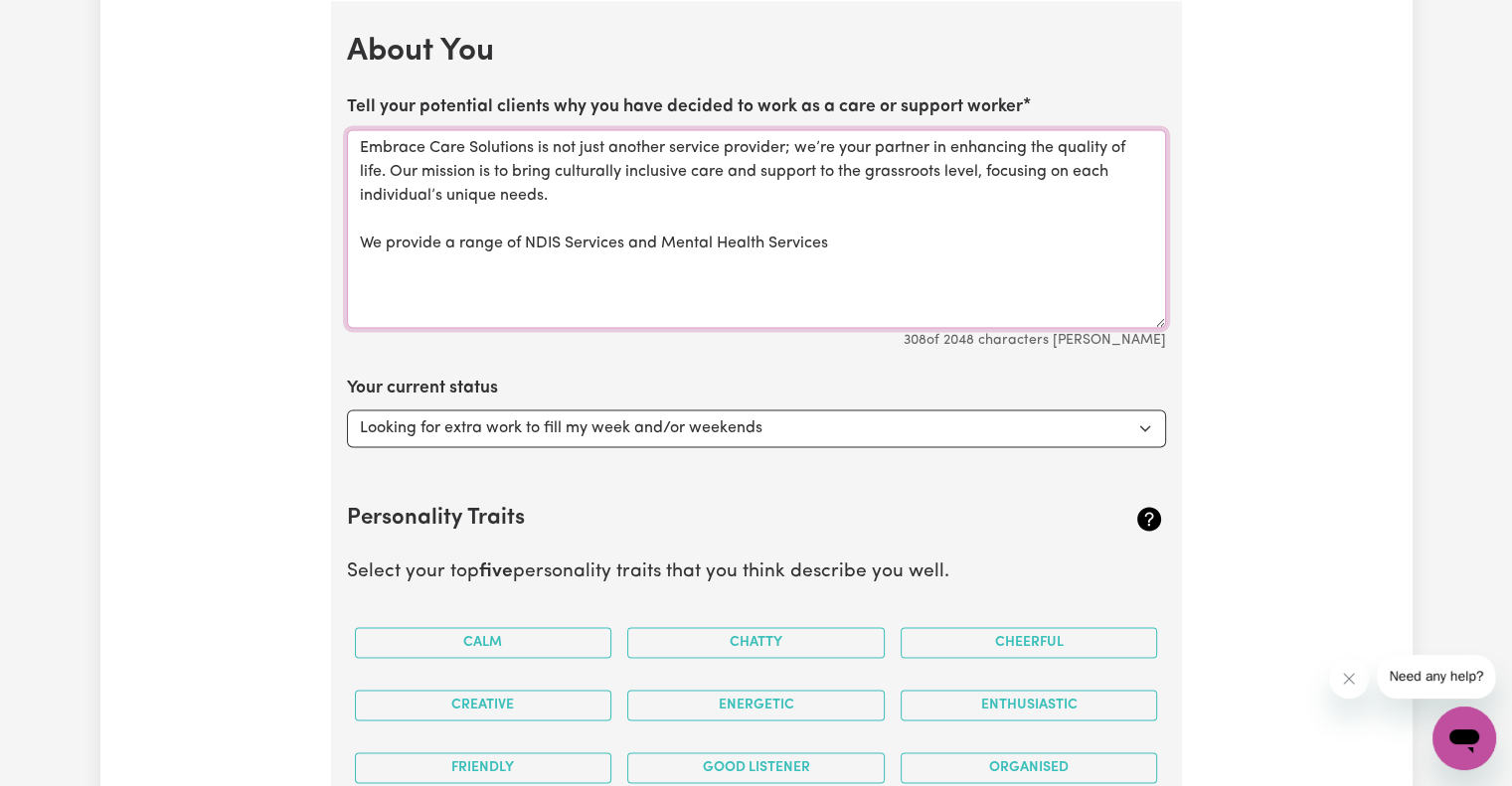 click on "Embrace Care Solutions is not just another service provider; we’re your partner in enhancing the quality of life. Our mission is to bring culturally inclusive care and support to the grassroots level, focusing on each individual’s unique needs.
We provide a range of NDIS Services and Mental Health Services" at bounding box center (756, 229) 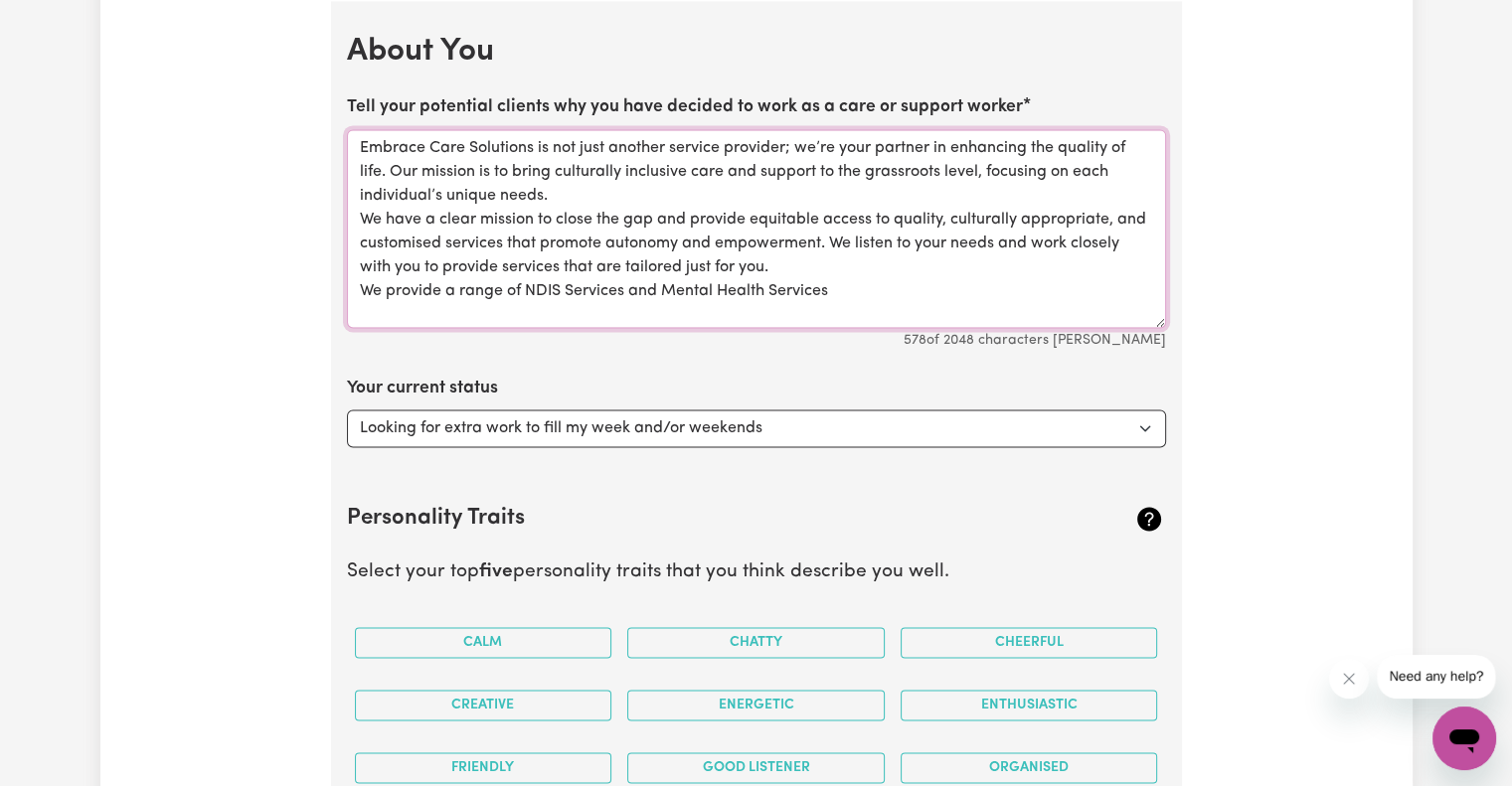 click on "Embrace Care Solutions is not just another service provider; we’re your partner in enhancing the quality of life. Our mission is to bring culturally inclusive care and support to the grassroots level, focusing on each individual’s unique needs.
We have a clear mission to close the gap and provide equitable access to quality, culturally appropriate, and customised services that promote autonomy and empowerment. We listen to your needs and work closely with you to provide services that are tailored just for you.
We provide a range of NDIS Services and Mental Health Services" at bounding box center [756, 229] 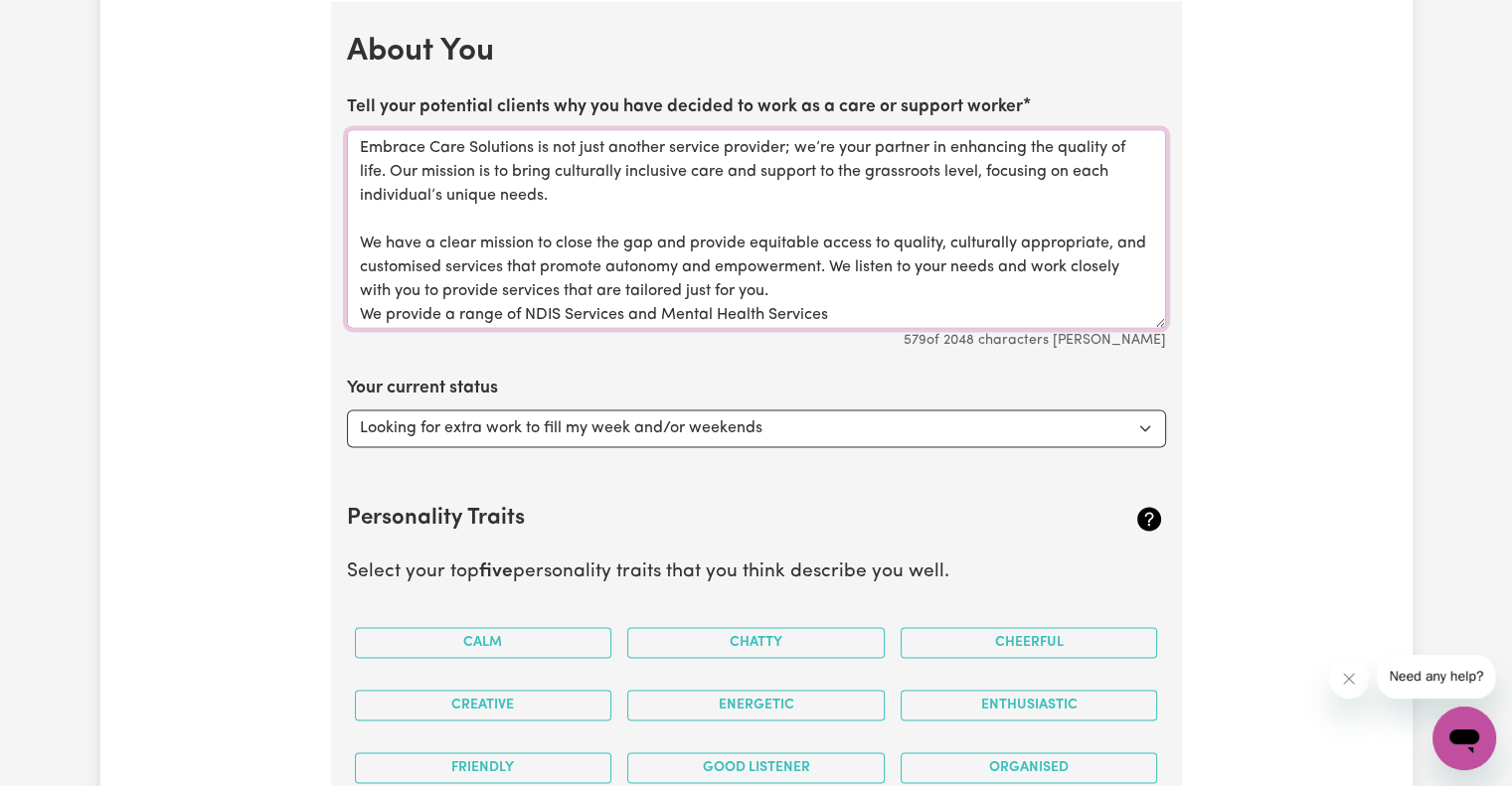 click on "Embrace Care Solutions is not just another service provider; we’re your partner in enhancing the quality of life. Our mission is to bring culturally inclusive care and support to the grassroots level, focusing on each individual’s unique needs.
We have a clear mission to close the gap and provide equitable access to quality, culturally appropriate, and customised services that promote autonomy and empowerment. We listen to your needs and work closely with you to provide services that are tailored just for you.
We provide a range of NDIS Services and Mental Health Services" at bounding box center [756, 229] 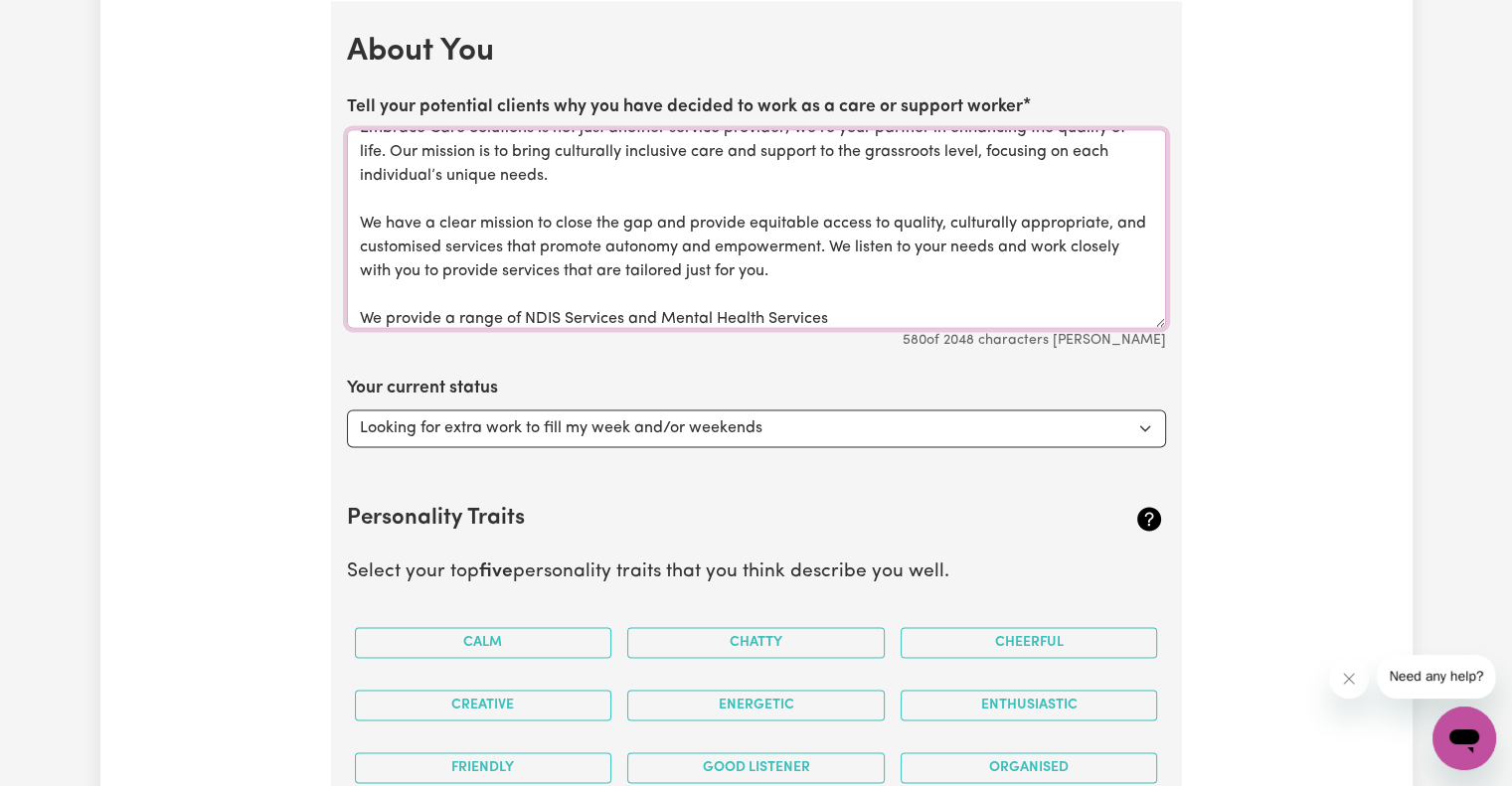 scroll, scrollTop: 29, scrollLeft: 0, axis: vertical 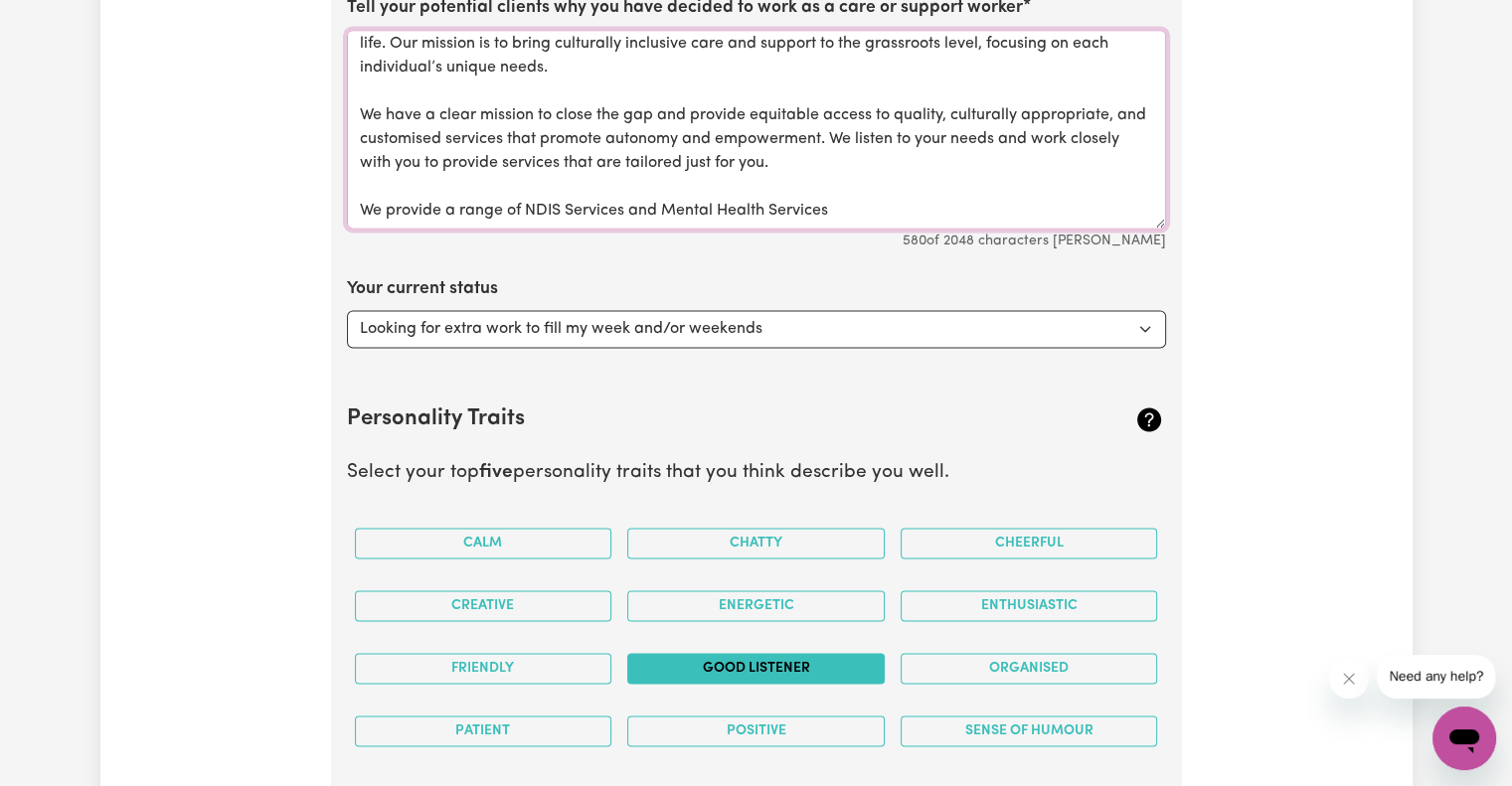 type on "Embrace Care Solutions is not just another service provider; we’re your partner in enhancing the quality of life. Our mission is to bring culturally inclusive care and support to the grassroots level, focusing on each individual’s unique needs.
We have a clear mission to close the gap and provide equitable access to quality, culturally appropriate, and customised services that promote autonomy and empowerment. We listen to your needs and work closely with you to provide services that are tailored just for you.
We provide a range of NDIS Services and Mental Health Services" 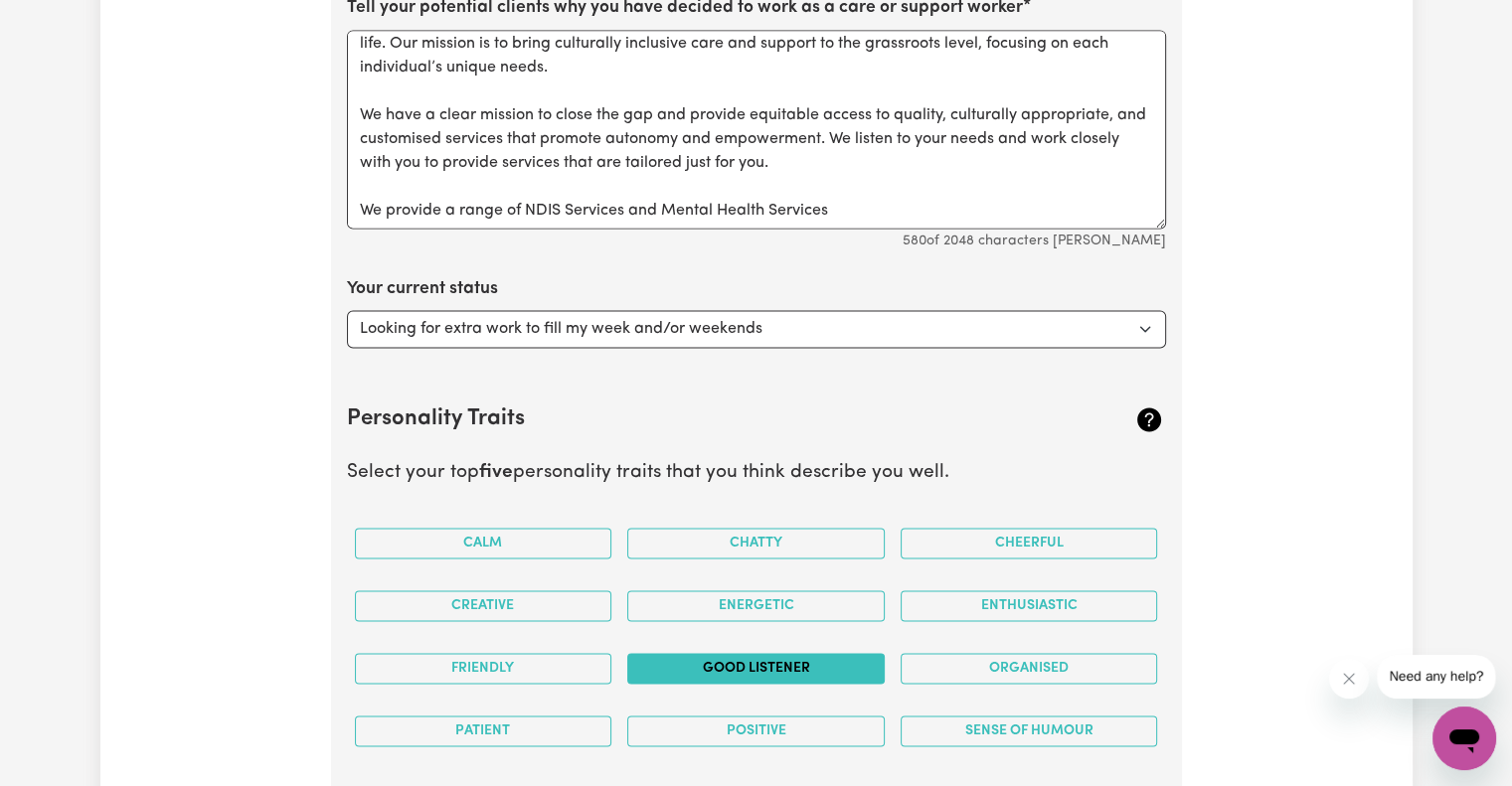 click on "Good Listener" at bounding box center [756, 668] 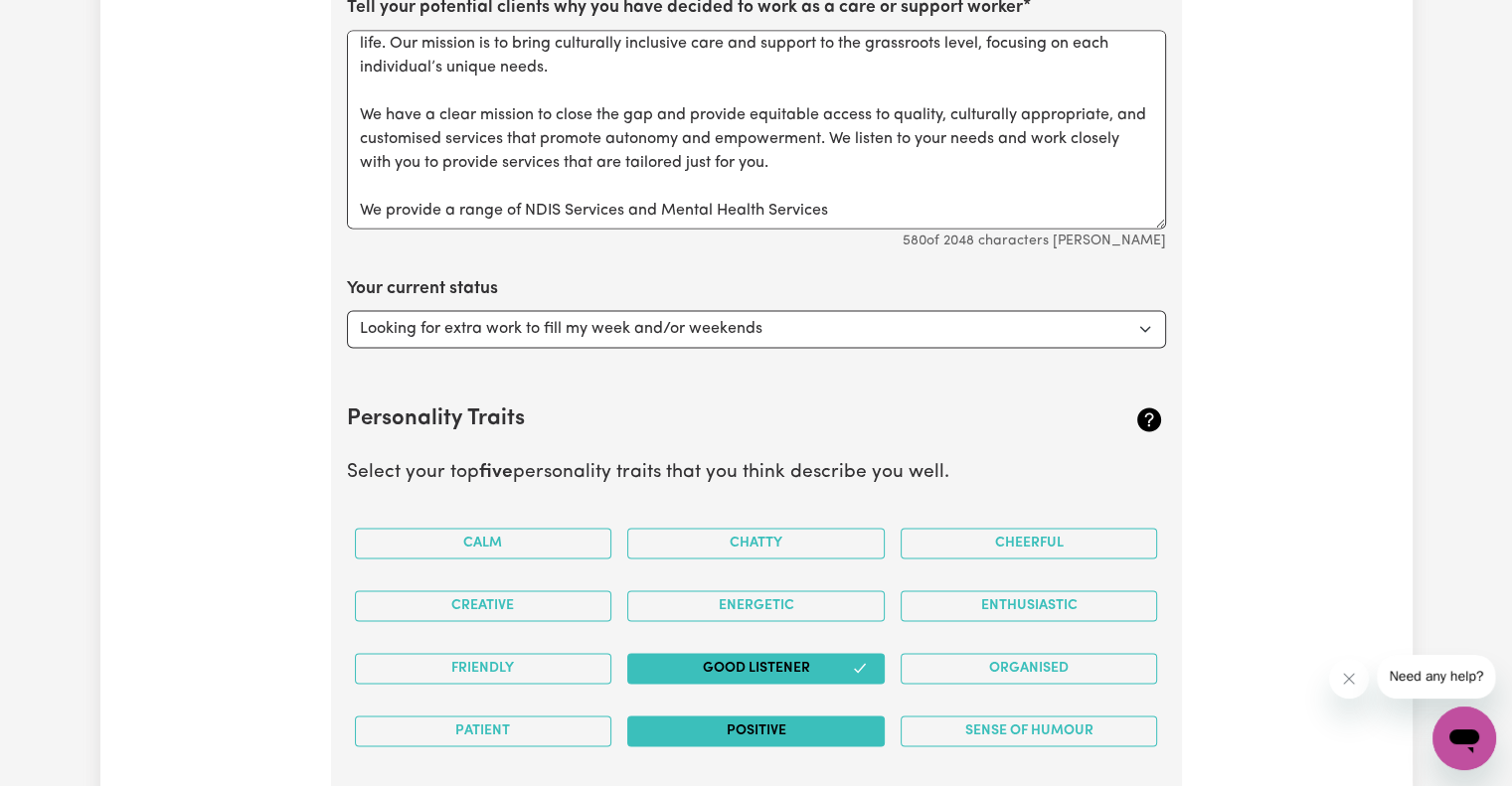 click on "Positive" at bounding box center [756, 730] 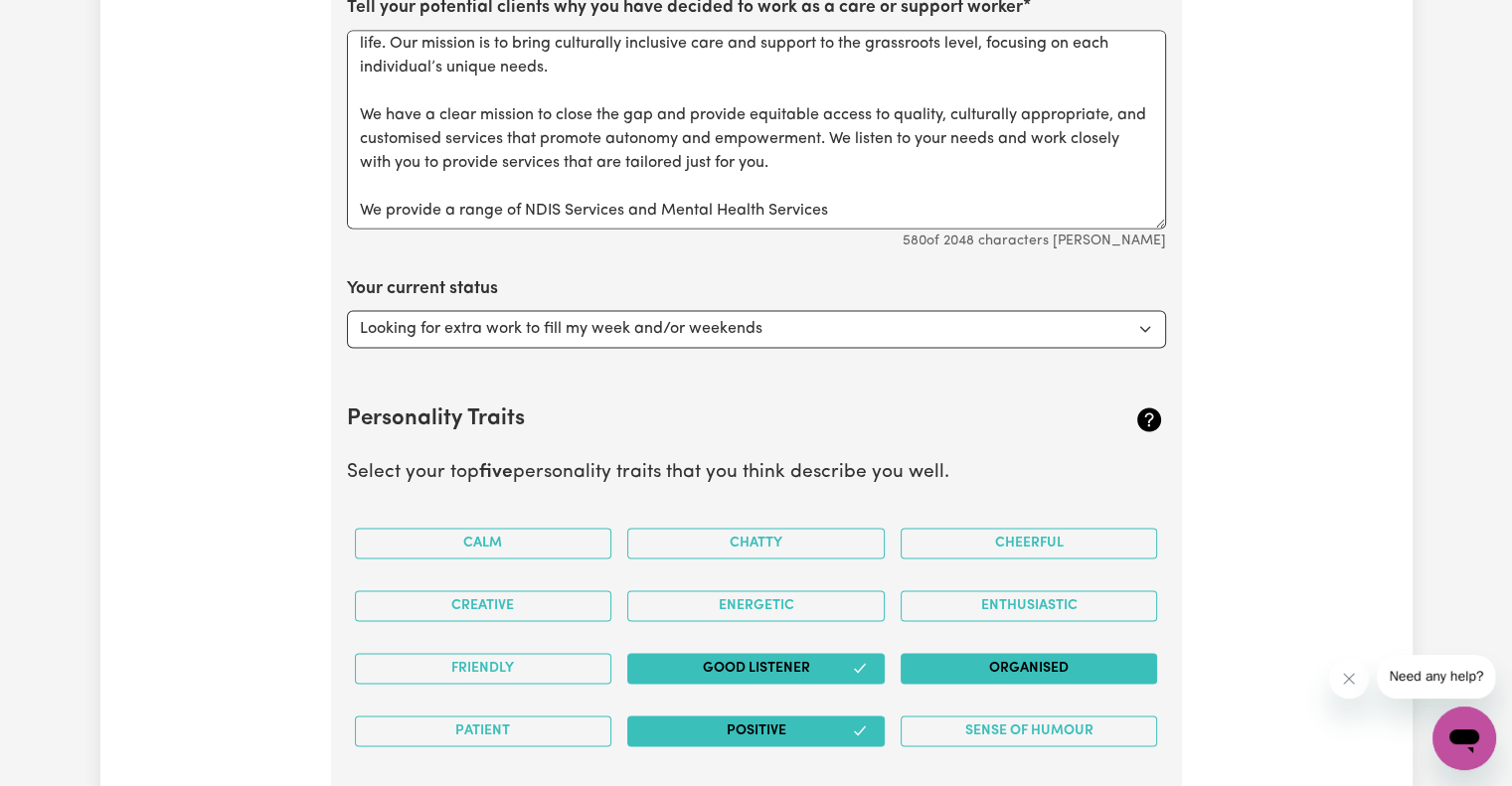 click on "Organised" at bounding box center [1029, 668] 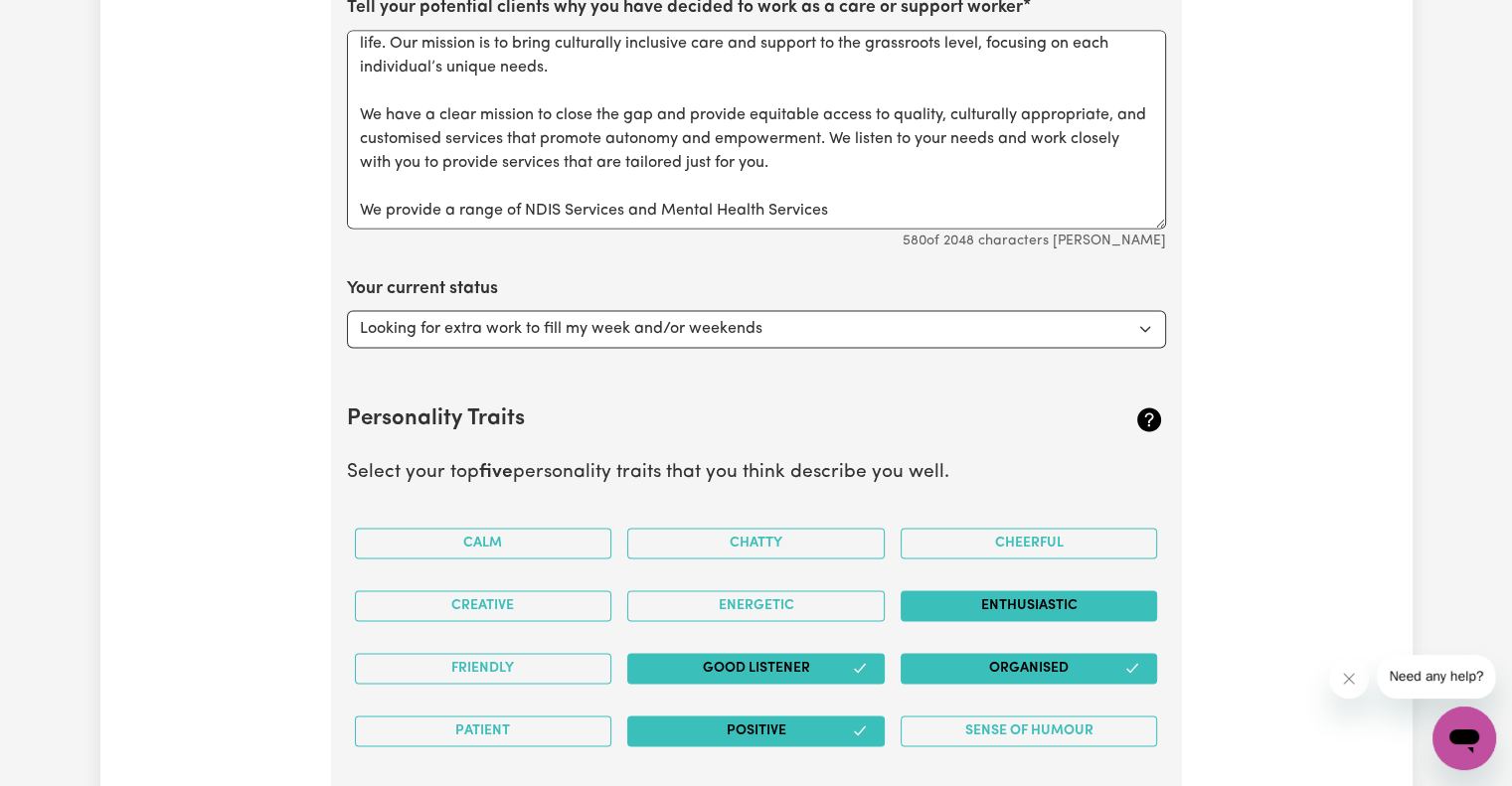 click on "Enthusiastic" at bounding box center [1029, 605] 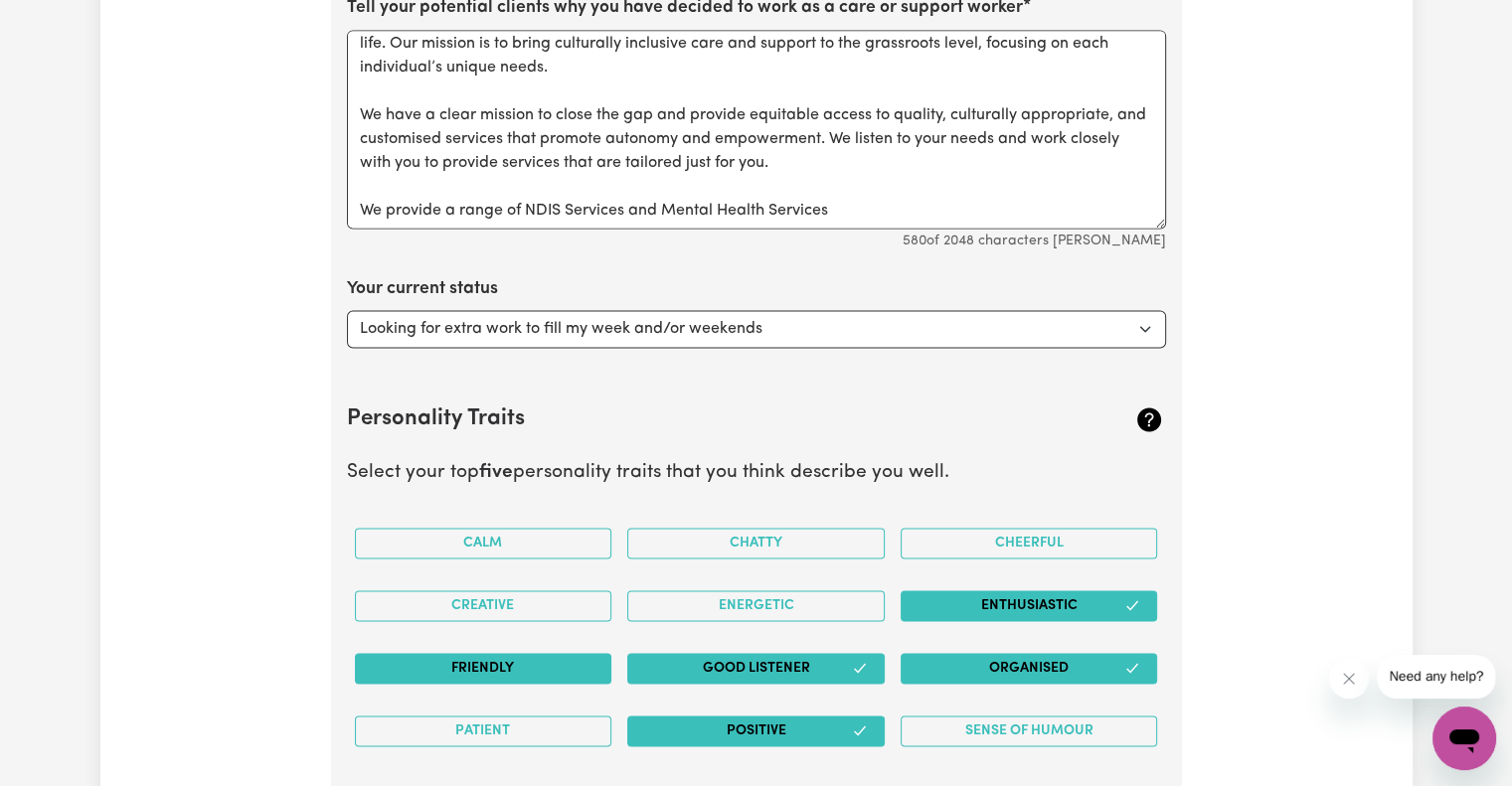 click on "Friendly" at bounding box center (483, 668) 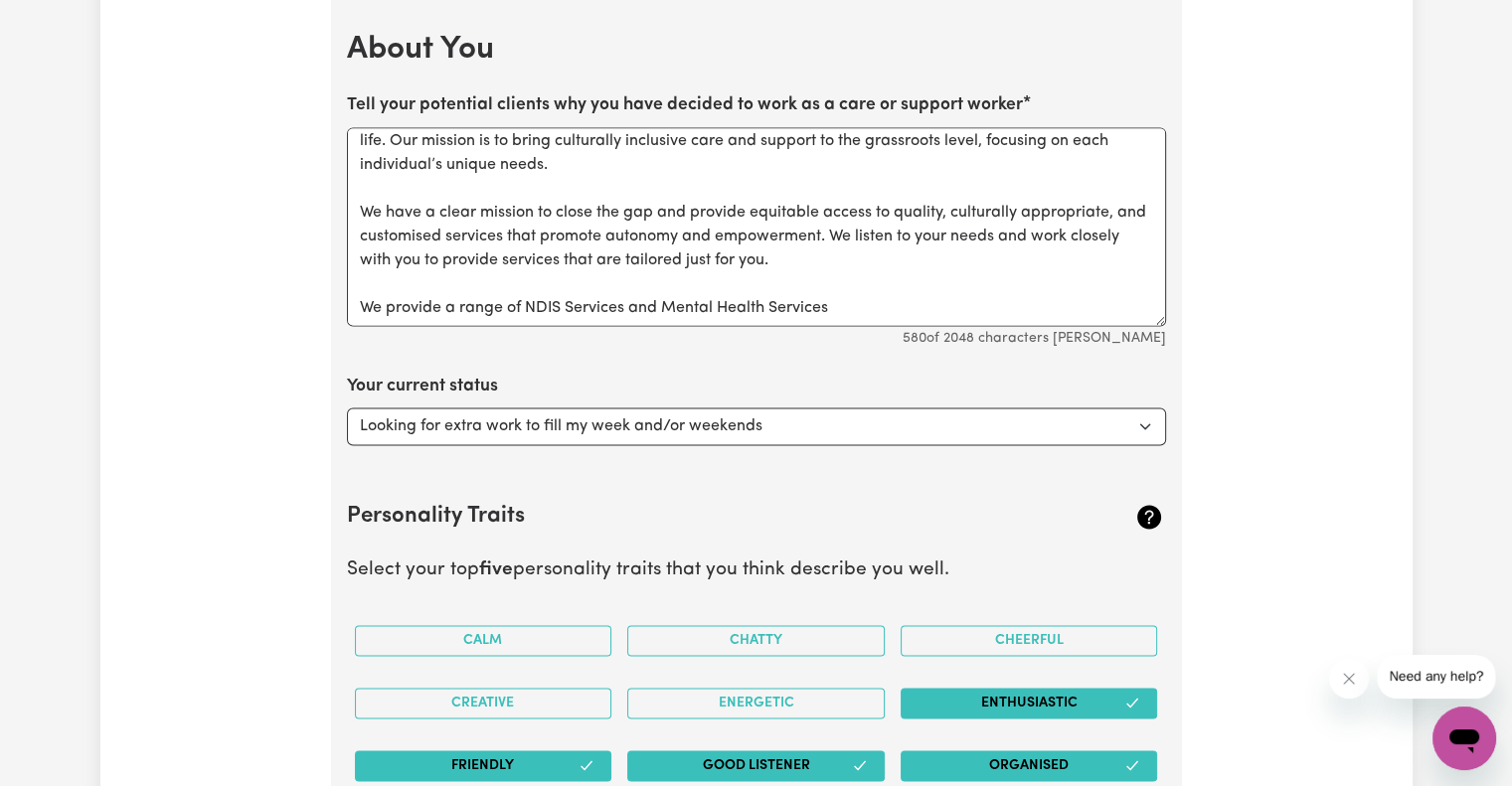 scroll, scrollTop: 3121, scrollLeft: 0, axis: vertical 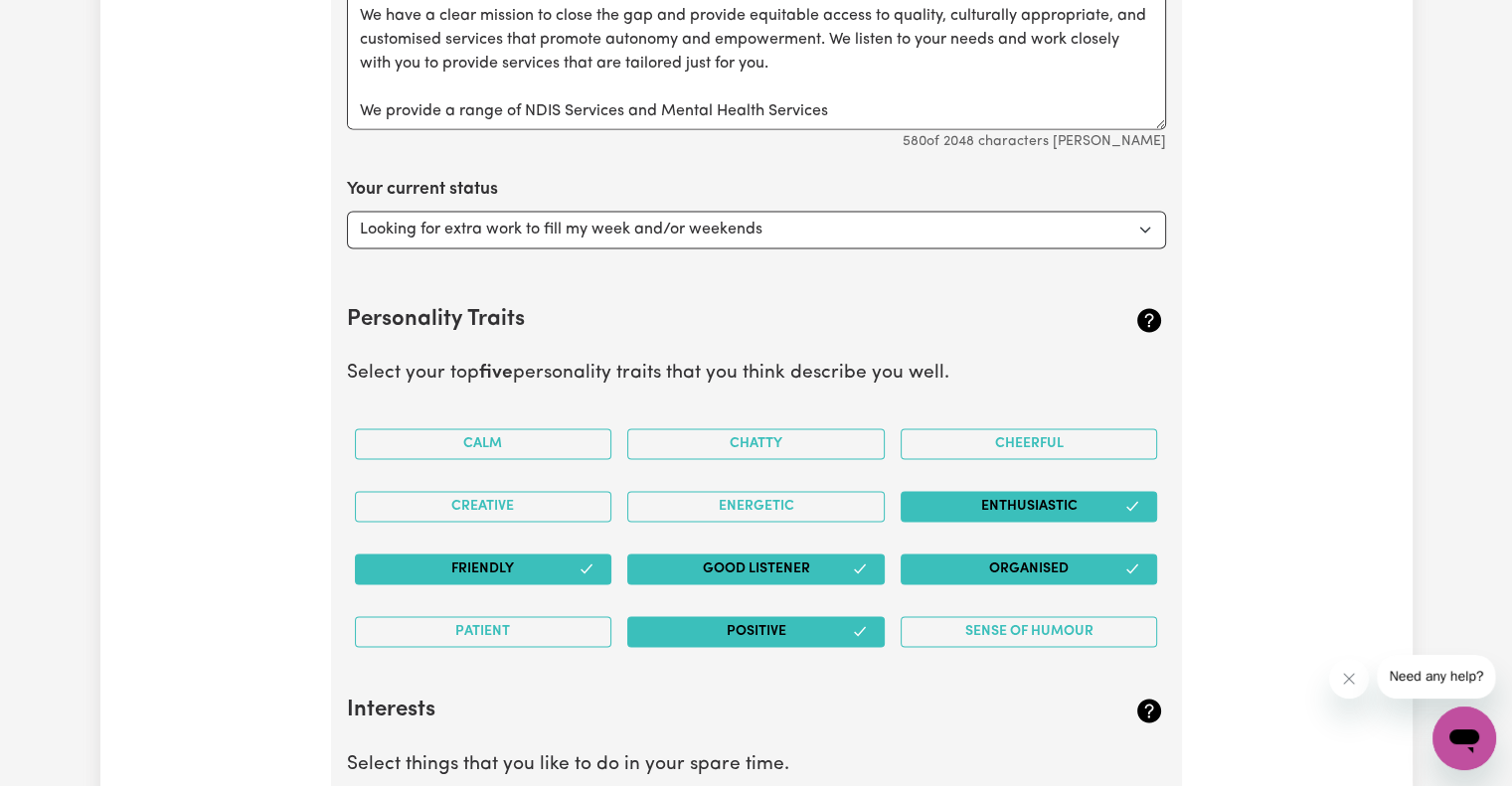 click on "Good Listener" at bounding box center (756, 568) 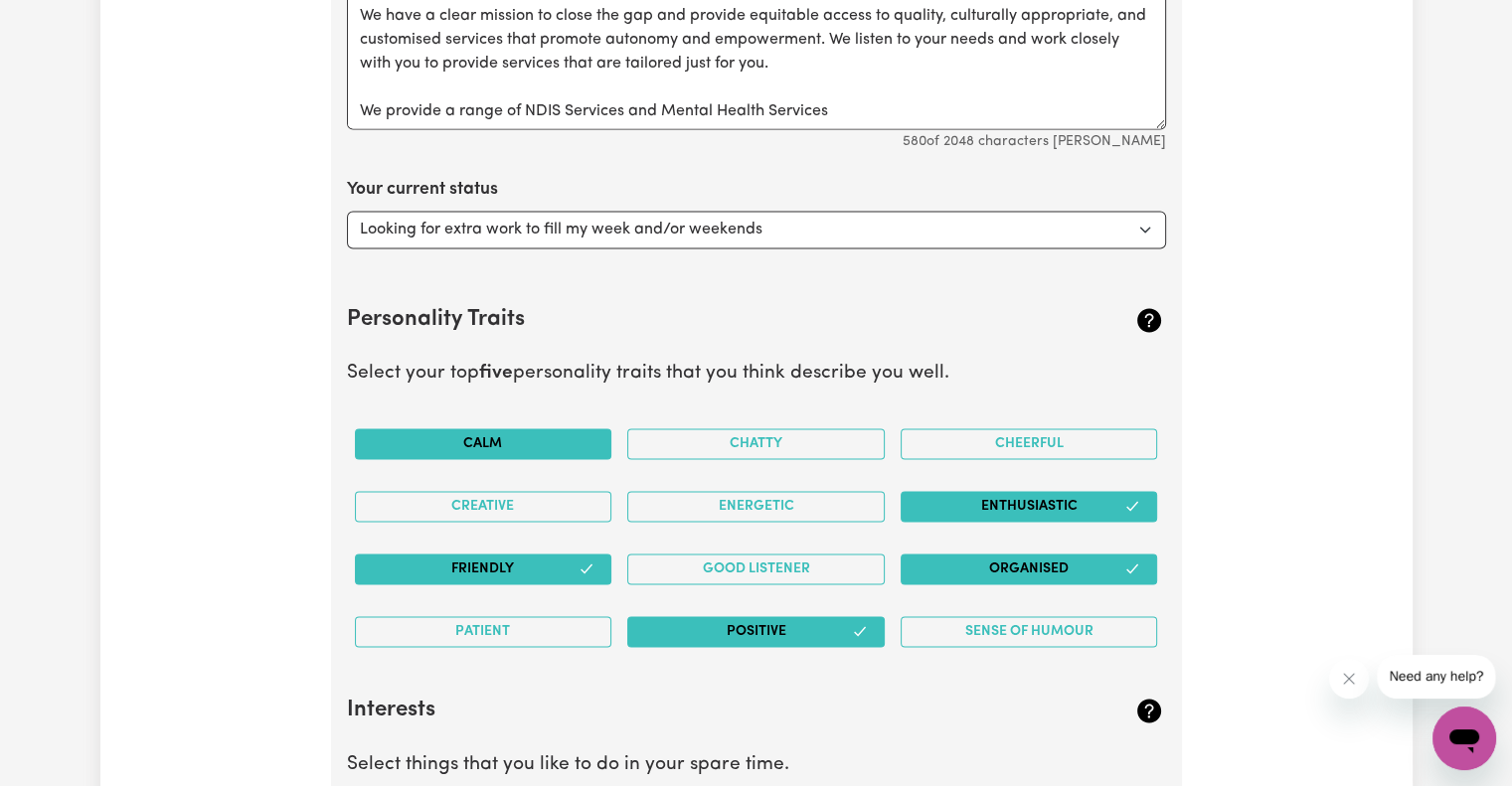 click on "Calm" at bounding box center (483, 443) 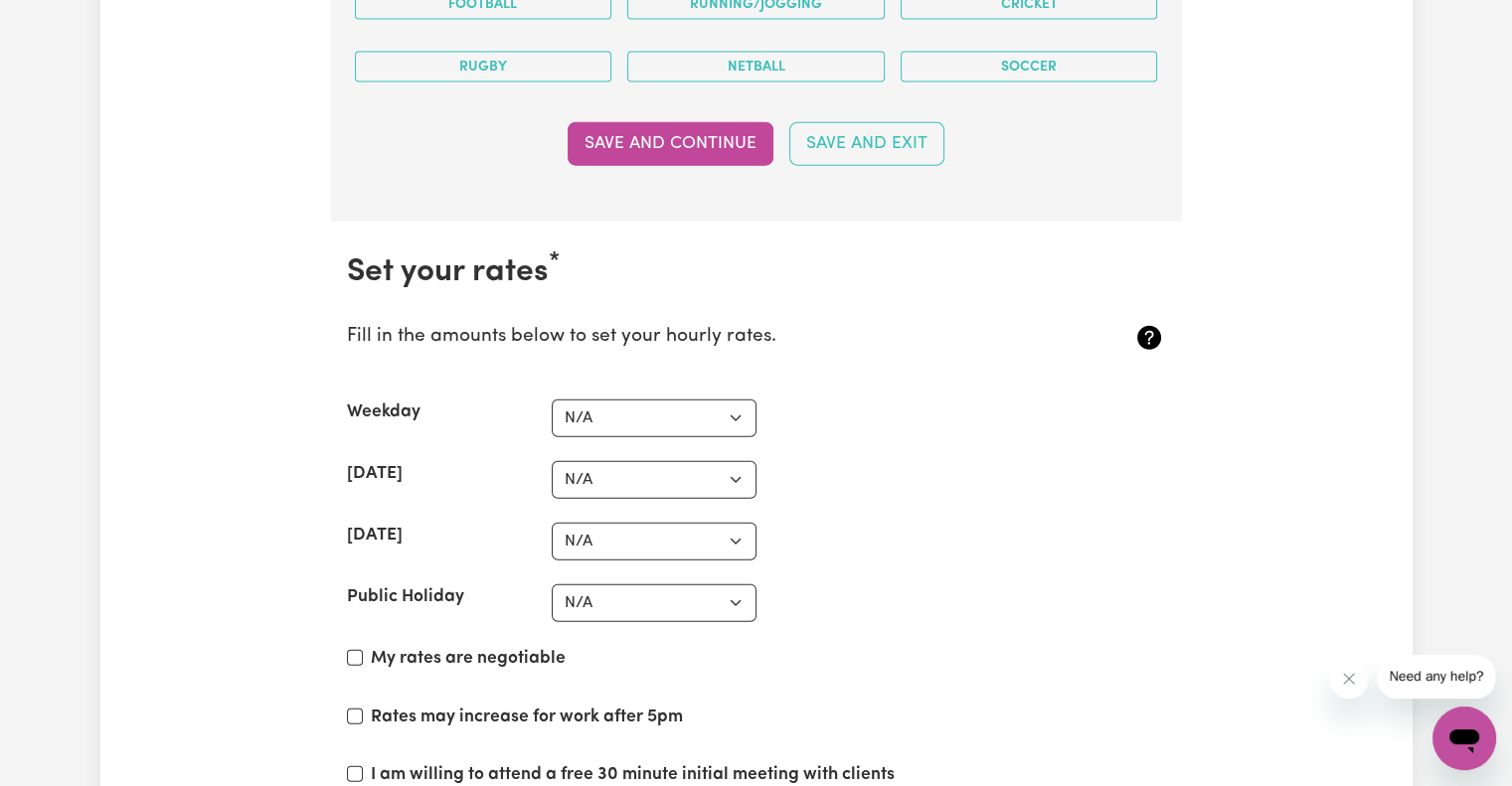 scroll, scrollTop: 4612, scrollLeft: 0, axis: vertical 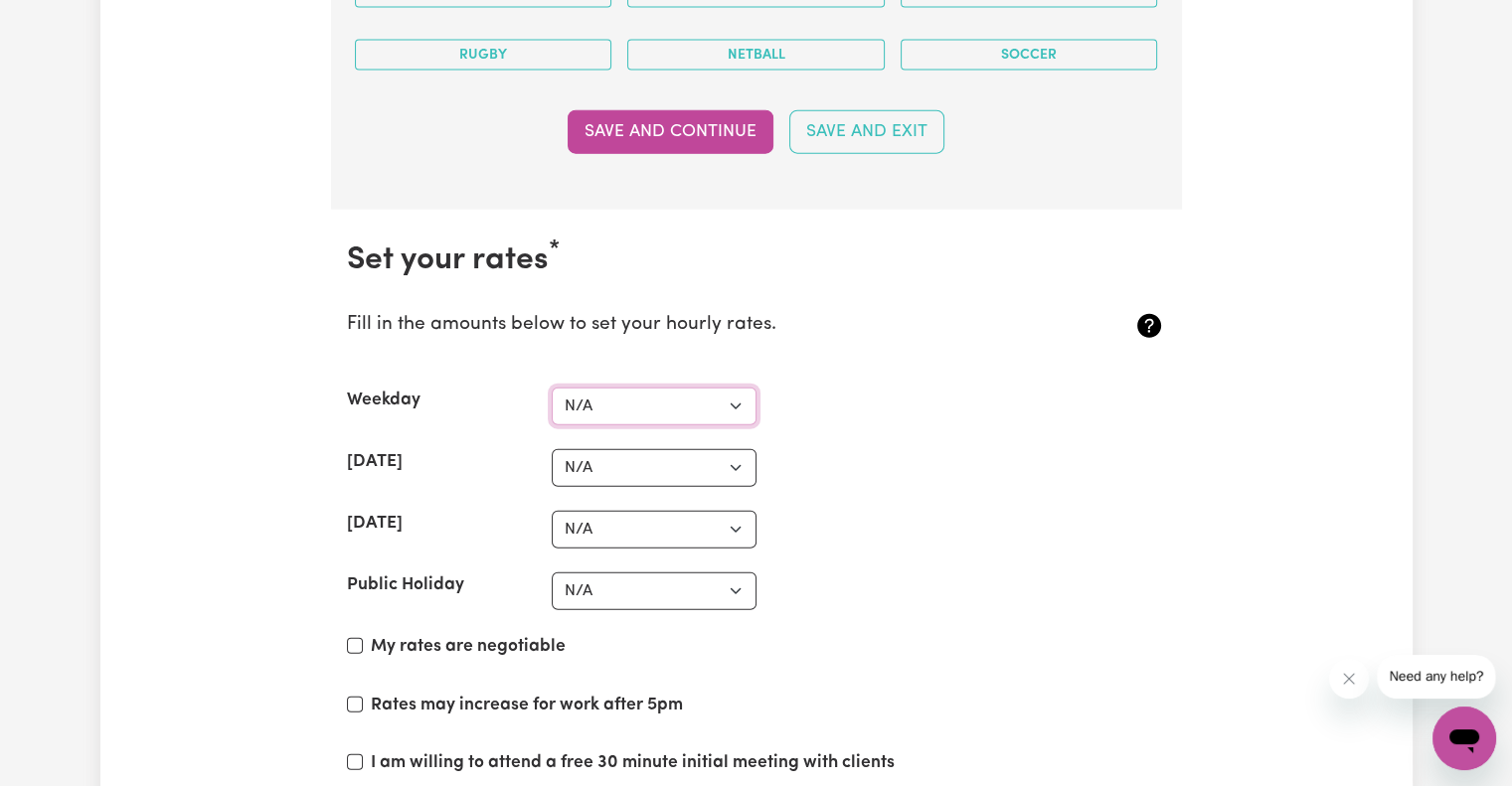 click on "N/A $37 $38 $39 $40 $41 $42 $43 $44 $45 $46 $47 $48 $49 $50 $51 $52 $53 $54 $55 $56 $57 $58 $59 $60 $61 $62 $63 $64 $65 $66 $67 $68 $69 $70 $71 $72 $73 $74 $75 $76 $77 $78 $79 $80 $81 $82 $83 $84 $85 $86 $87 $88 $89 $90 $91 $92 $93 $94 $95 $96 $97 $98 $99 $100 $101 $102 $103 $104 $105 $106 $107 $108 $109 $110 $111 $112 $113 $114 $115 $116 $117 $118 $119 $120 $121 $122 $123 $124 $125 $126 $127 $128 $129 $130 $131 $132 $133 $134 $135 $136 $137 $138 $139 $140 $141 $142 $143 $144 $145 $146 $147 $148 $149 $150 $151 $152 $153 $154 $155 $156 $157 $158 $159 $160 $161 $162" at bounding box center [654, 406] 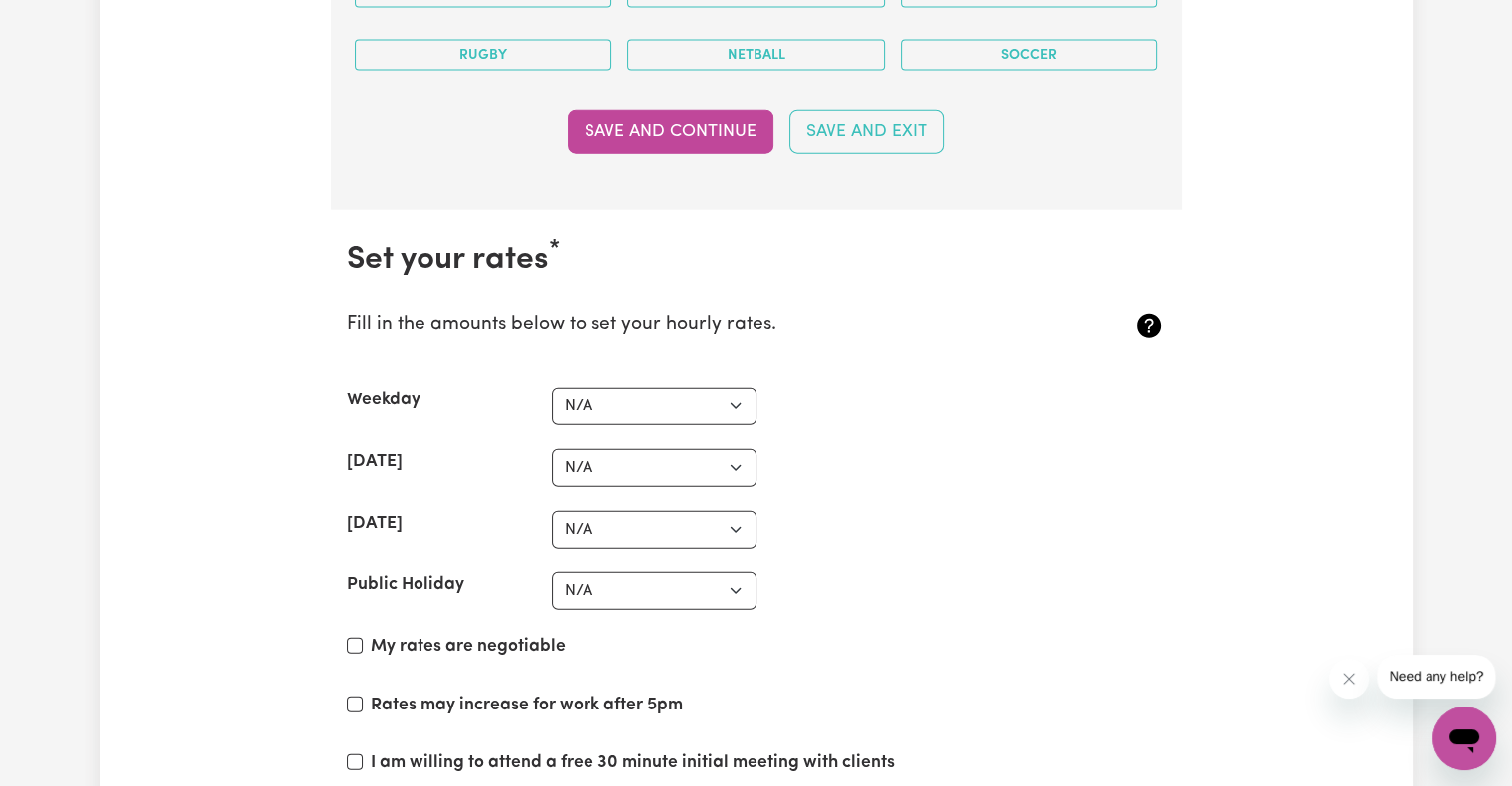 click on "Weekday N/A $37 $38 $39 $40 $41 $42 $43 $44 $45 $46 $47 $48 $49 $50 $51 $52 $53 $54 $55 $56 $57 $58 $59 $60 $61 $62 $63 $64 $65 $66 $67 $68 $69 $70 $71 $72 $73 $74 $75 $76 $77 $78 $79 $80 $81 $82 $83 $84 $85 $86 $87 $88 $89 $90 $91 $92 $93 $94 $95 $96 $97 $98 $99 $100 $101 $102 $103 $104 $105 $106 $107 $108 $109 $110 $111 $112 $113 $114 $115 $116 $117 $118 $119 $120 $121 $122 $123 $124 $125 $126 $127 $128 $129 $130 $131 $132 $133 $134 $135 $136 $137 $138 $139 $140 $141 $142 $143 $144 $145 $146 $147 $148 $149 $150 $151 $152 $153 $154 $155 $156 $157 $158 $159 $160 $161 $162" at bounding box center (756, 406) 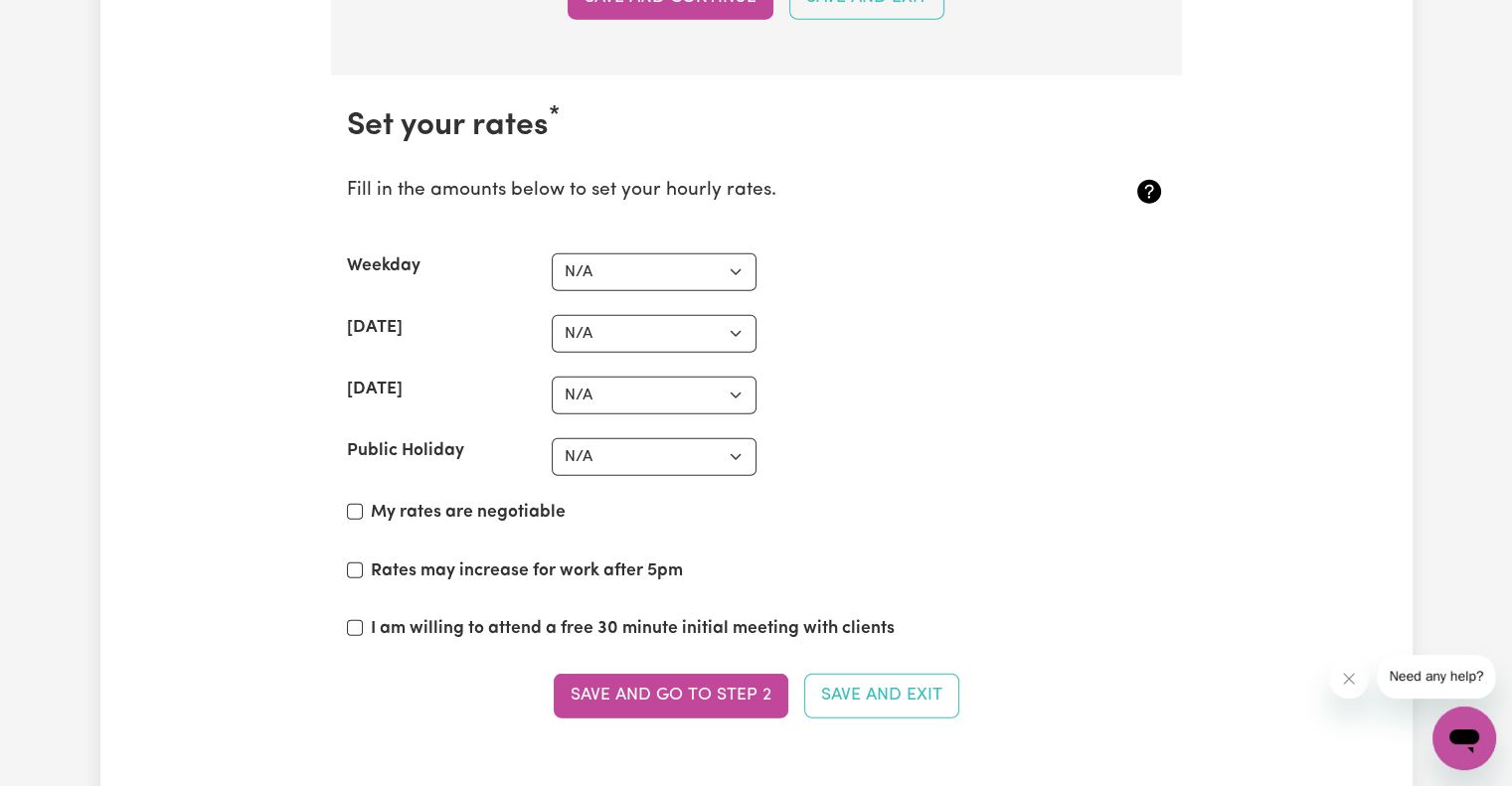 scroll, scrollTop: 4810, scrollLeft: 0, axis: vertical 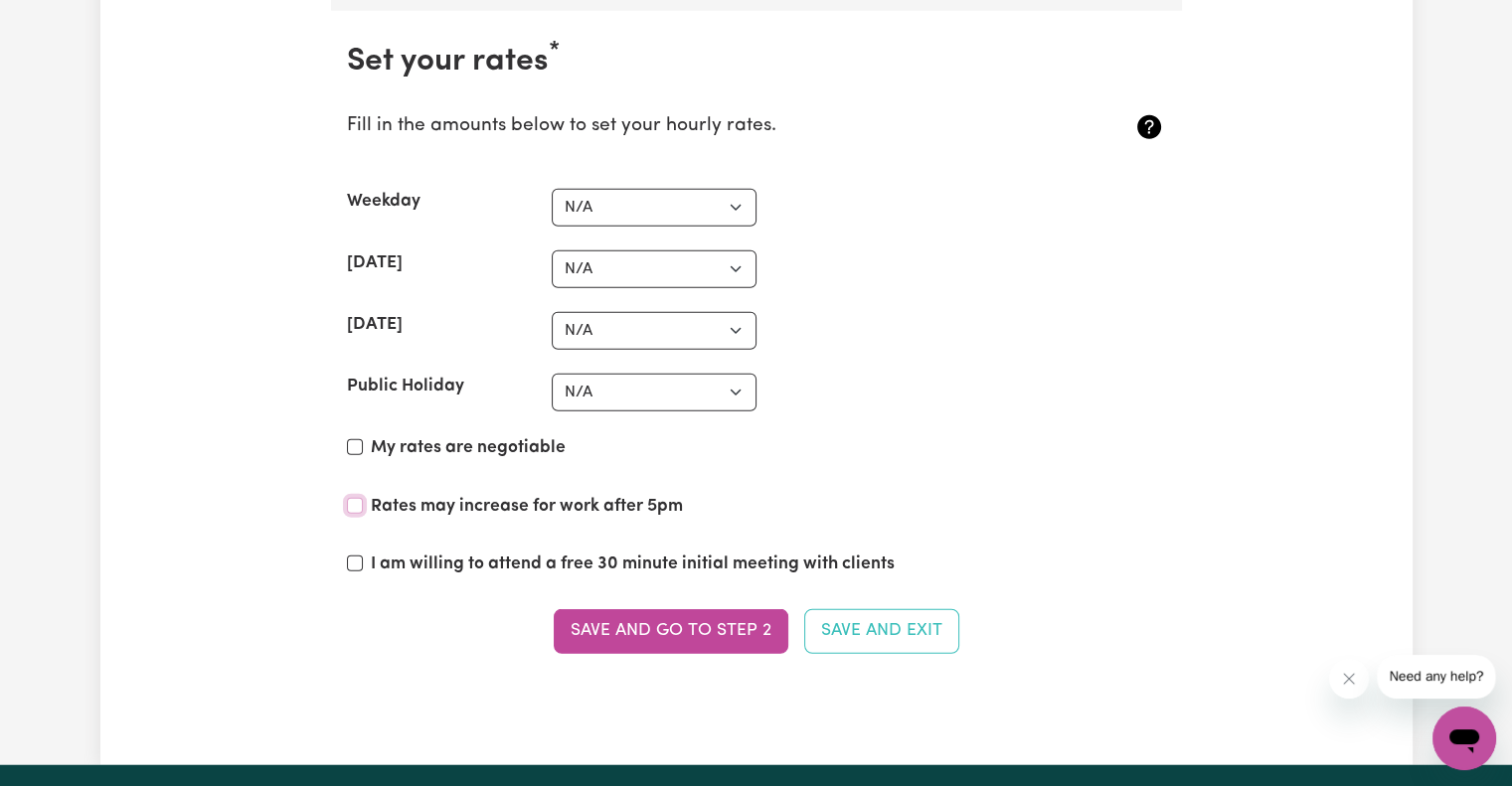 click on "Rates may increase for work after 5pm" at bounding box center [355, 506] 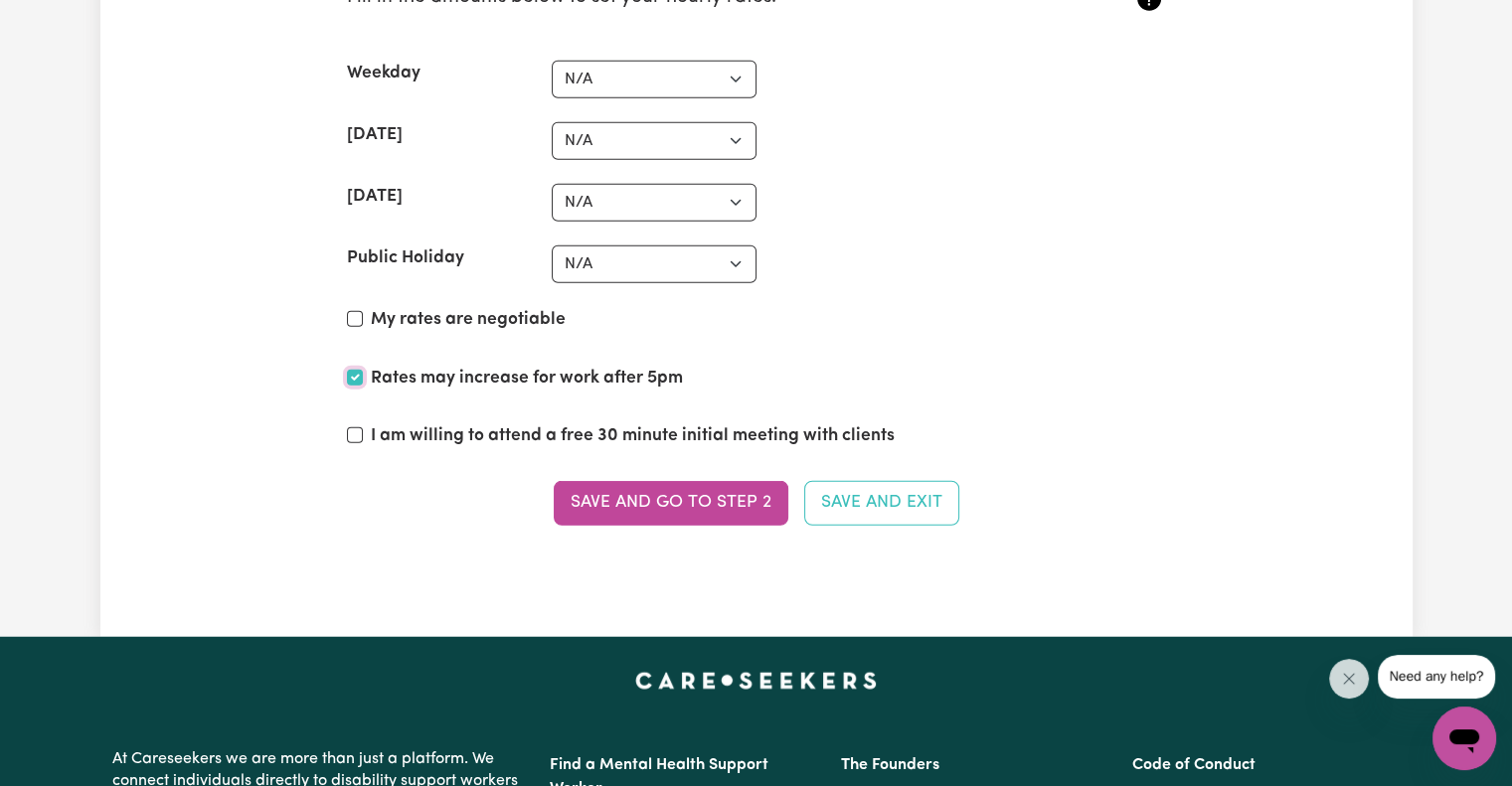 scroll, scrollTop: 5109, scrollLeft: 0, axis: vertical 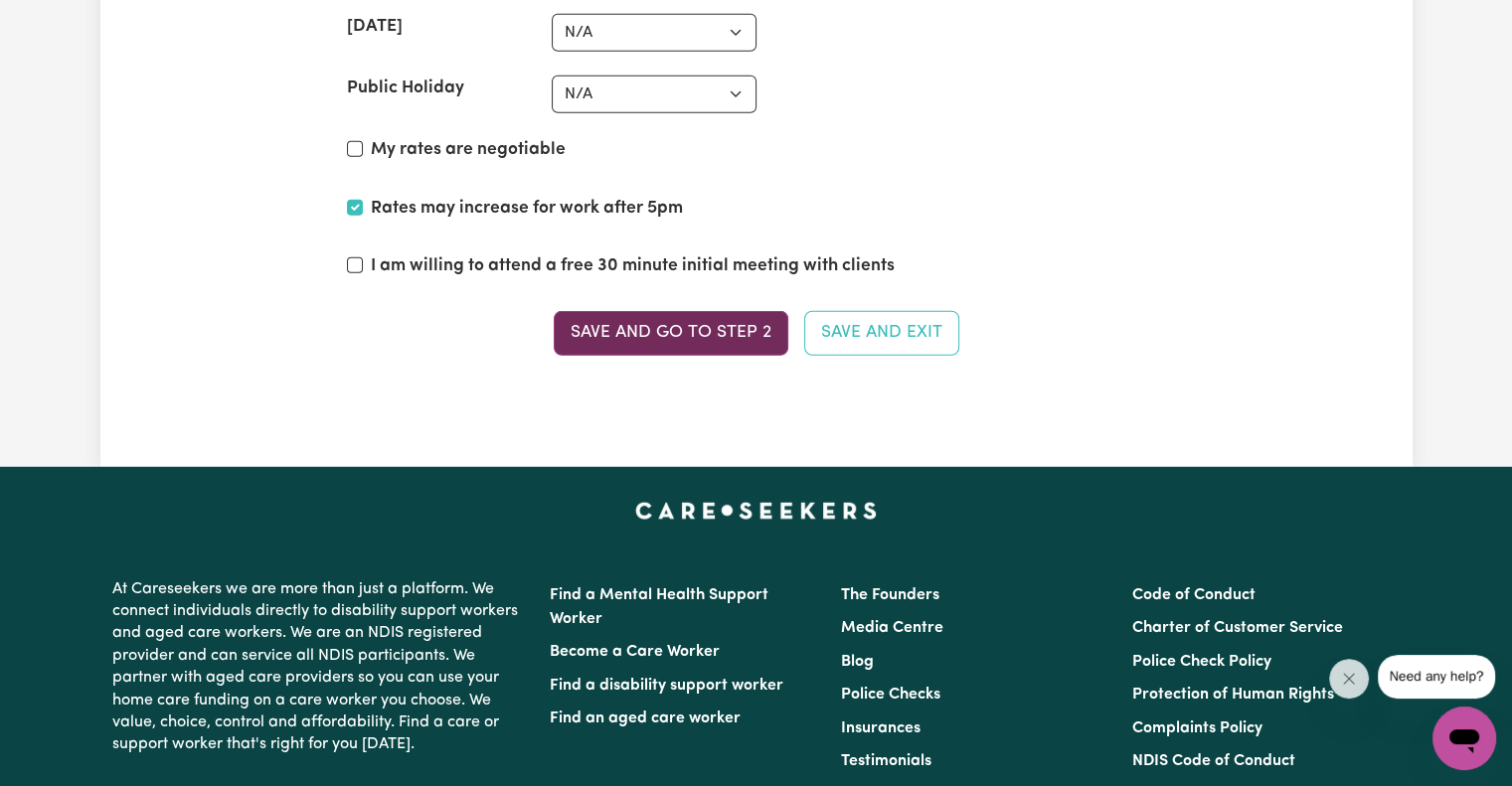click on "Save and go to Step 2" at bounding box center [671, 333] 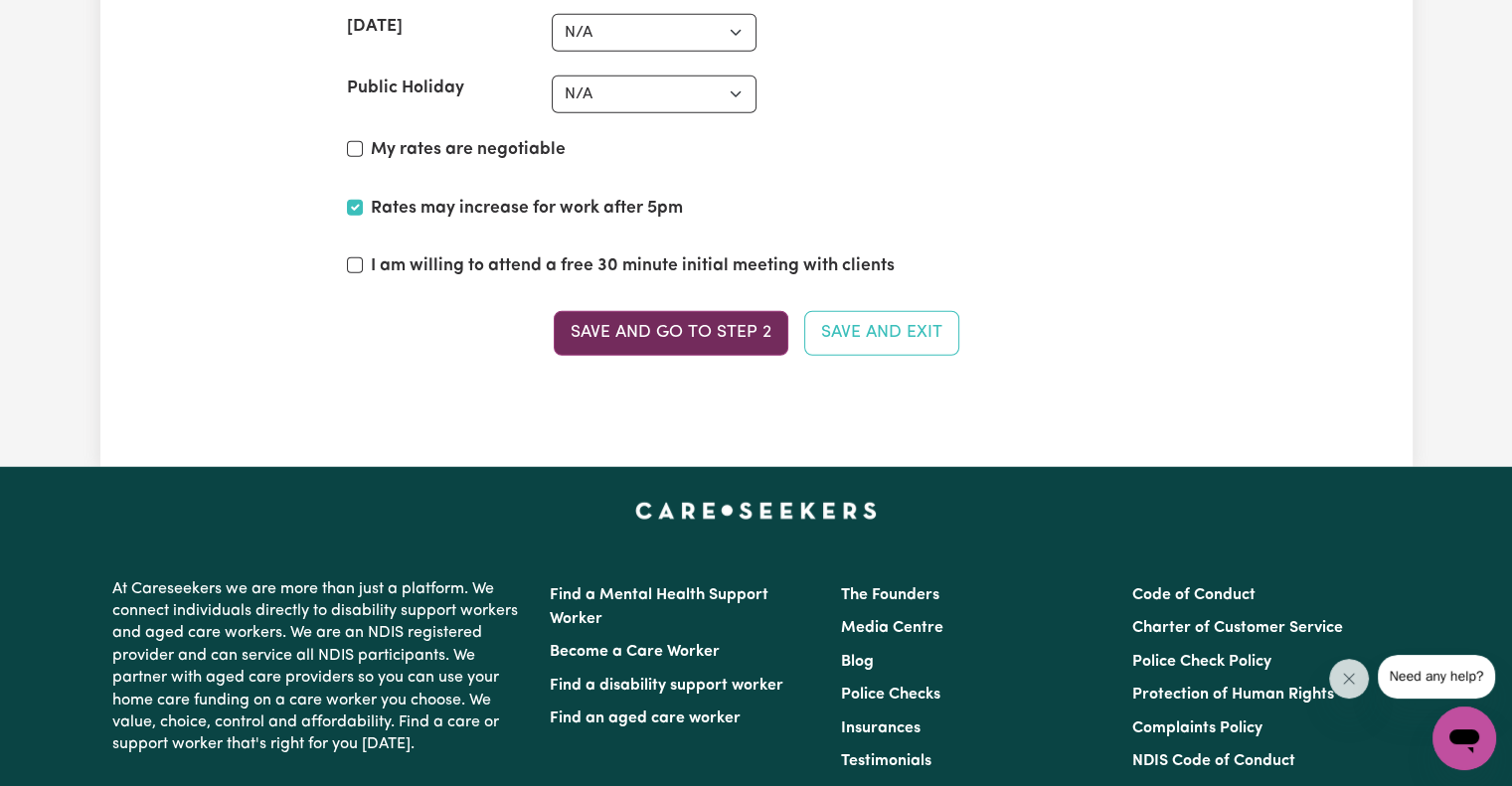 scroll, scrollTop: 0, scrollLeft: 0, axis: both 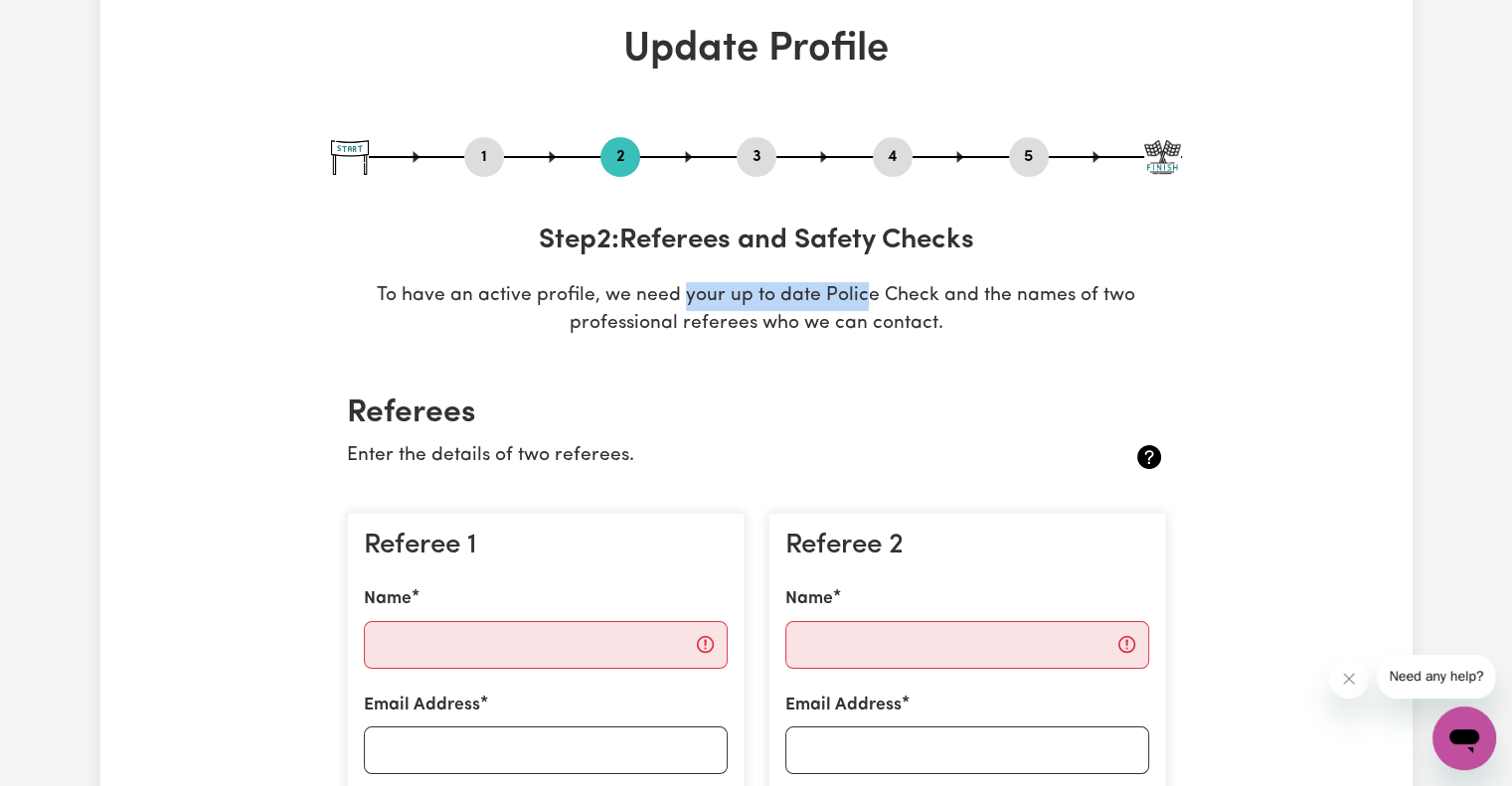 drag, startPoint x: 686, startPoint y: 295, endPoint x: 866, endPoint y: 301, distance: 180.09997 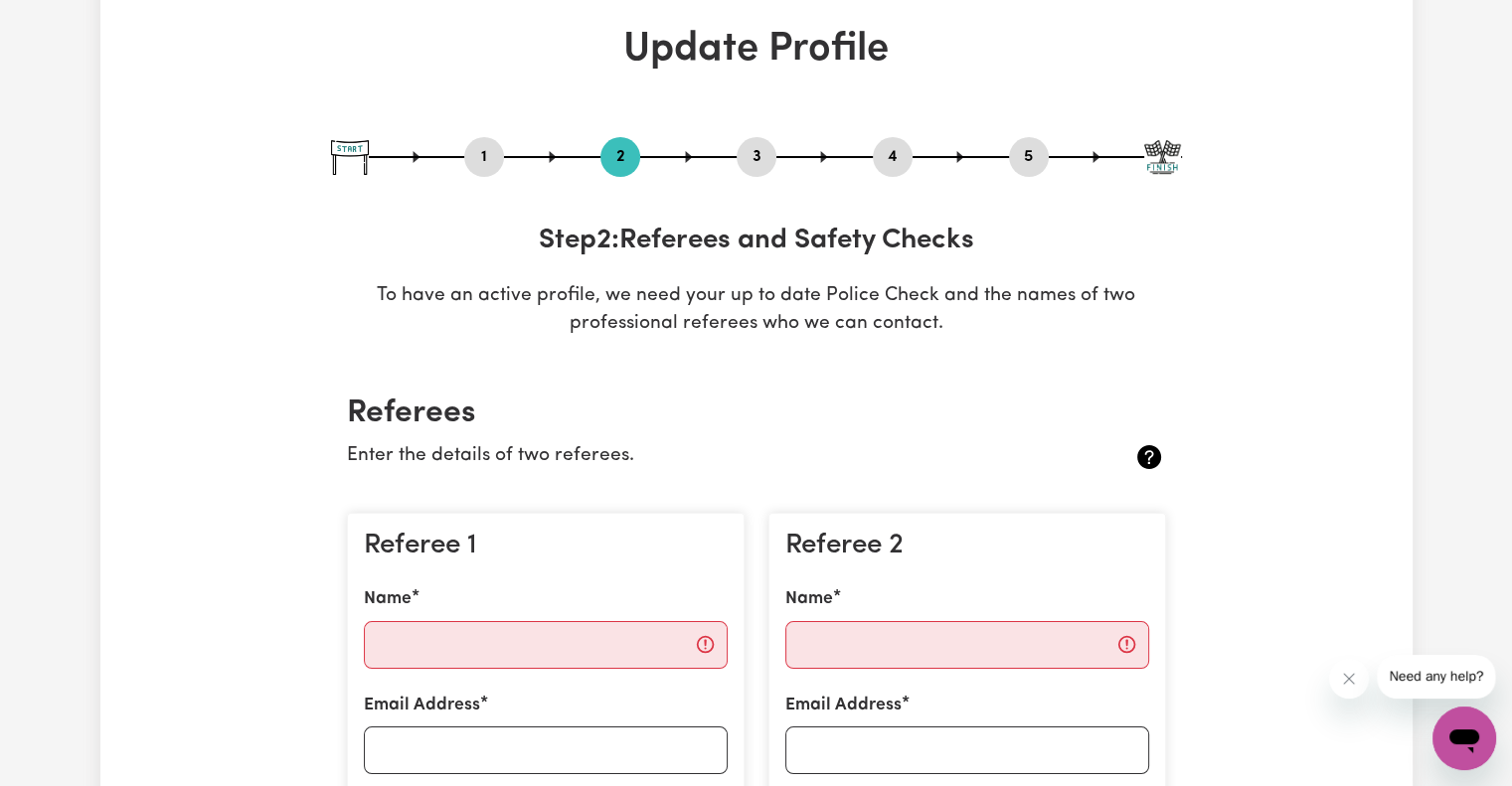 click on "1 2 3 4 5 Step  2 :  Referees and Safety Checks To have an active profile, we need your up to date Police Check and the names of two professional referees who we can contact. Referees Enter the details of two referees. Referee 1 Name Email Address Phone Number Preferred contact method Phone Email Referee 2 Name Email Address Phone Number Preferred contact method Phone Email Save and Continue Save and Exit Safety National Police Check To register on our platform, you need to have a National Police Check Certificate that was obtained in the last 12 months. National Police Check  document Date of Issue / / Save and Continue Save and Exit Working with Children Check To work with children, you are required to have a Working with Children Check for your state. Working with Children Check  document Date of Expiry / / Working with Children Check Number Save and Continue Save and Exit NDIS Worker Screening Check NDIS Worker Screening Check  document Date of Expiry / / NDIS Worker Screening Number Save and Continue / /" at bounding box center (756, 1979) 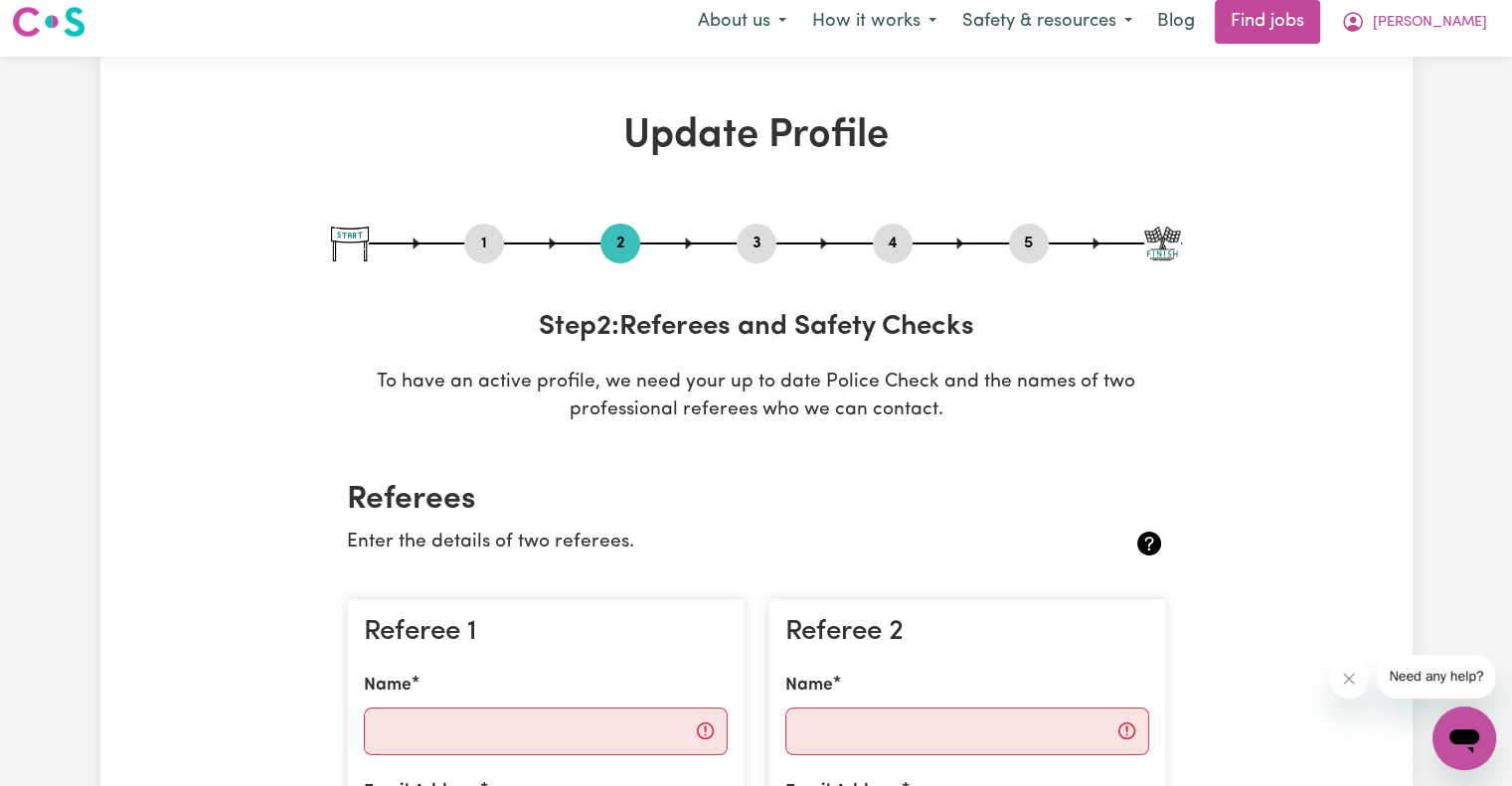 scroll, scrollTop: 0, scrollLeft: 0, axis: both 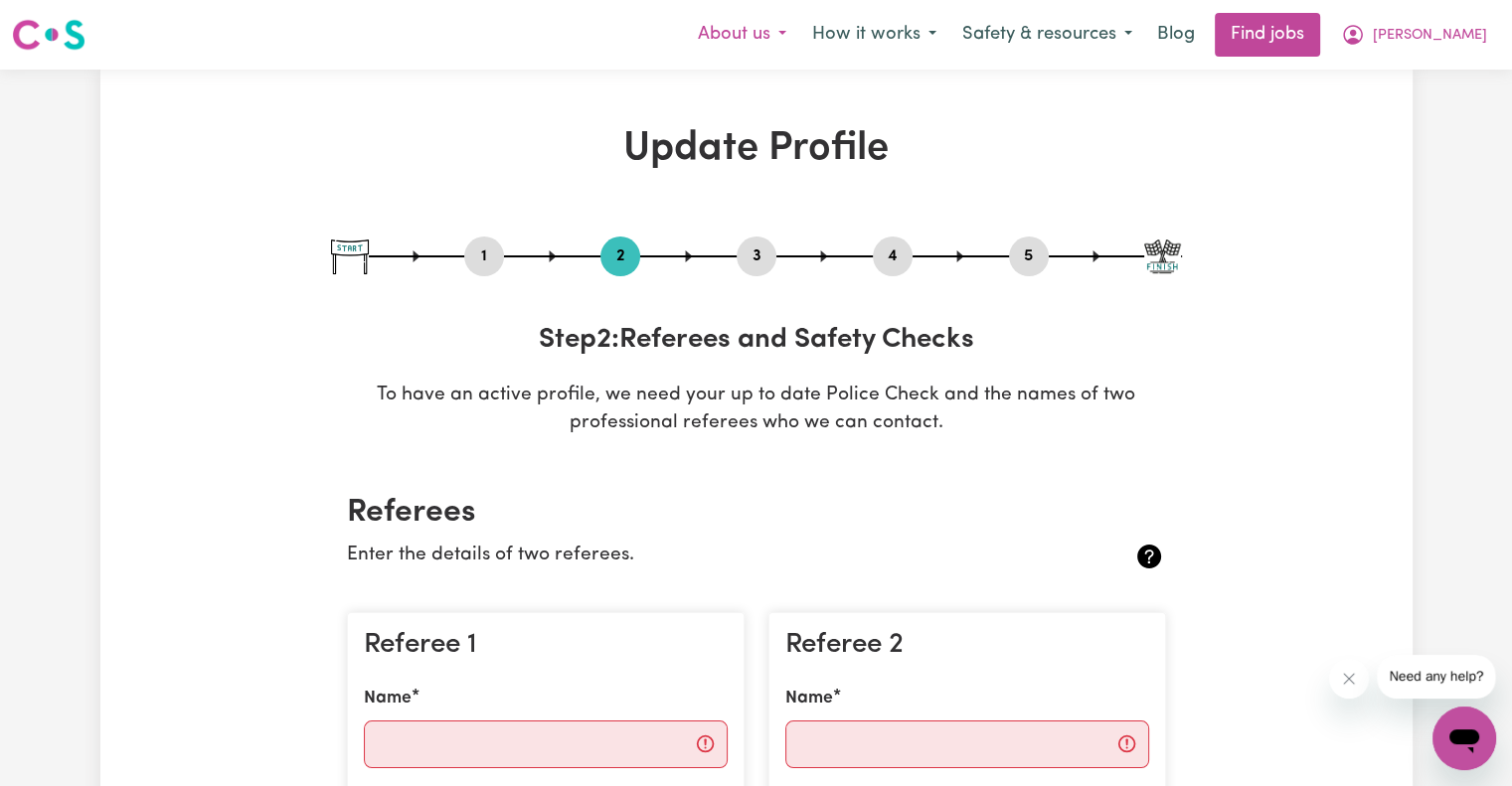 click on "About us" at bounding box center (742, 35) 